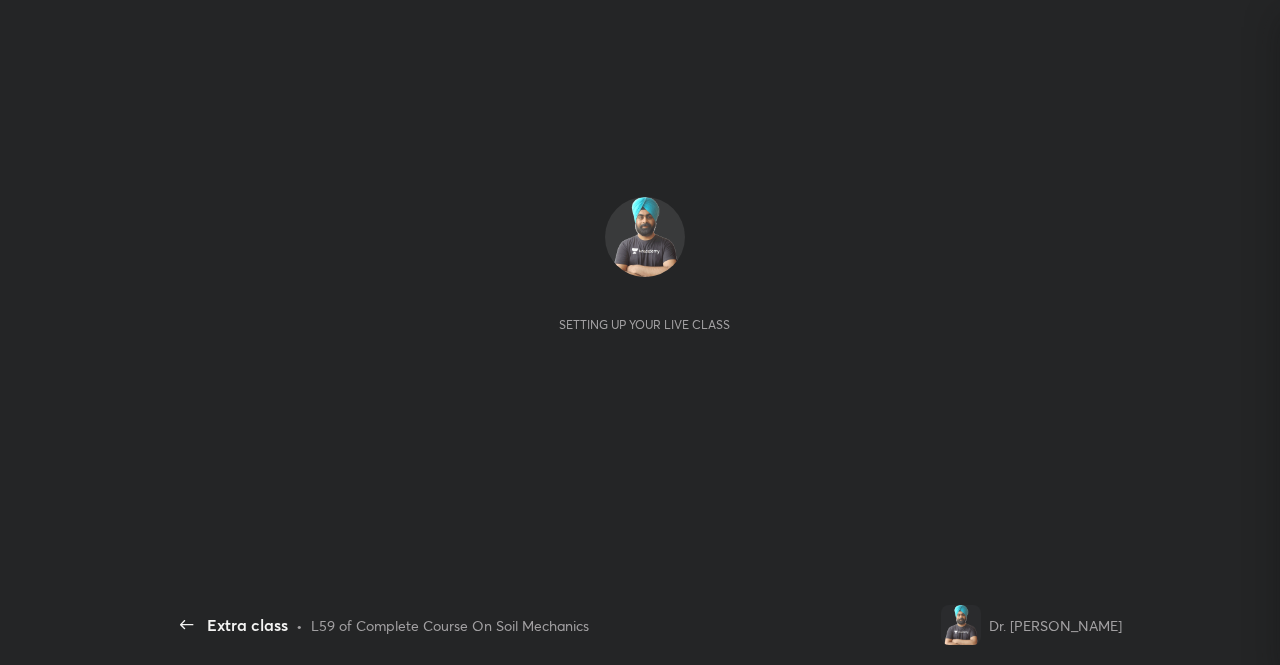 scroll, scrollTop: 0, scrollLeft: 0, axis: both 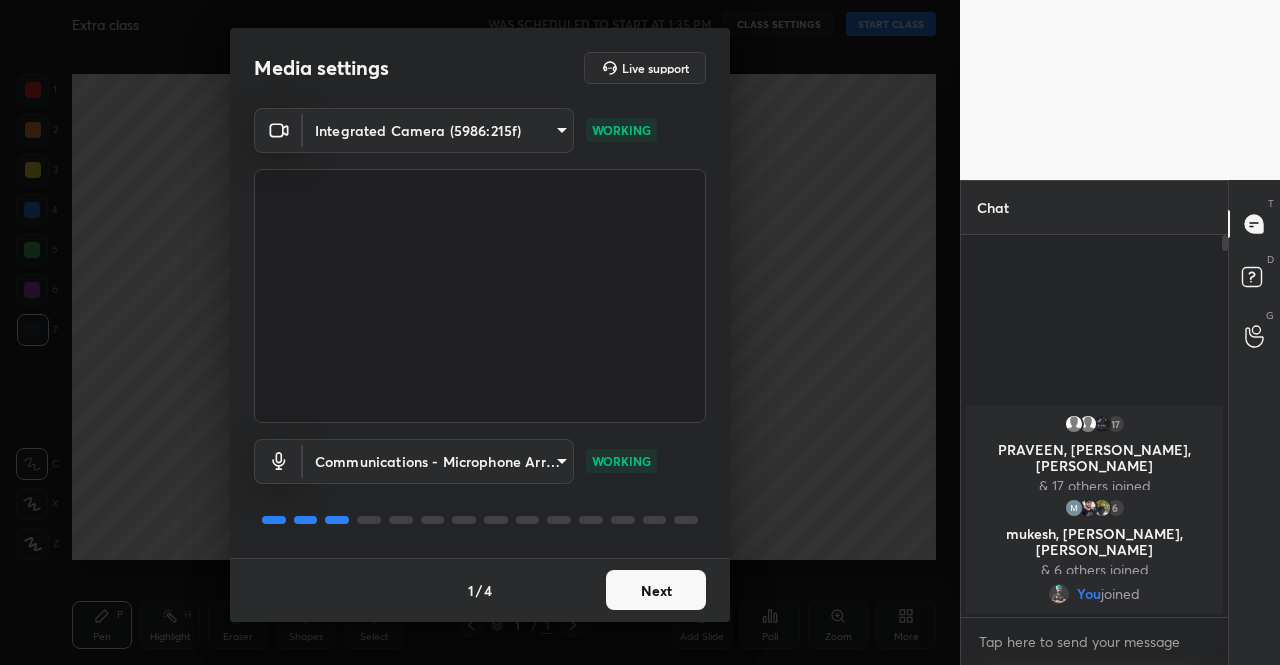 click on "Next" at bounding box center (656, 590) 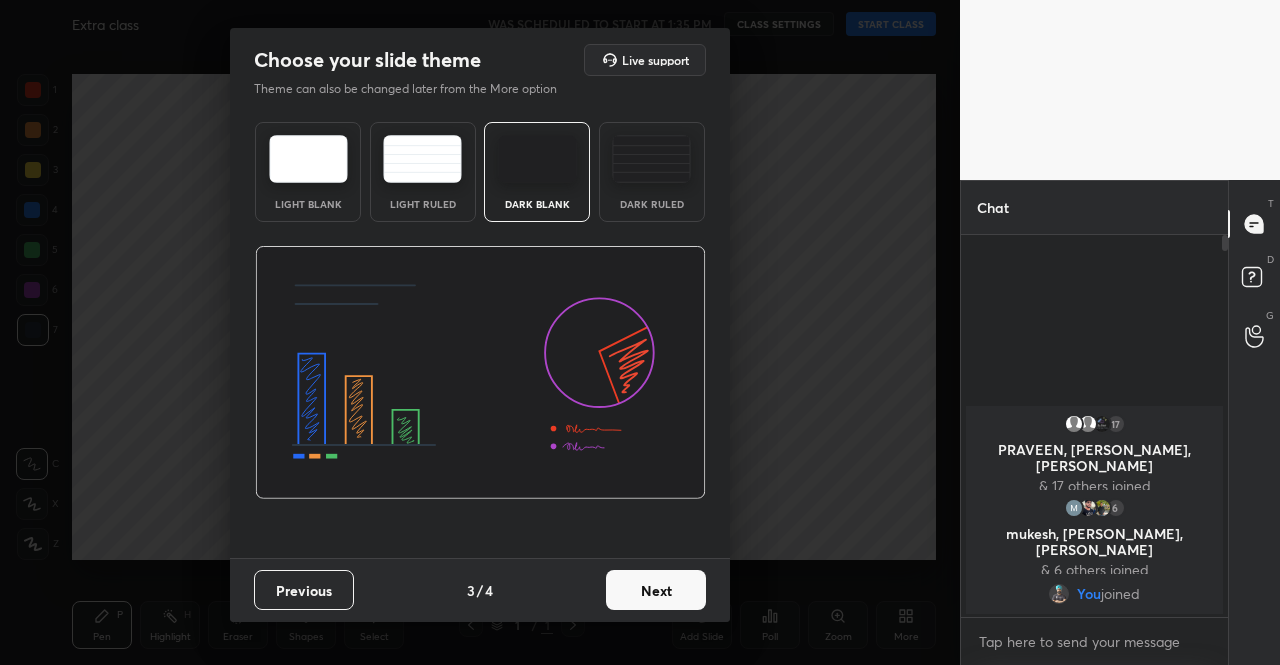 click on "Next" at bounding box center (656, 590) 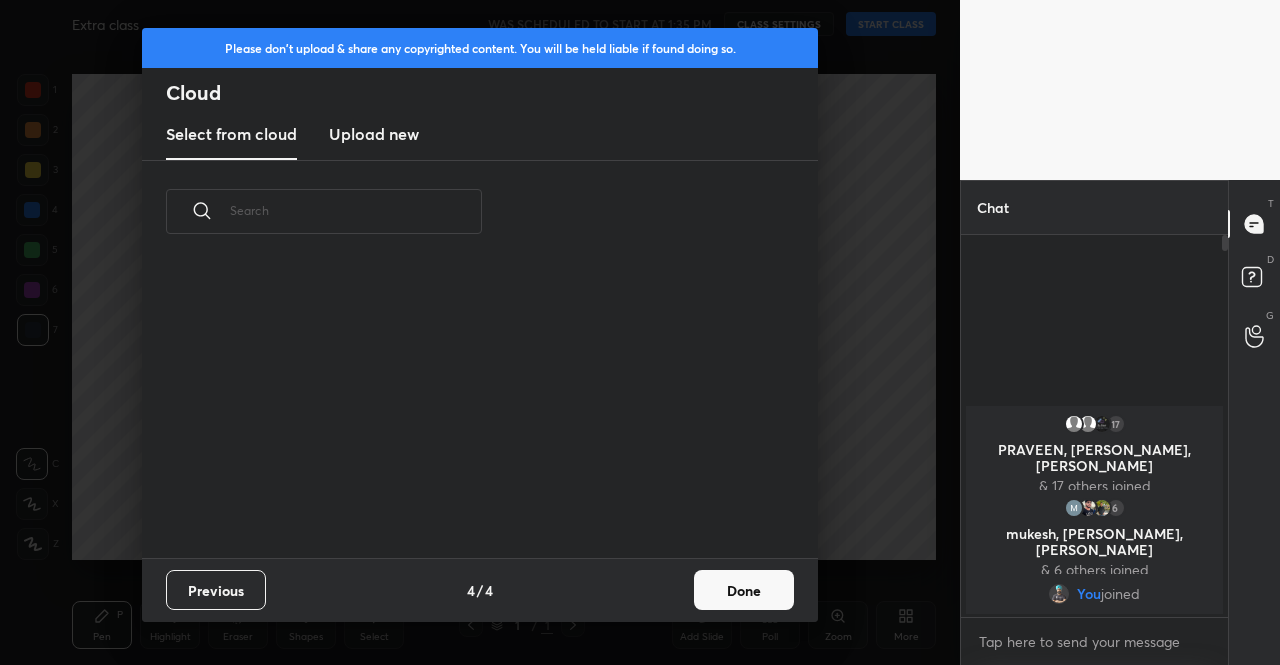 drag, startPoint x: 718, startPoint y: 588, endPoint x: 912, endPoint y: 383, distance: 282.2428 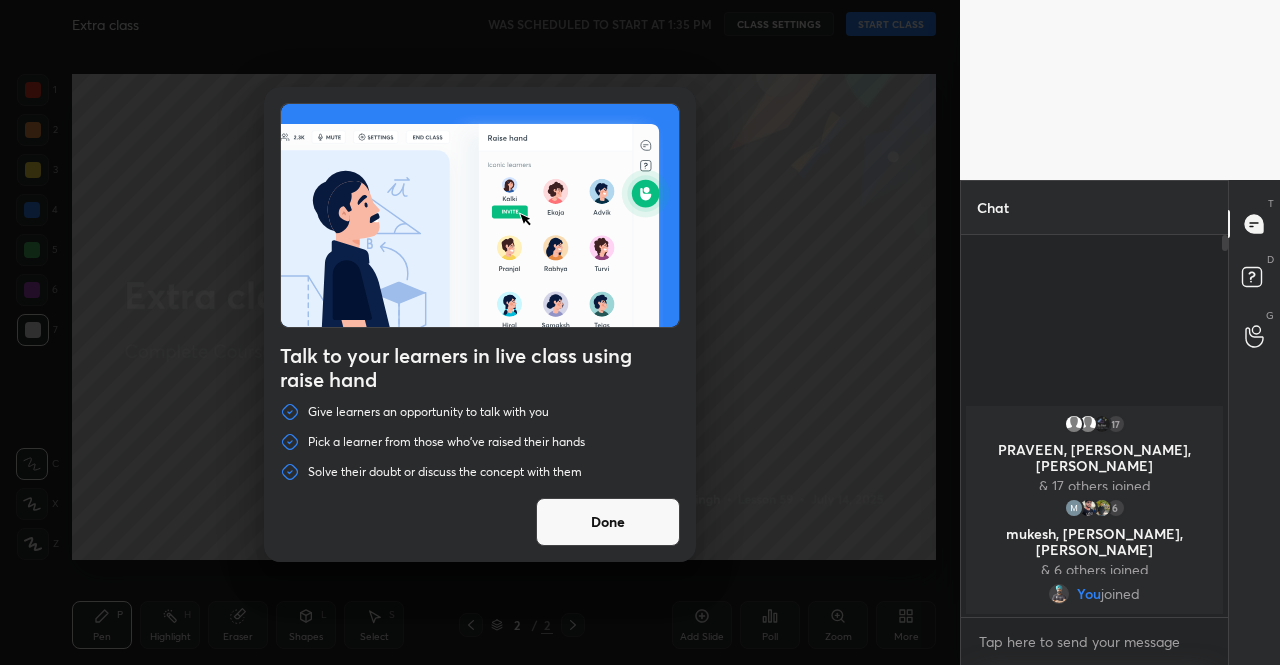 click on "Talk to your learners in live class using raise hand Give learners an opportunity to talk with you Pick a learner from those who've raised their hands Solve their doubt or discuss the concept with them Done" at bounding box center (480, 332) 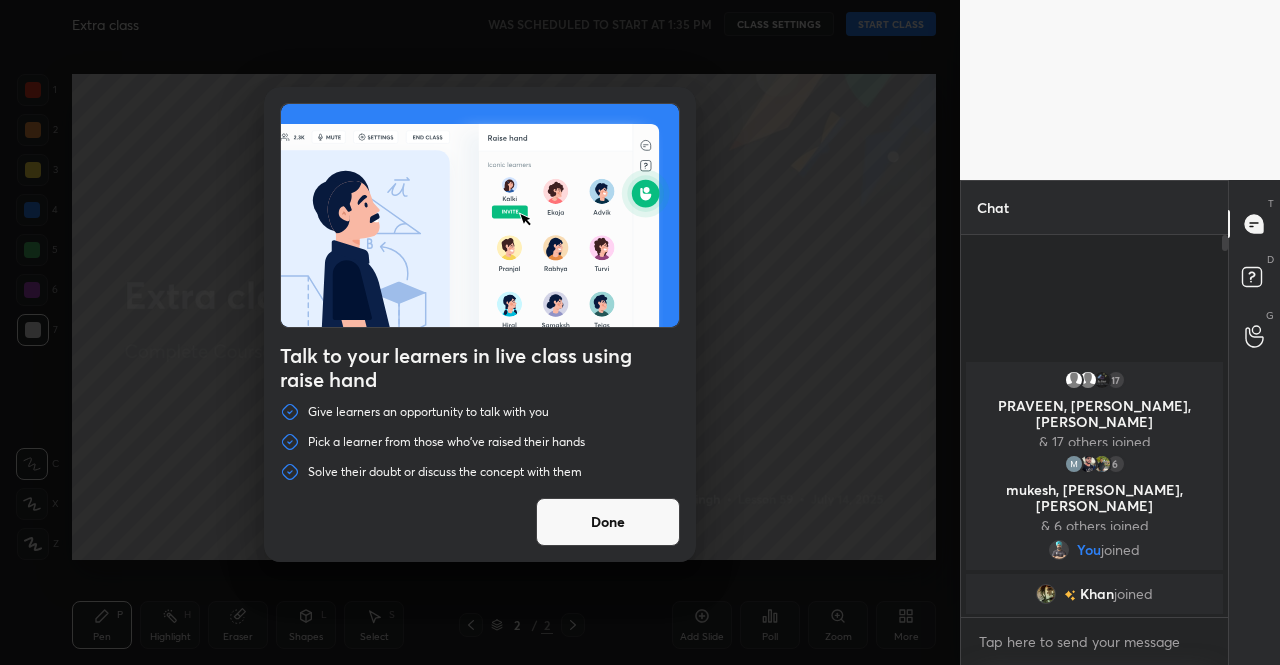 drag, startPoint x: 588, startPoint y: 525, endPoint x: 606, endPoint y: 504, distance: 27.658634 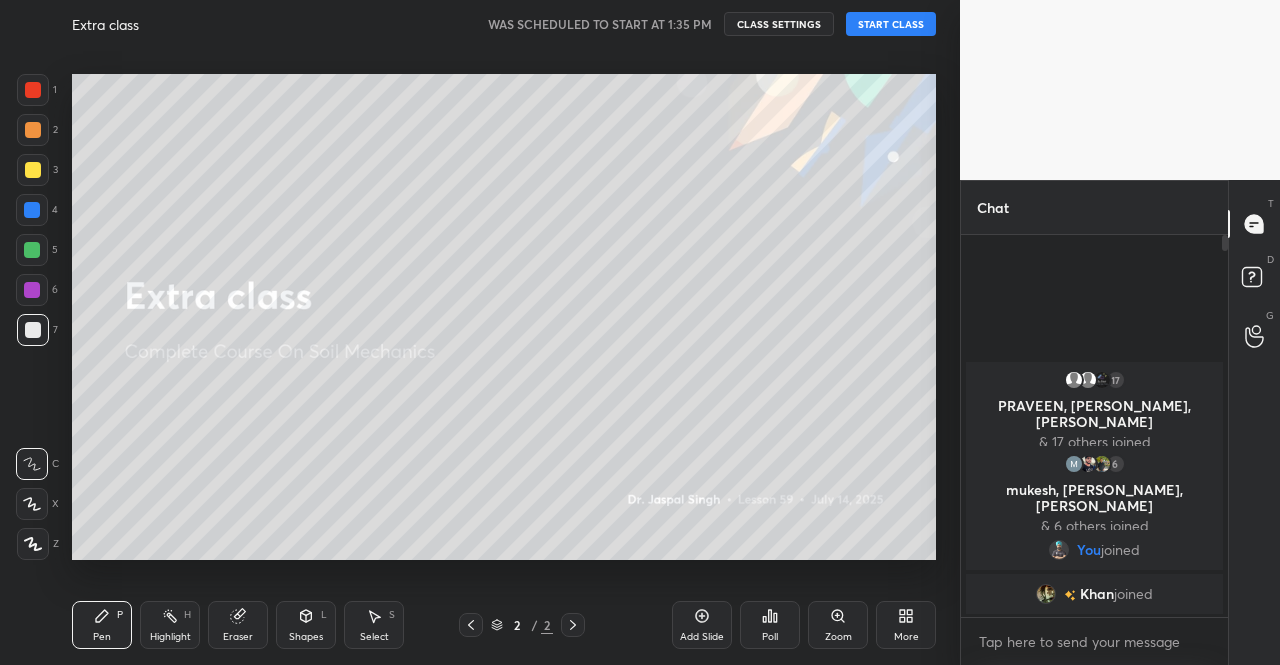 click on "START CLASS" at bounding box center (891, 24) 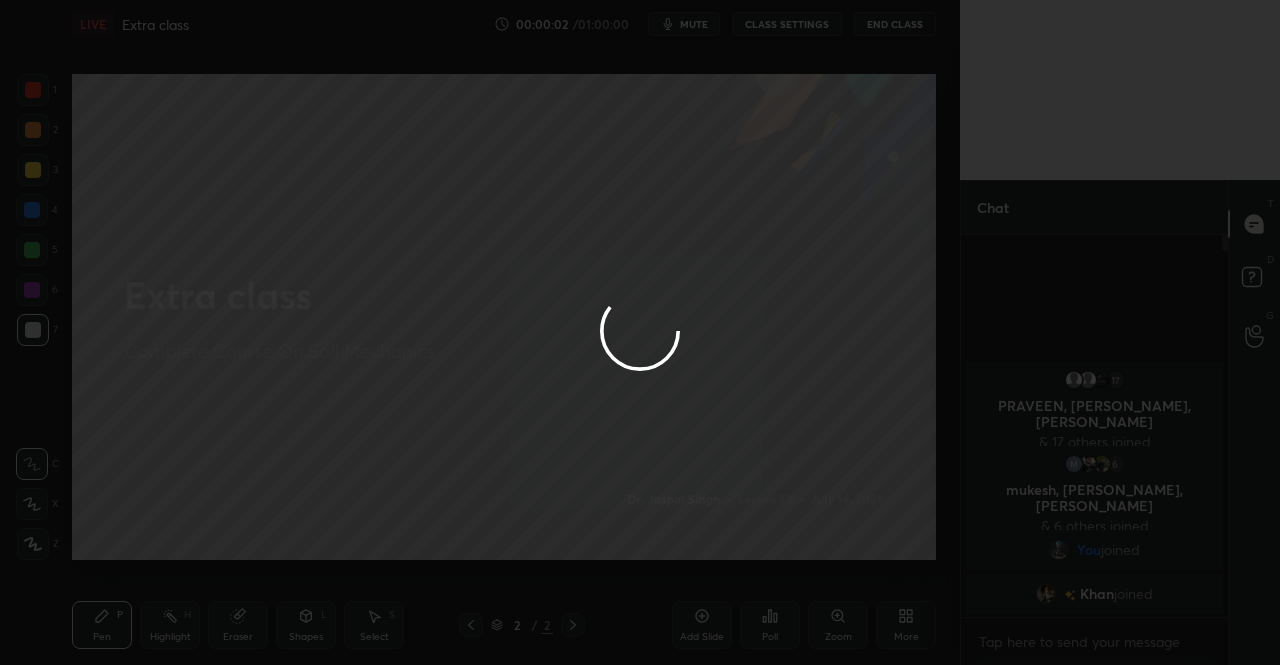 click at bounding box center [640, 332] 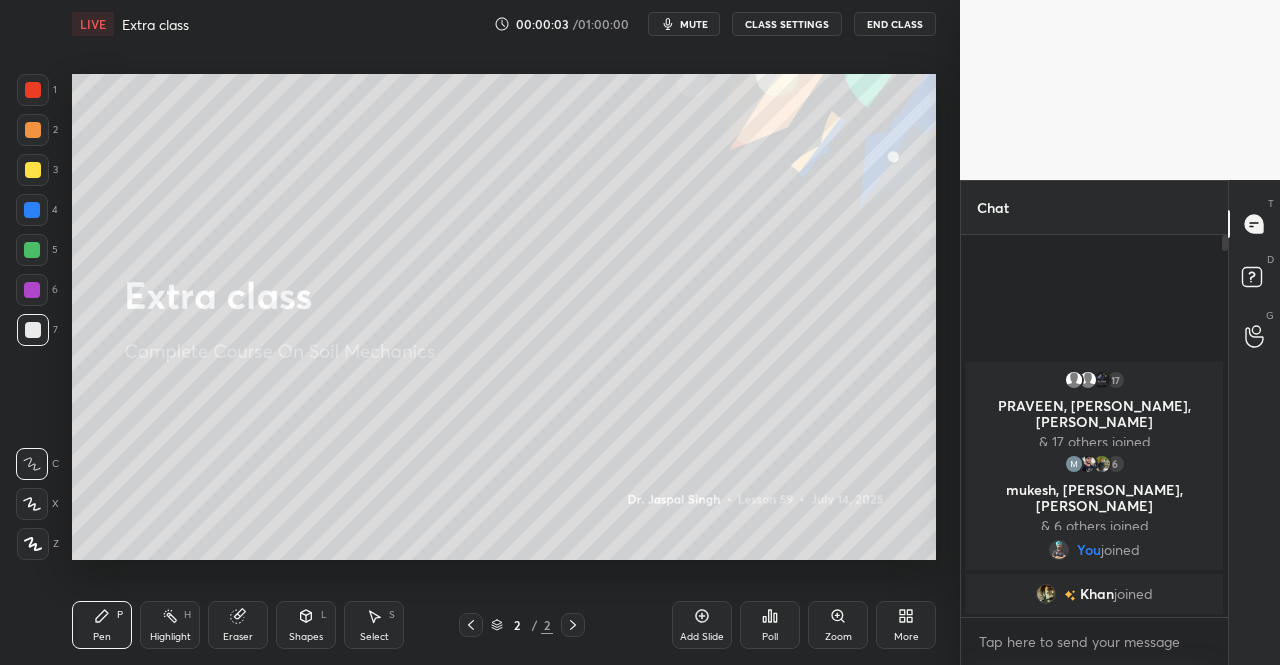 click 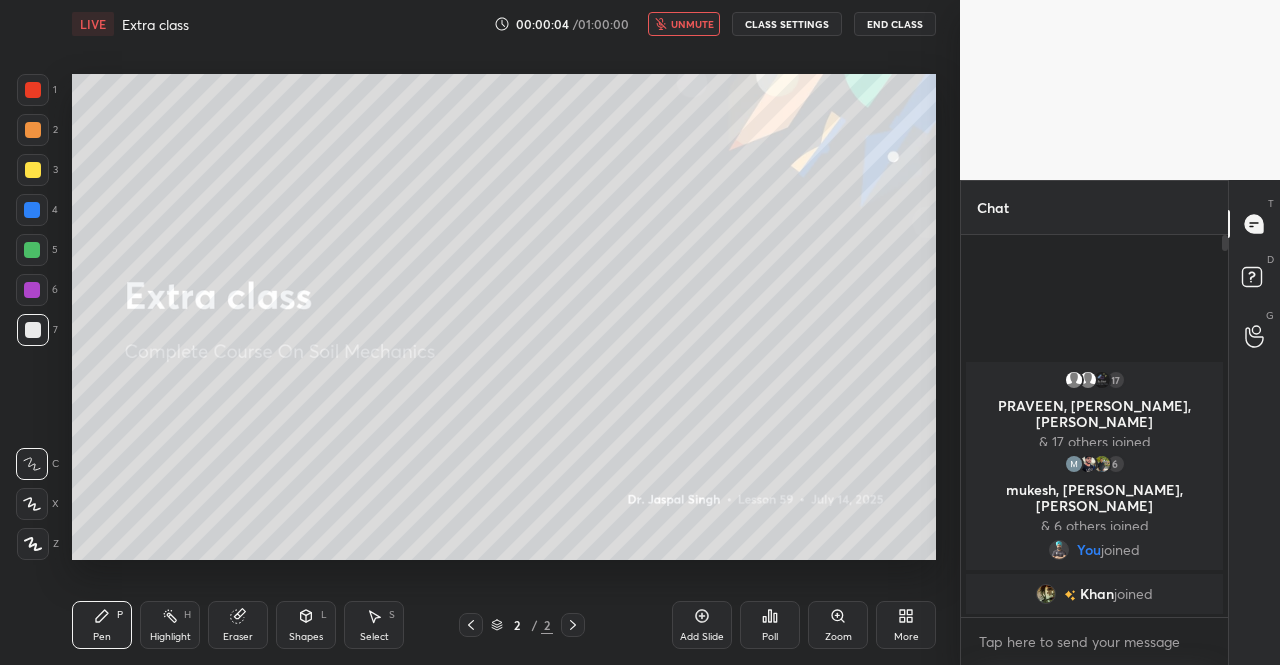 click on "More" at bounding box center (906, 625) 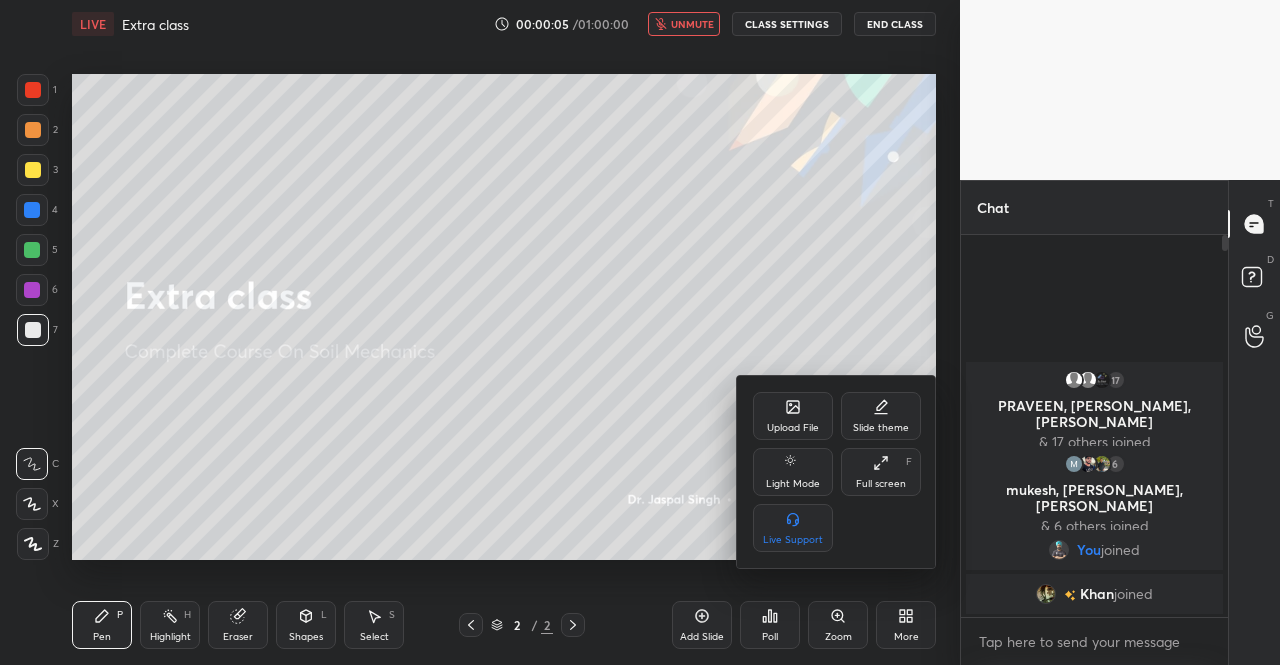 click 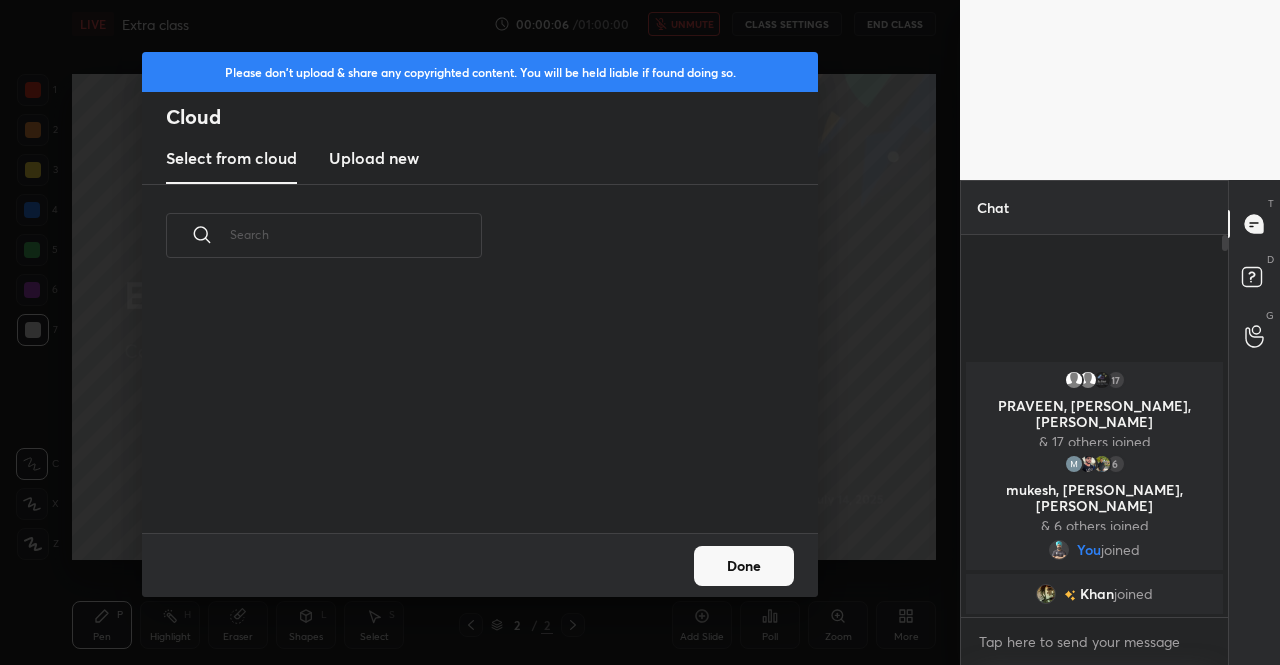 scroll, scrollTop: 7, scrollLeft: 11, axis: both 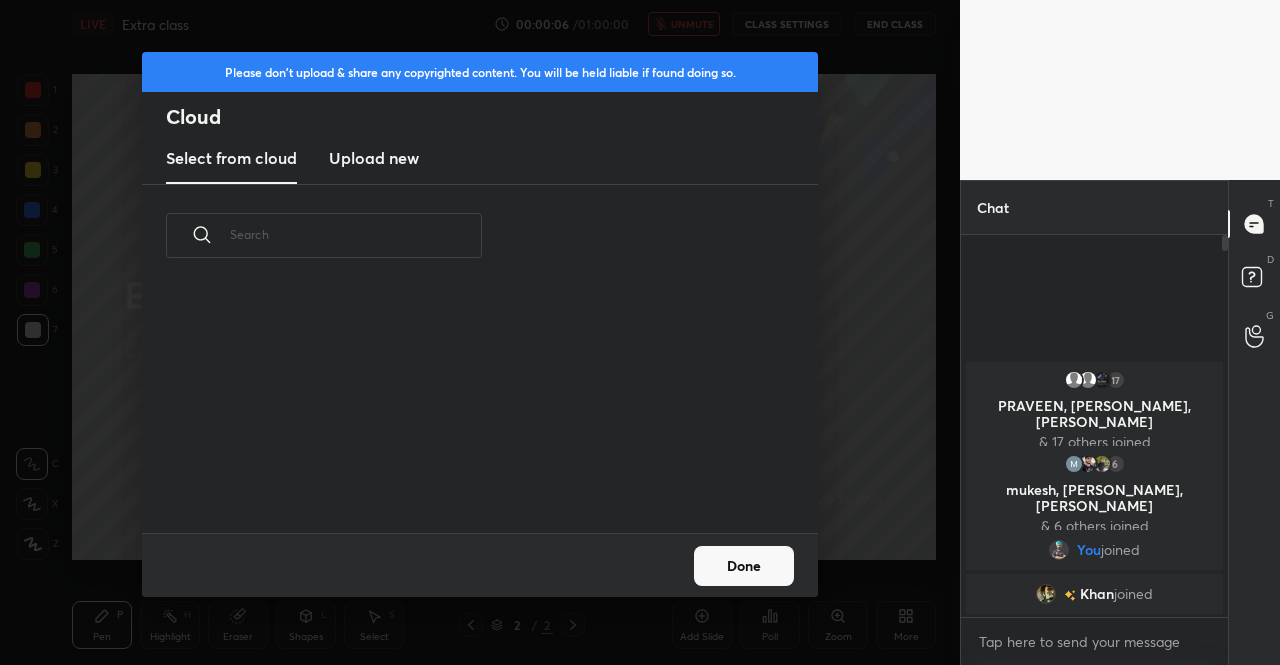 click on "Upload new" at bounding box center (374, 158) 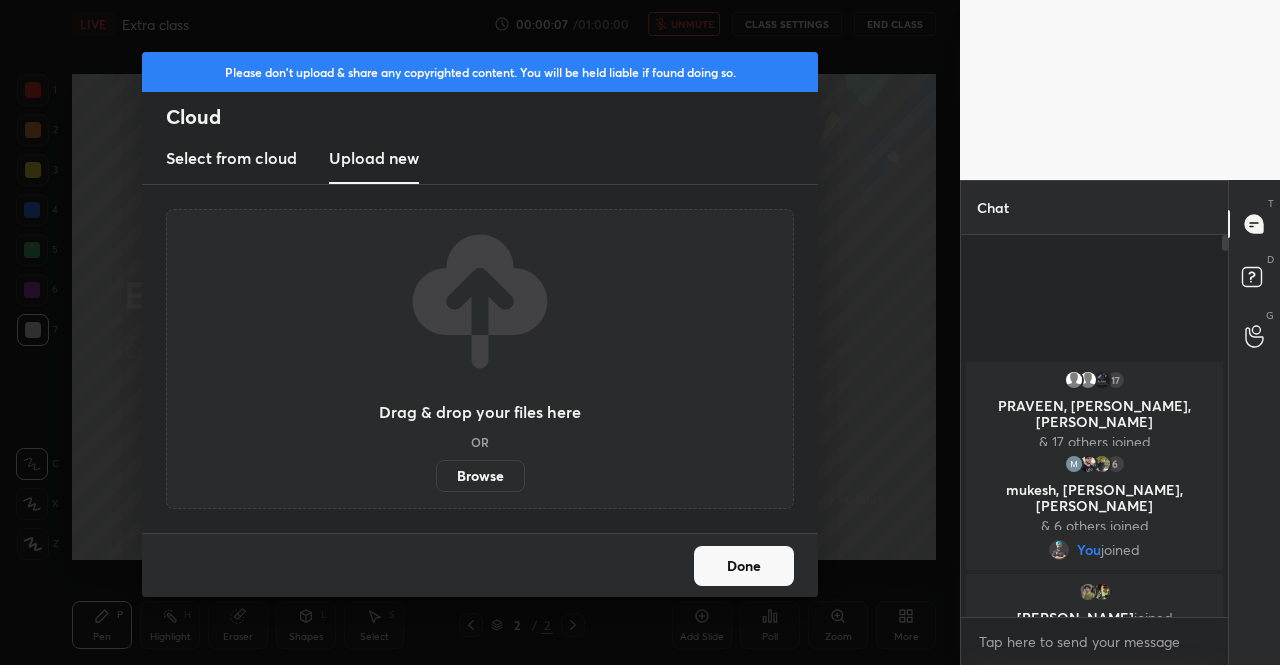 click on "Browse" at bounding box center (480, 476) 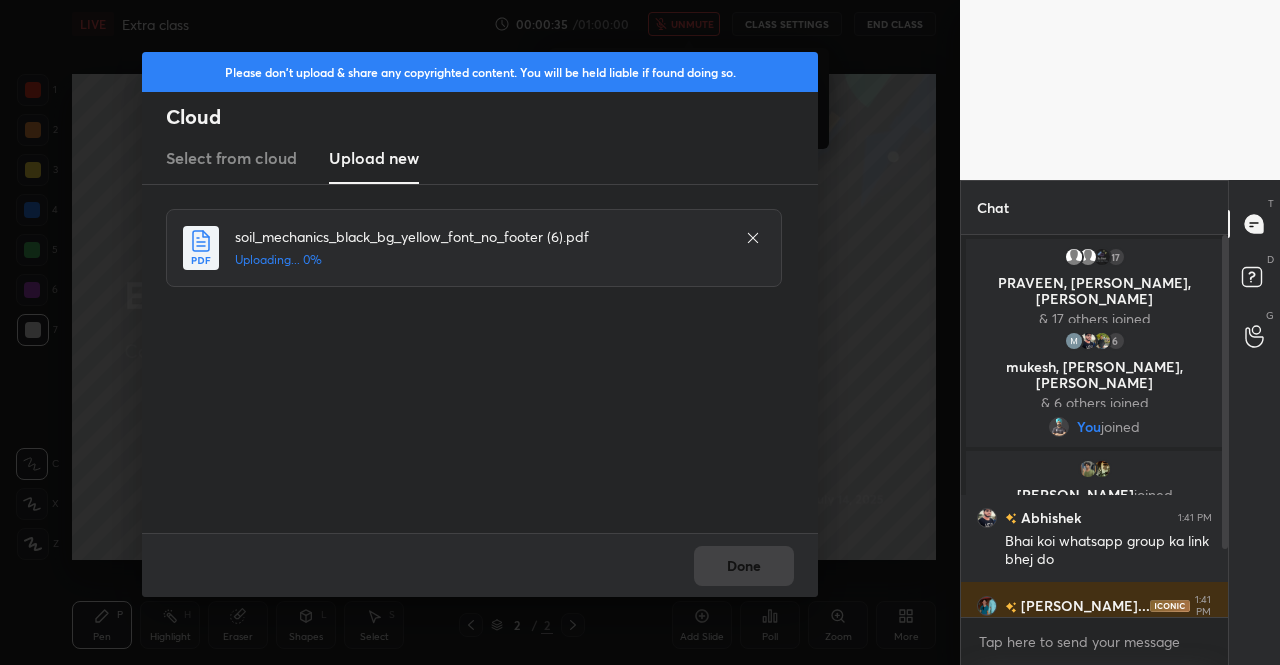 drag, startPoint x: 738, startPoint y: 566, endPoint x: 760, endPoint y: 559, distance: 23.086792 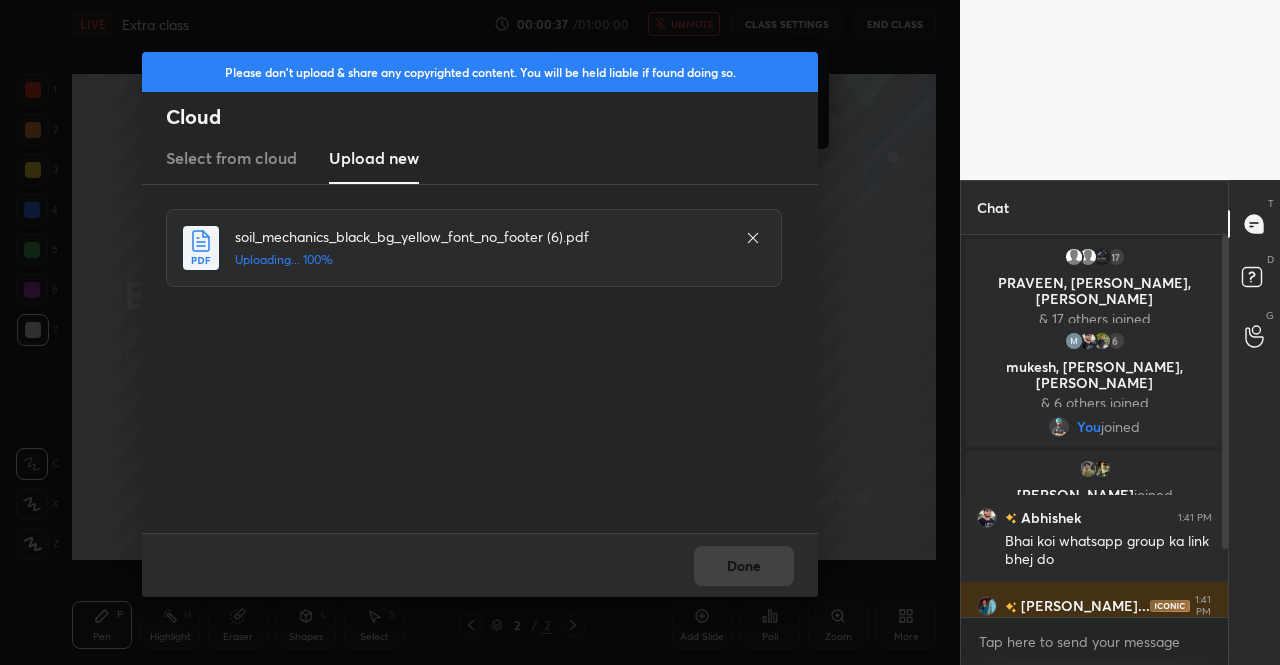 drag, startPoint x: 768, startPoint y: 577, endPoint x: 786, endPoint y: 567, distance: 20.59126 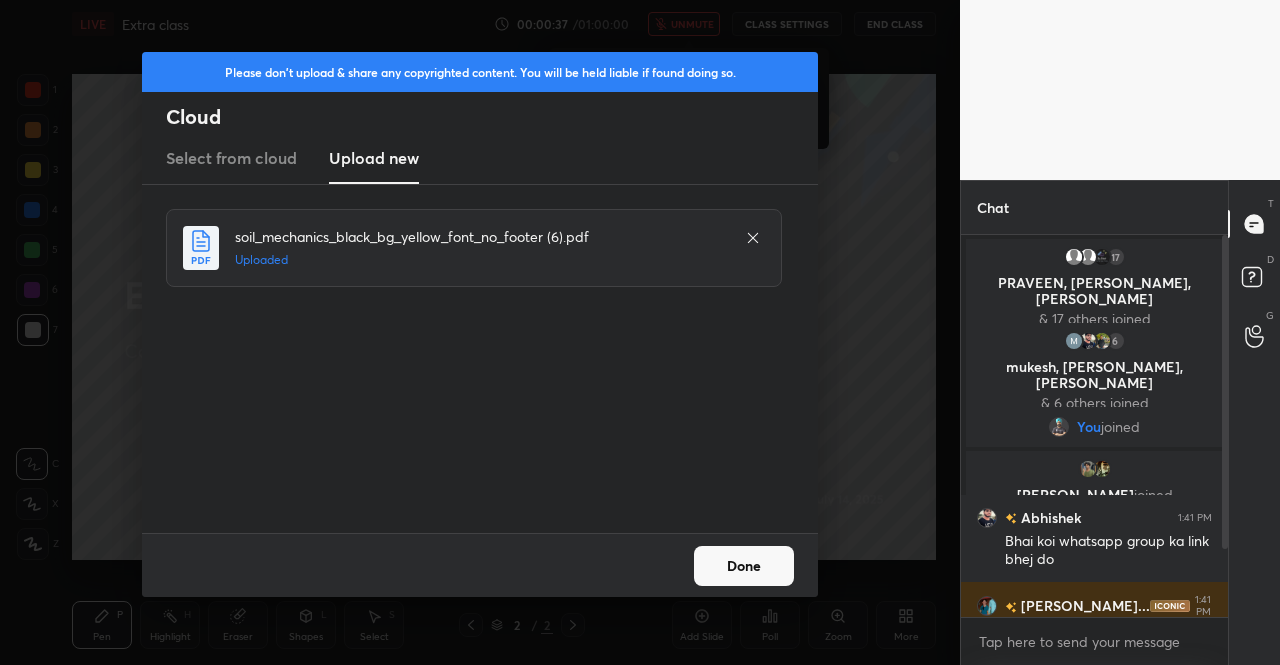click on "Done" at bounding box center [744, 566] 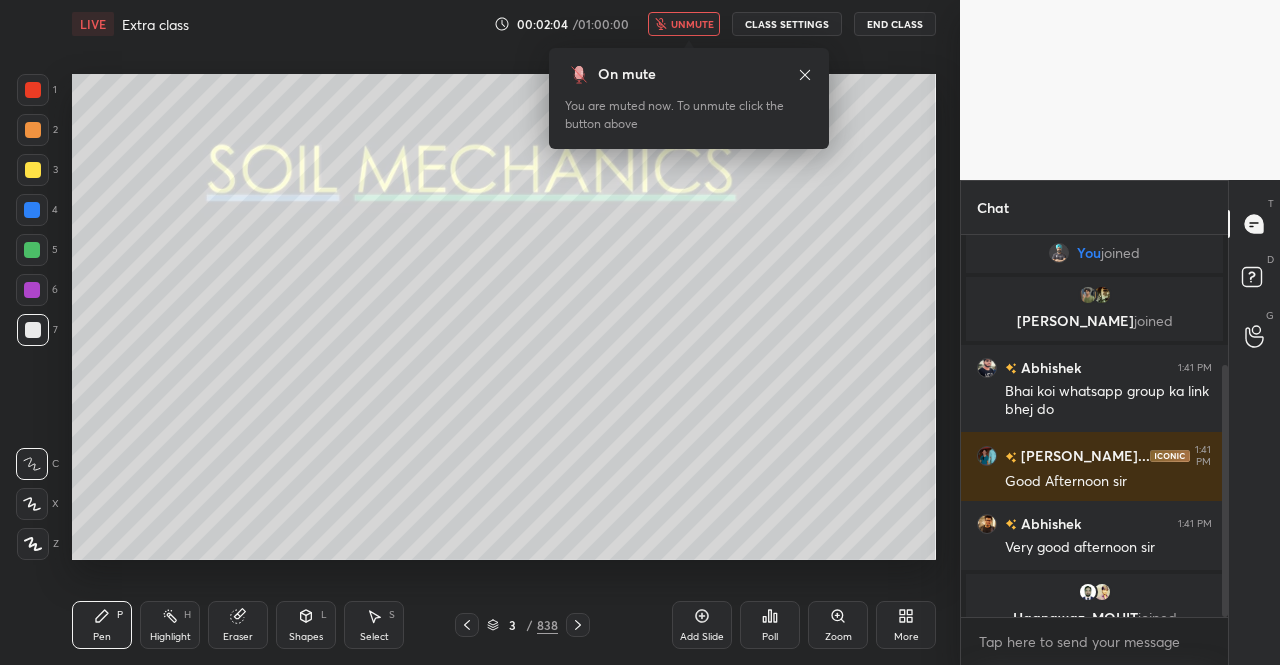 scroll, scrollTop: 198, scrollLeft: 0, axis: vertical 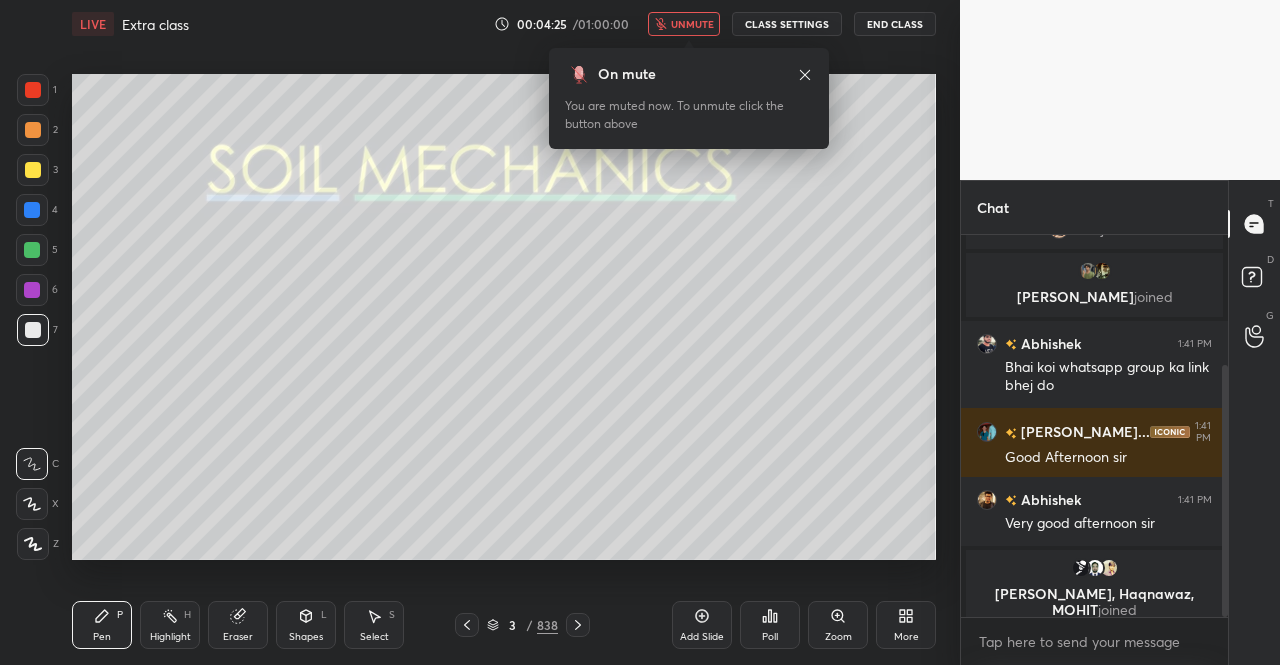 click 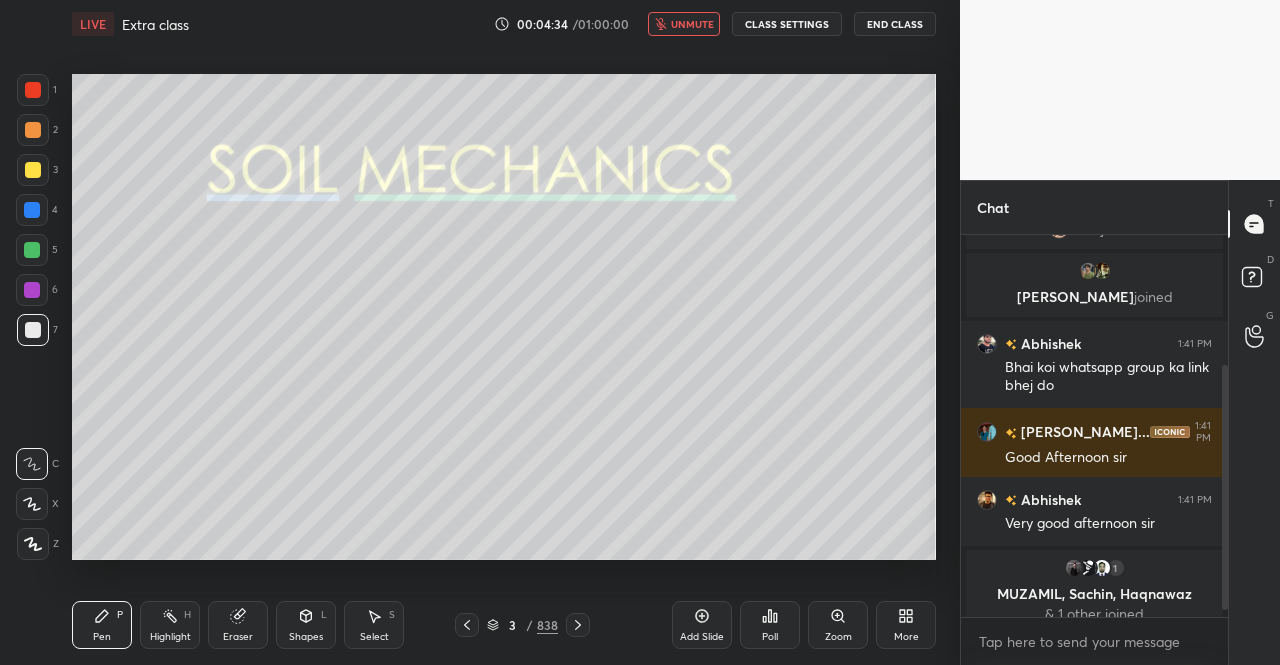 scroll, scrollTop: 214, scrollLeft: 0, axis: vertical 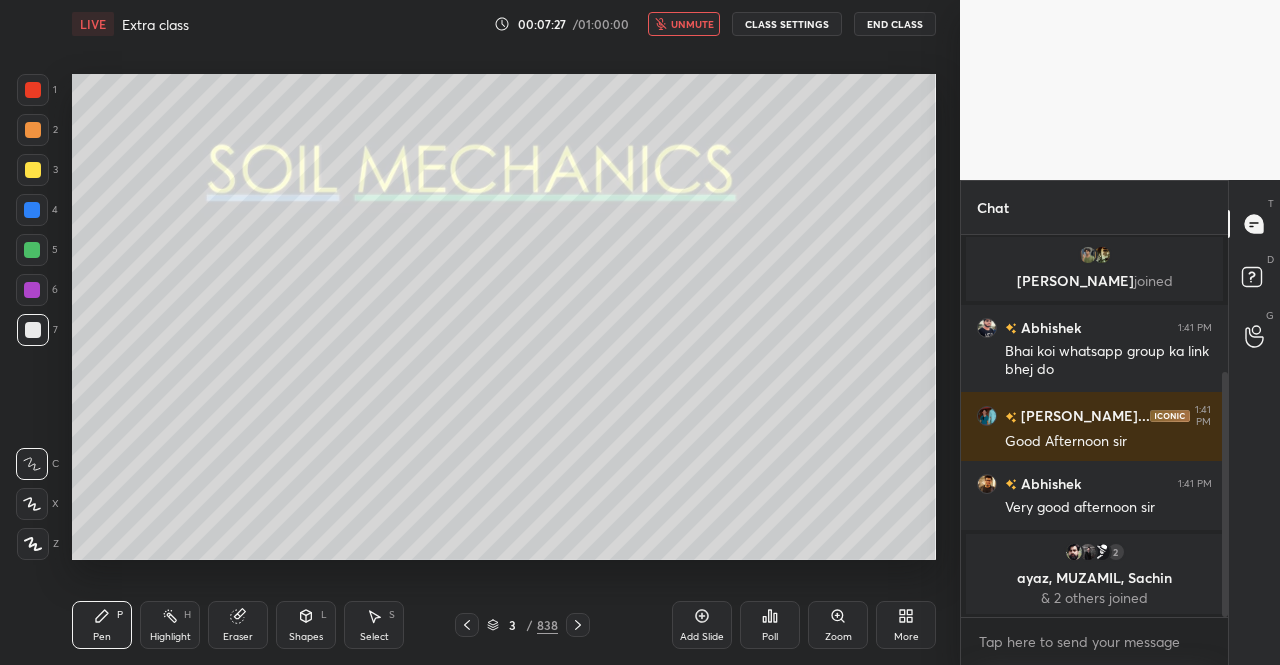 click on "unmute" at bounding box center [684, 24] 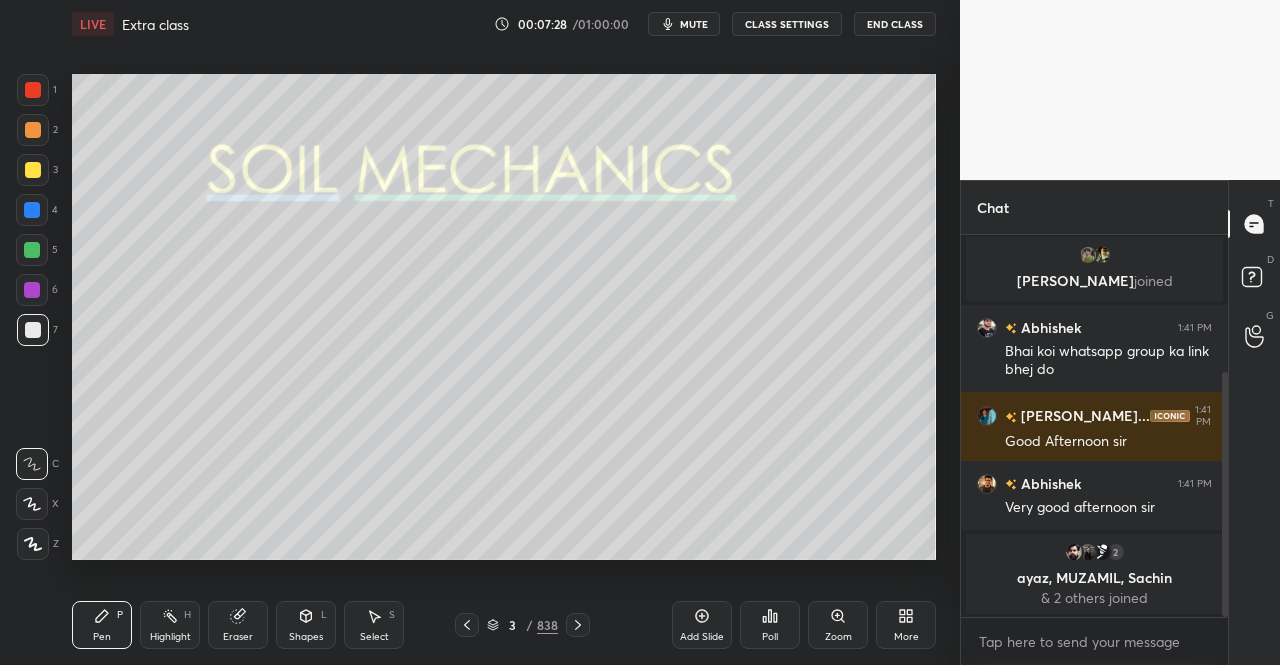 click at bounding box center [33, 170] 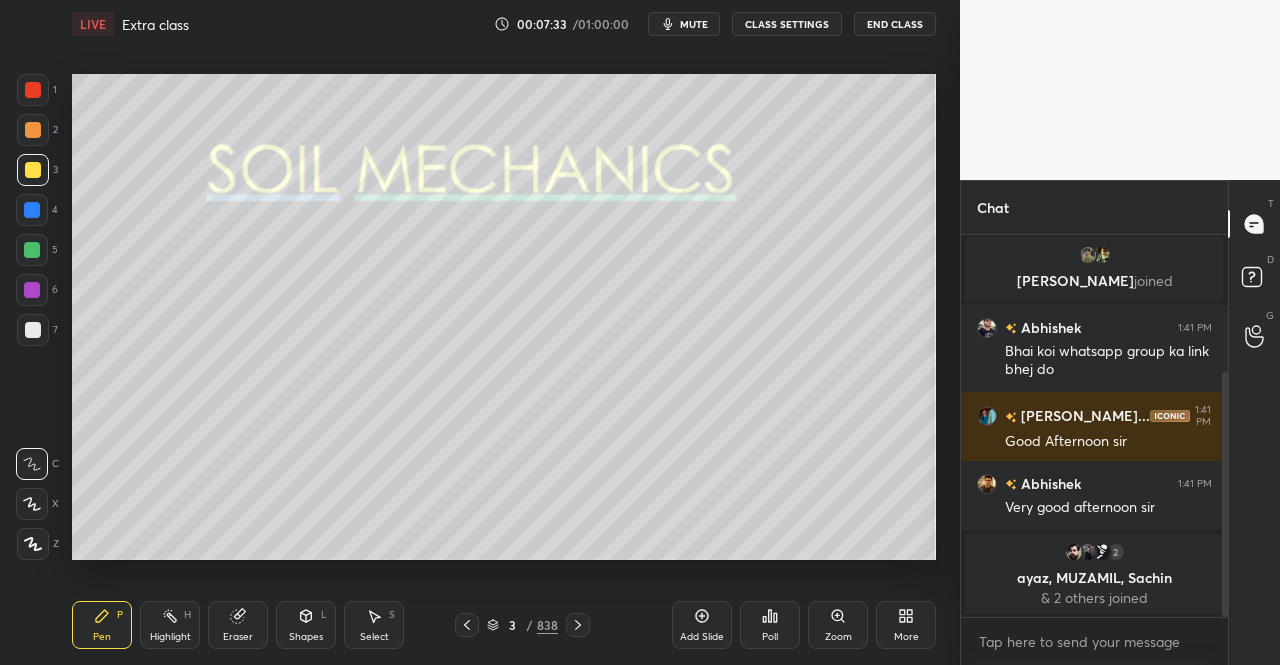 click 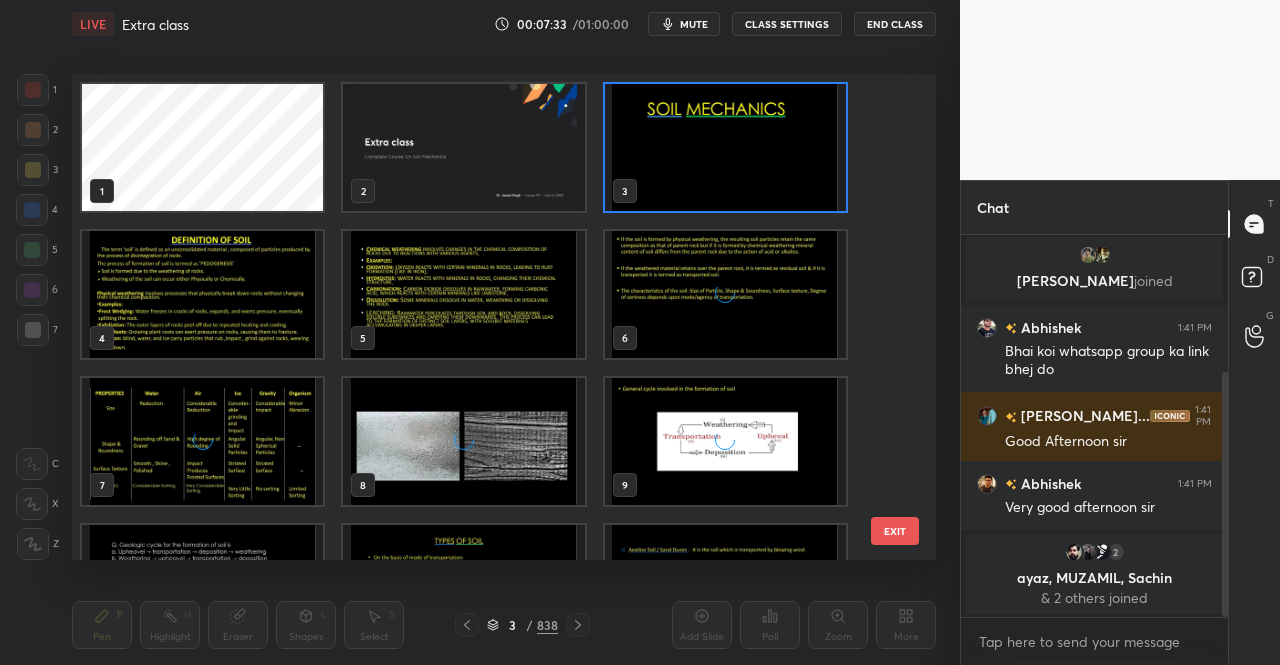 scroll, scrollTop: 7, scrollLeft: 11, axis: both 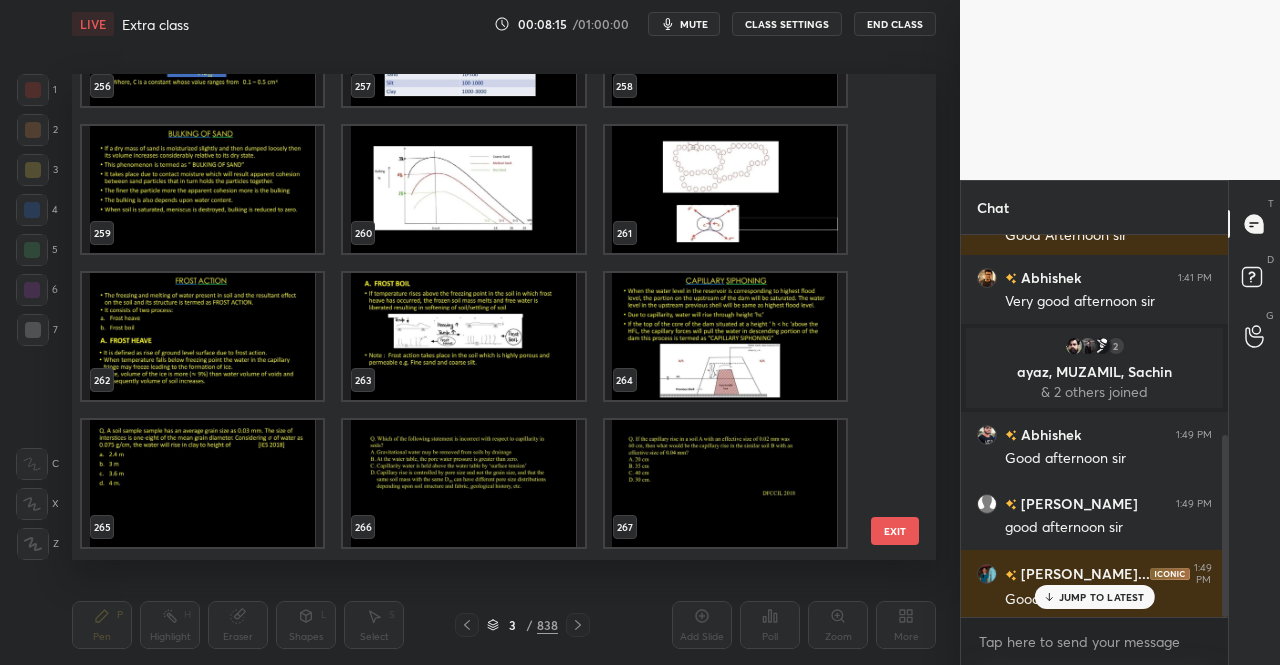 drag, startPoint x: 890, startPoint y: 231, endPoint x: 885, endPoint y: 347, distance: 116.10771 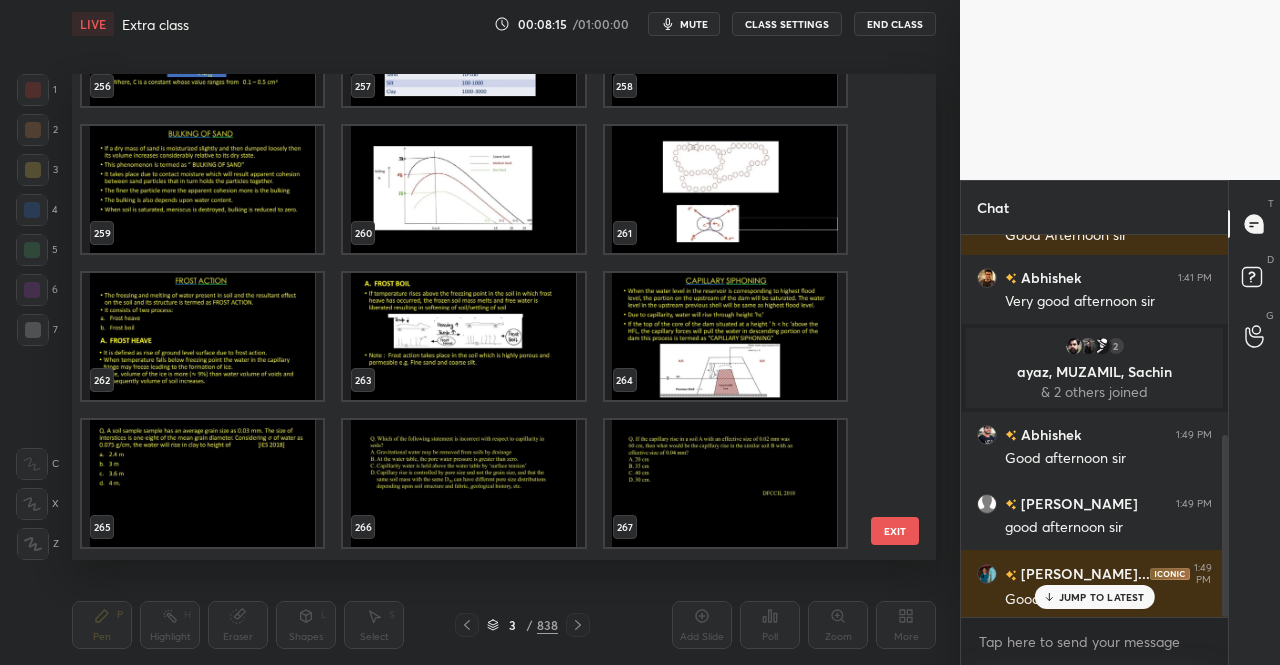click on "256 257 258 259 260 261 262 263 264 265 266 267 268 269 270 271 272 273" at bounding box center [486, 317] 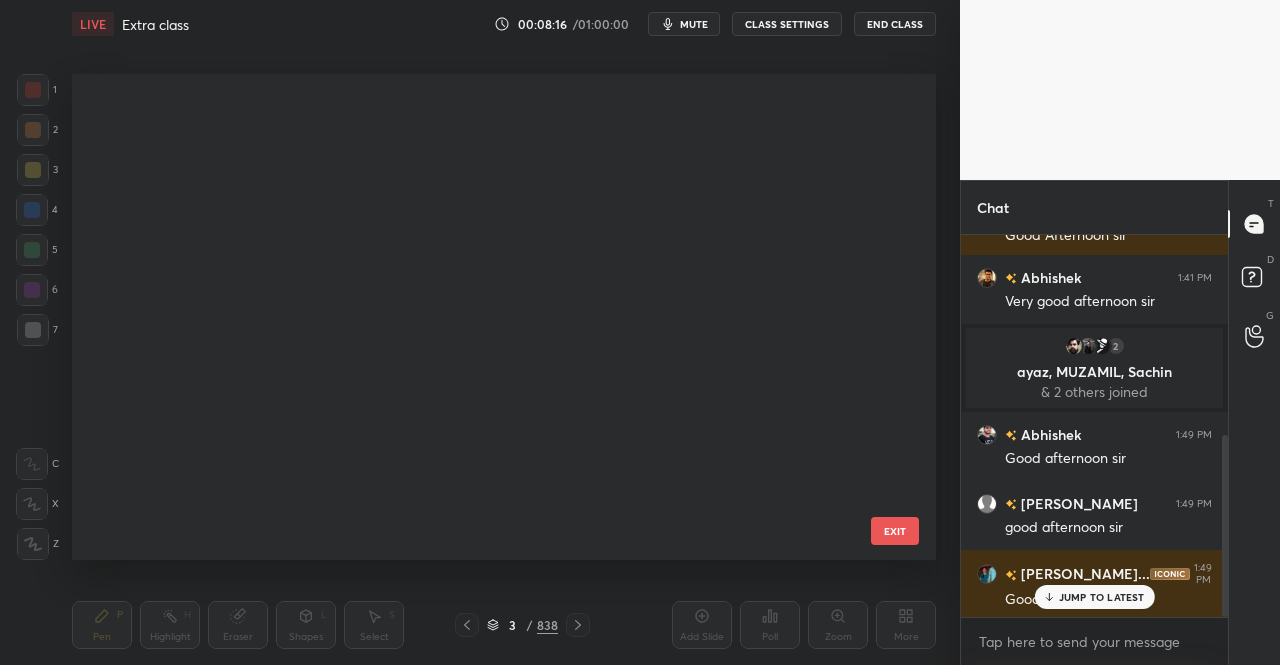 scroll, scrollTop: 28736, scrollLeft: 0, axis: vertical 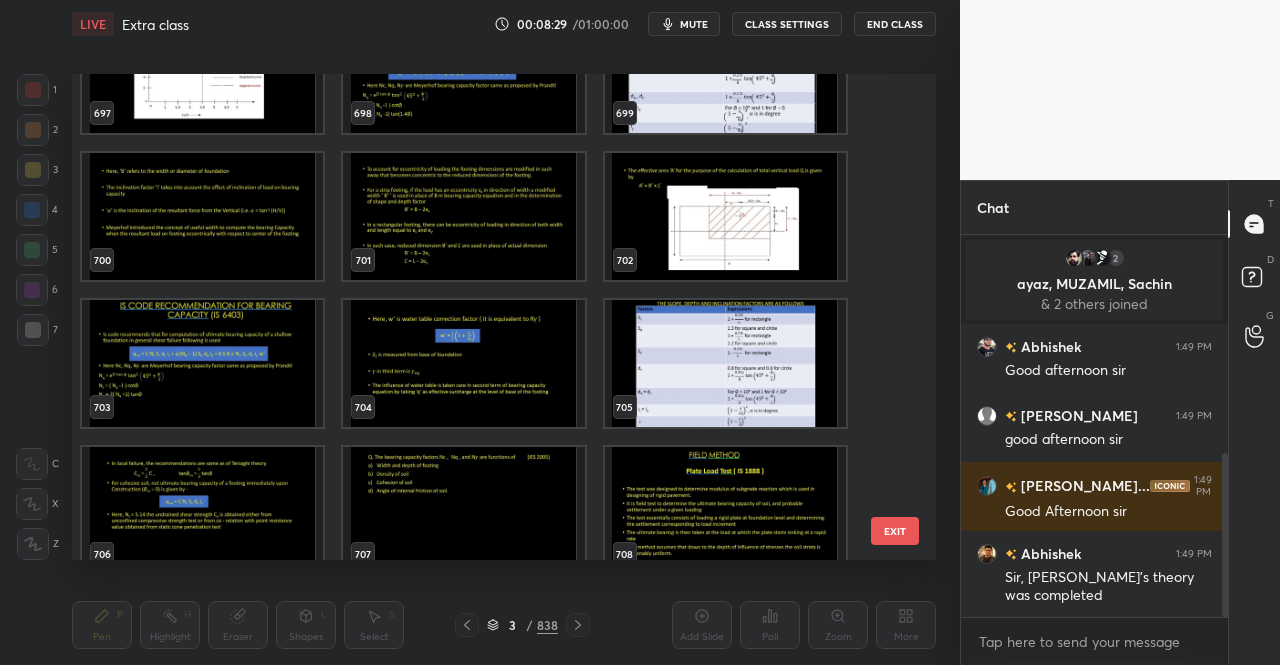 click at bounding box center (202, 363) 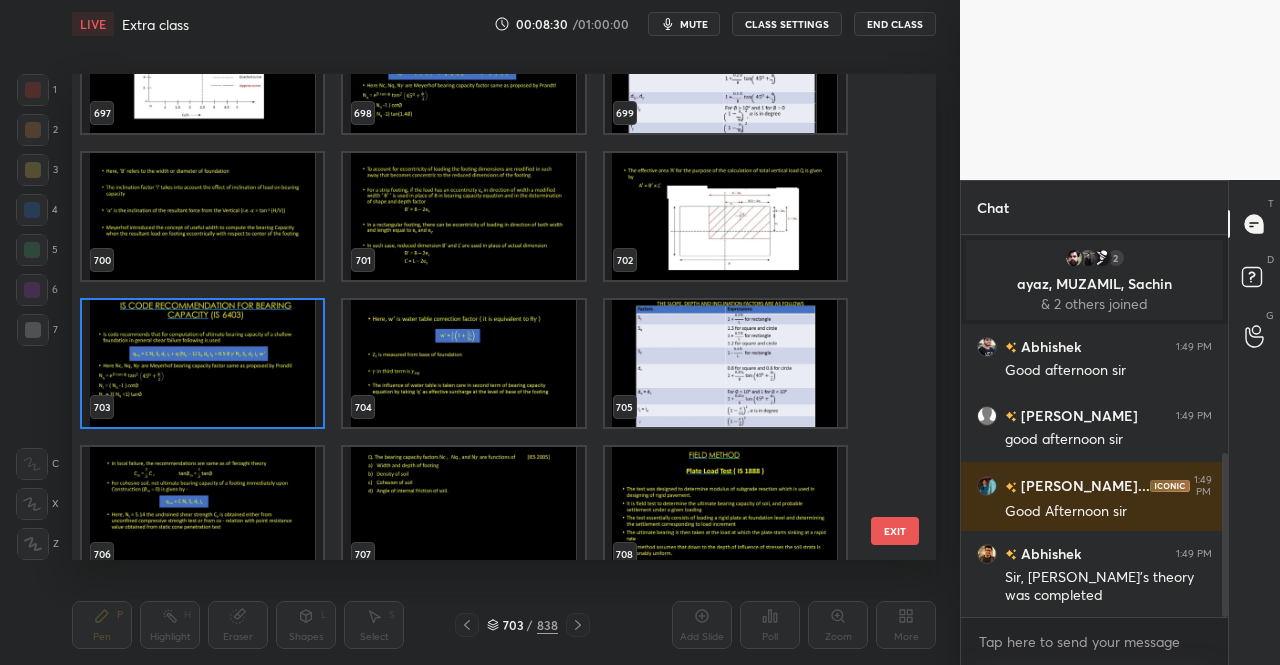 click at bounding box center (202, 363) 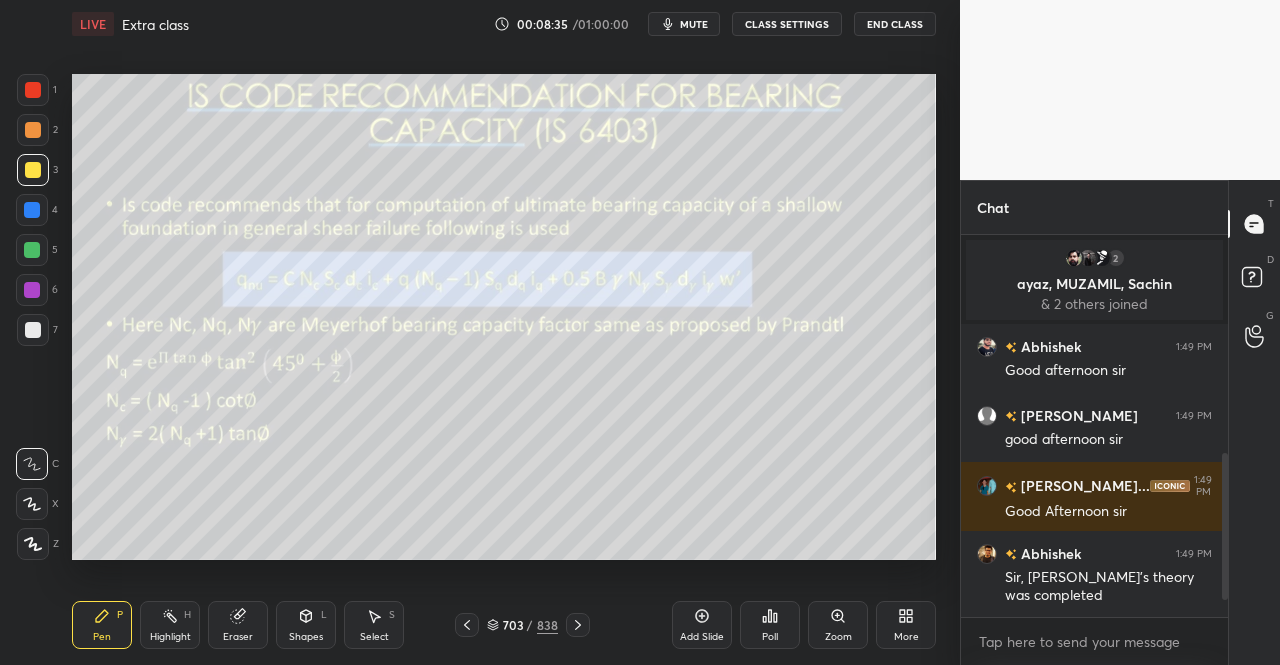 scroll, scrollTop: 612, scrollLeft: 0, axis: vertical 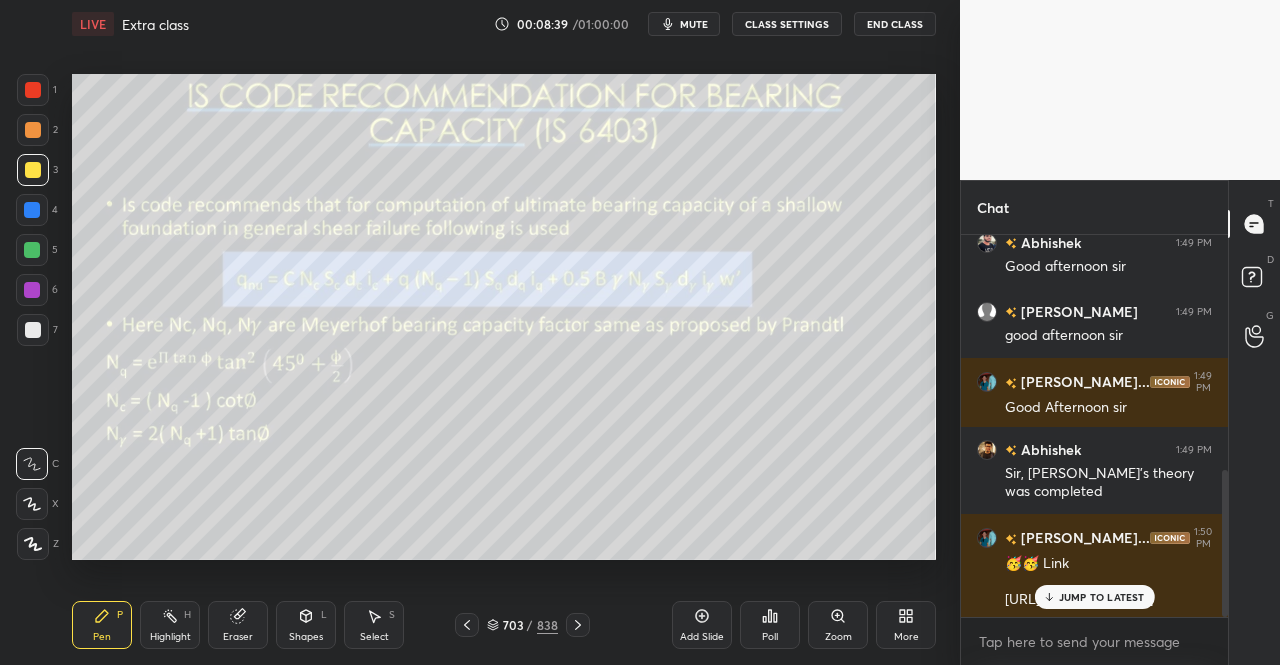 click on "JUMP TO LATEST" at bounding box center (1102, 597) 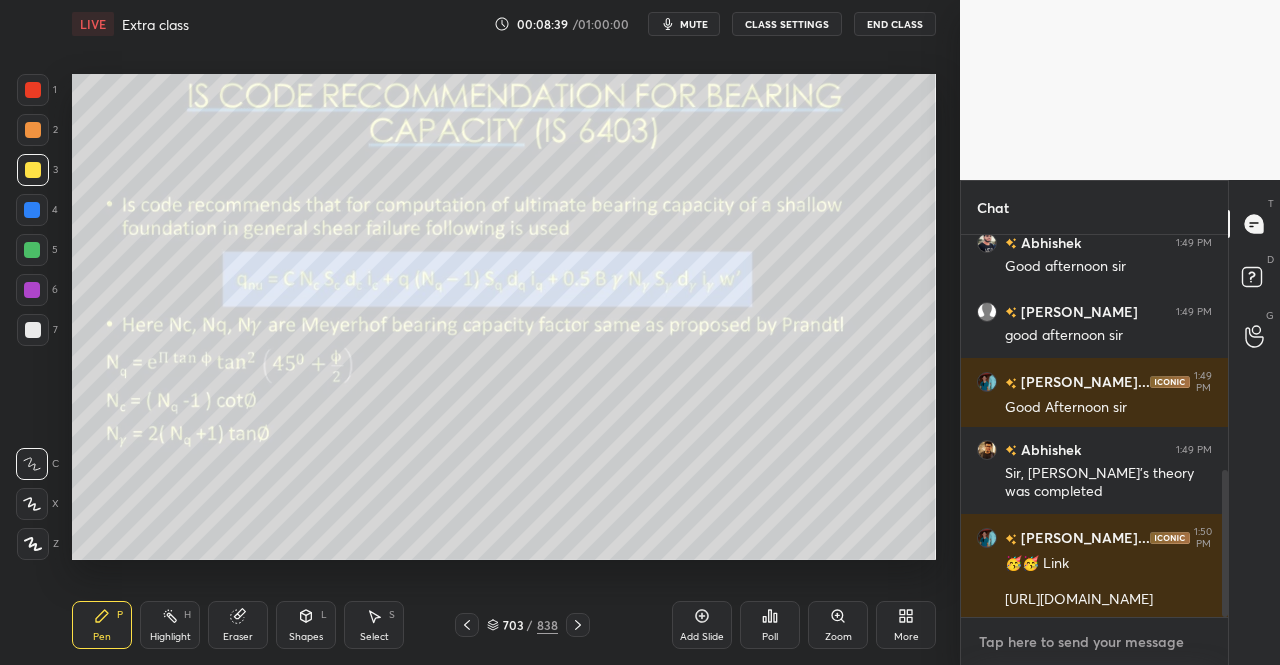 click at bounding box center (1094, 642) 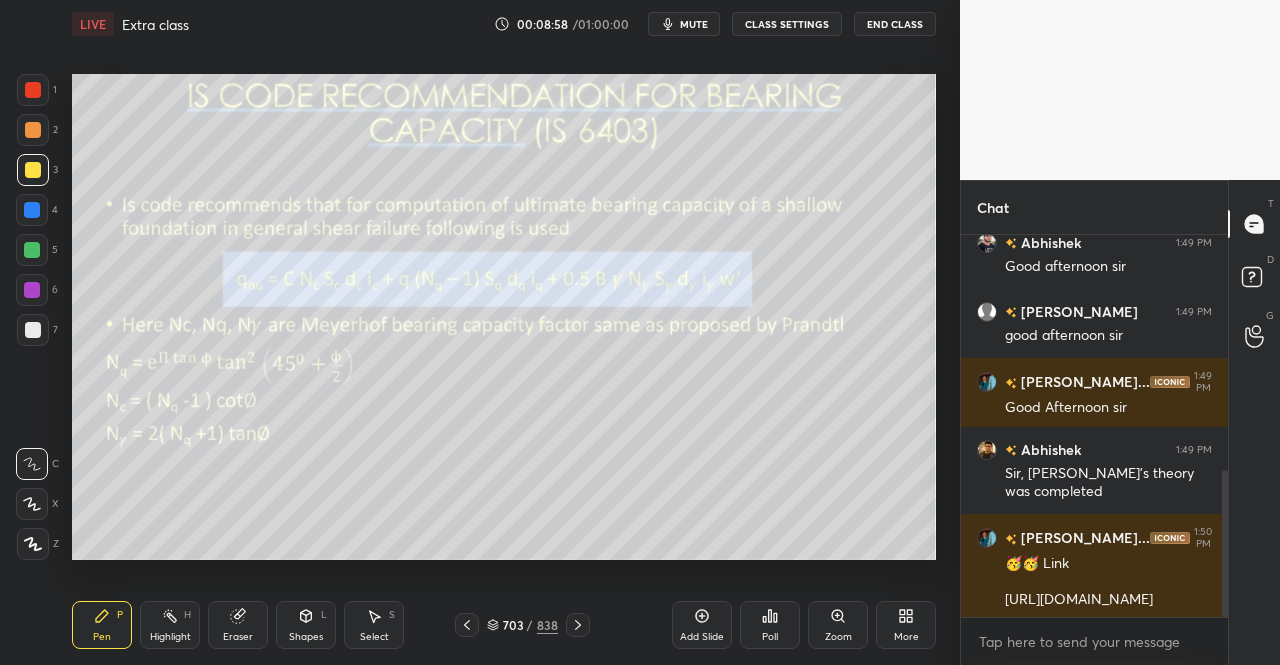 click on "Pen P" at bounding box center [102, 625] 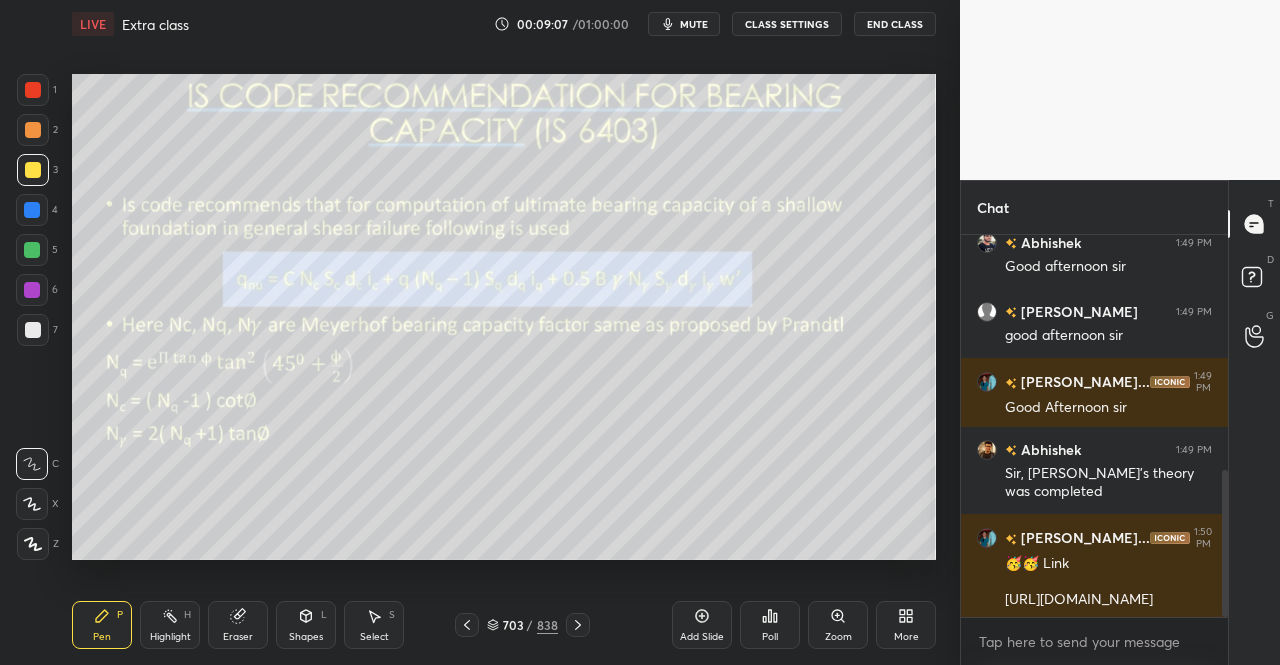 click on "Pen P" at bounding box center (102, 625) 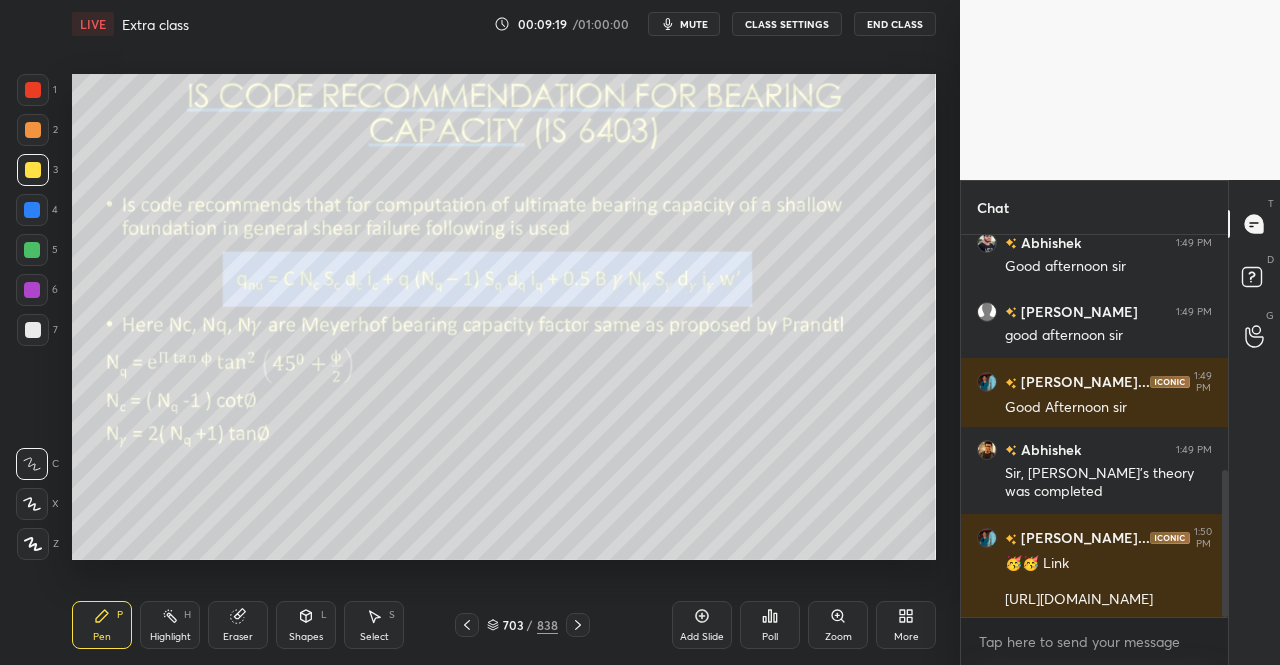 click 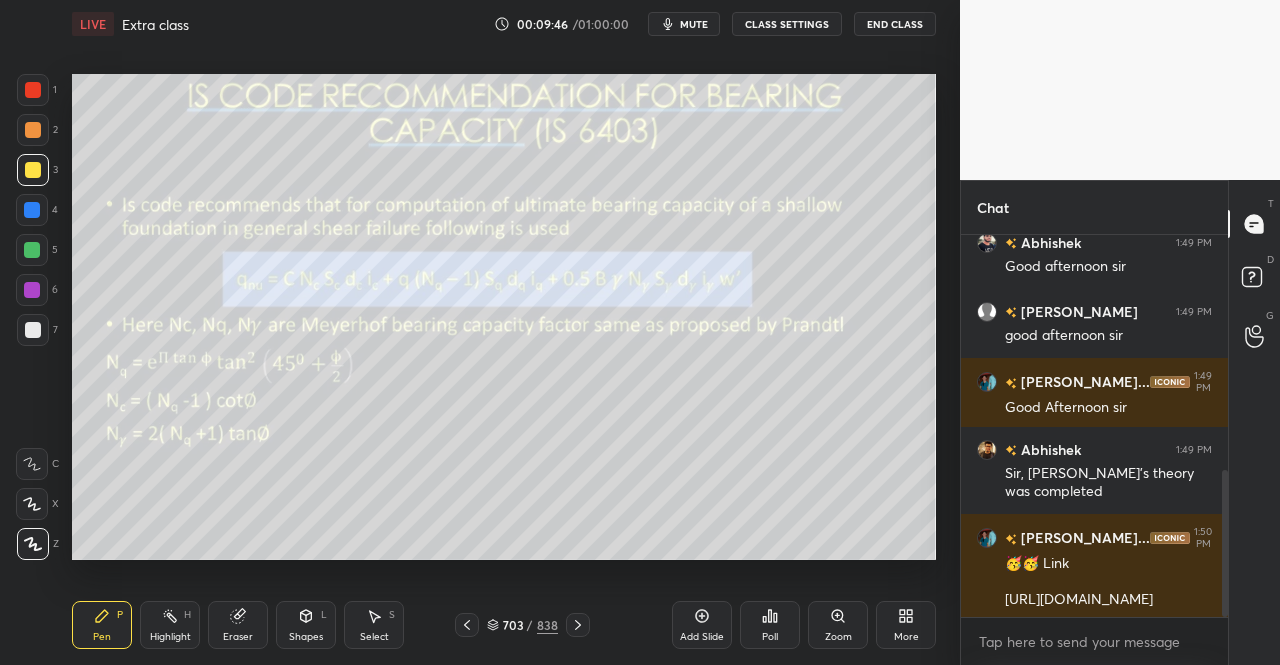 scroll, scrollTop: 682, scrollLeft: 0, axis: vertical 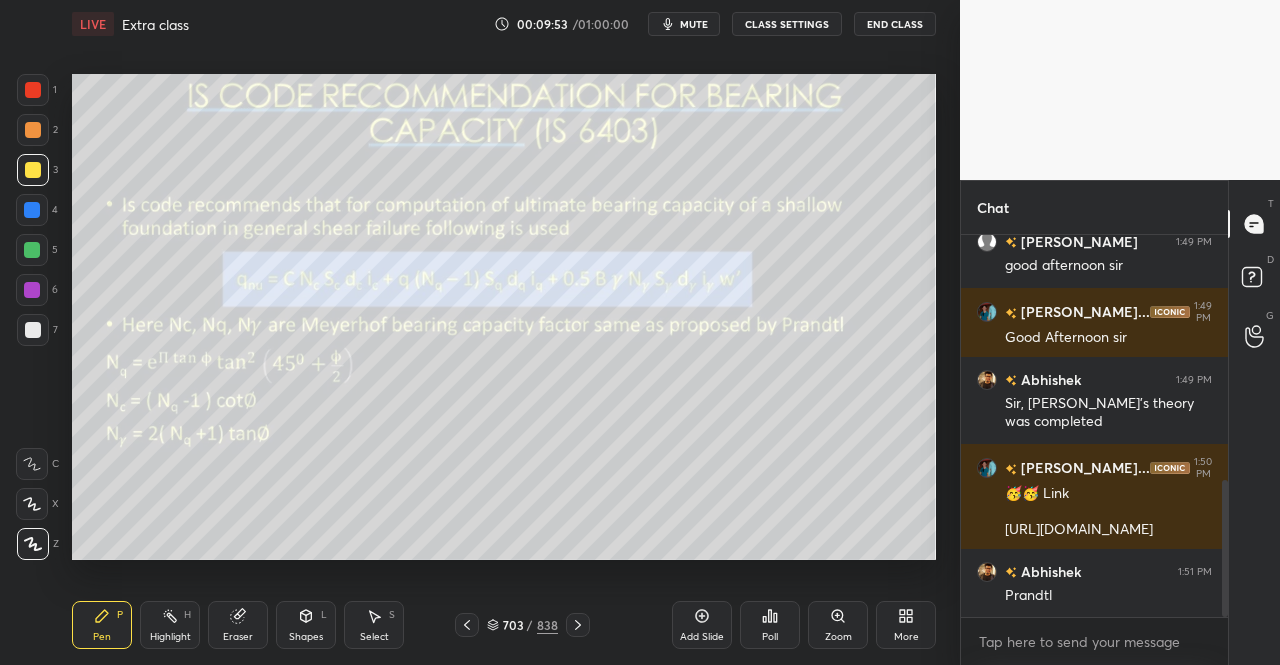 click 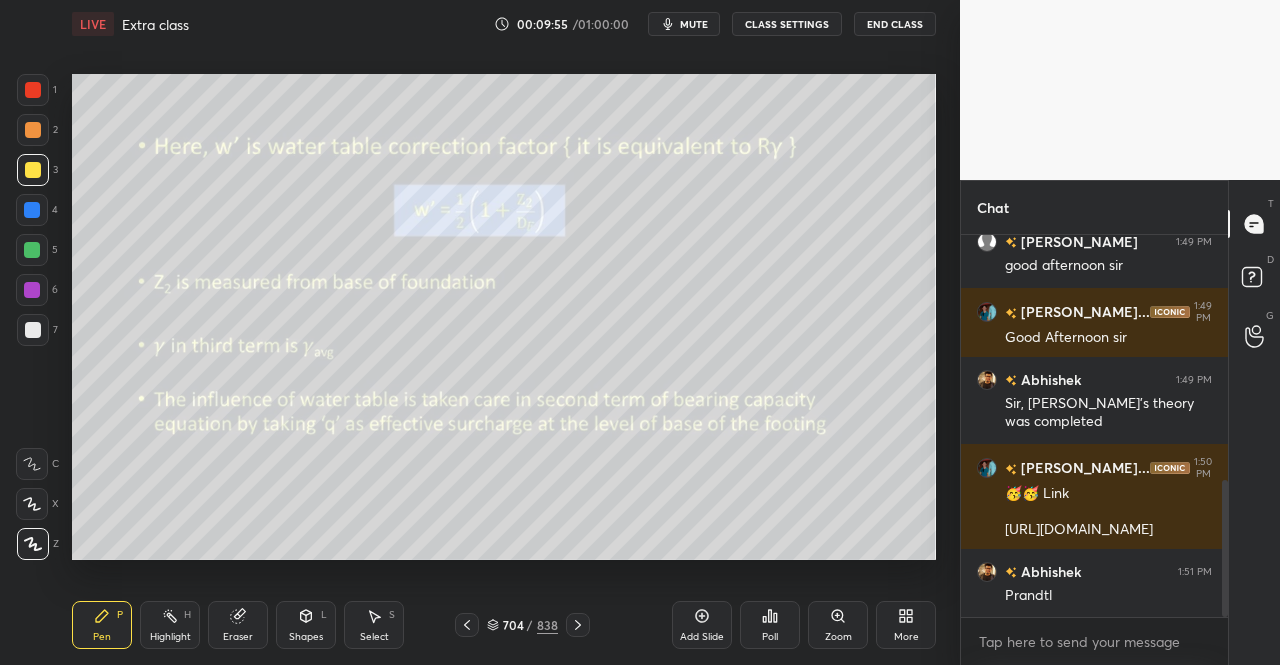 click at bounding box center (467, 625) 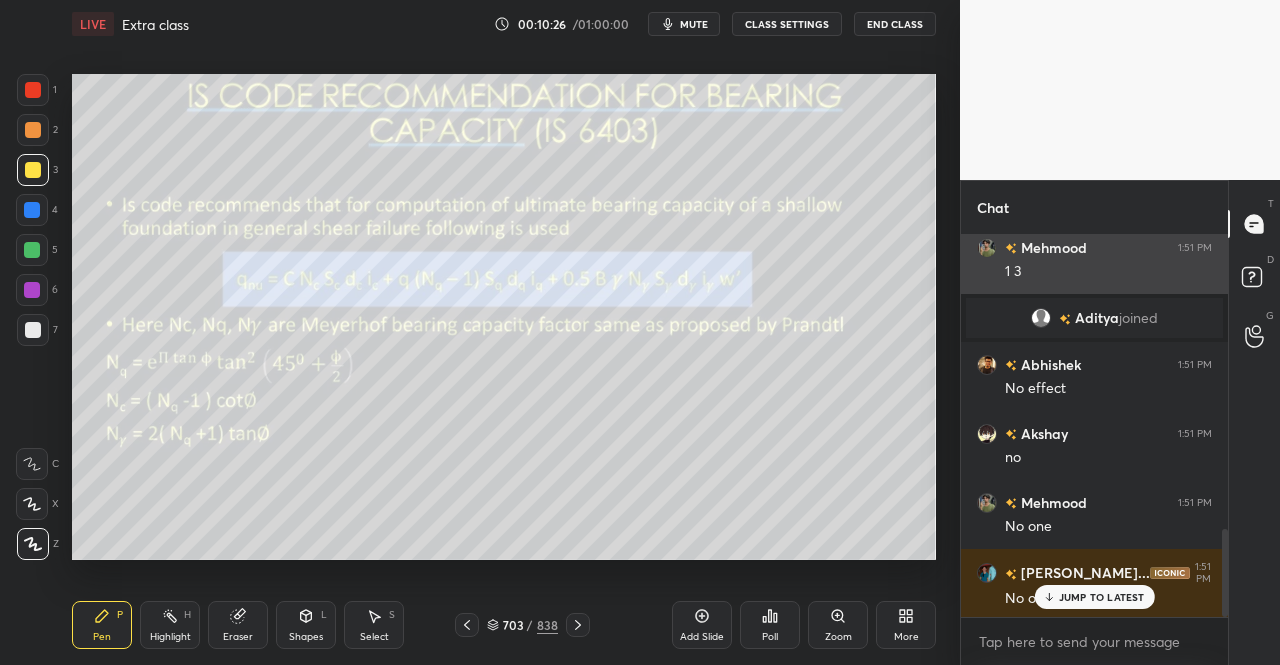 scroll, scrollTop: 1278, scrollLeft: 0, axis: vertical 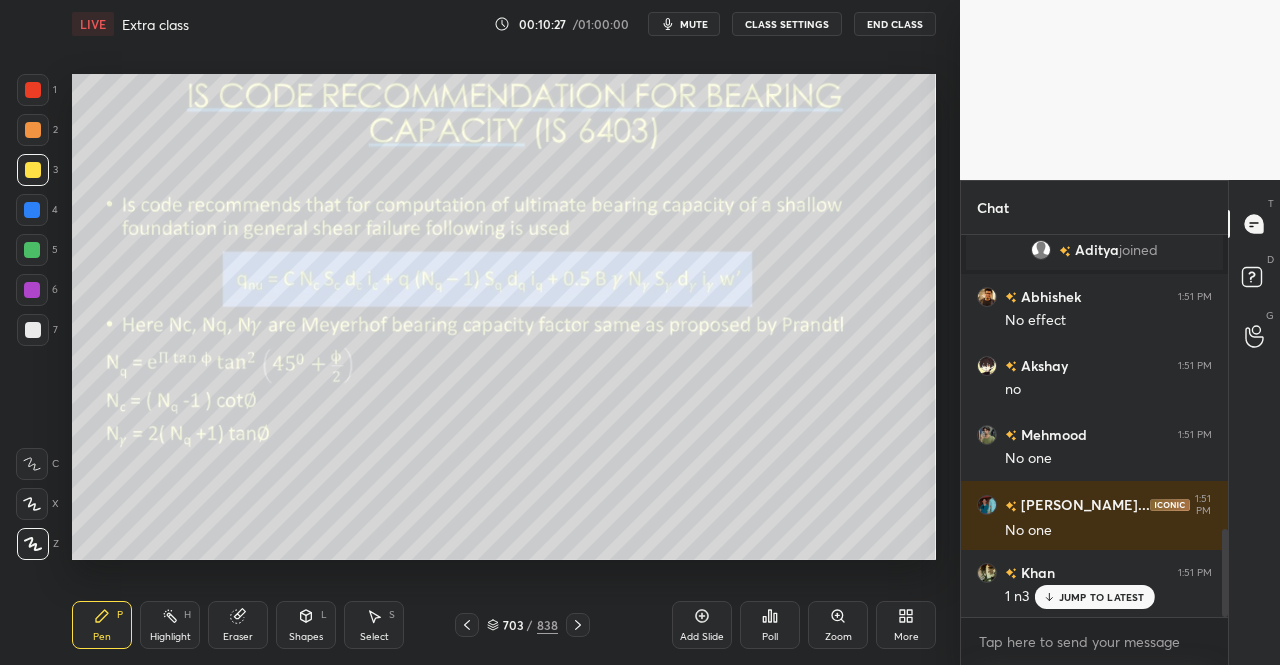 click on "Pen P" at bounding box center (102, 625) 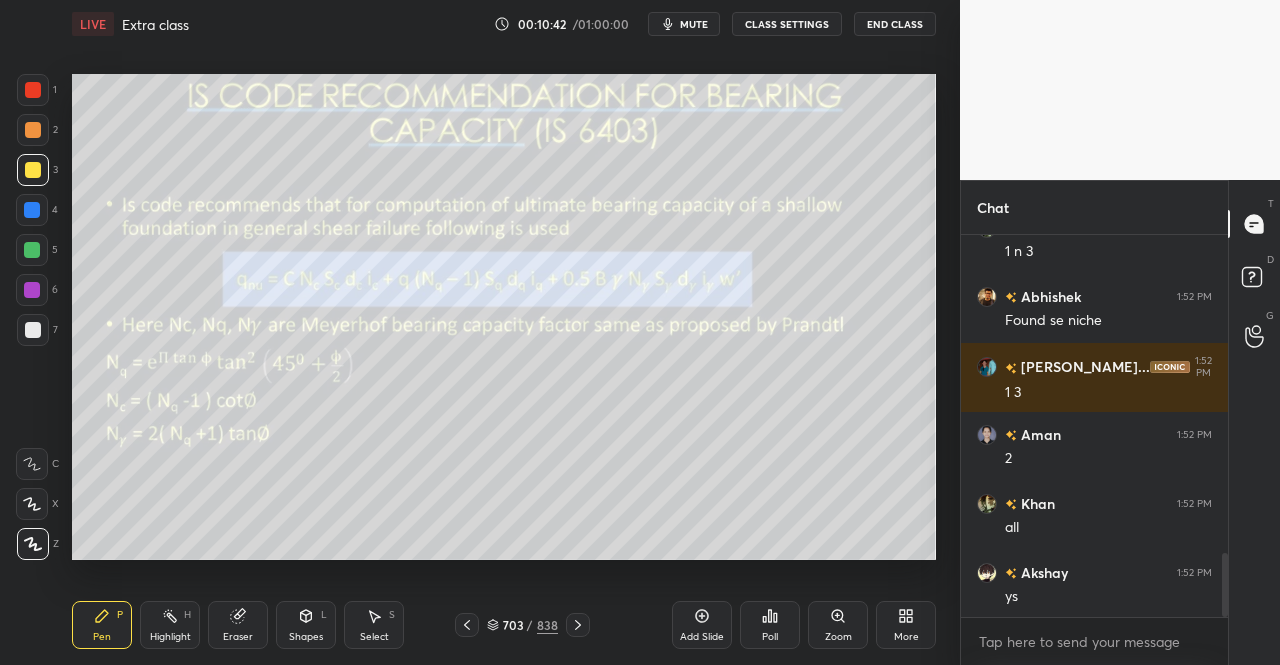 scroll, scrollTop: 1900, scrollLeft: 0, axis: vertical 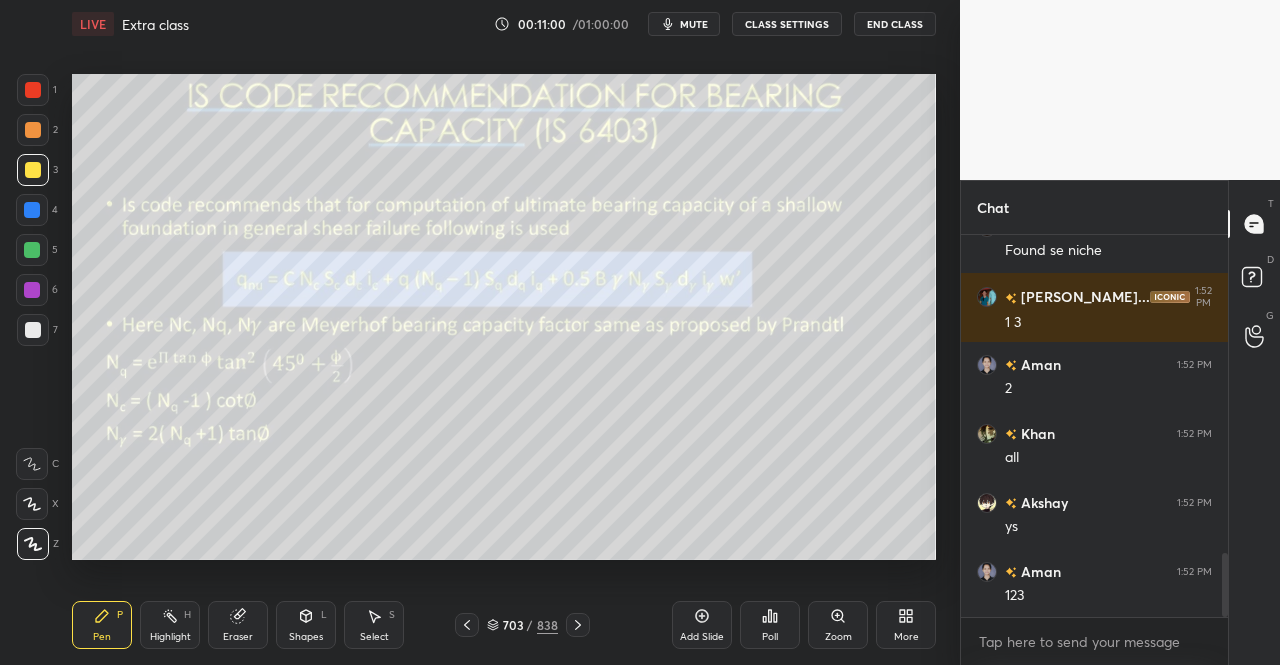 click 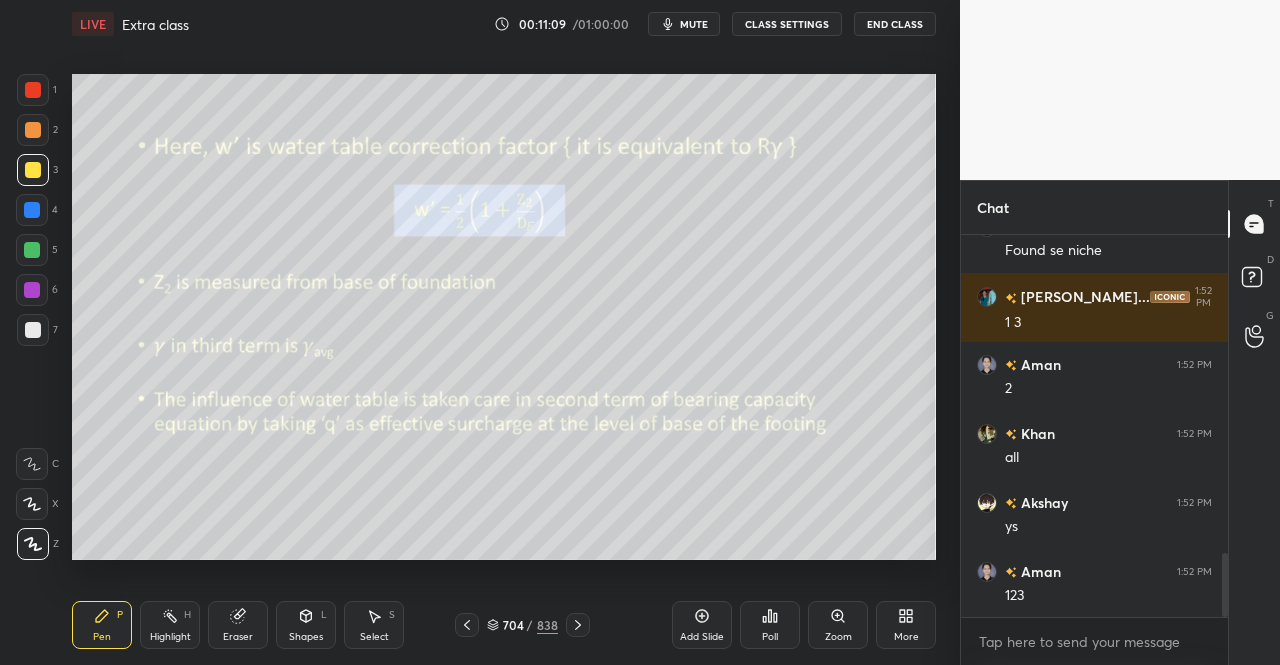 click 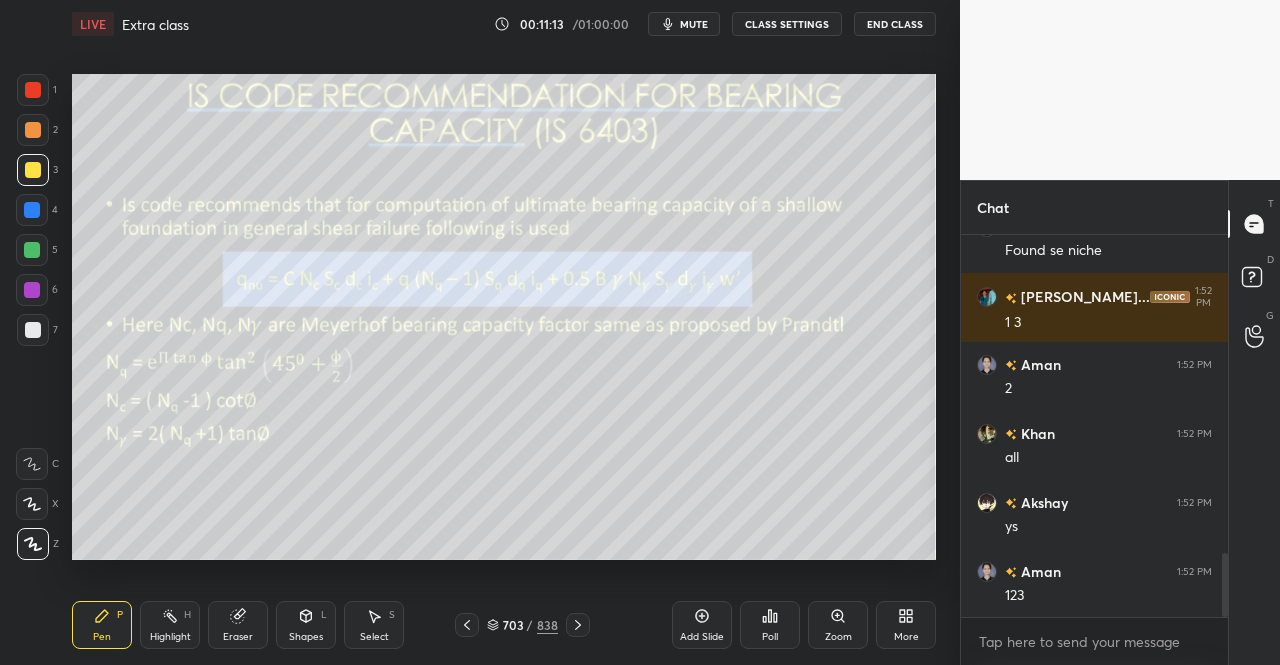 click 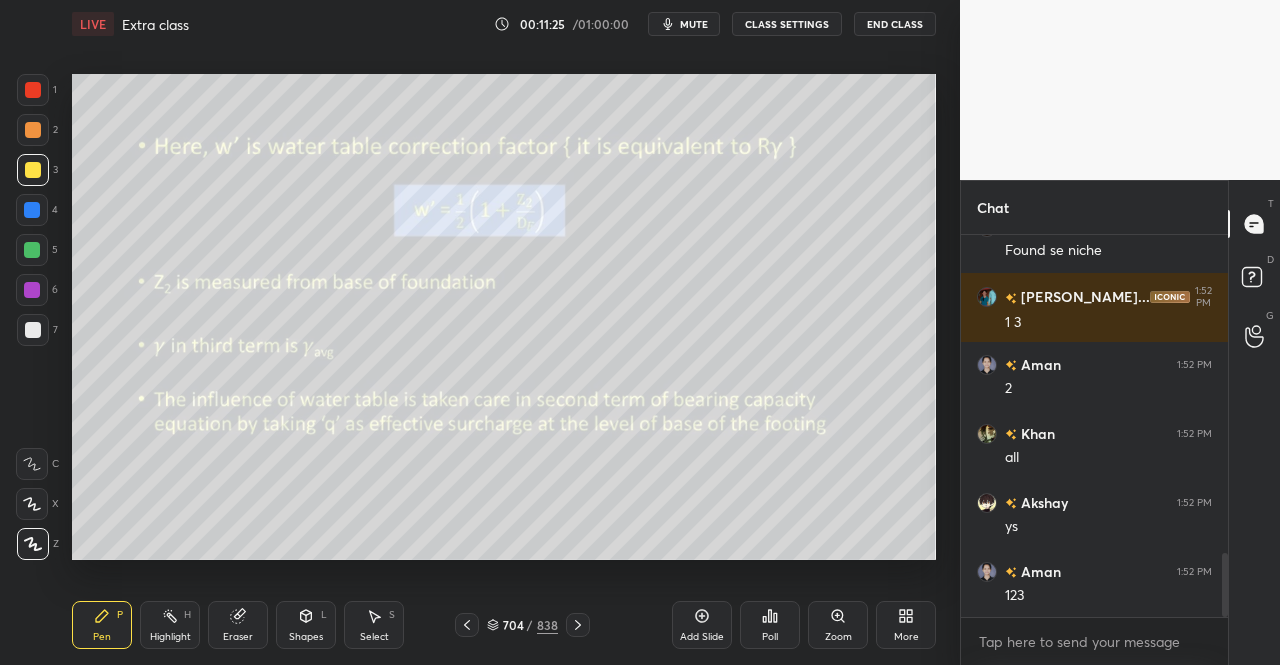 click 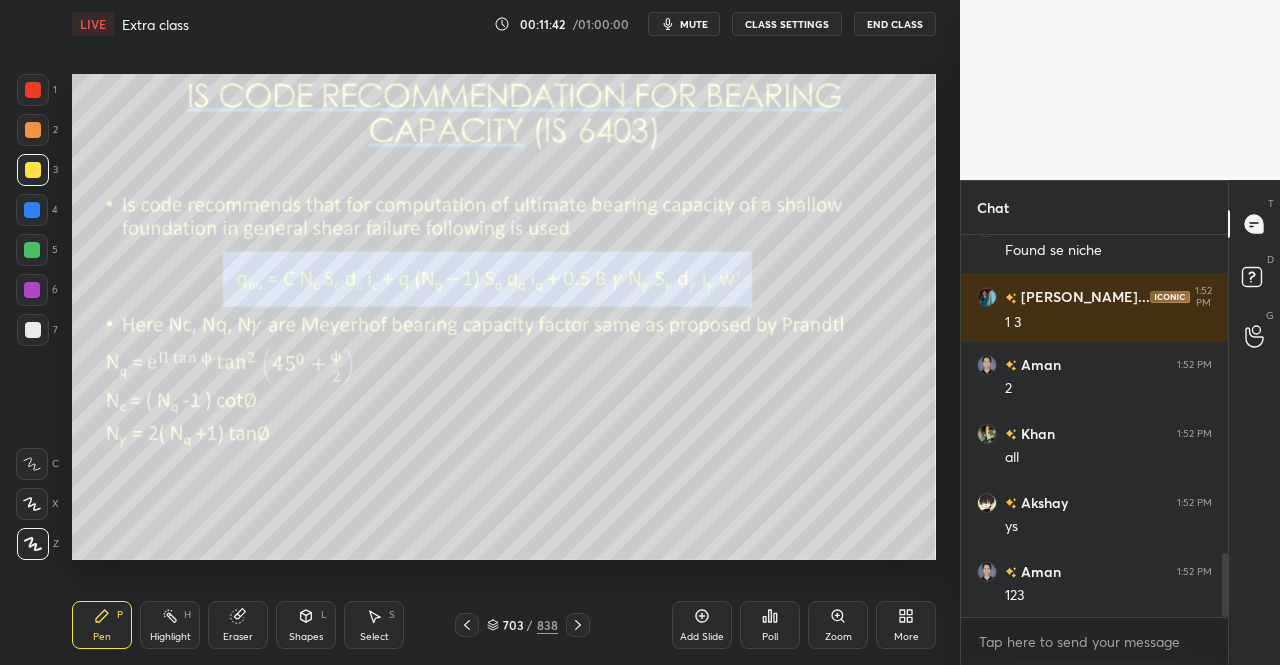 click on "Eraser" at bounding box center (238, 625) 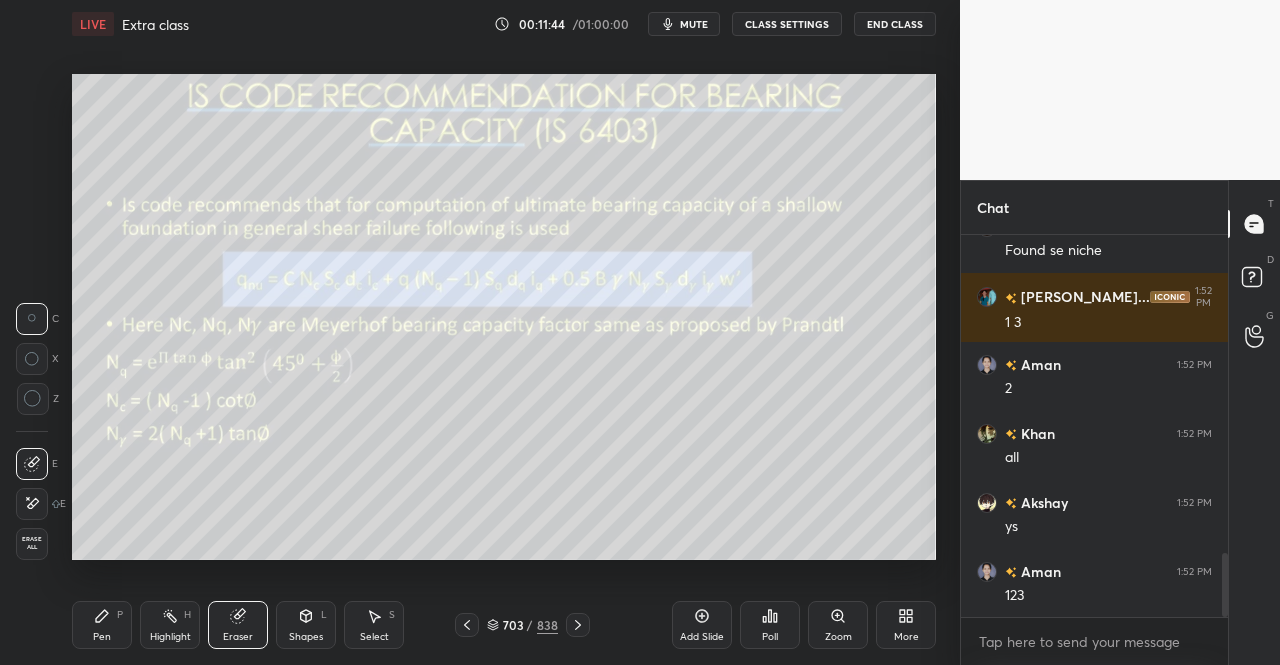 scroll, scrollTop: 1968, scrollLeft: 0, axis: vertical 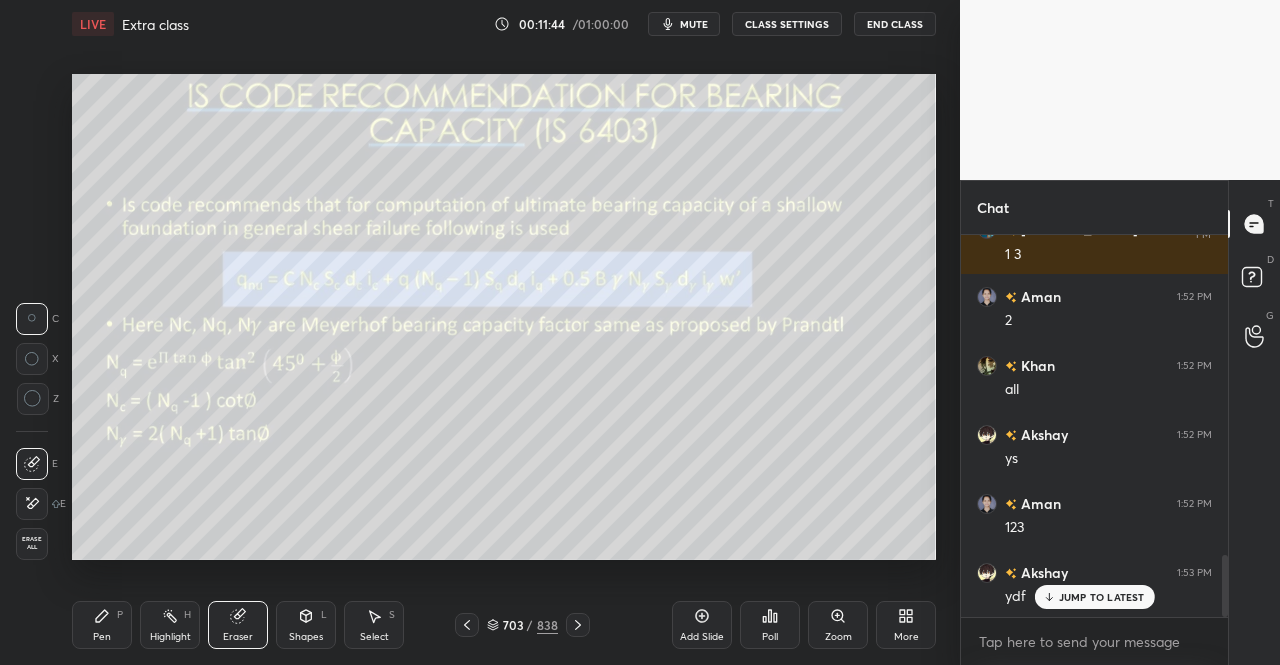 click on "Pen P" at bounding box center [102, 625] 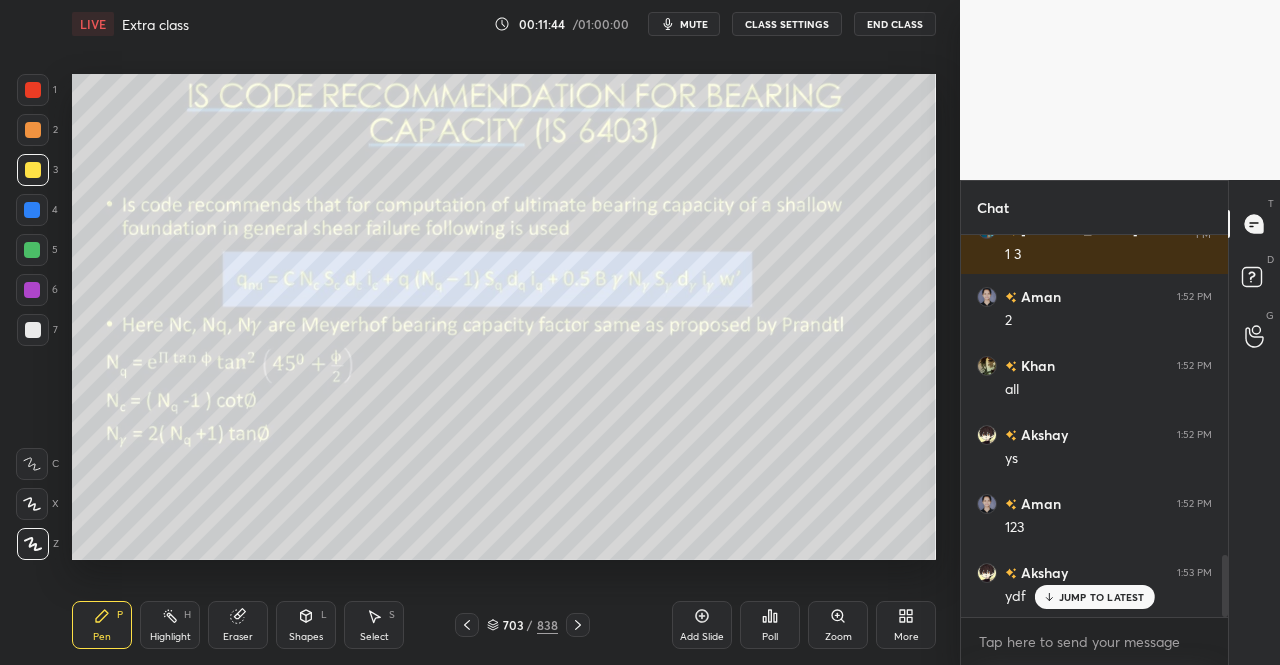 click on "Pen P" at bounding box center [102, 625] 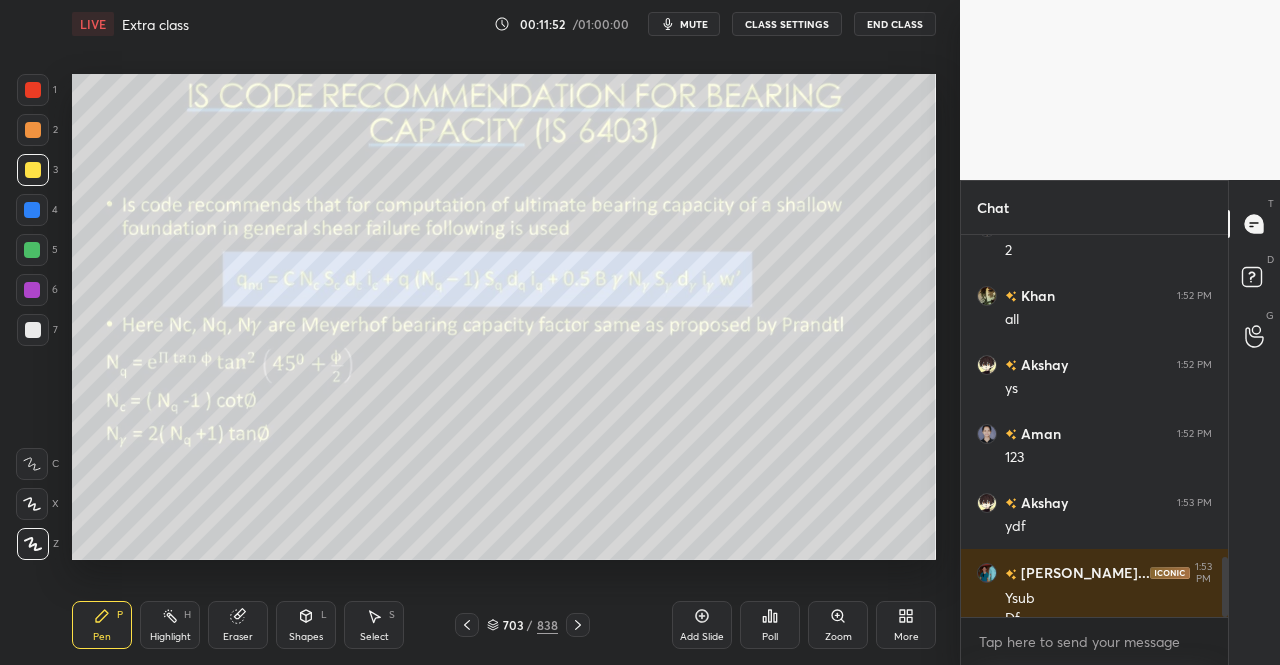 scroll, scrollTop: 2058, scrollLeft: 0, axis: vertical 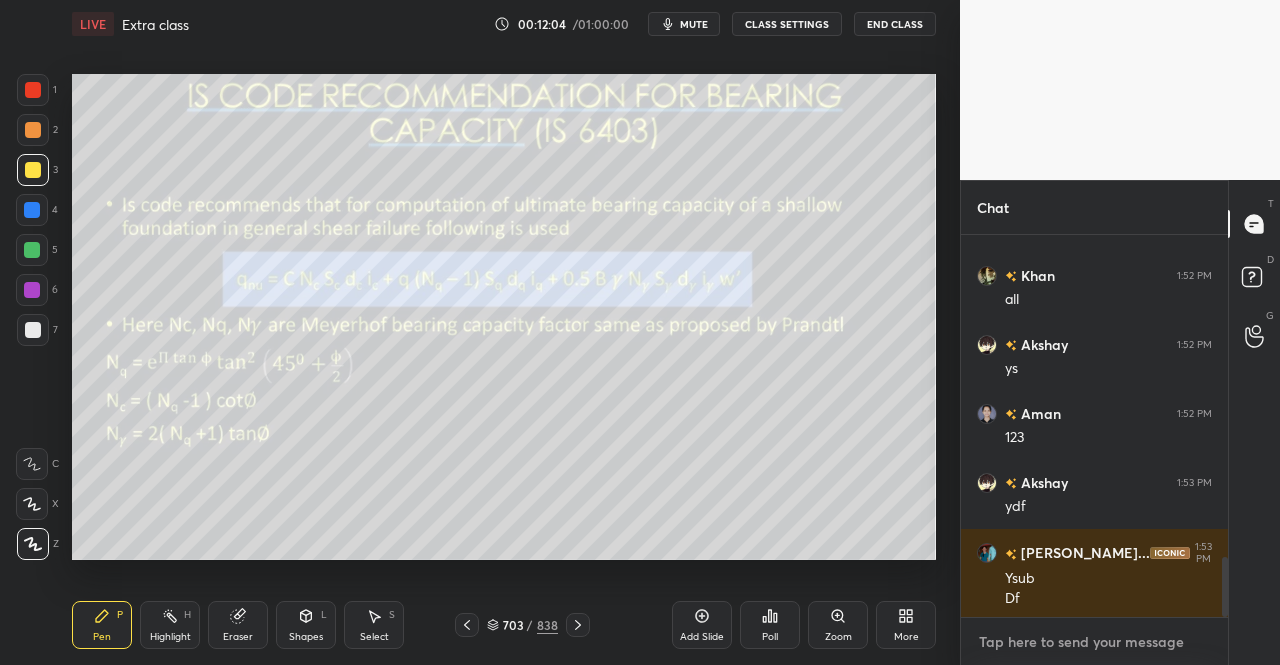 click at bounding box center [1094, 642] 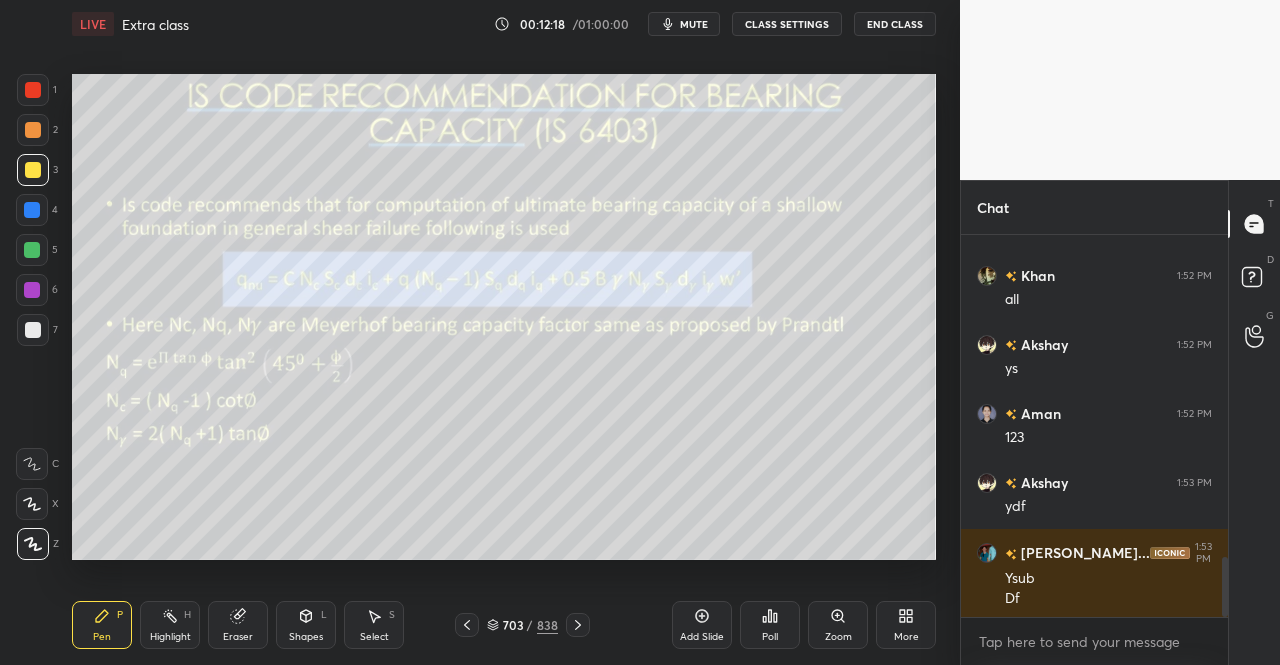 click 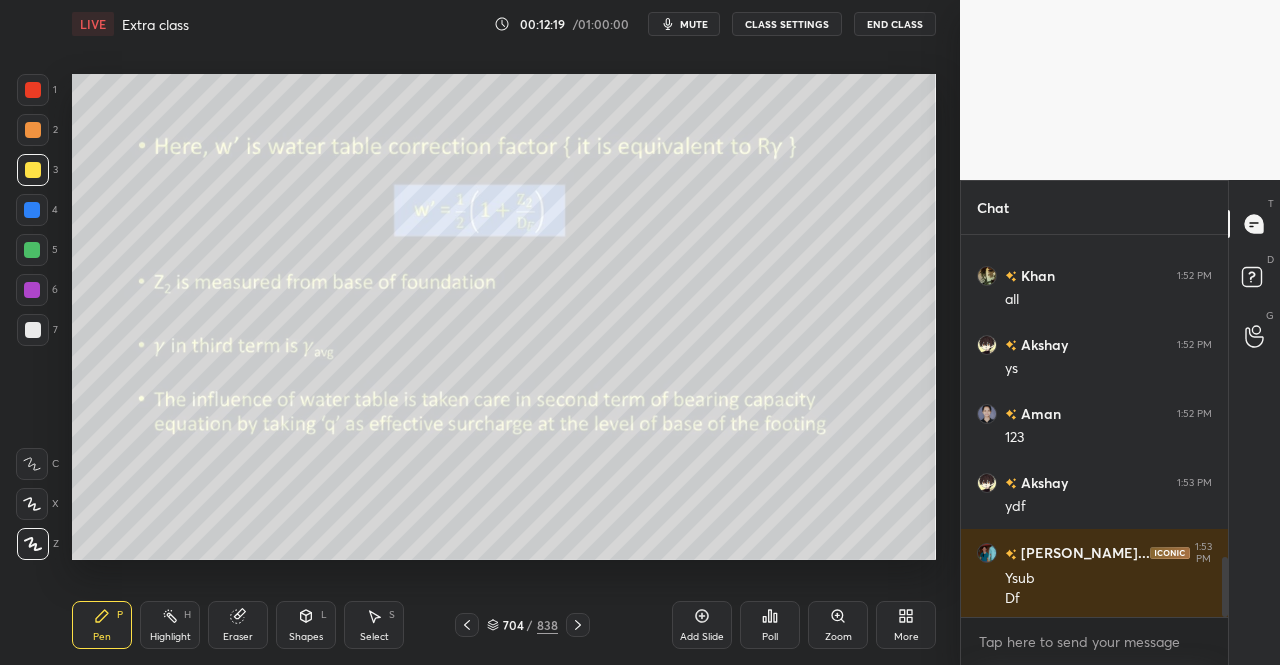 scroll, scrollTop: 2078, scrollLeft: 0, axis: vertical 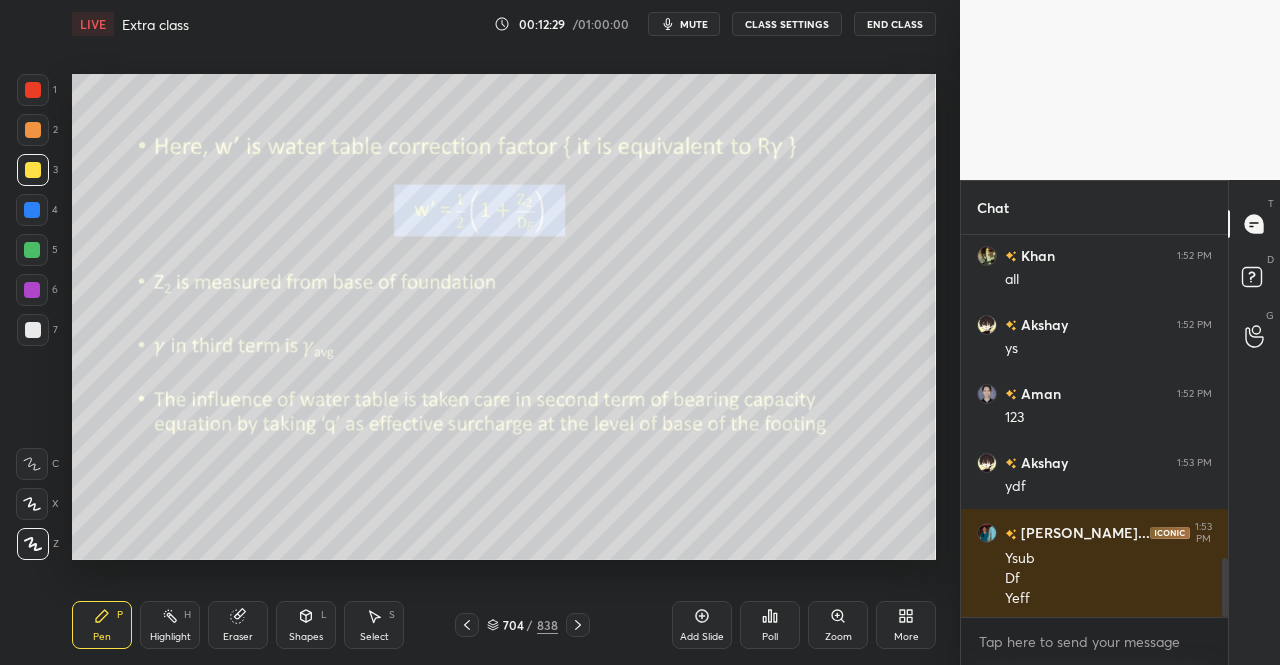 click 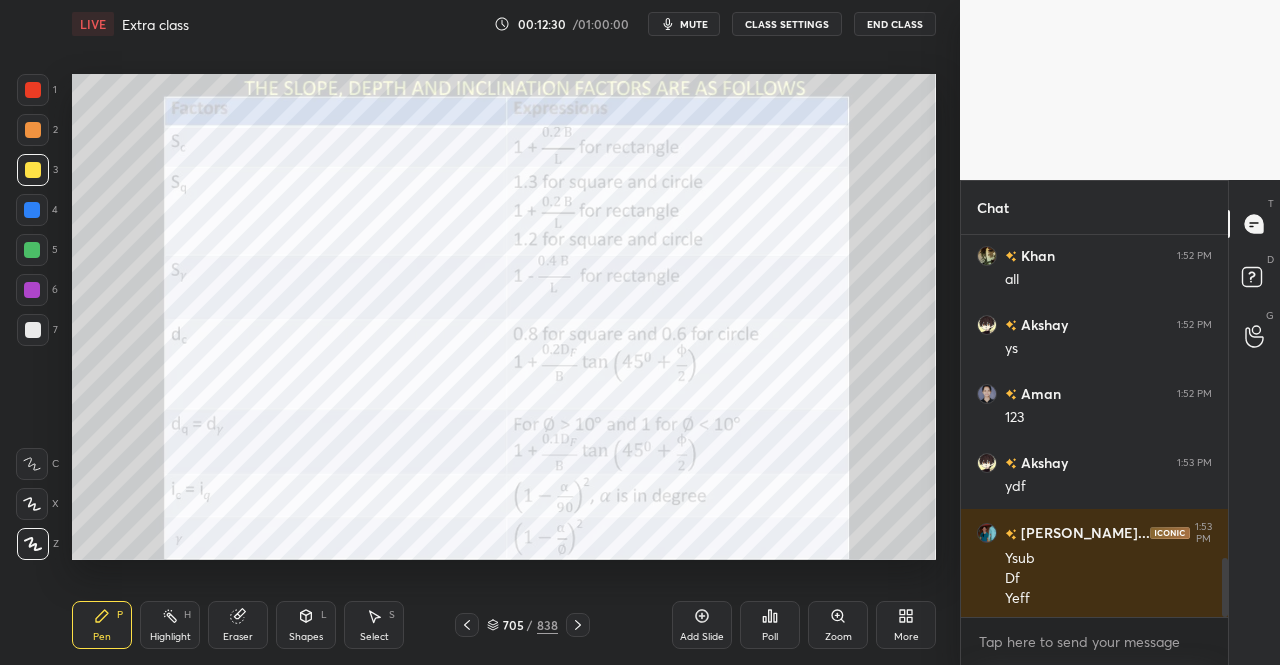 click on "LIVE Extra class 00:12:30 /  01:00:00 mute CLASS SETTINGS End Class Setting up your live class Poll for   secs No correct answer Start poll Back Extra class • L59 of Complete Course On Soil Mechanics Dr. [PERSON_NAME] Pen P Highlight H Eraser Shapes L Select S 705 / 838 Add Slide Poll Zoom More" at bounding box center [504, 332] 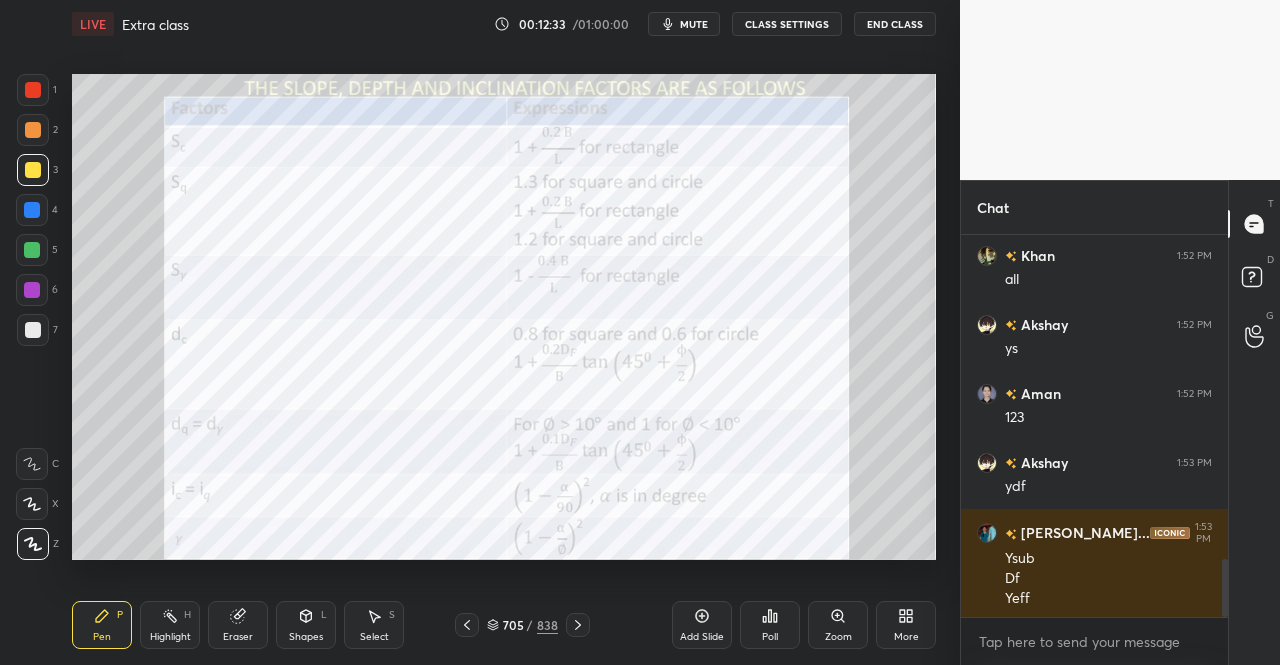 scroll, scrollTop: 2126, scrollLeft: 0, axis: vertical 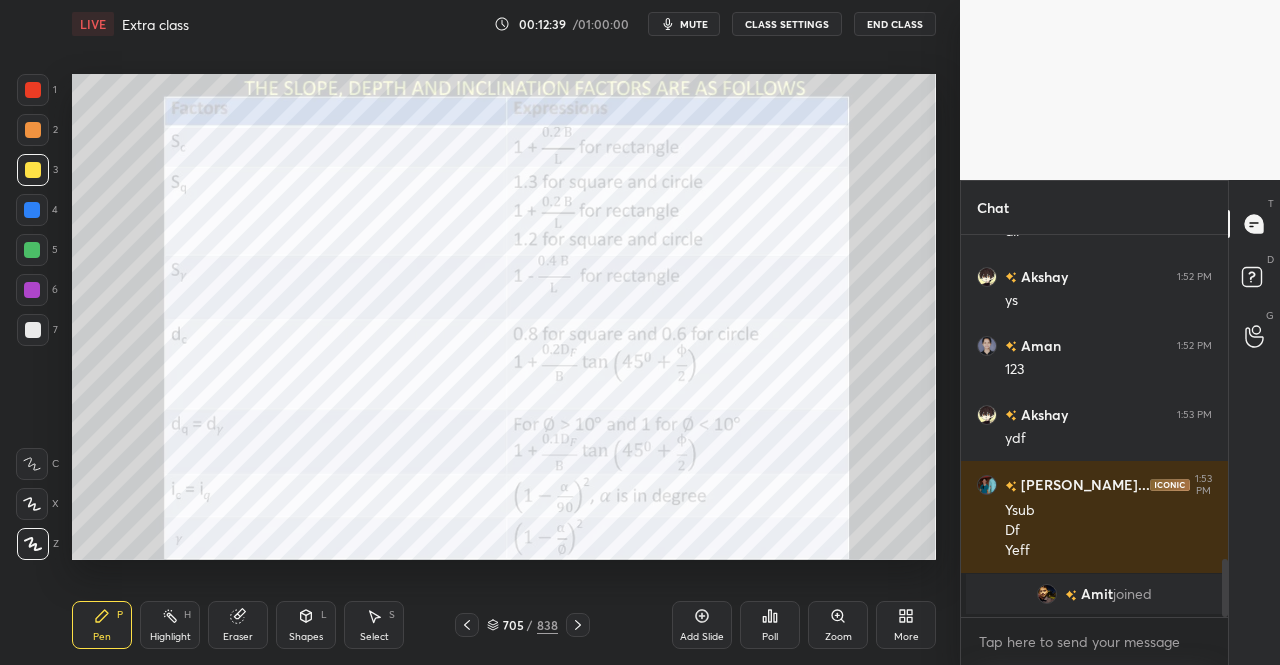 click 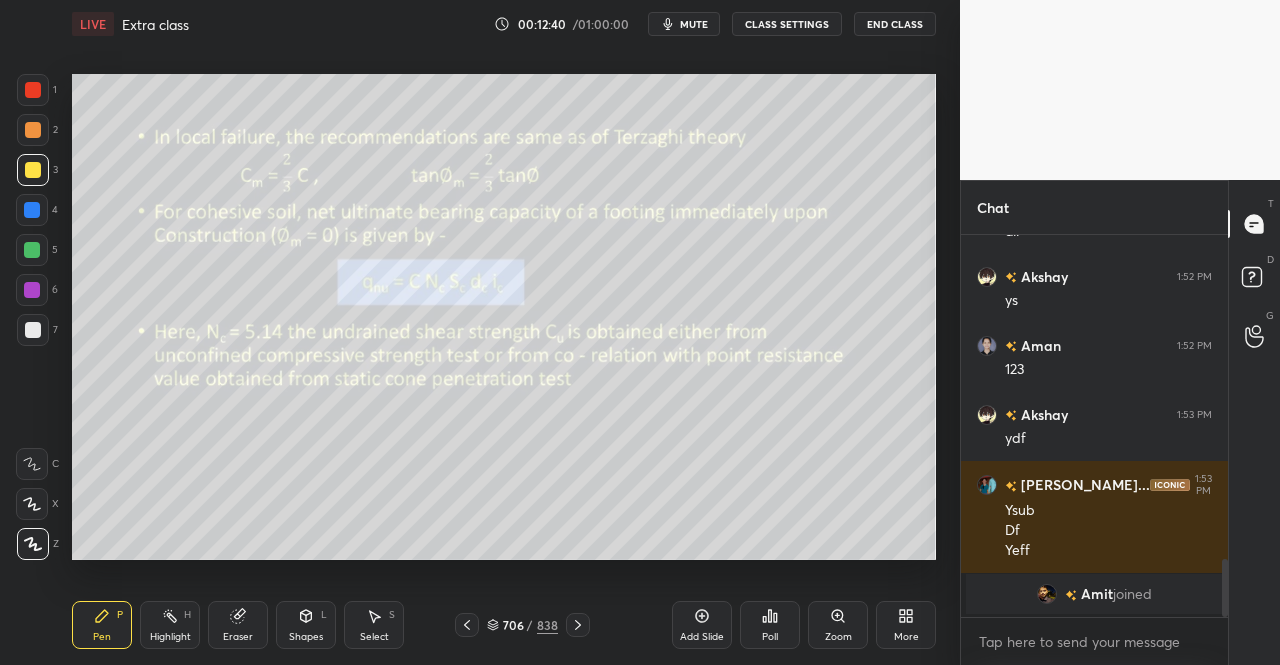 click 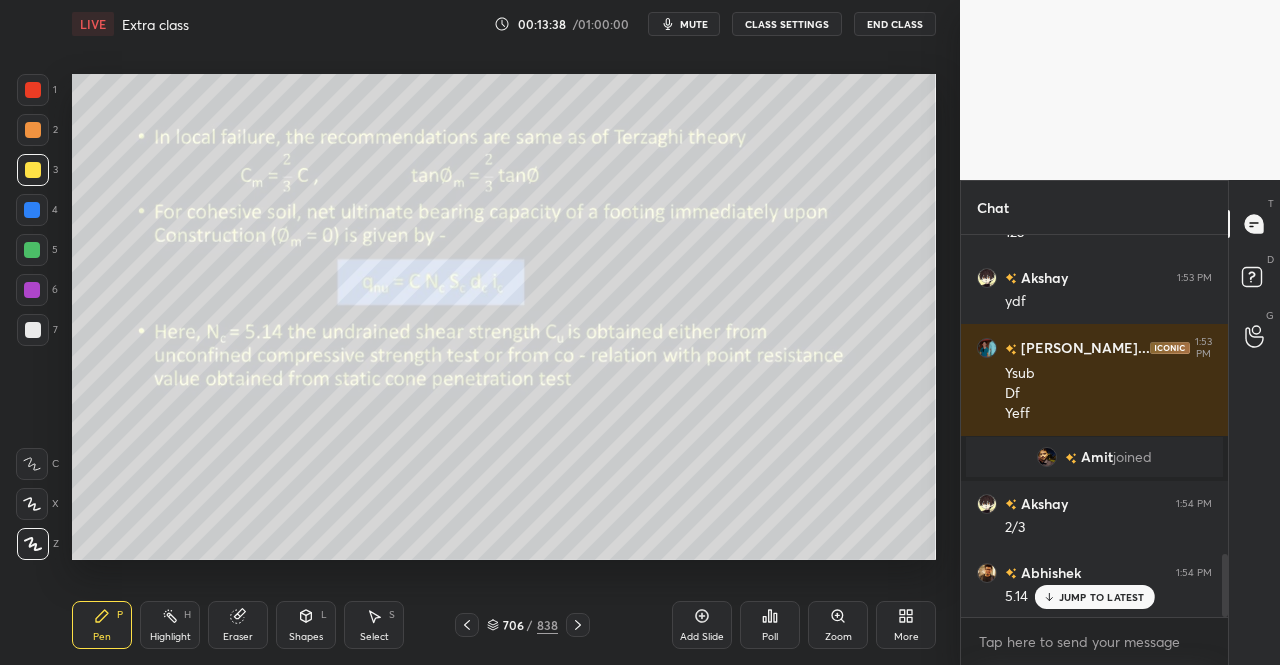 scroll, scrollTop: 1942, scrollLeft: 0, axis: vertical 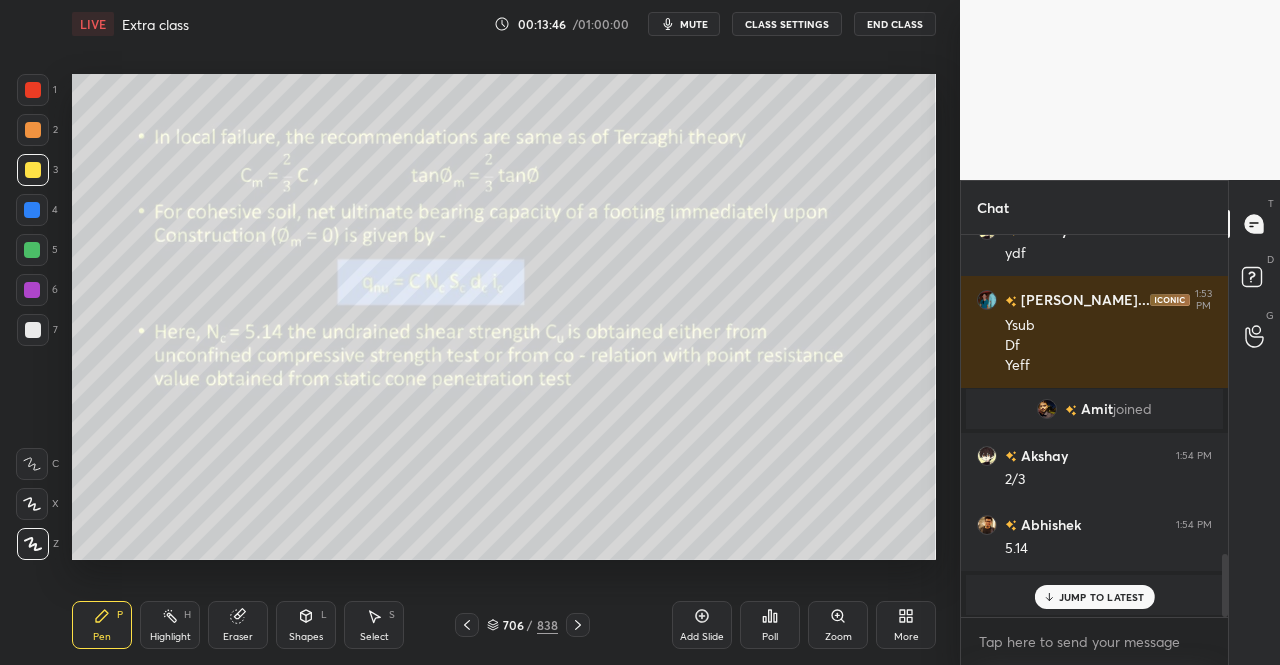click on "Eraser" at bounding box center (238, 625) 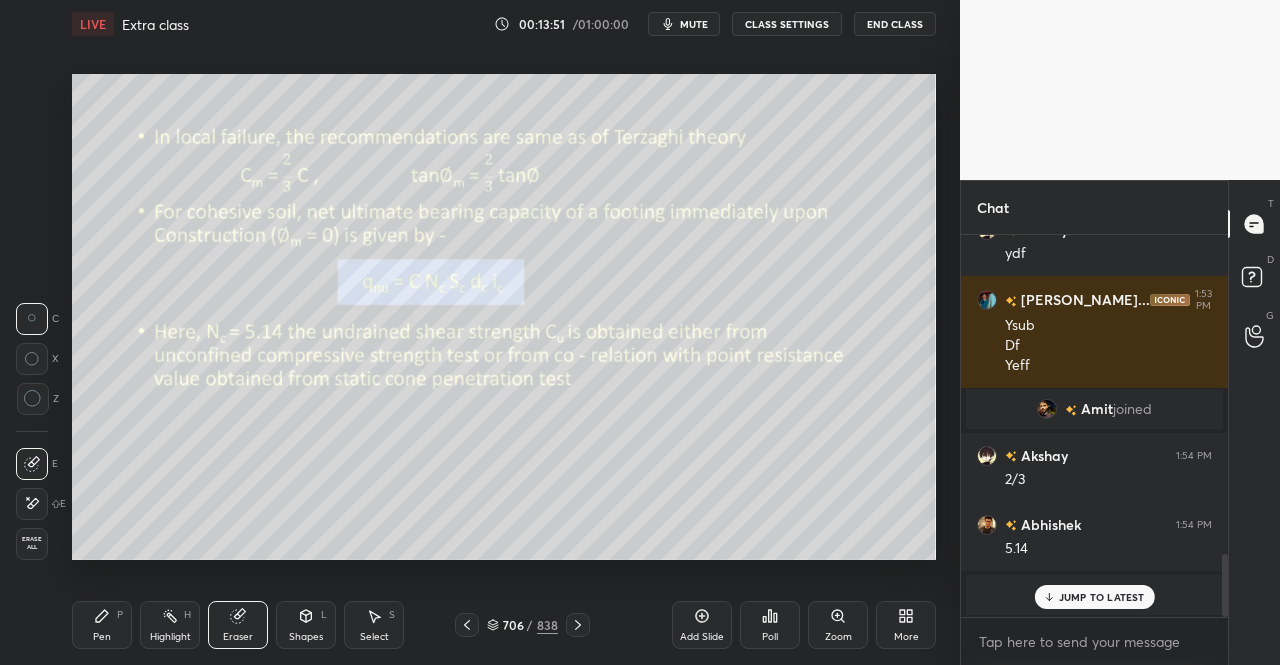 click on "Pen P" at bounding box center (102, 625) 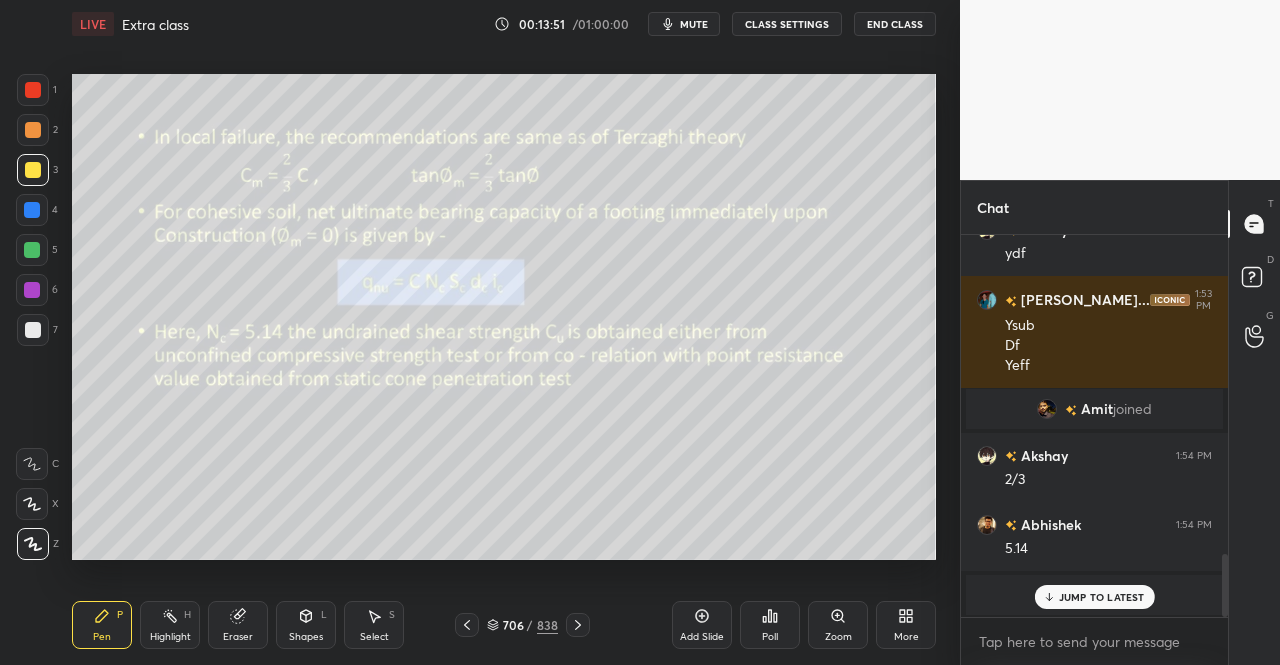 click on "Pen P" at bounding box center (102, 625) 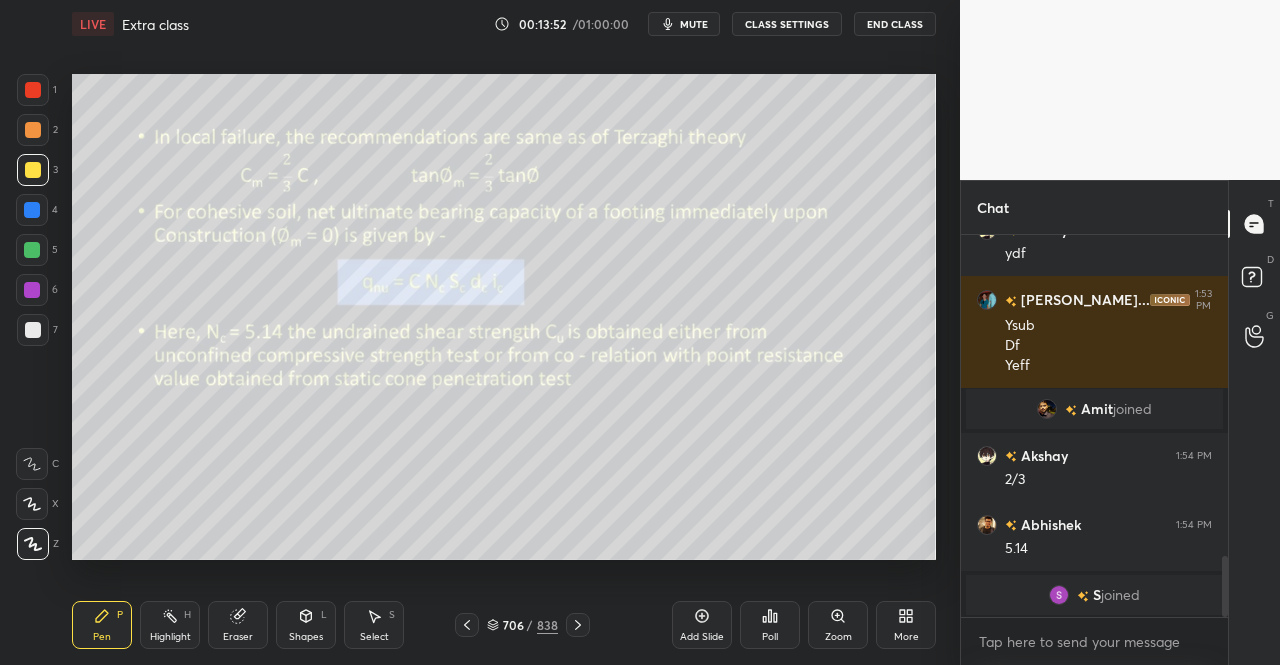 scroll, scrollTop: 2030, scrollLeft: 0, axis: vertical 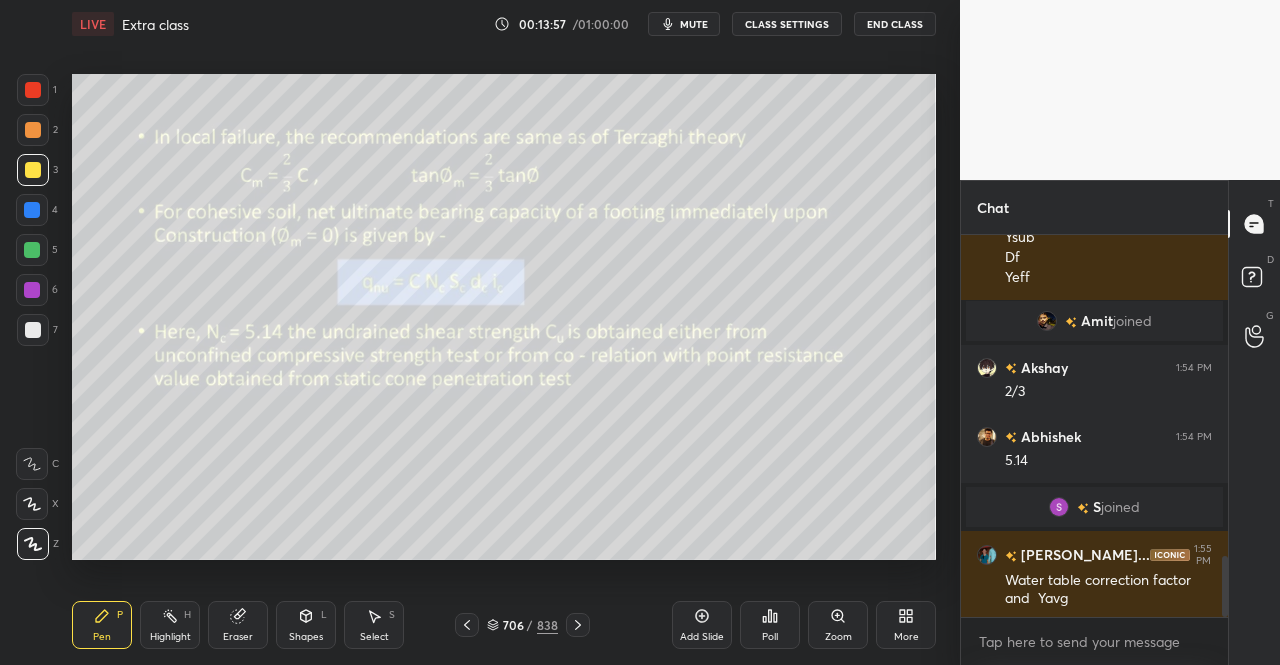 click at bounding box center [578, 625] 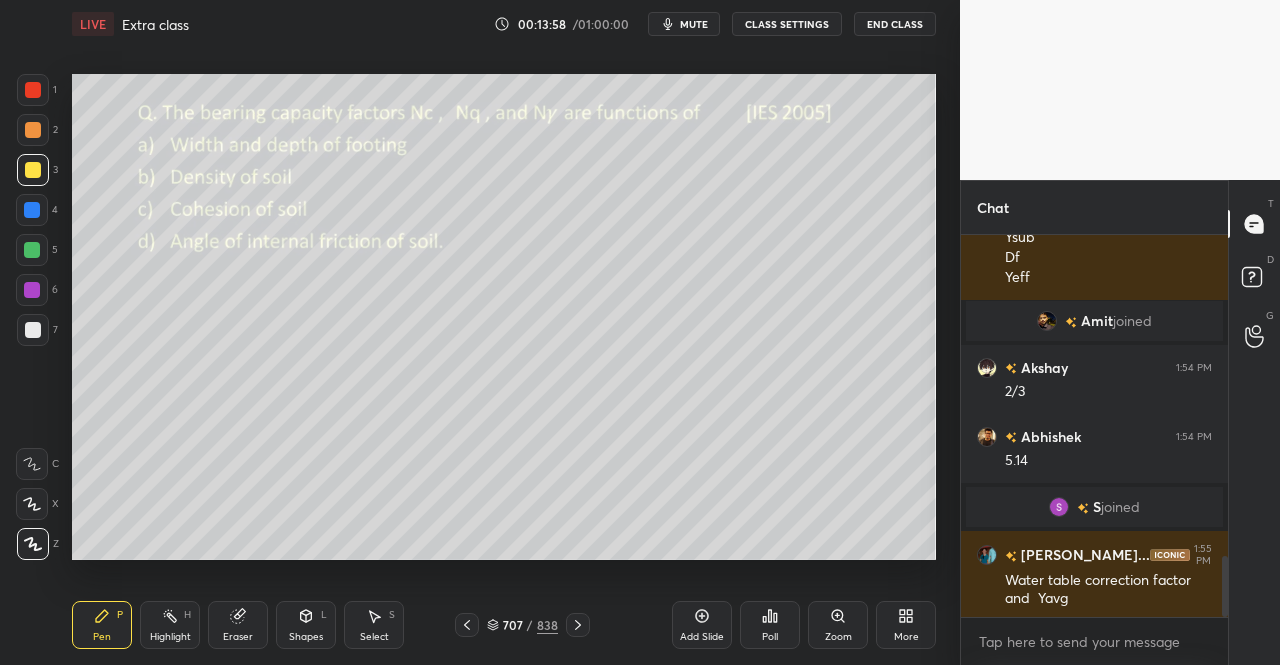 click on "Pen P" at bounding box center [102, 625] 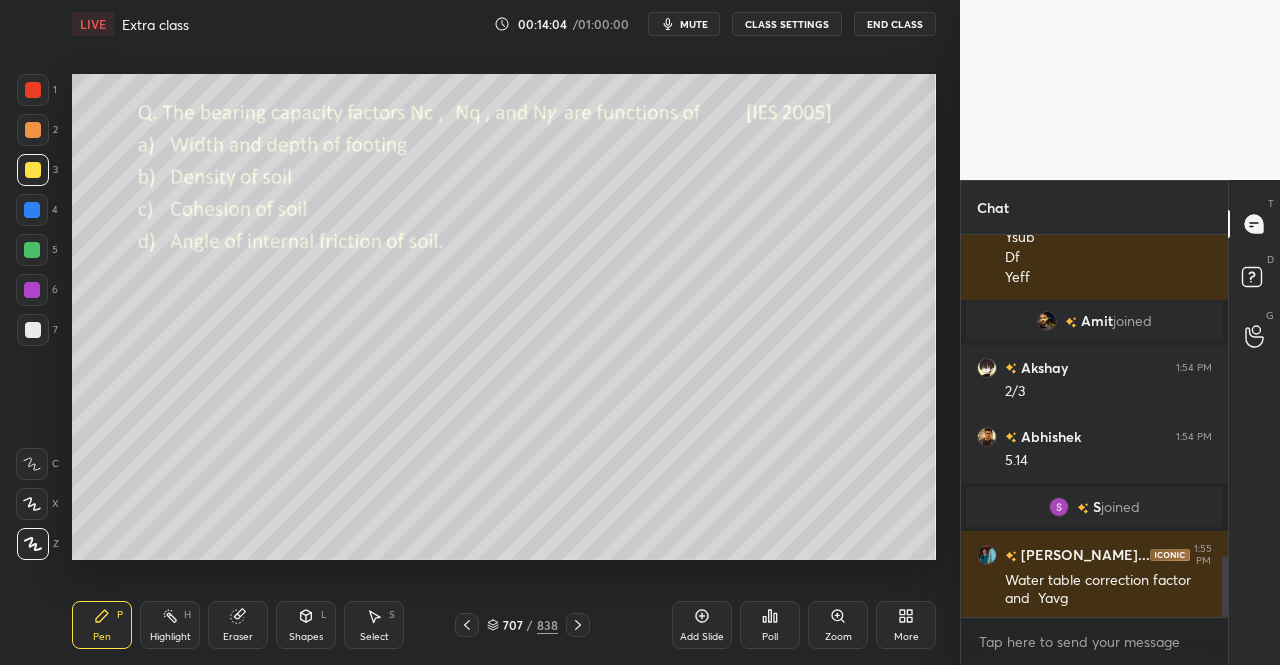 scroll, scrollTop: 2098, scrollLeft: 0, axis: vertical 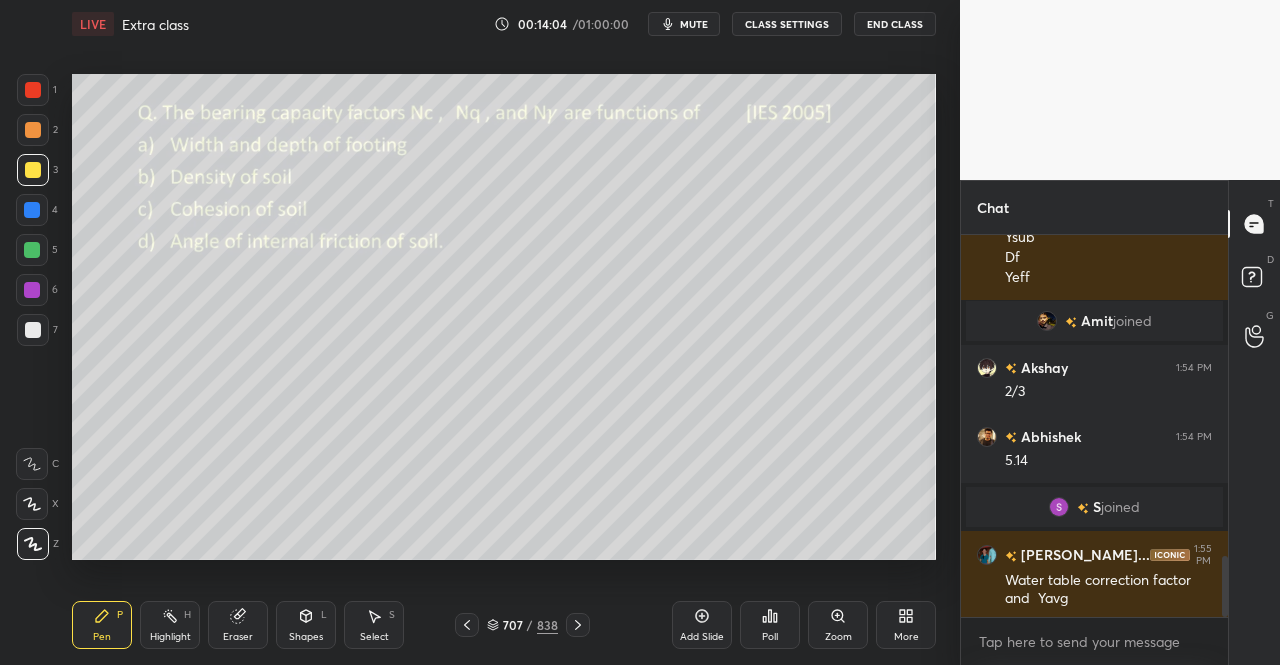 click on "mute" at bounding box center [694, 24] 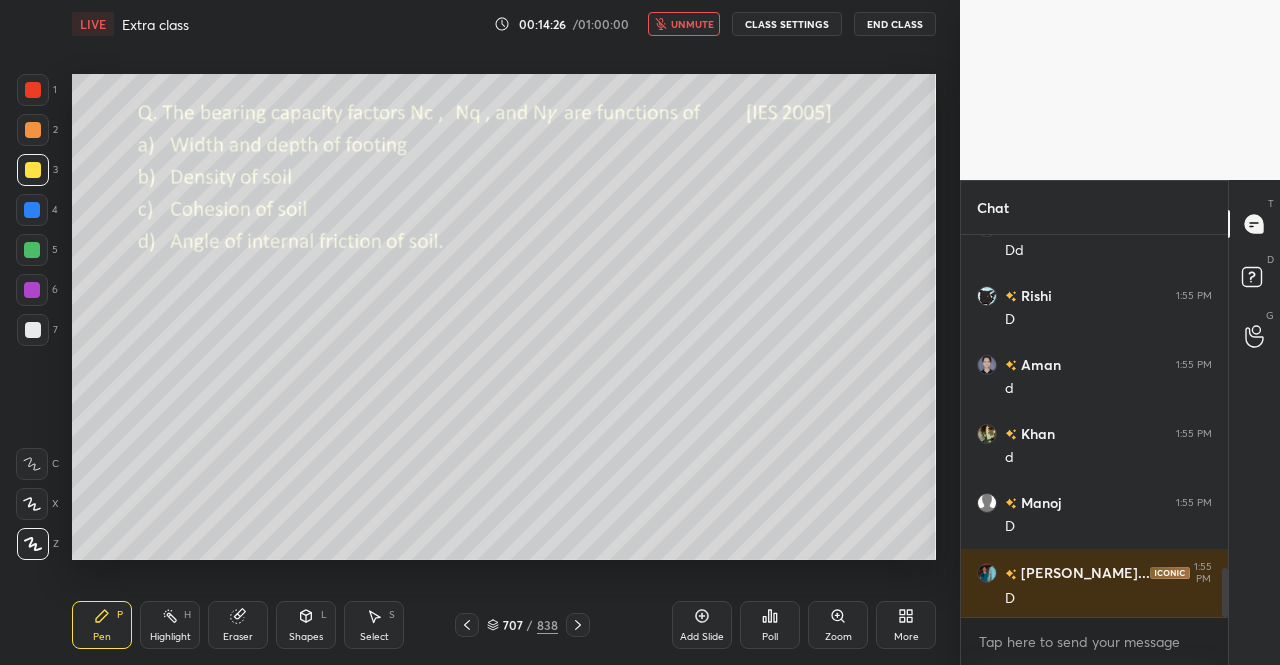 scroll, scrollTop: 2650, scrollLeft: 0, axis: vertical 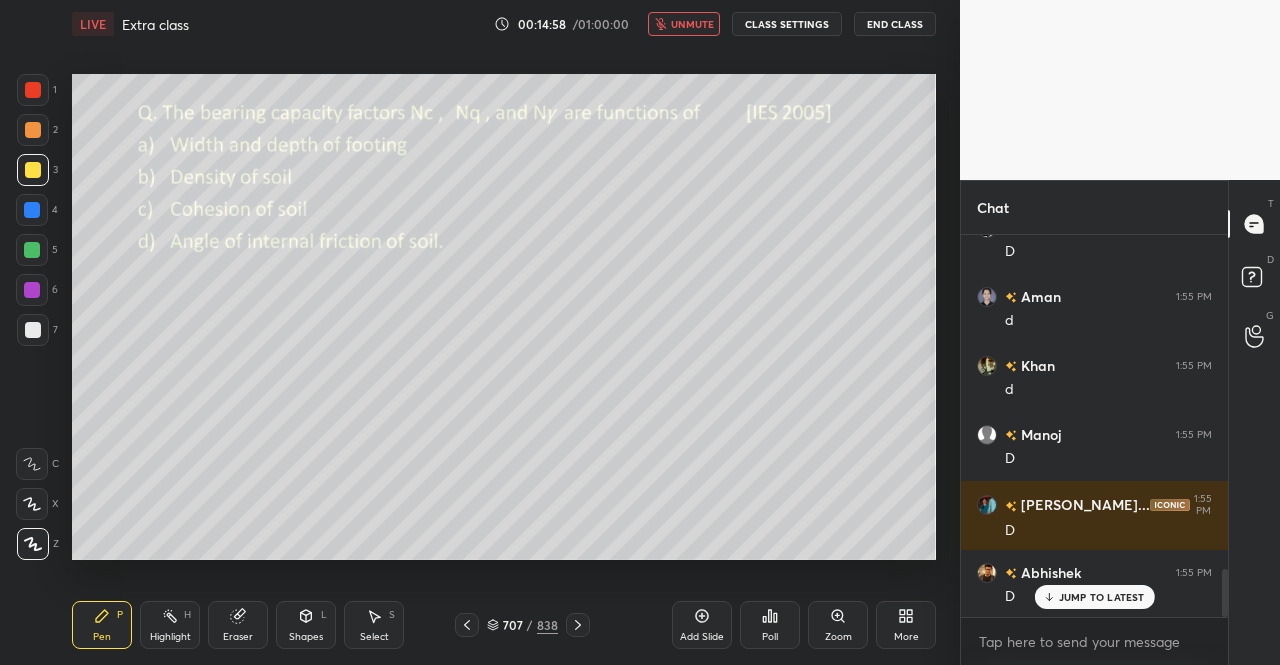 click on "unmute" at bounding box center (692, 24) 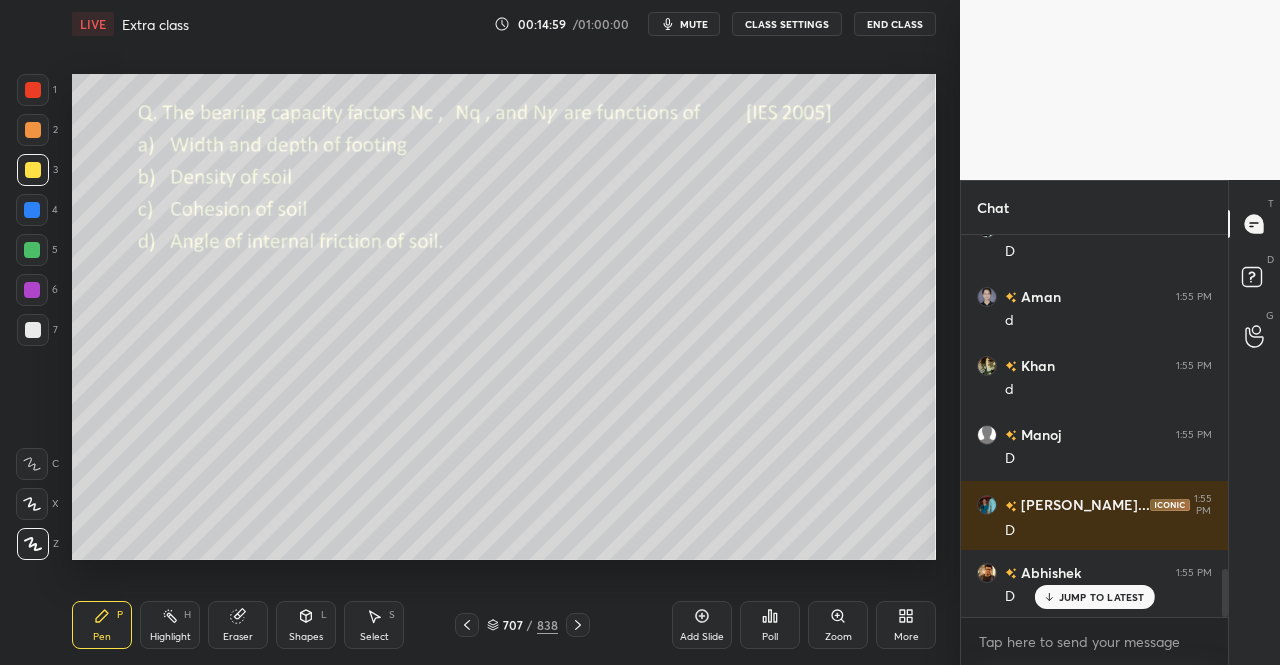 click on "Pen P" at bounding box center [102, 625] 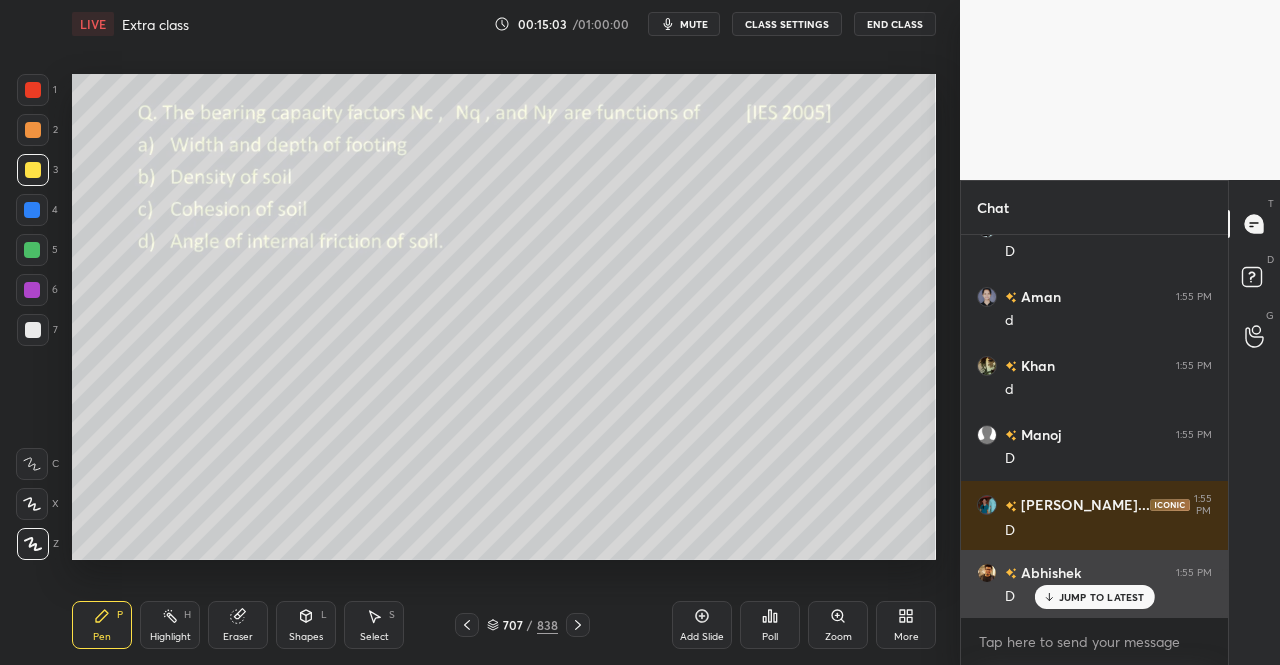 click on "JUMP TO LATEST" at bounding box center [1102, 597] 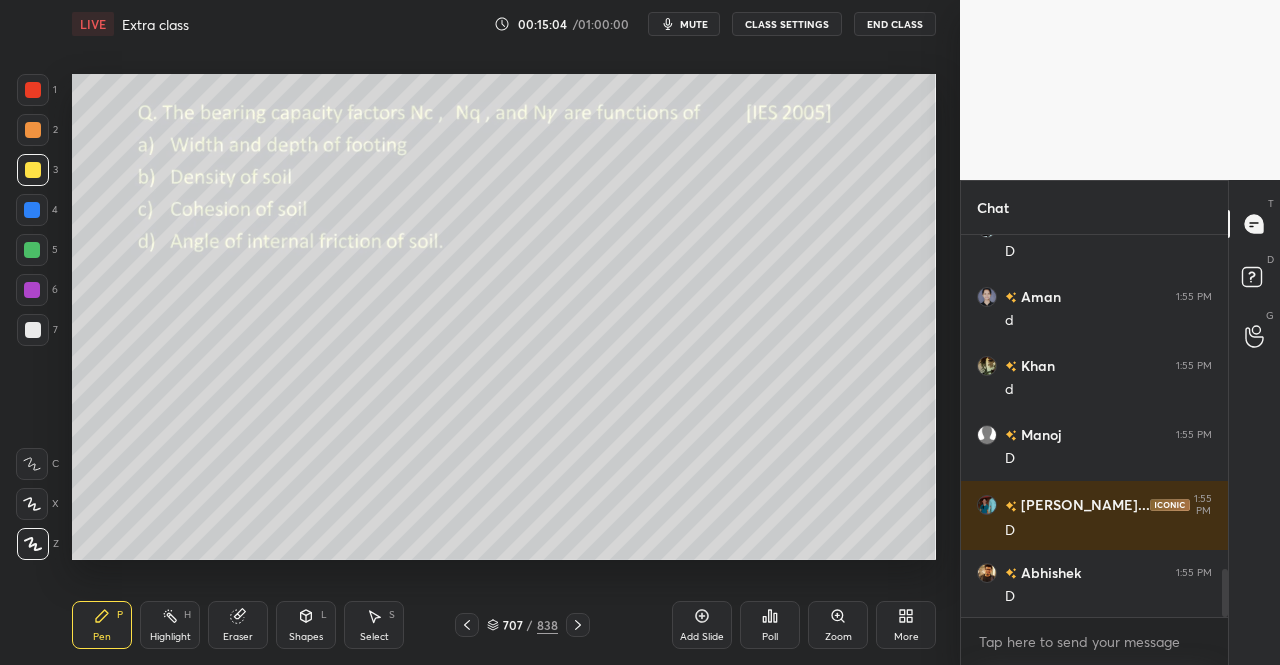 click 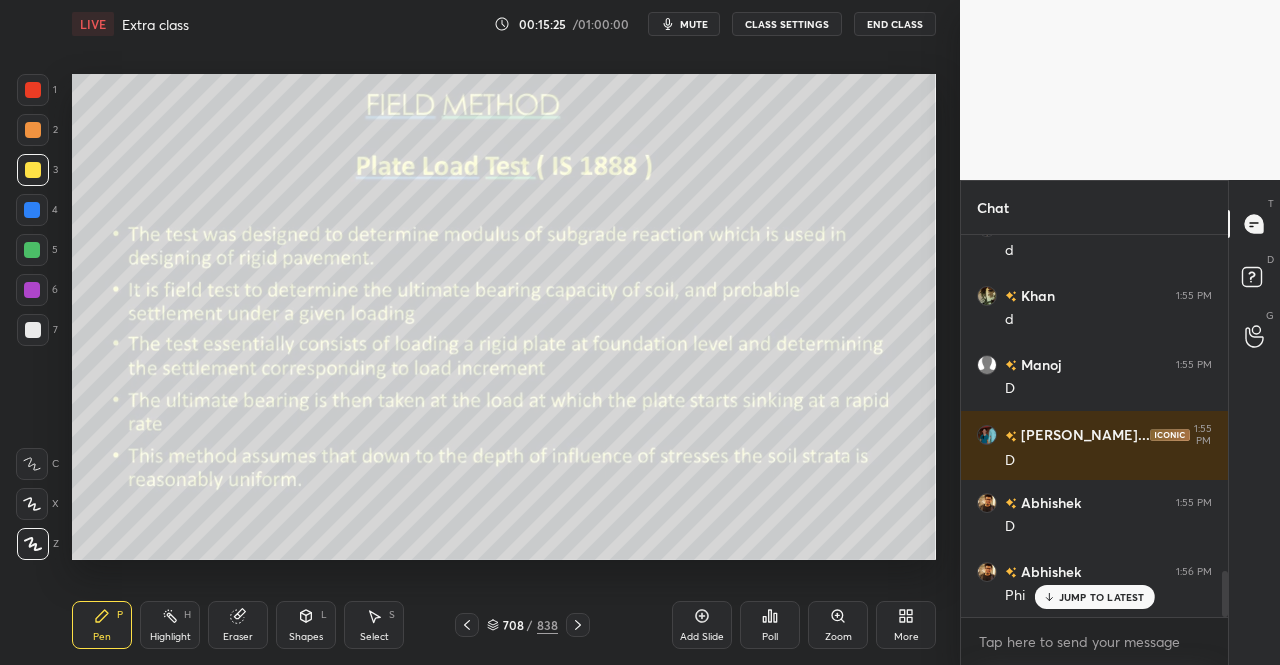 scroll, scrollTop: 2788, scrollLeft: 0, axis: vertical 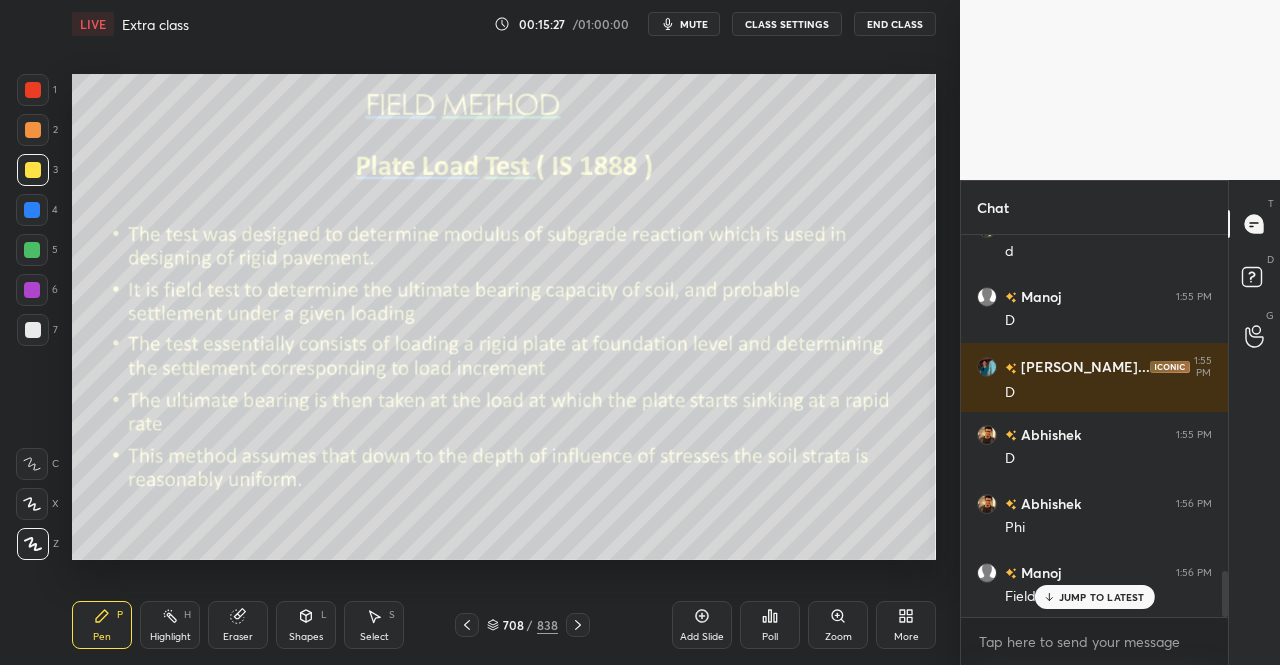 click 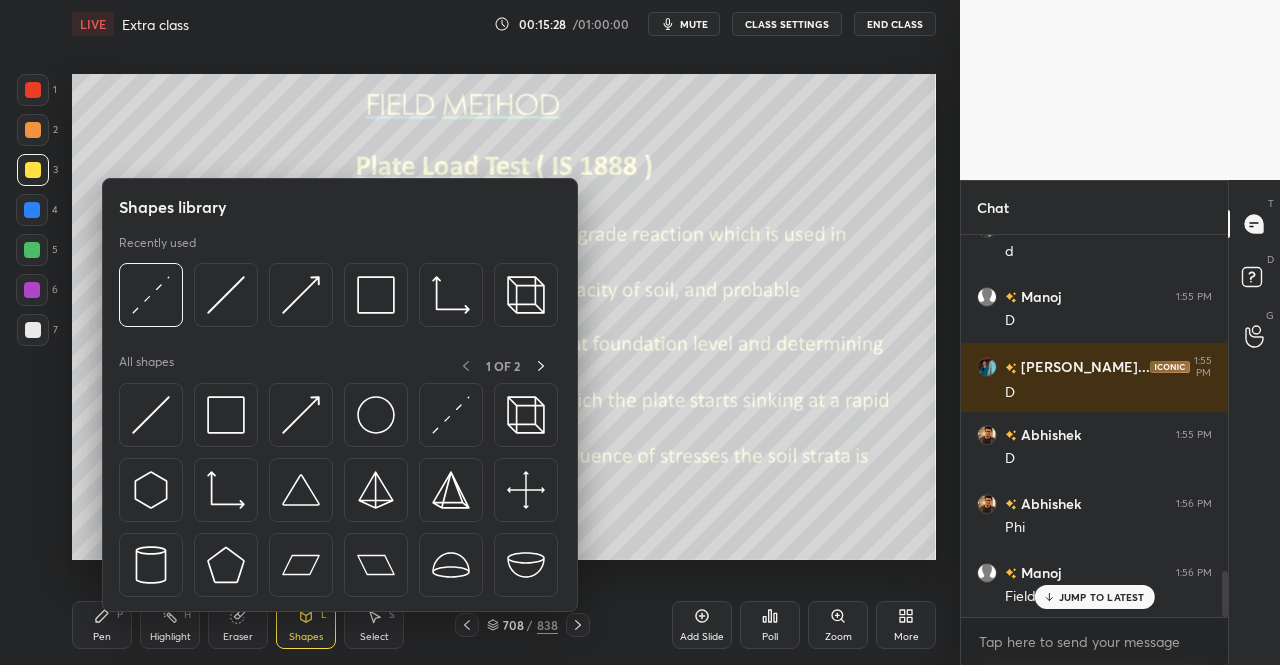 click at bounding box center (226, 415) 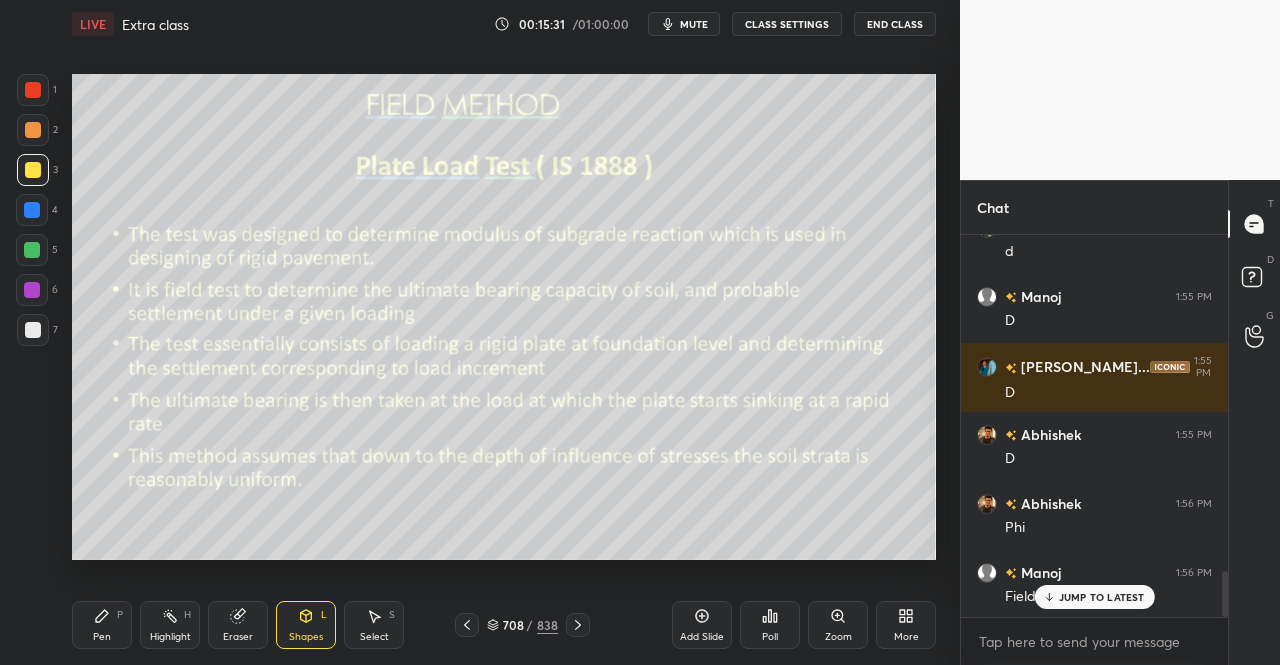click on "JUMP TO LATEST" at bounding box center [1102, 597] 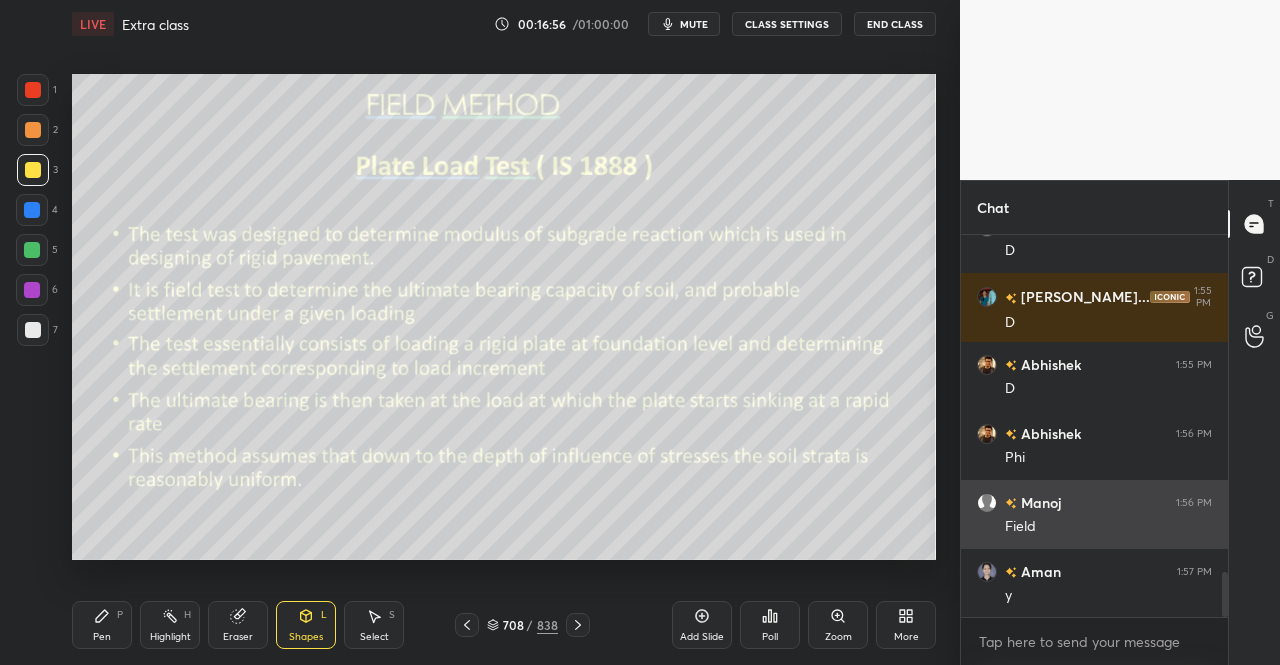 scroll, scrollTop: 2926, scrollLeft: 0, axis: vertical 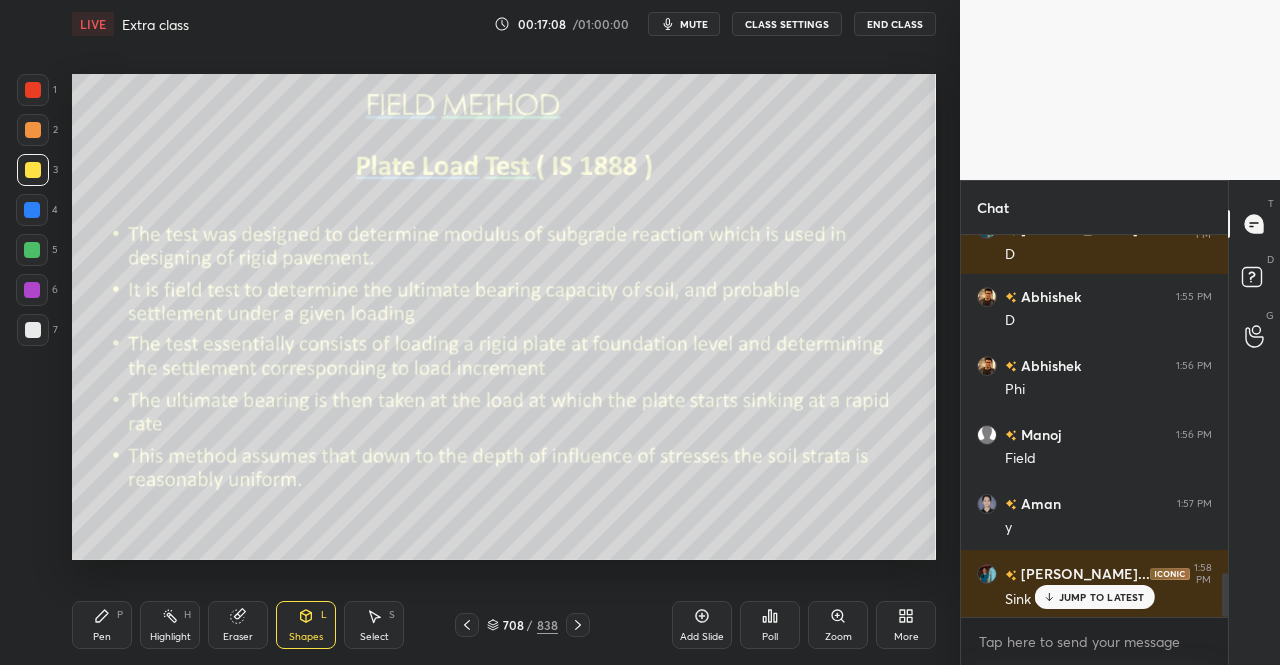 click at bounding box center [578, 625] 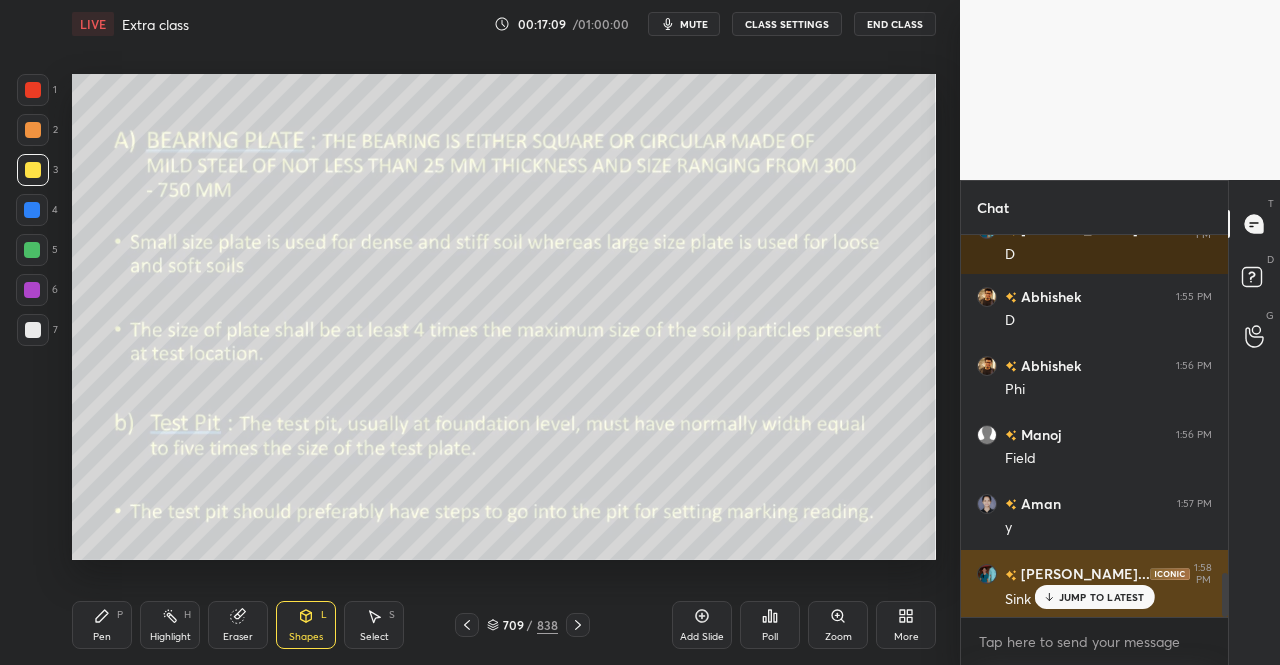 click on "Sink at rapid ratr" at bounding box center [1108, 598] 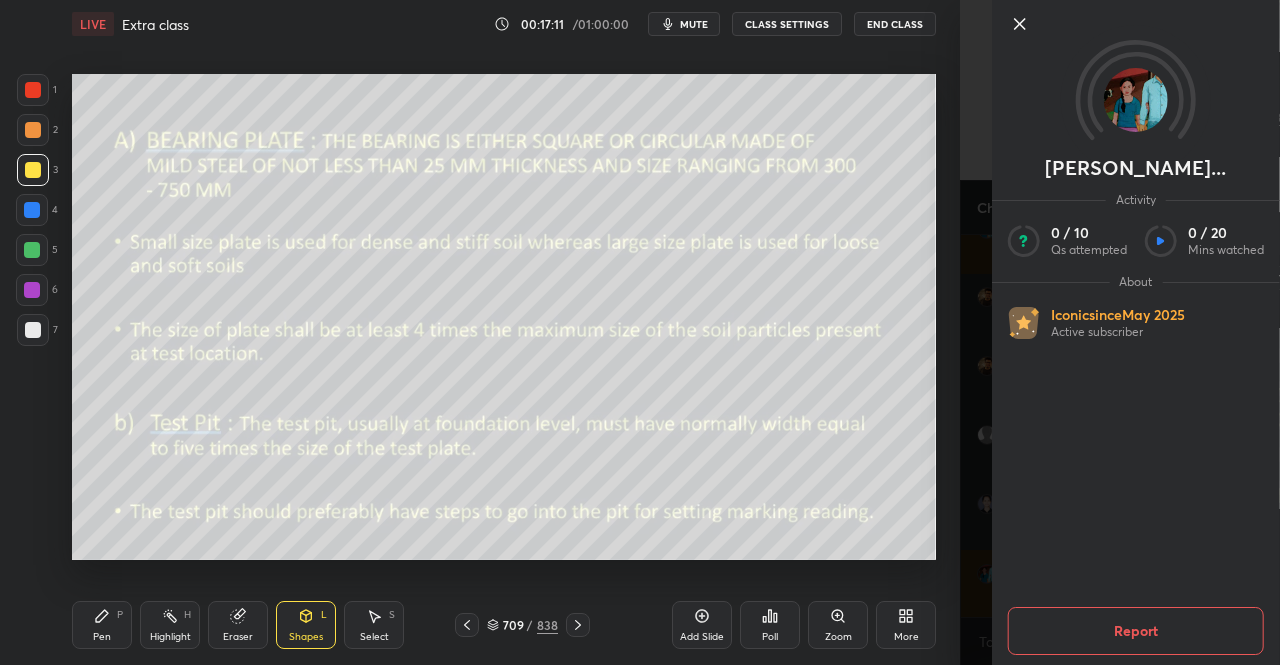 click 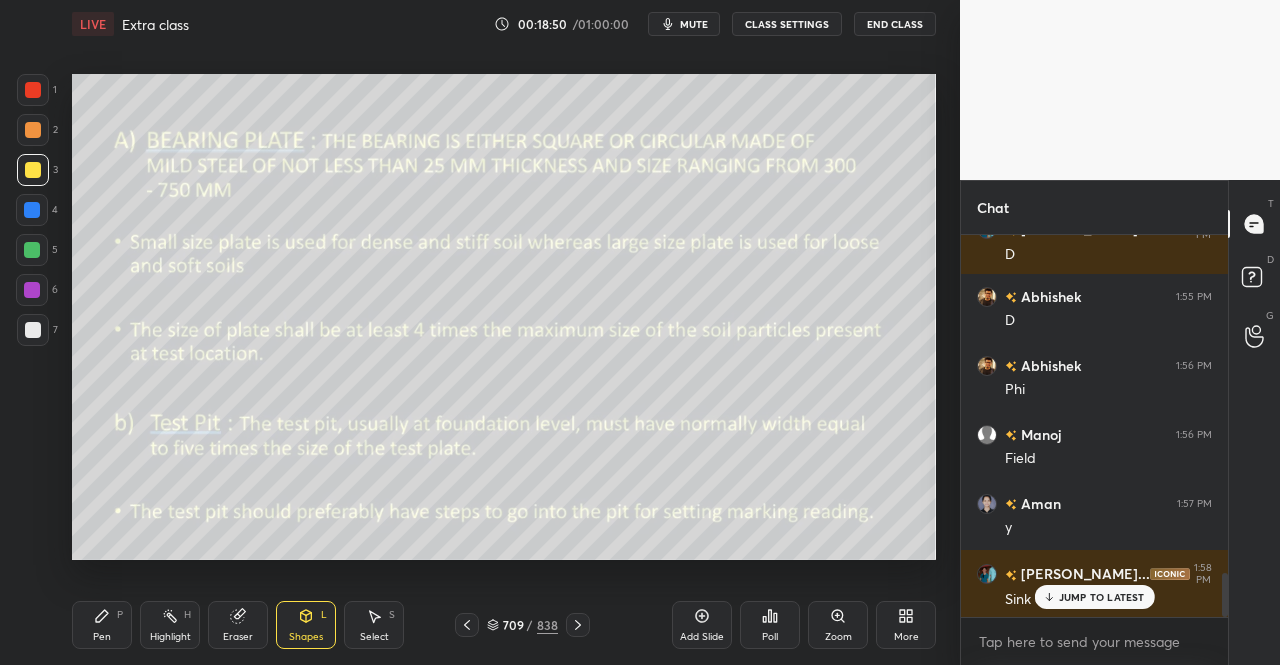 scroll, scrollTop: 2974, scrollLeft: 0, axis: vertical 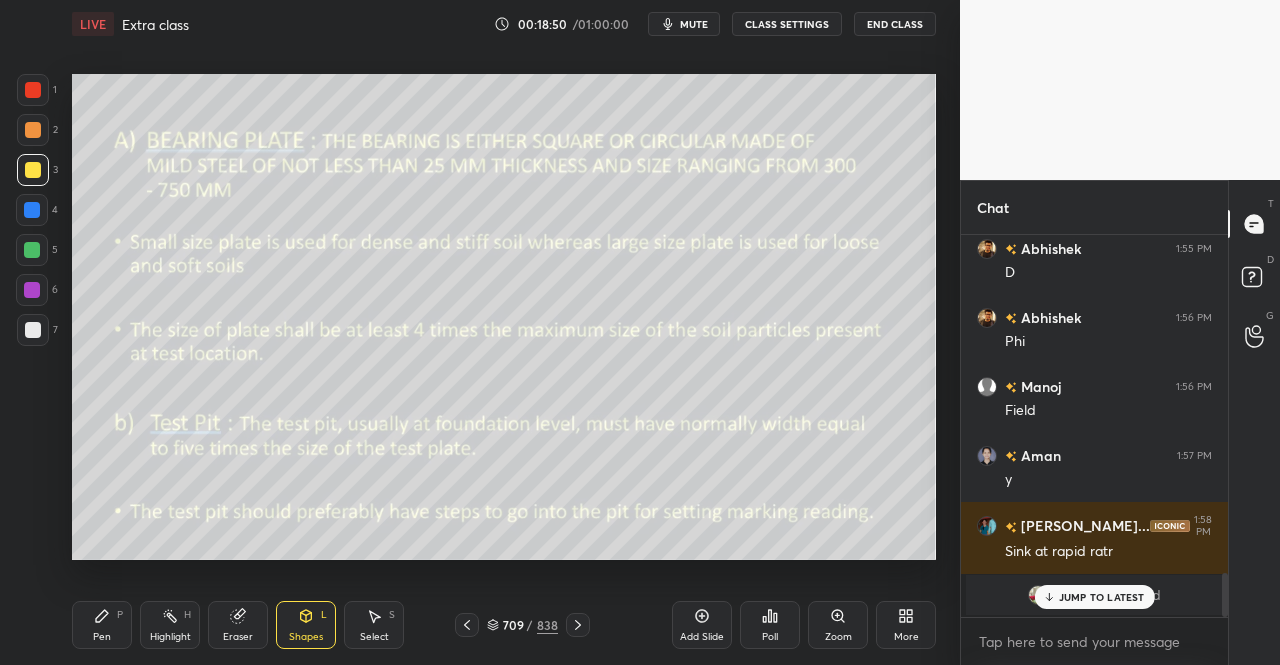 click 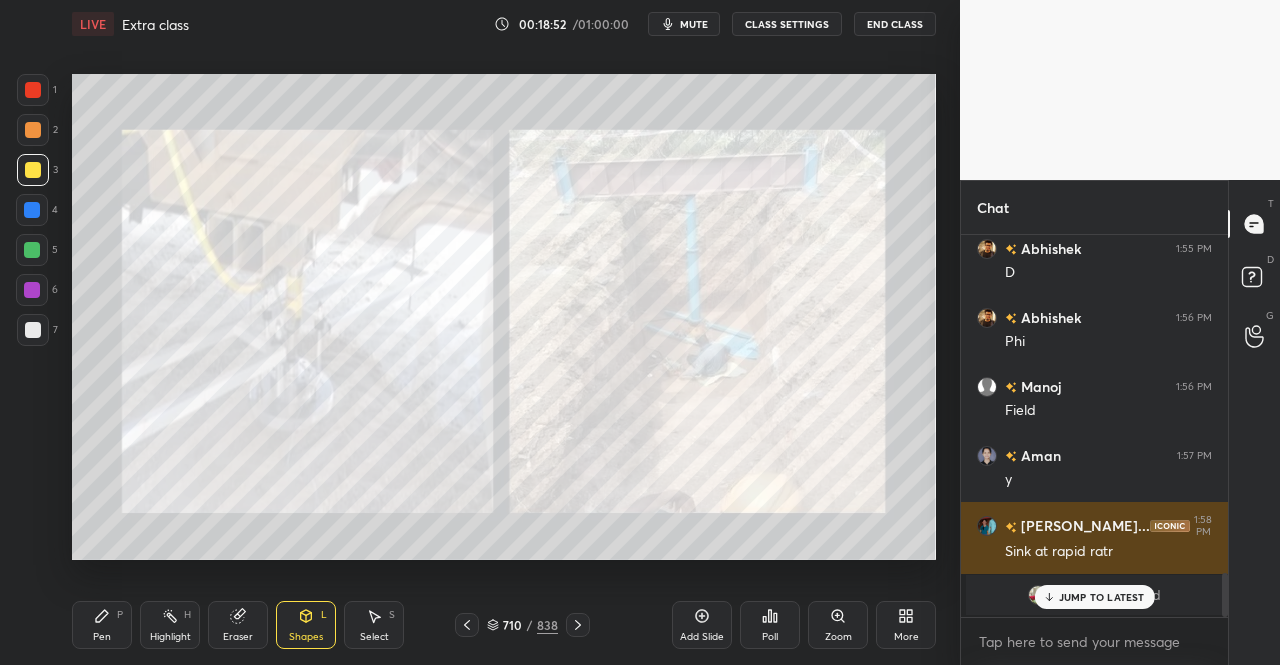 click on "JUMP TO LATEST" at bounding box center [1102, 597] 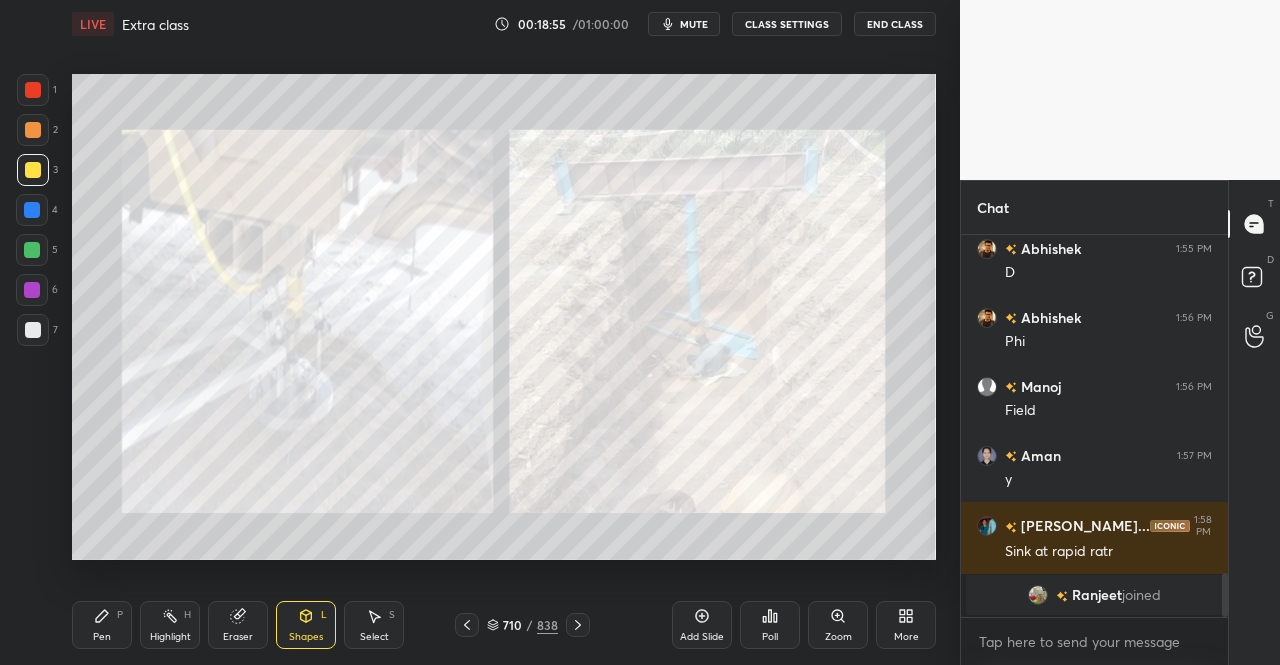 click on "Pen P" at bounding box center (102, 625) 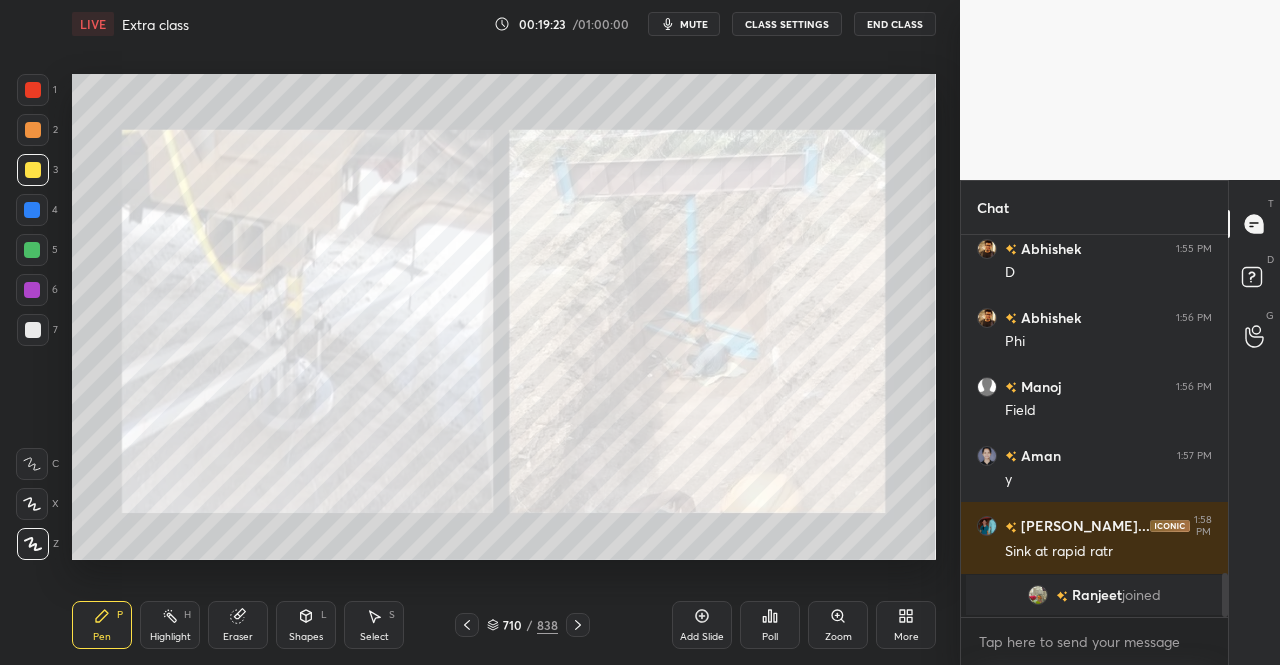 click on "Pen P" at bounding box center (102, 625) 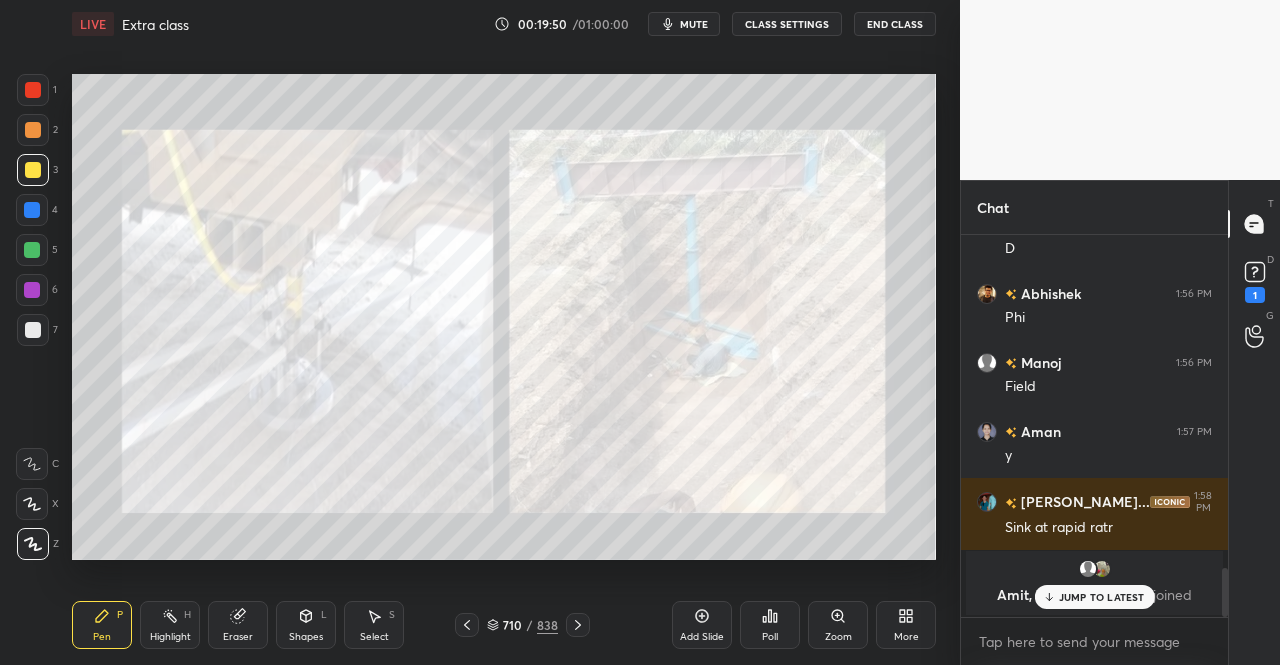 scroll, scrollTop: 2722, scrollLeft: 0, axis: vertical 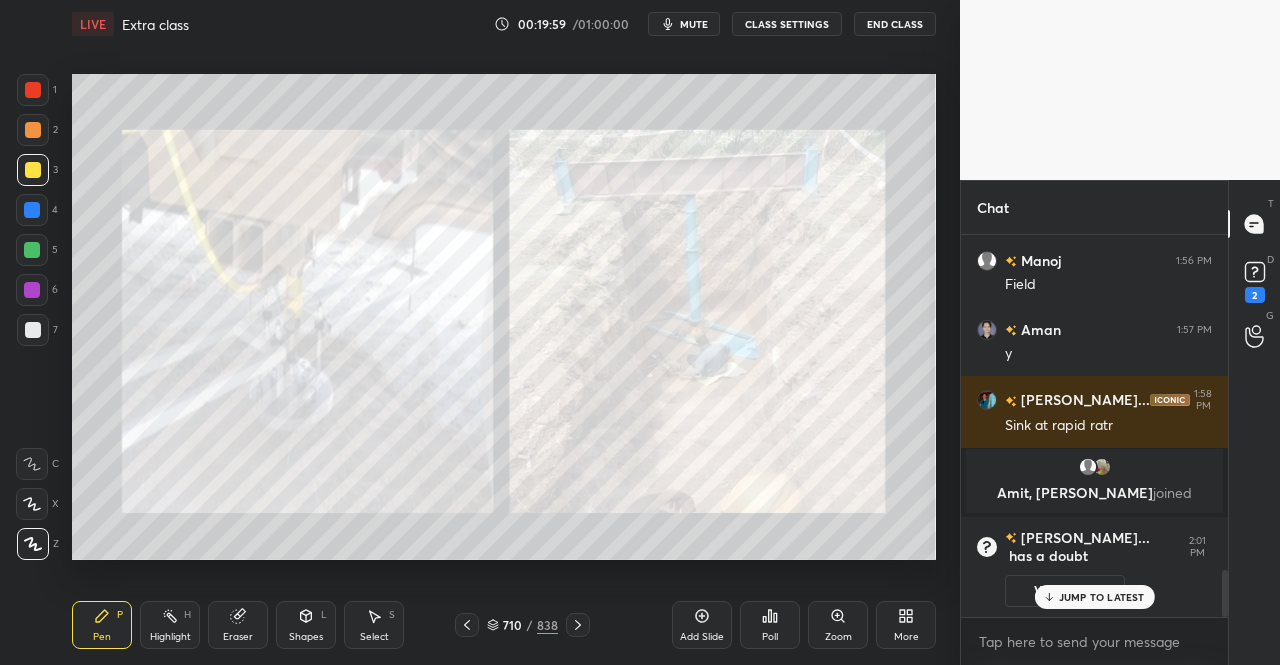 click at bounding box center (578, 625) 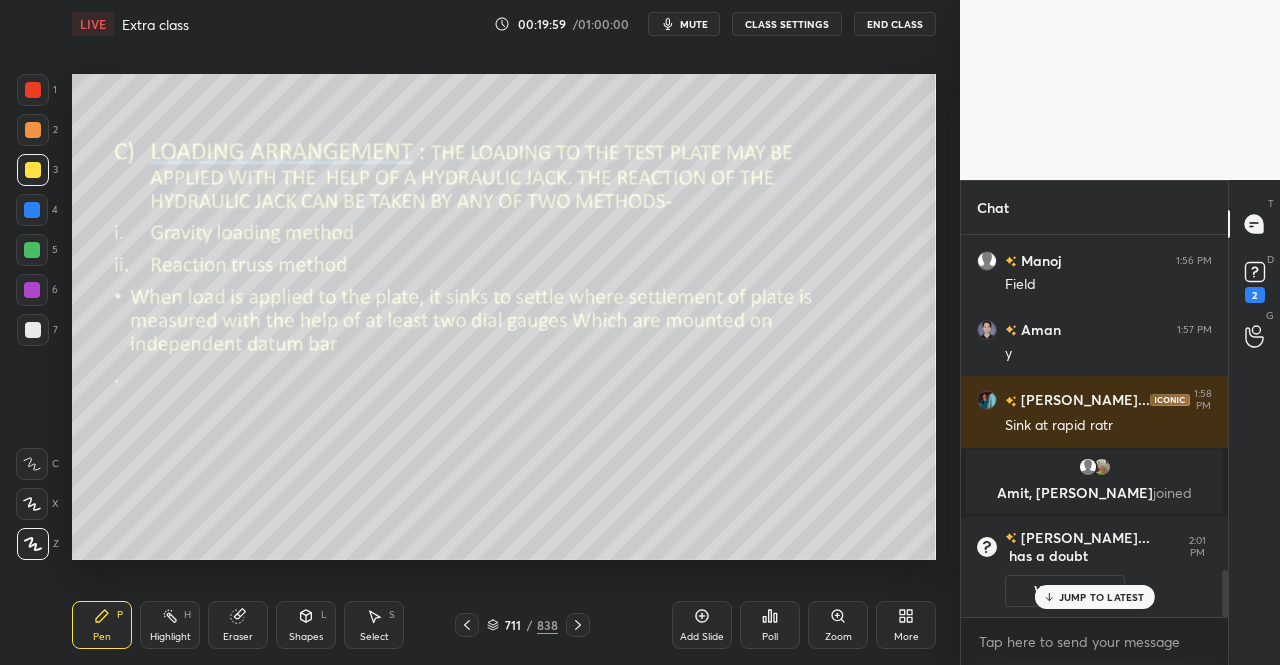 click 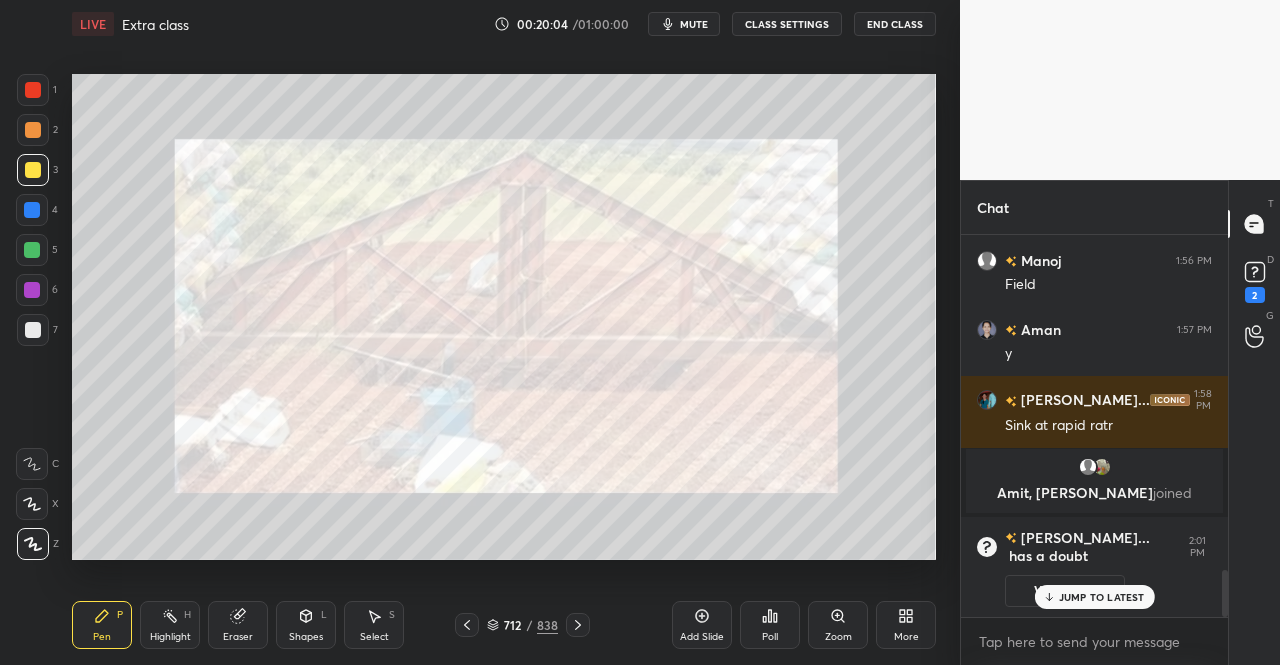 click 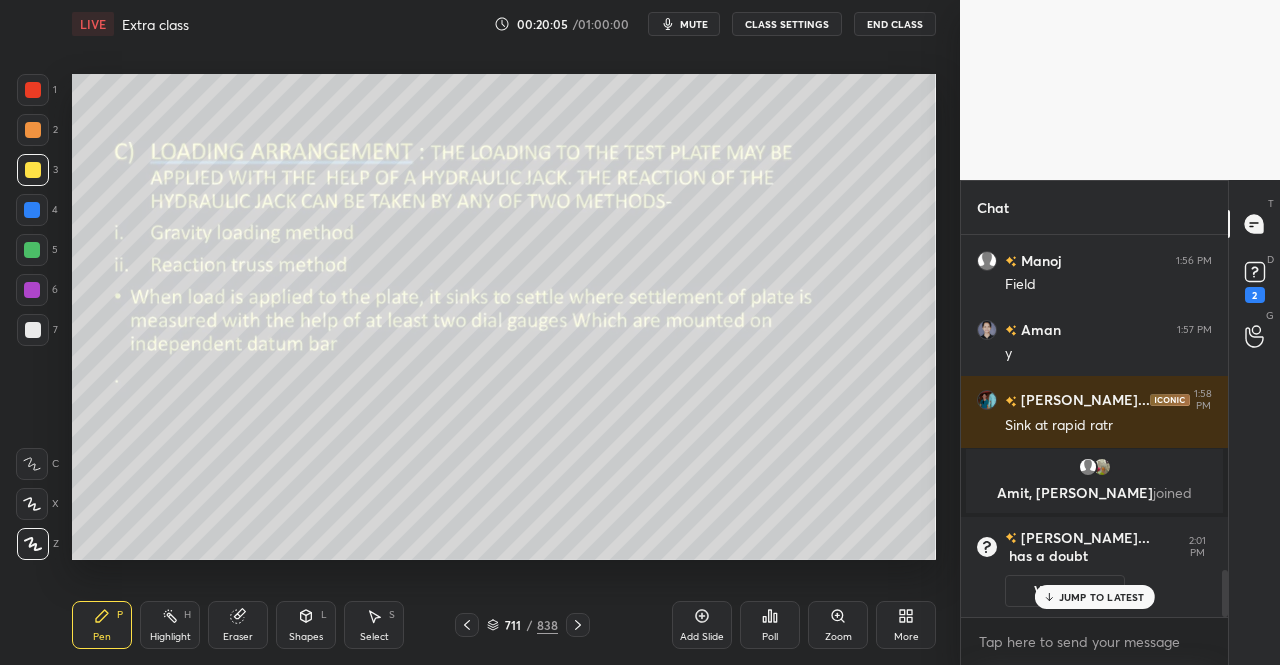 click 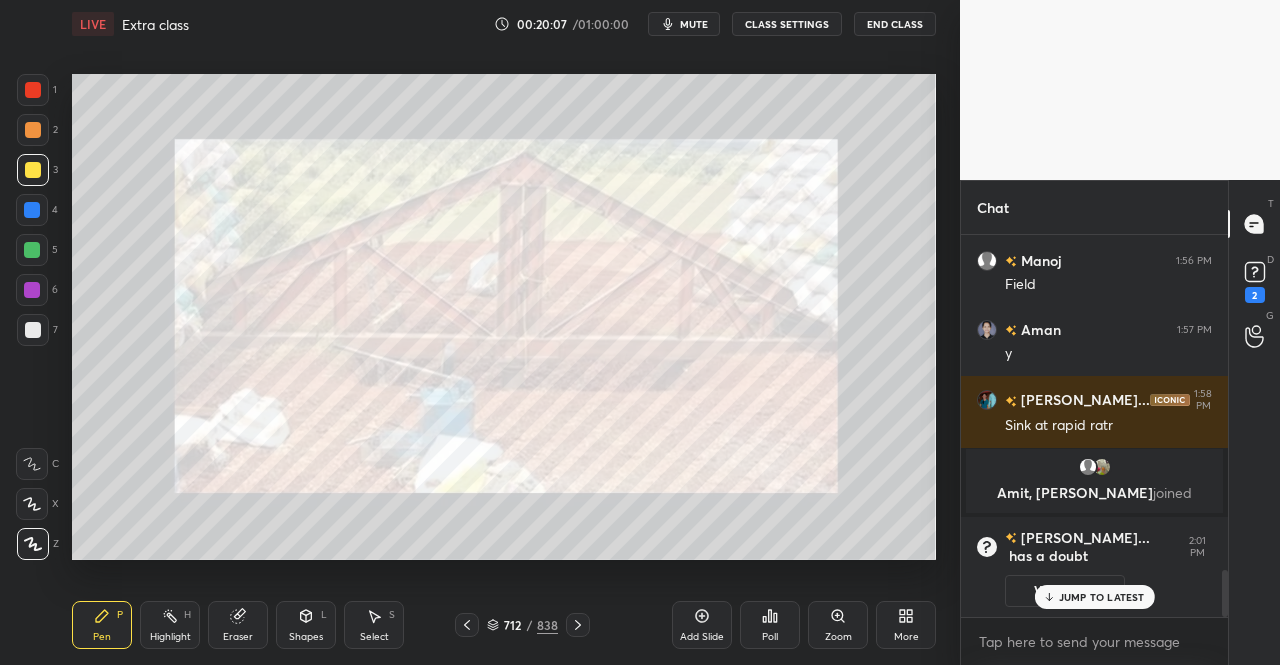 click 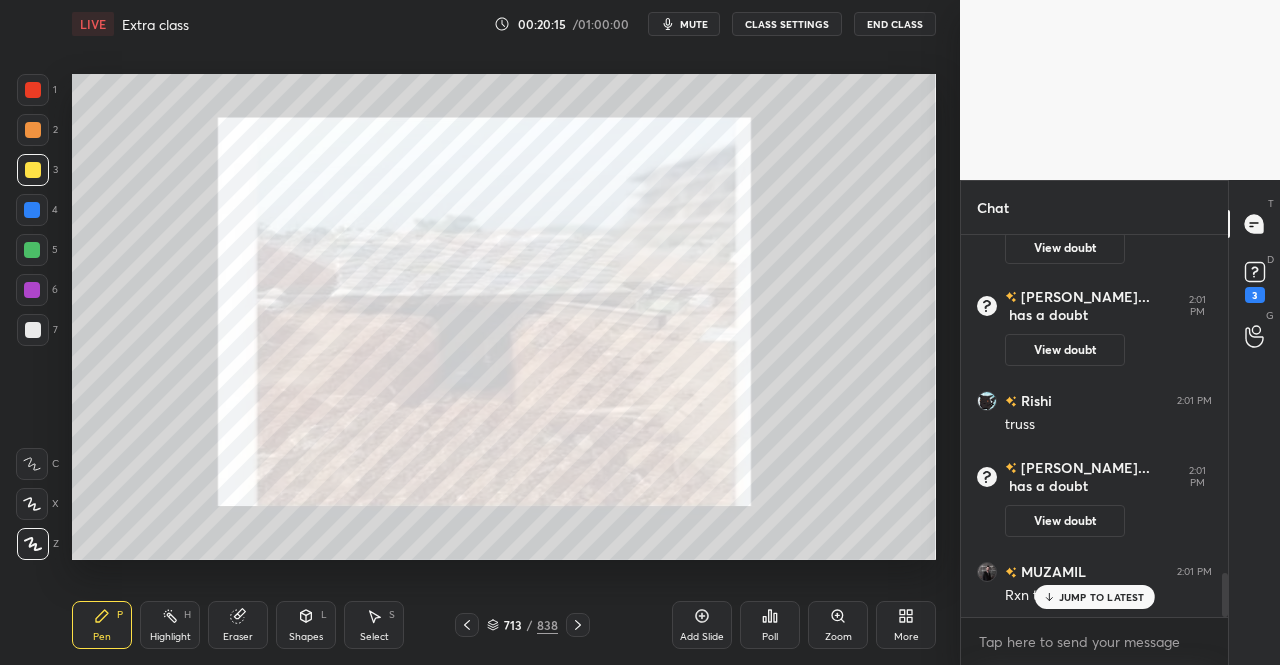 scroll, scrollTop: 2972, scrollLeft: 0, axis: vertical 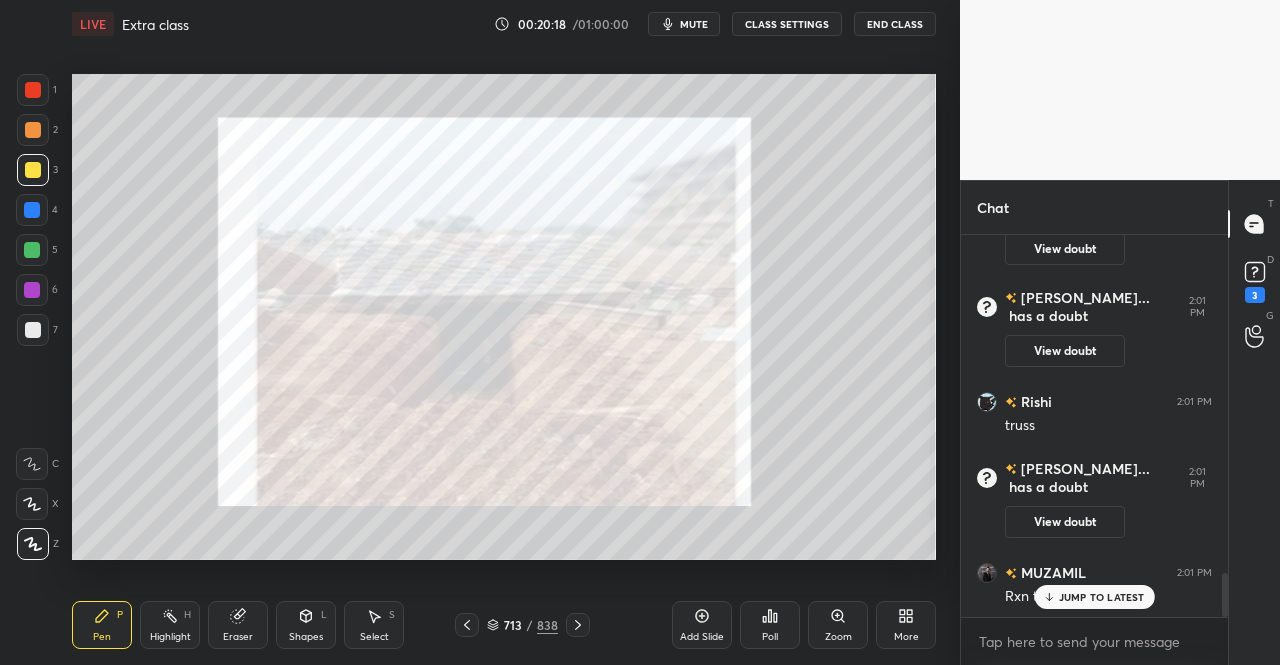 click 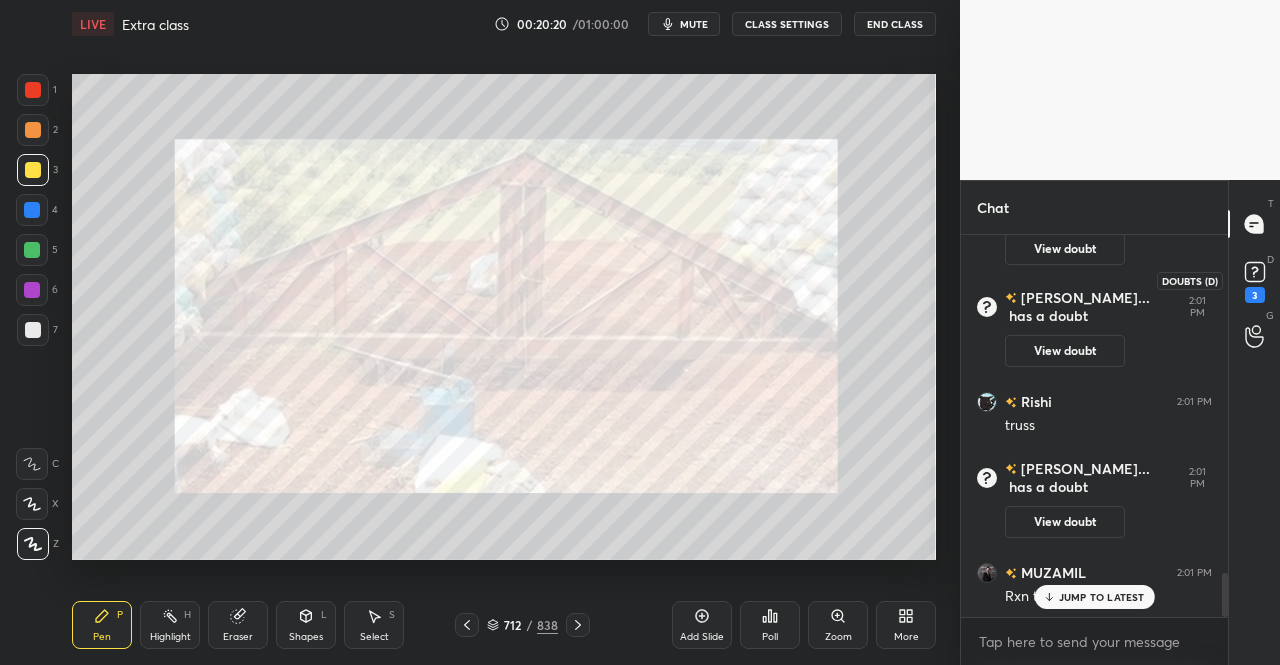 click 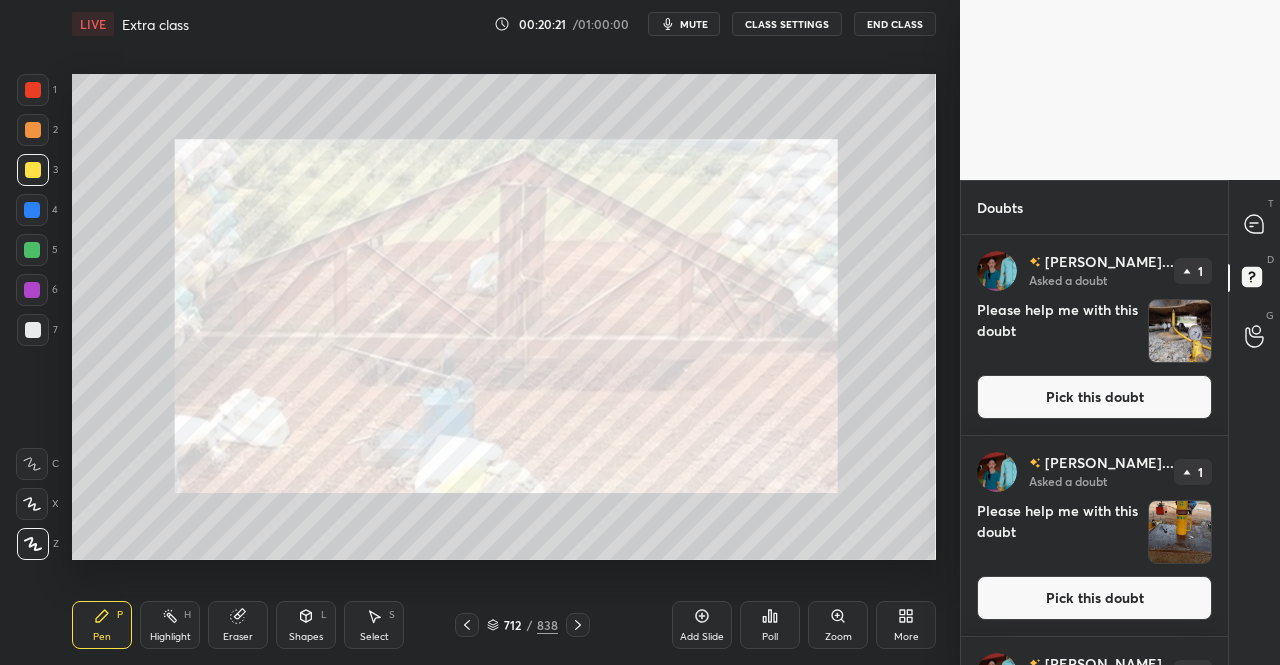 click on "Pick this doubt" at bounding box center [1094, 397] 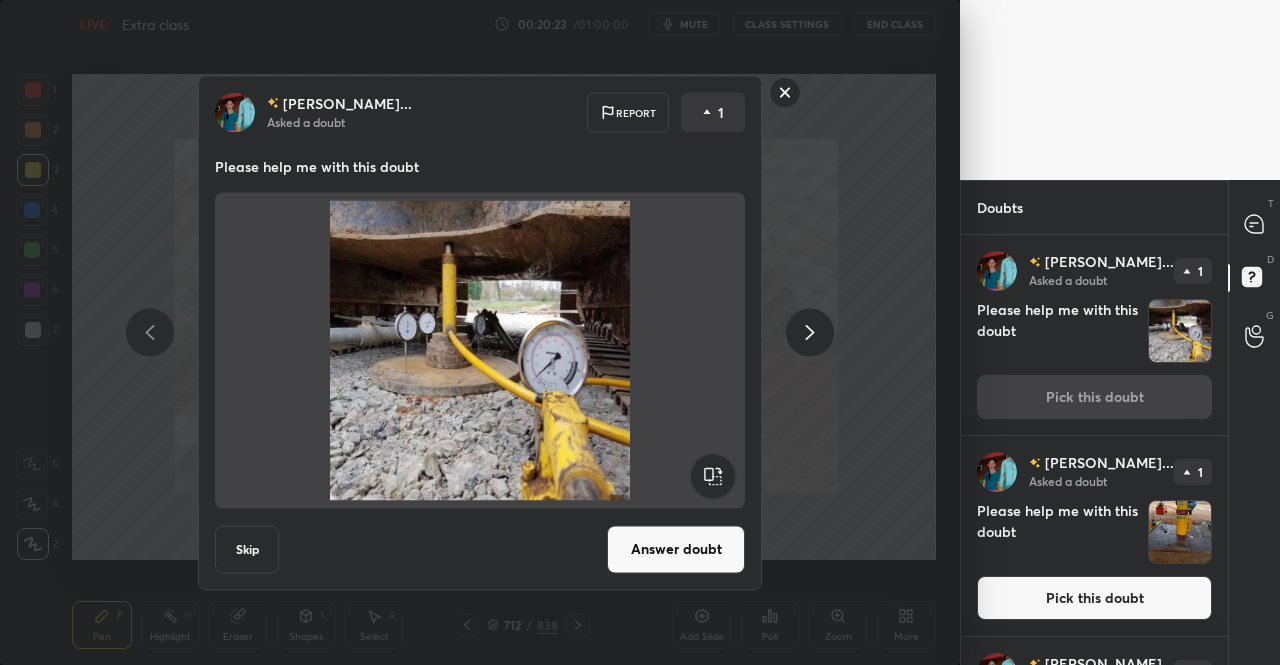 click 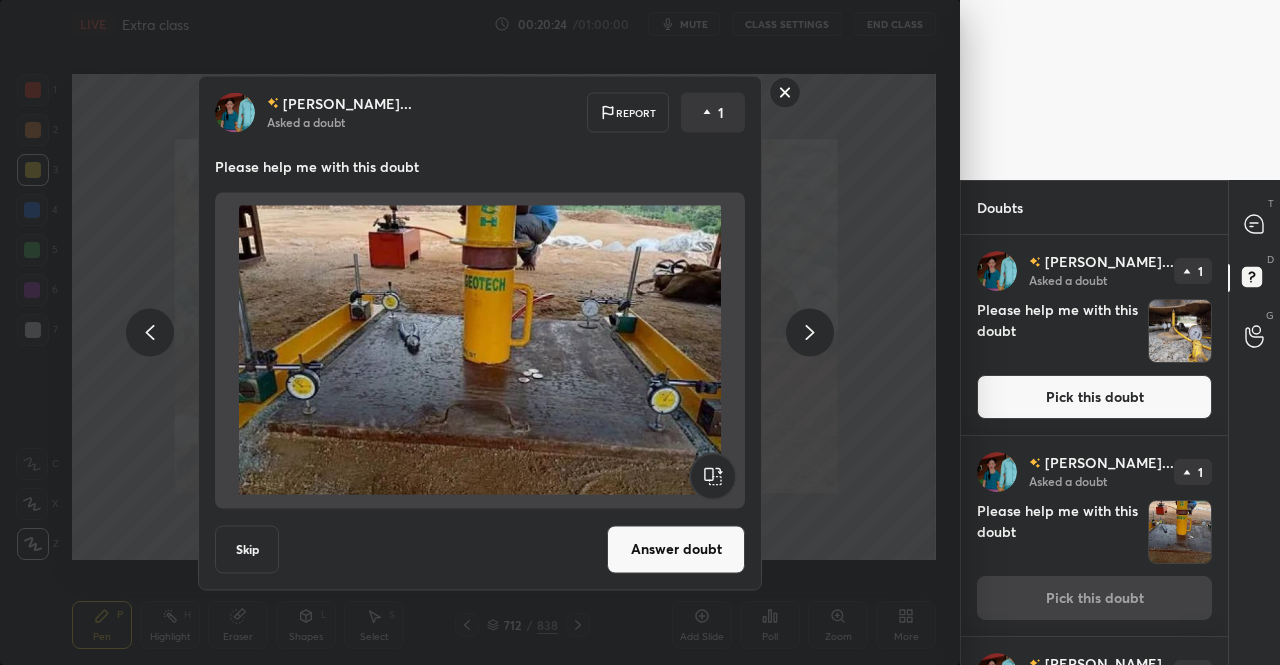click at bounding box center (810, 333) 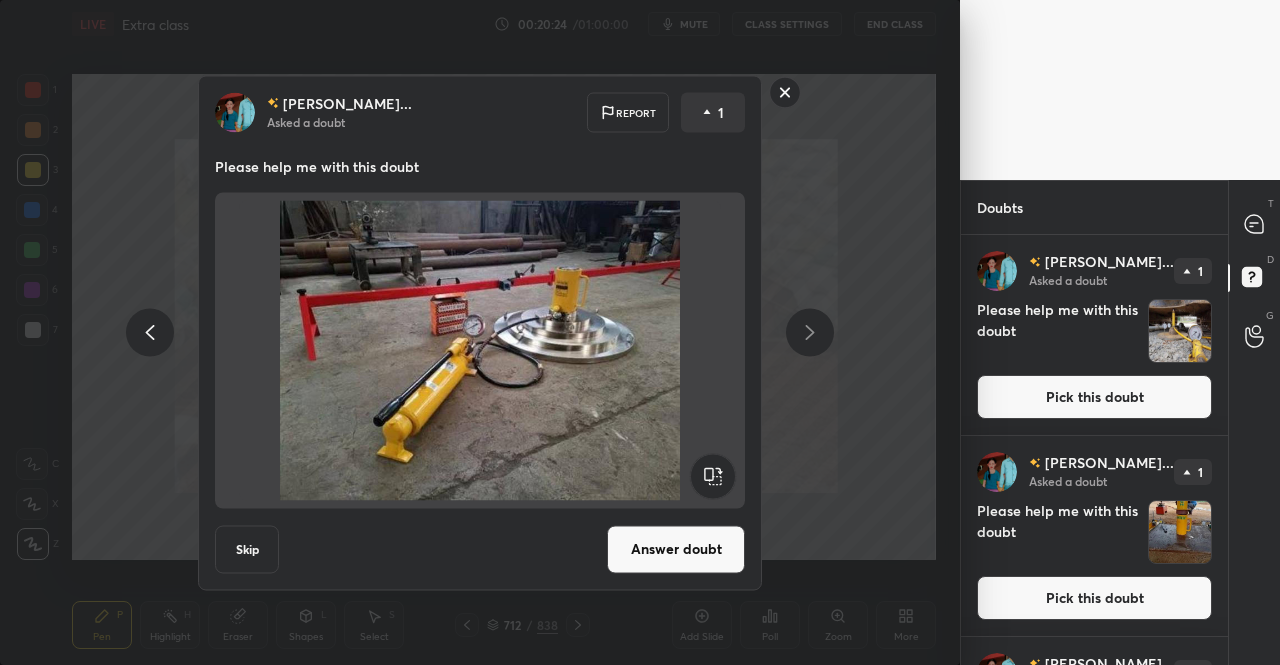 scroll, scrollTop: 172, scrollLeft: 0, axis: vertical 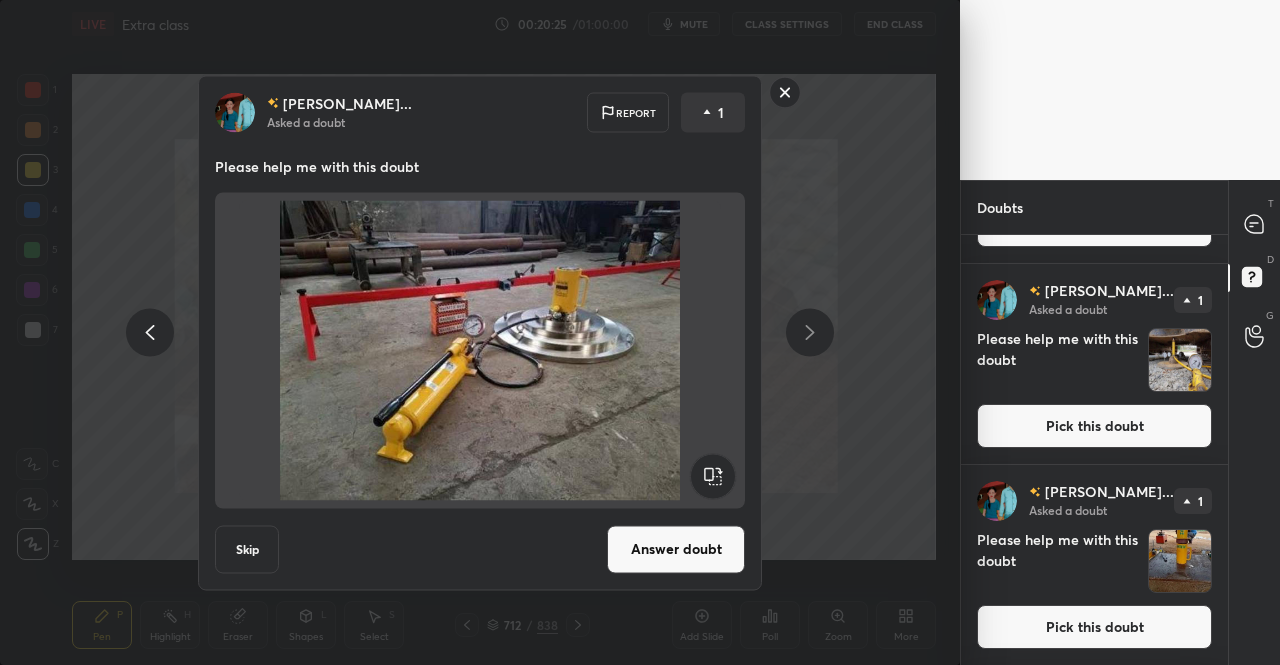click 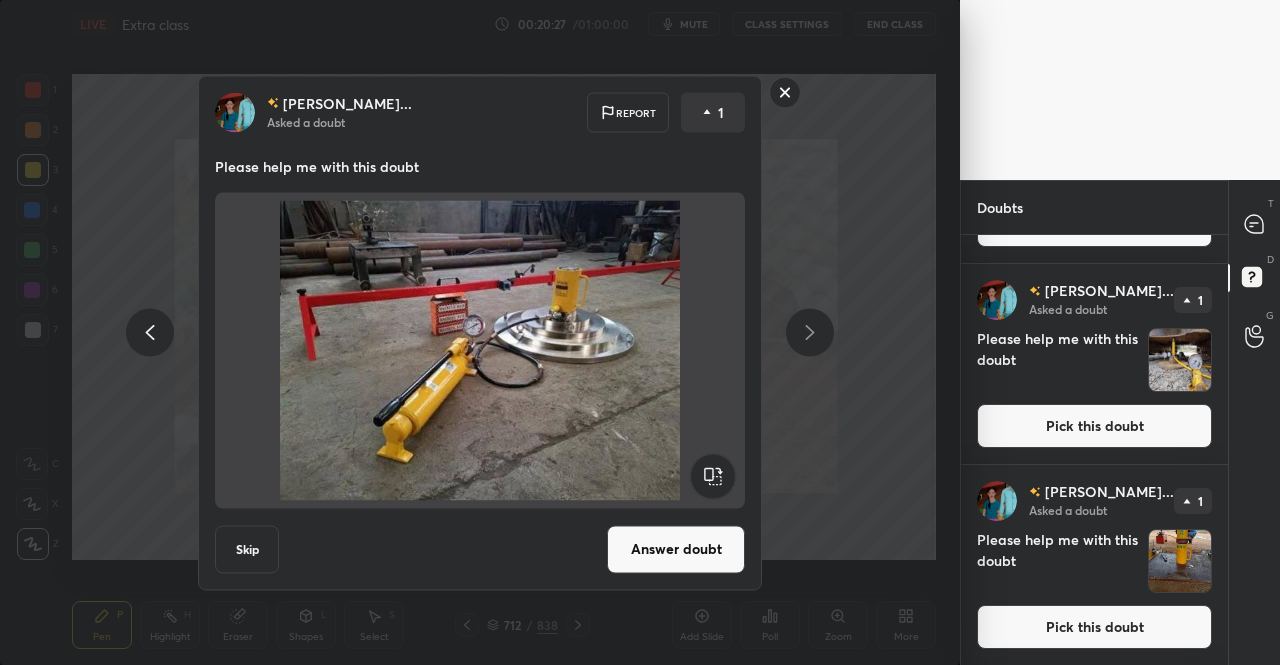 click 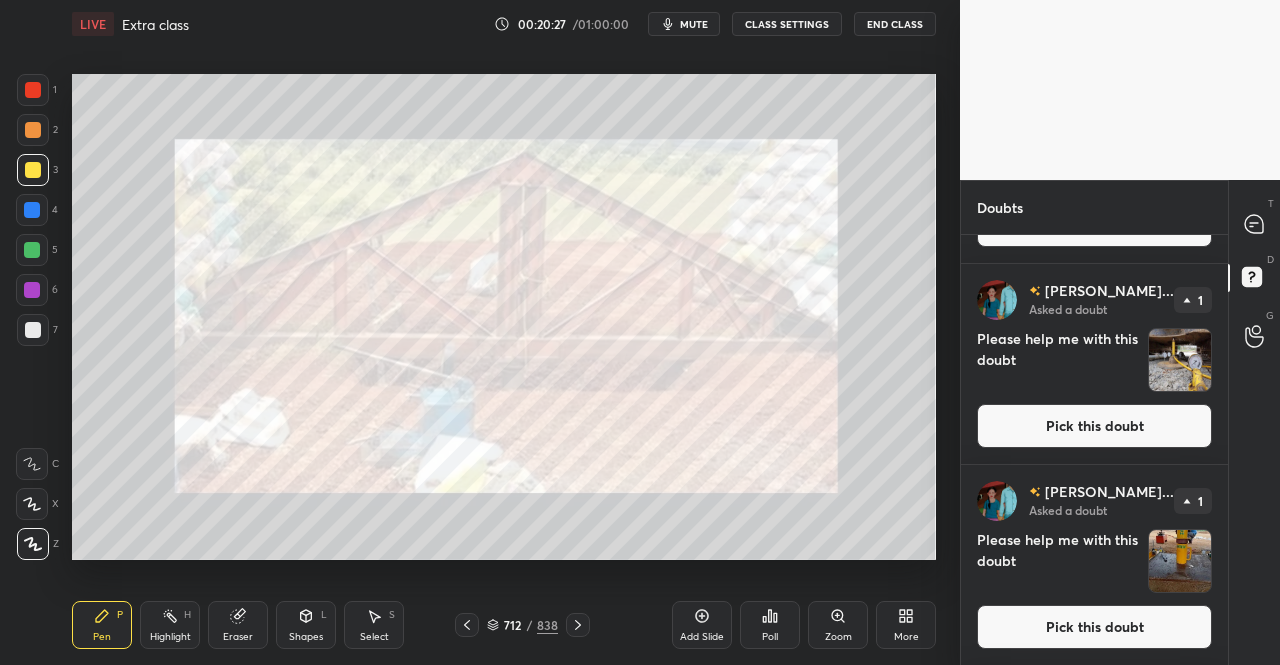 scroll, scrollTop: 0, scrollLeft: 0, axis: both 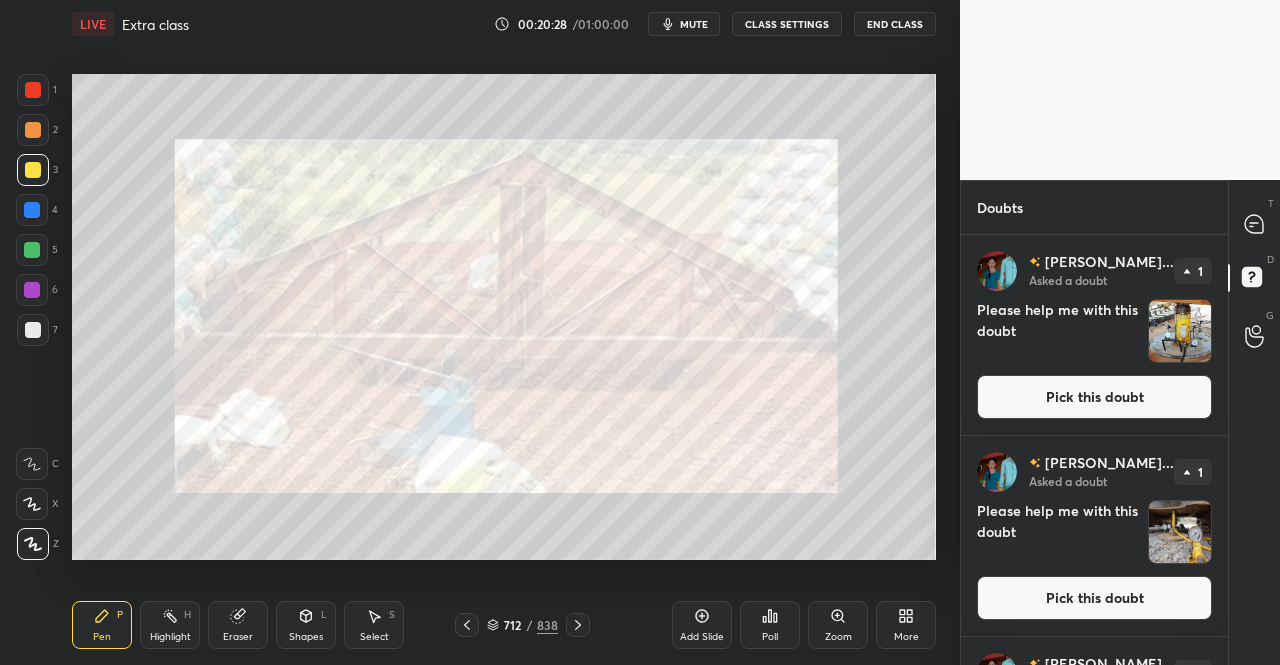 click 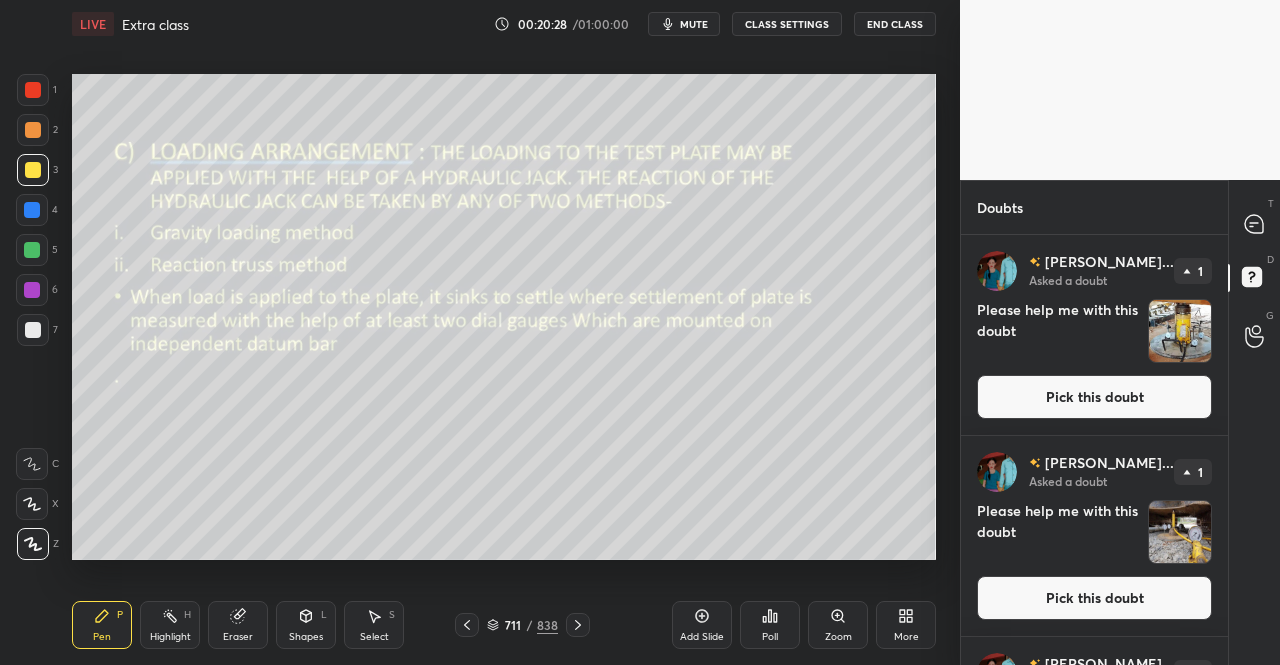 click 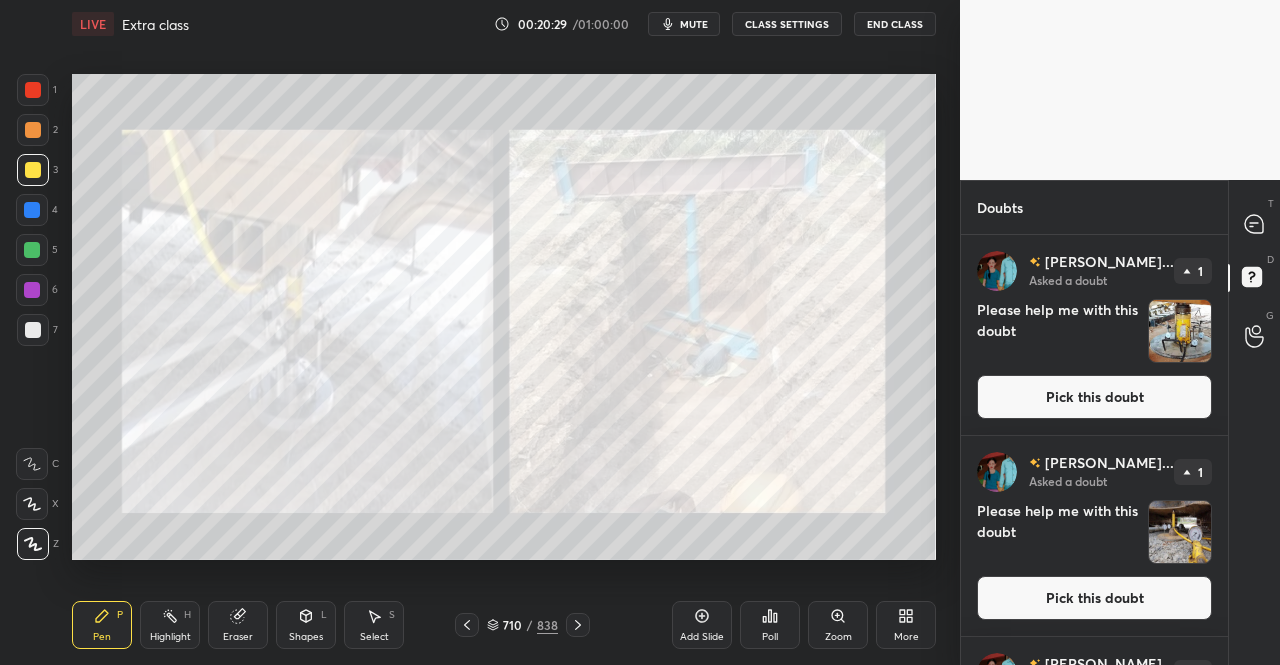 click 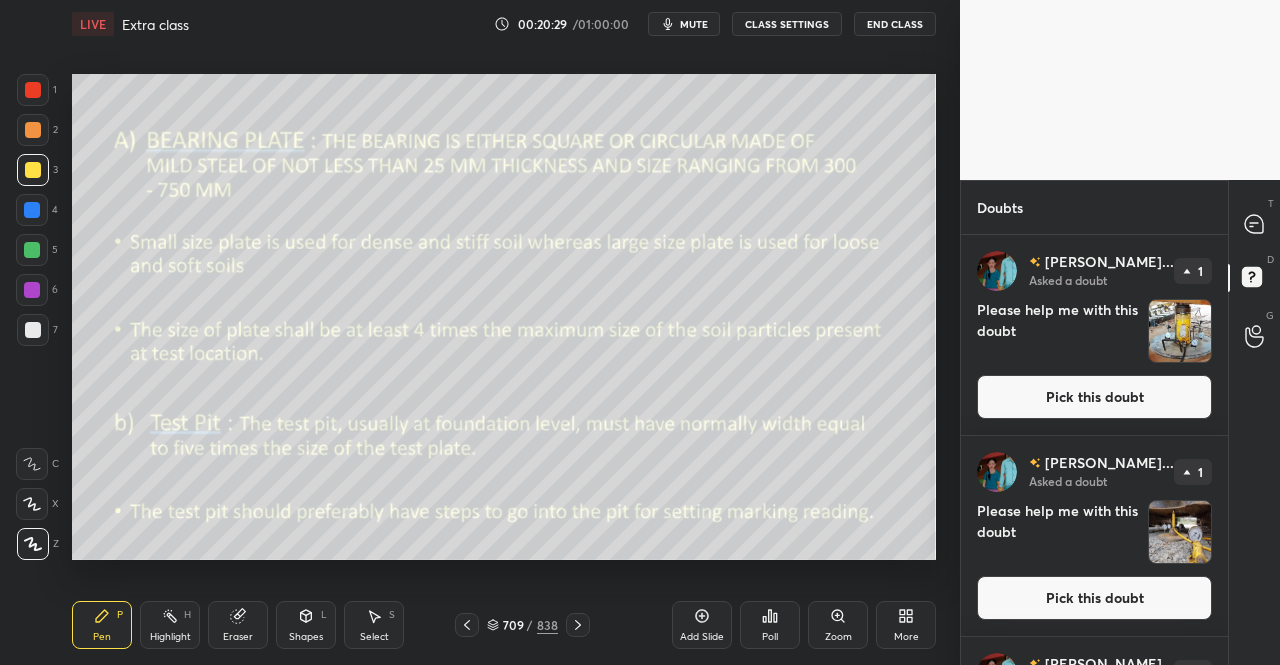 click 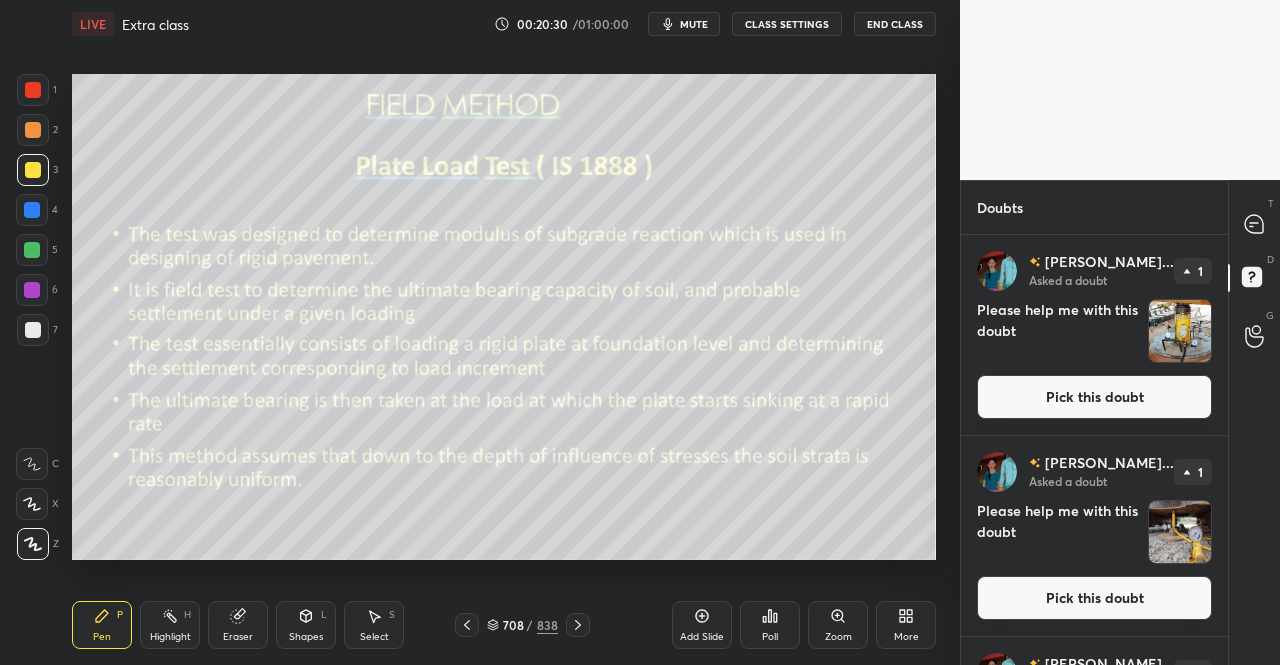 click 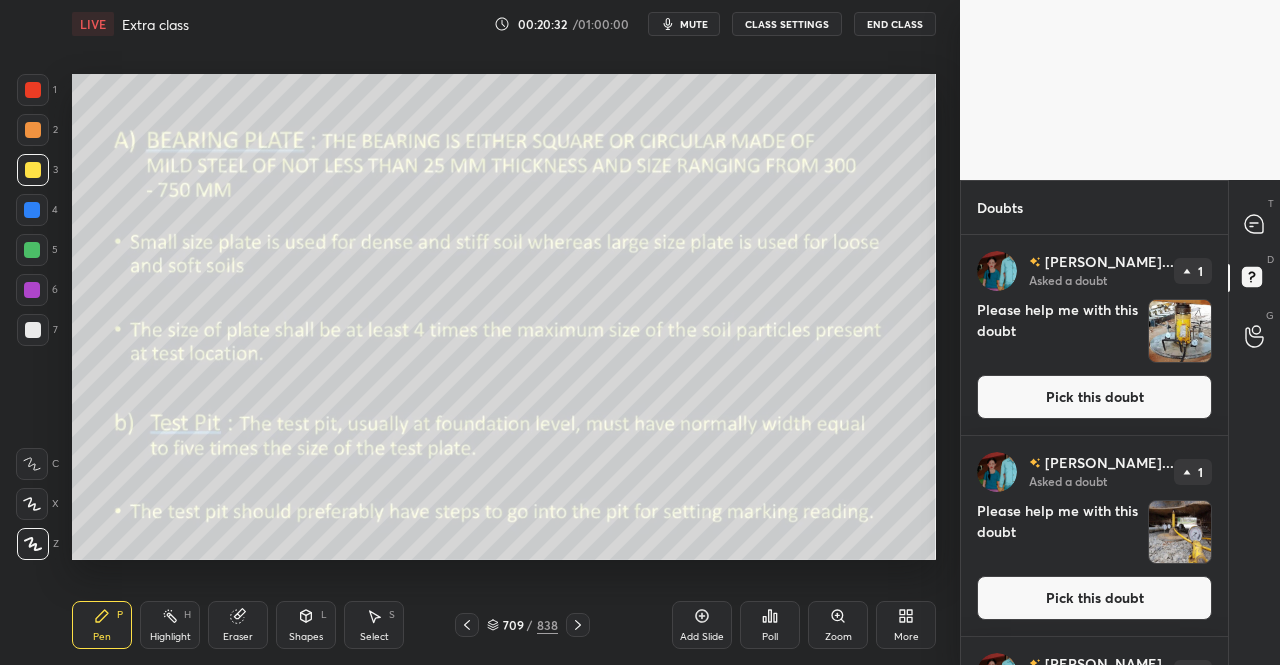 click on "Pick this doubt" at bounding box center (1094, 397) 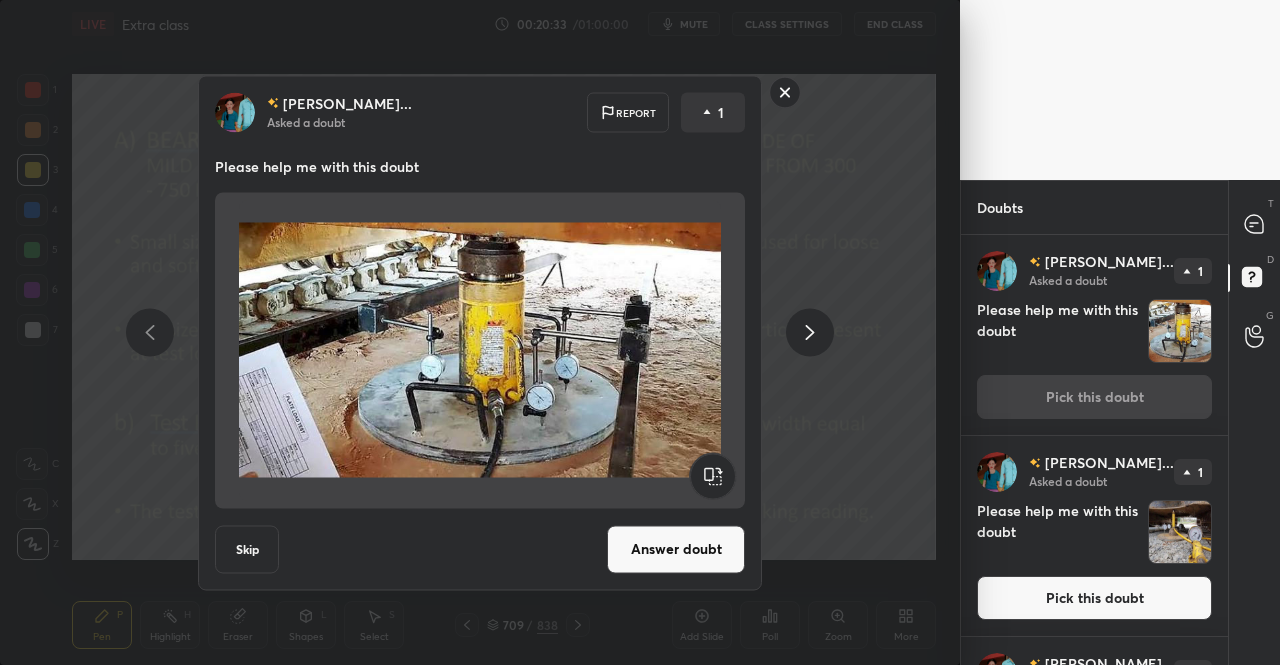 click on "Answer doubt" at bounding box center (676, 549) 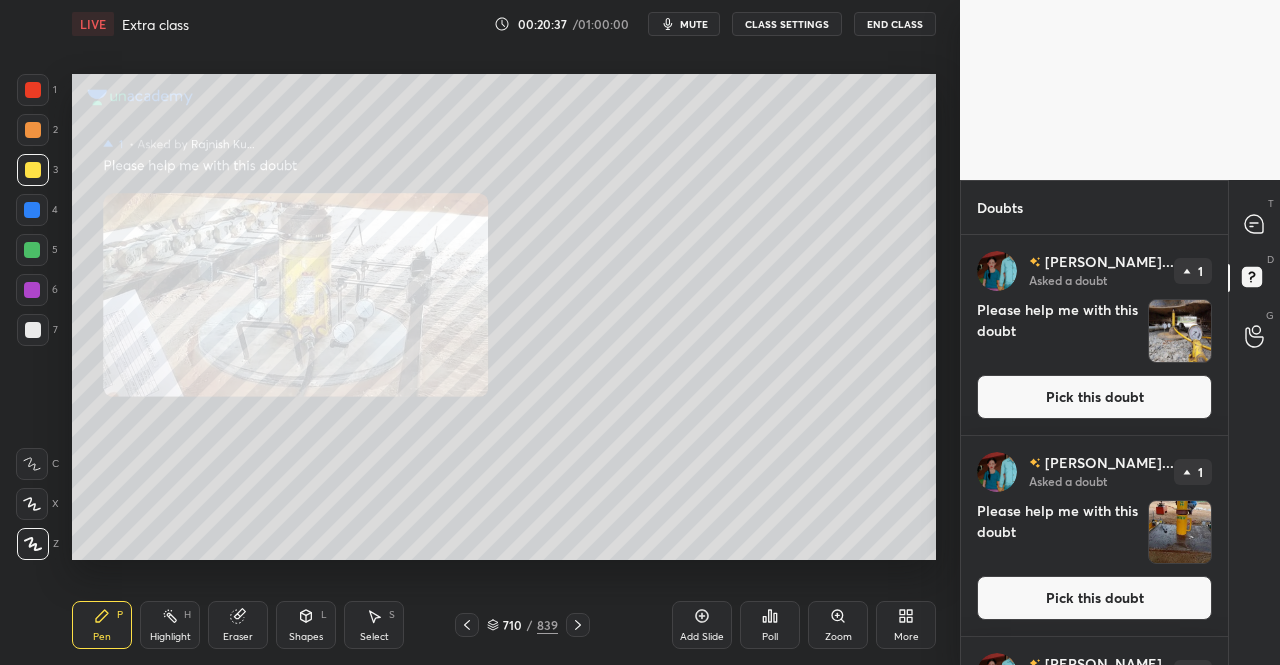 click on "Pick this doubt" at bounding box center [1094, 397] 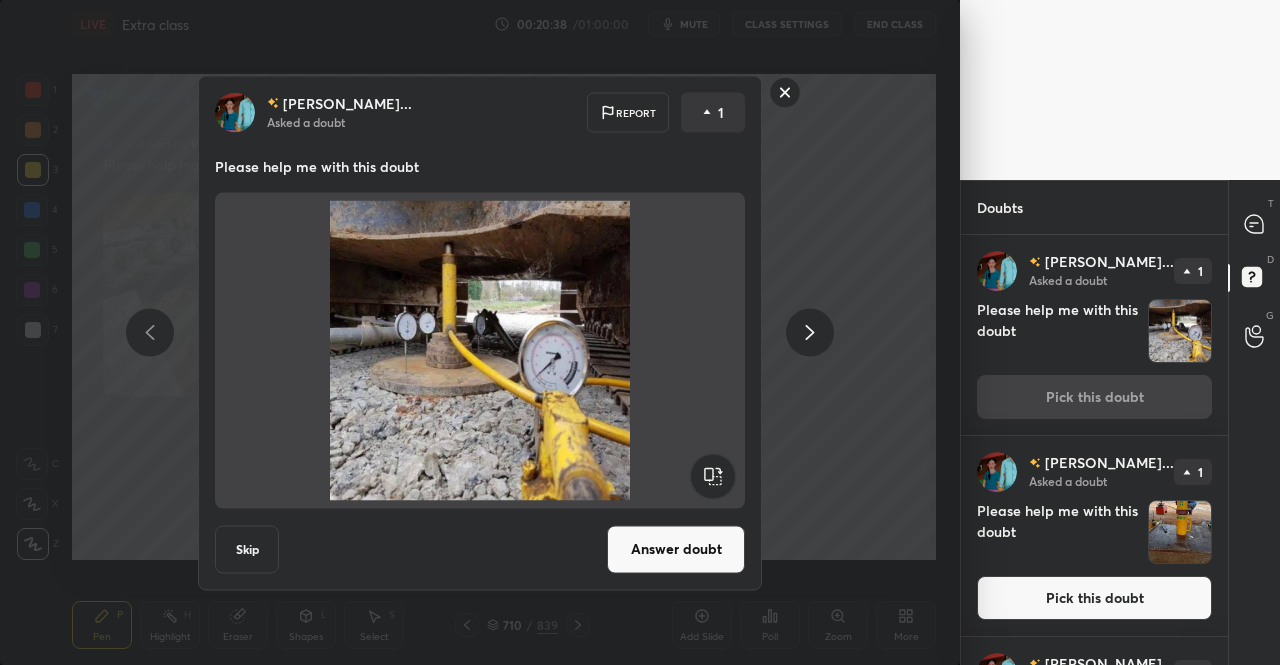 click 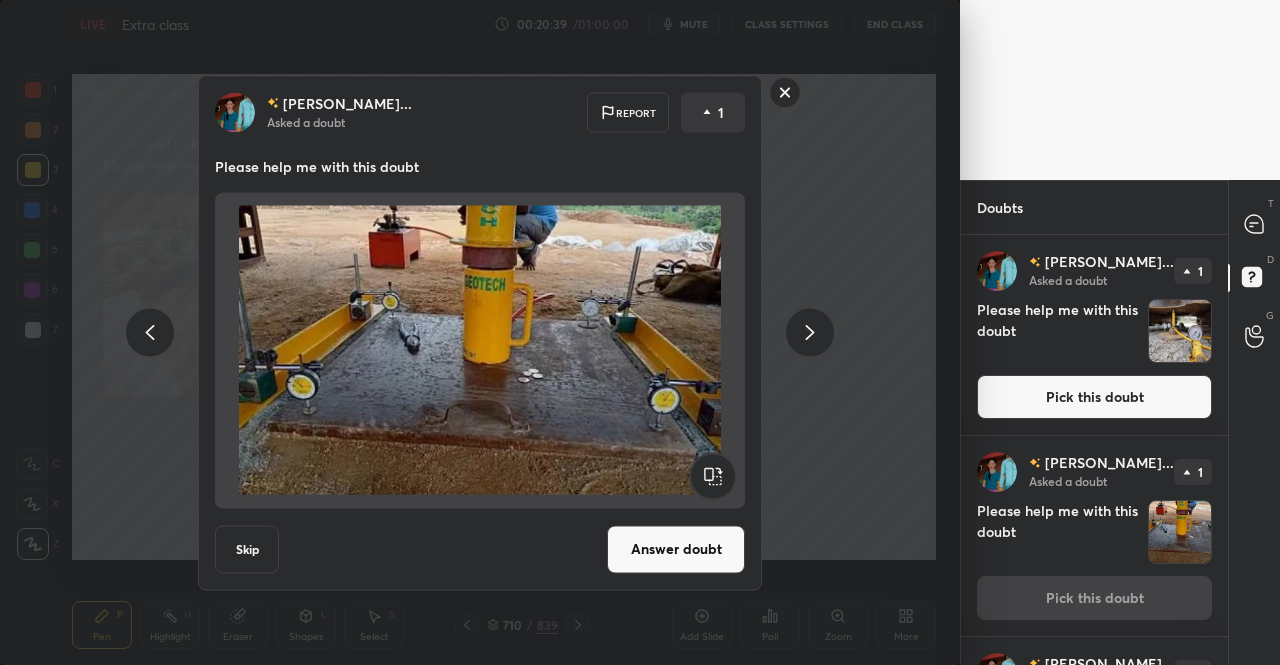 click on "Answer doubt" at bounding box center (676, 549) 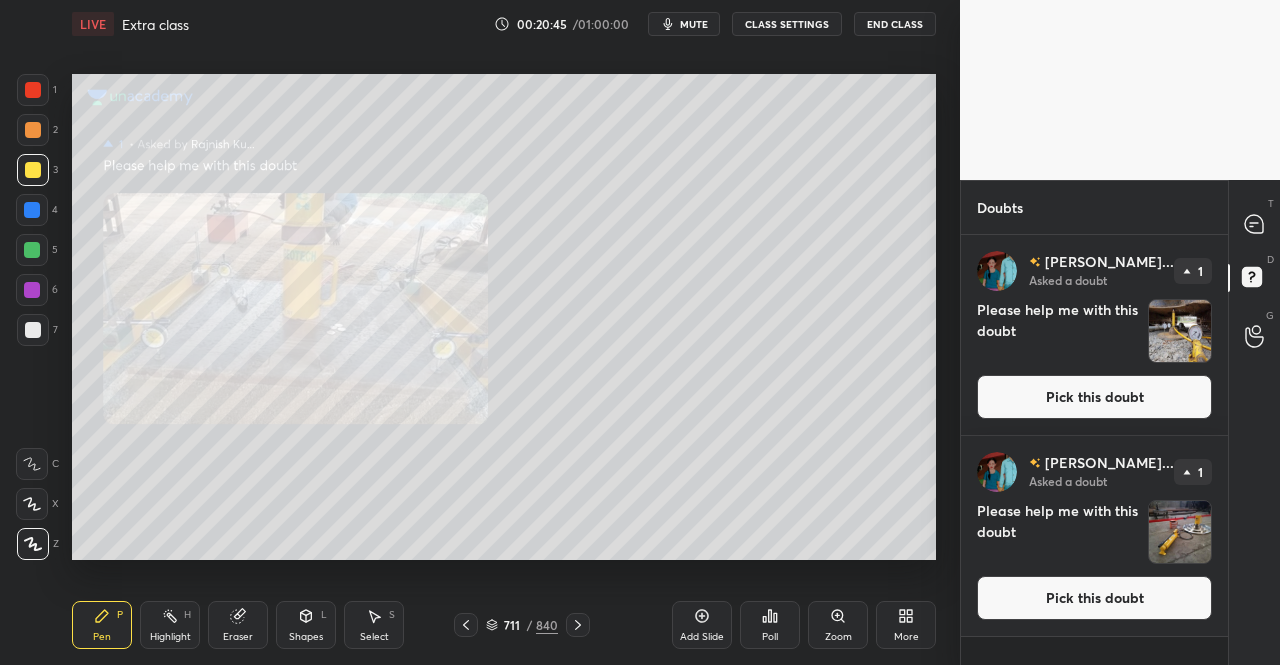 click on "Pick this doubt" at bounding box center [1094, 598] 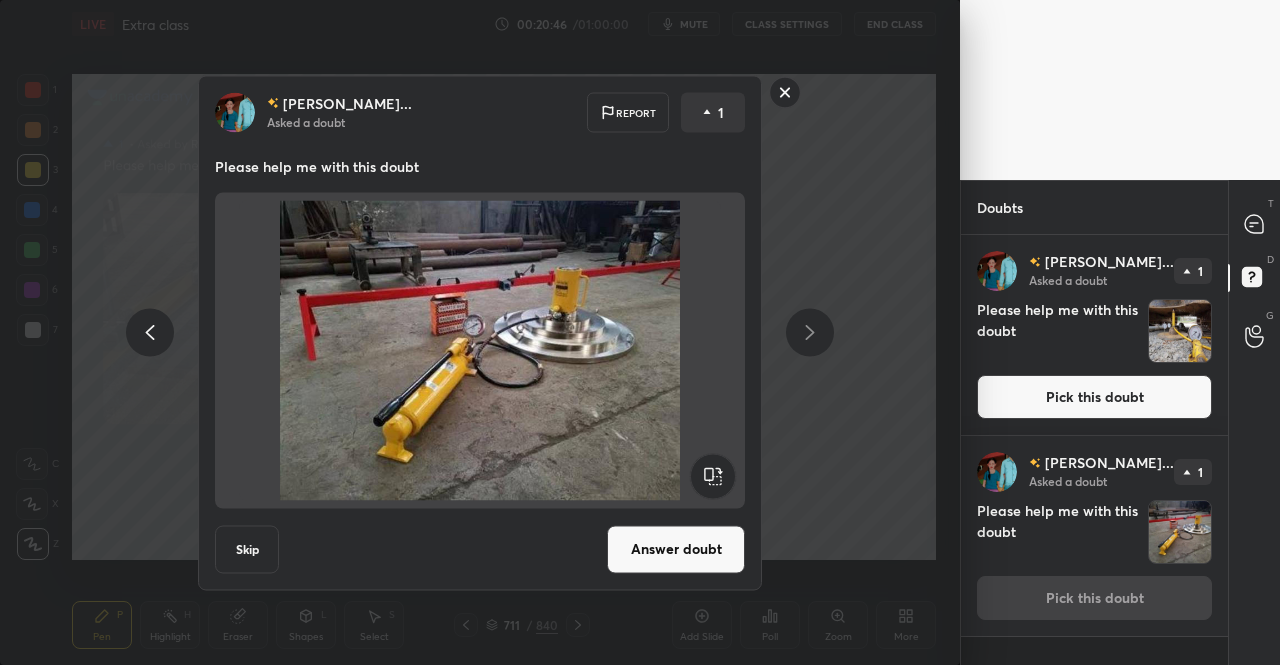 click 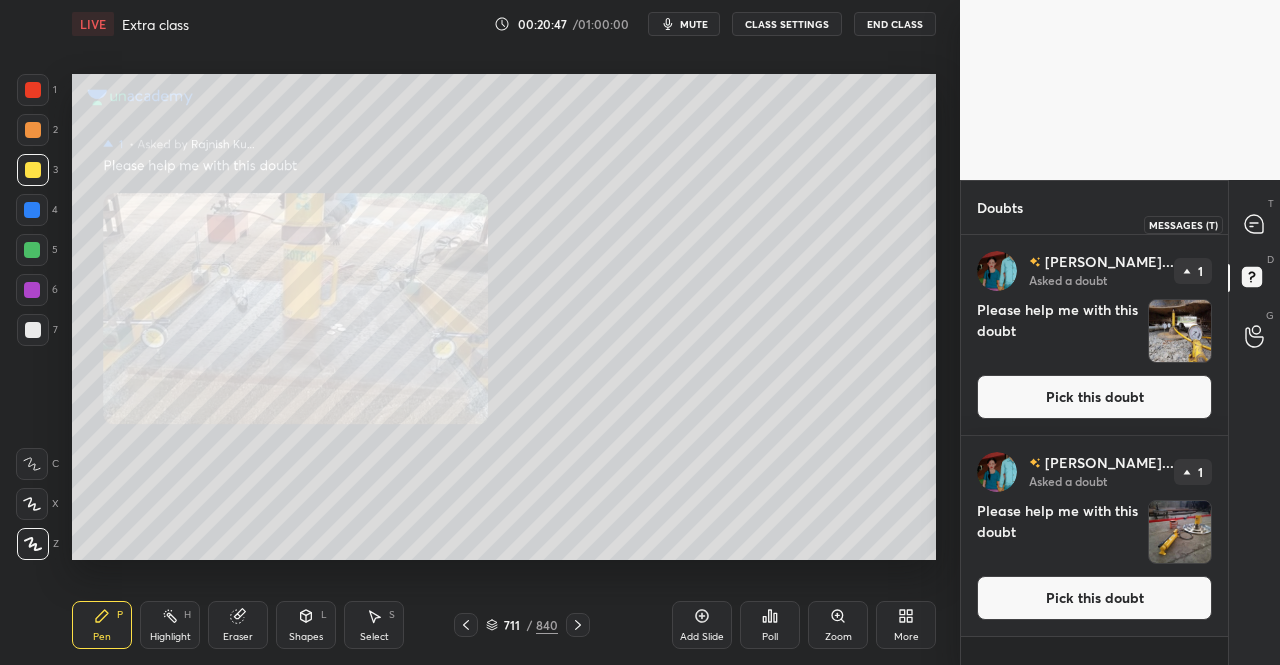 click at bounding box center (1255, 224) 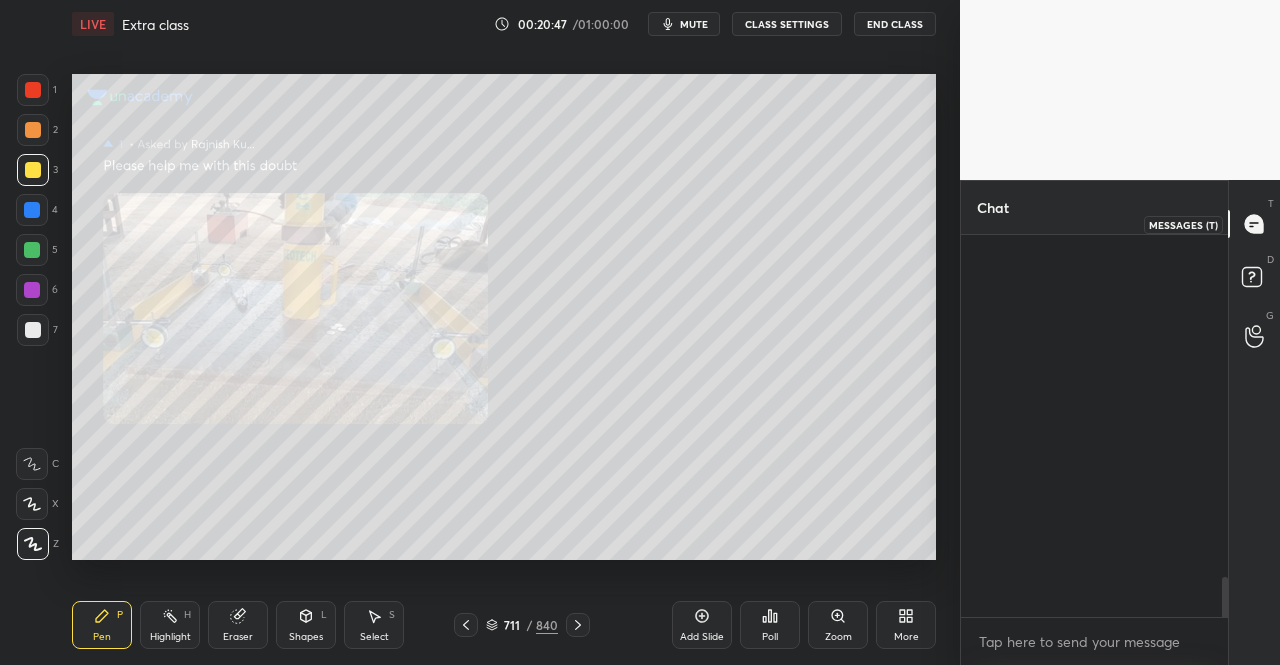 scroll, scrollTop: 3312, scrollLeft: 0, axis: vertical 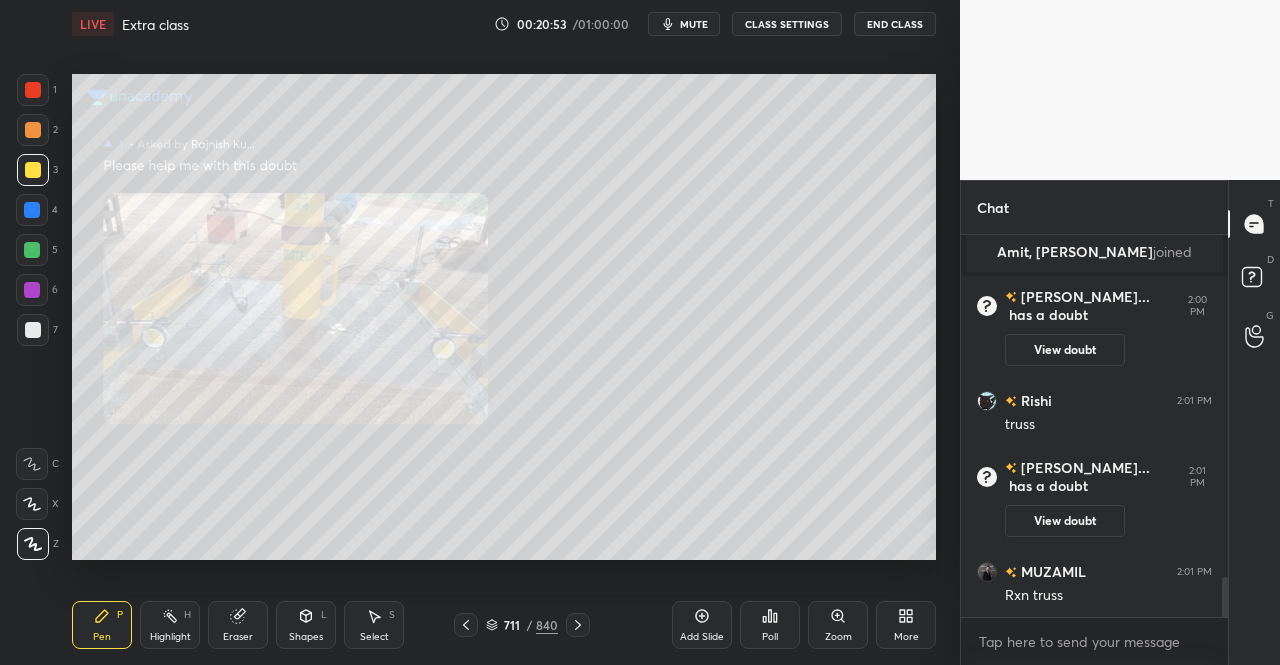 click on "711 / 840" at bounding box center (522, 625) 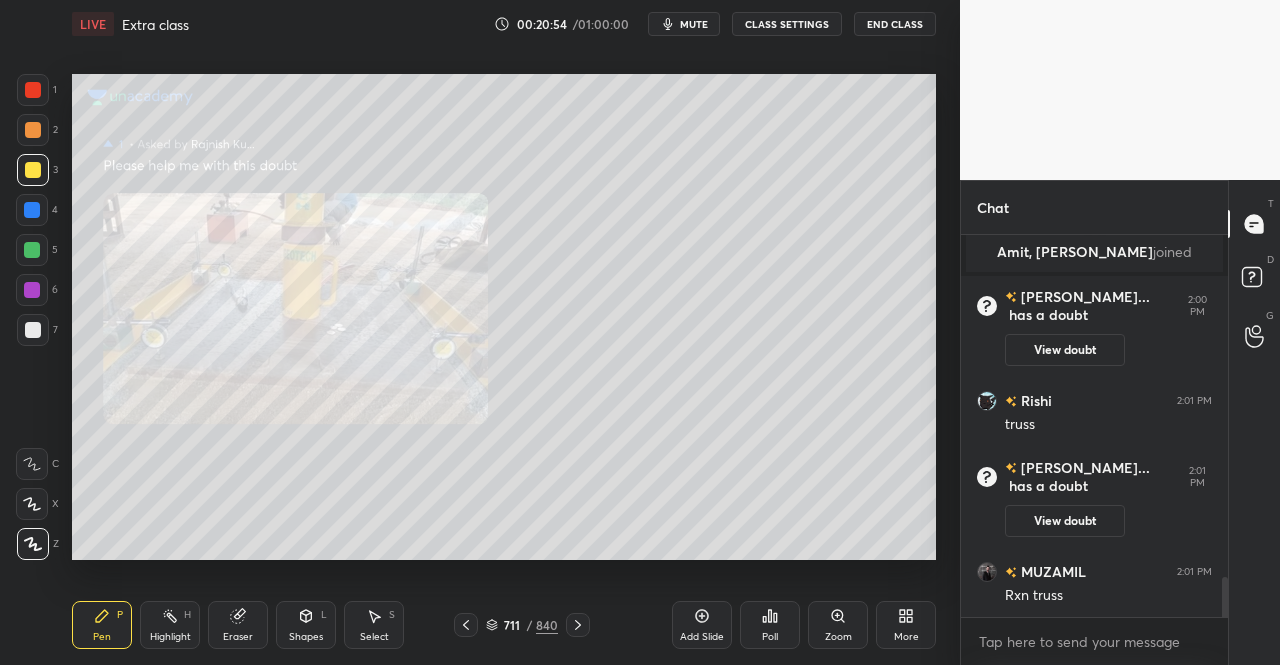 click 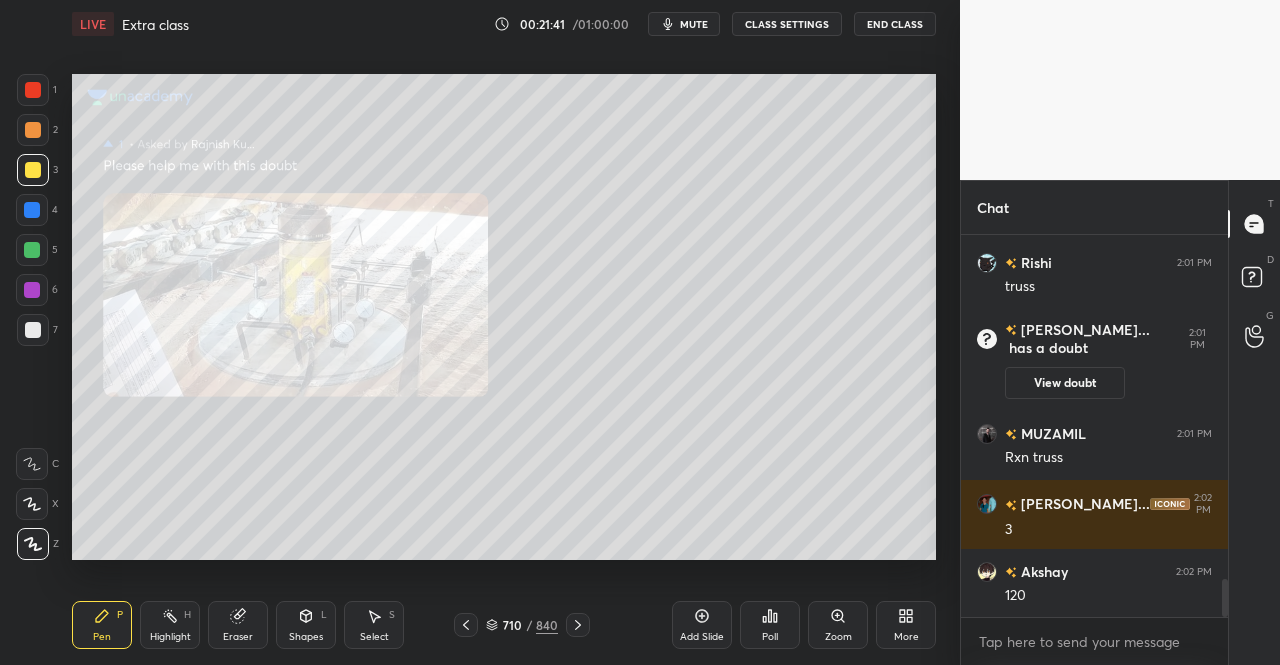 scroll, scrollTop: 3536, scrollLeft: 0, axis: vertical 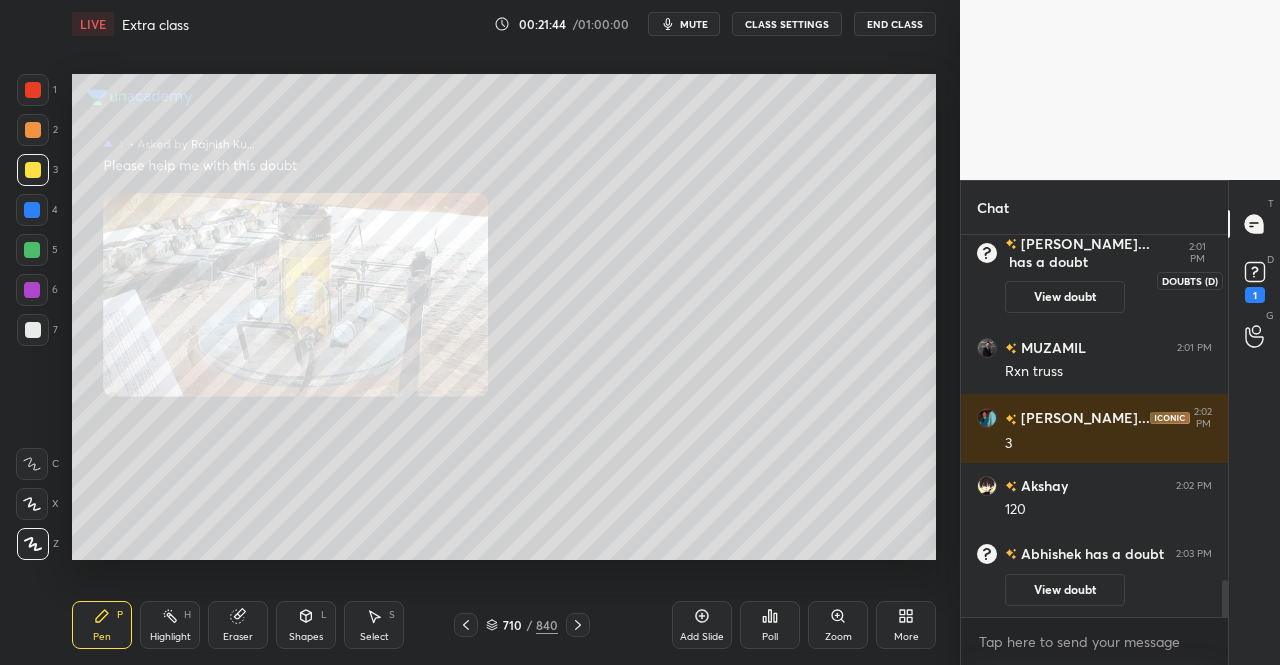 click on "D Doubts (D) 1" at bounding box center (1254, 280) 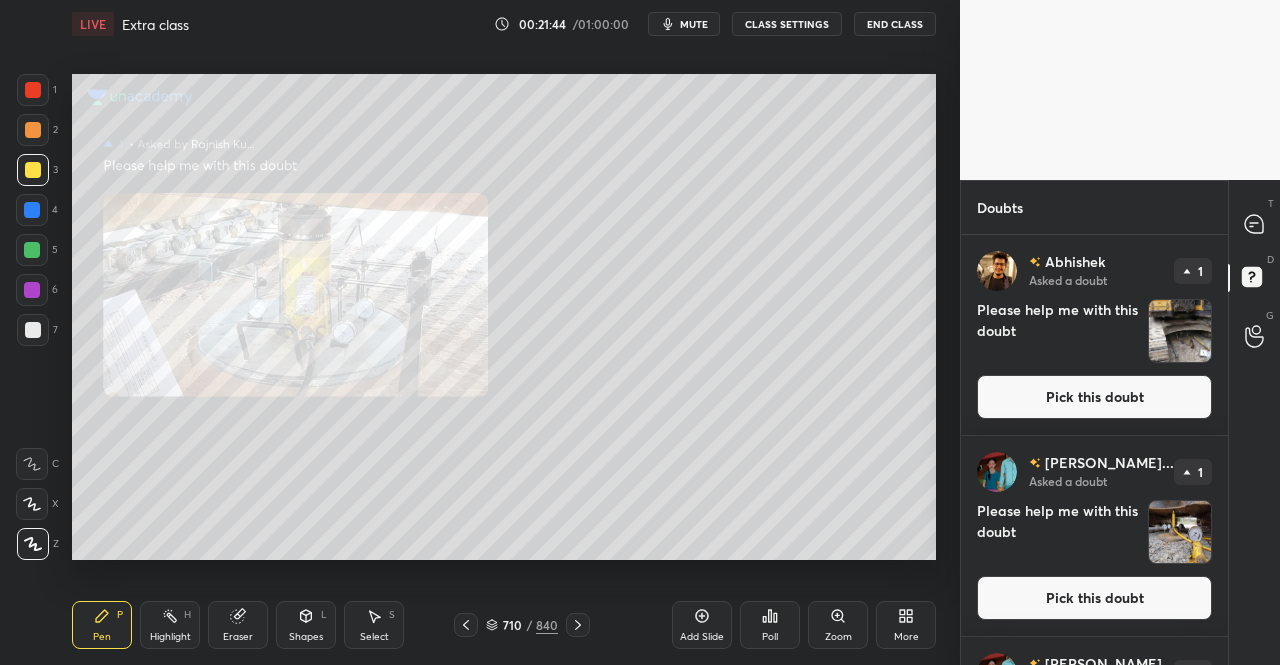 click on "Pick this doubt" at bounding box center (1094, 397) 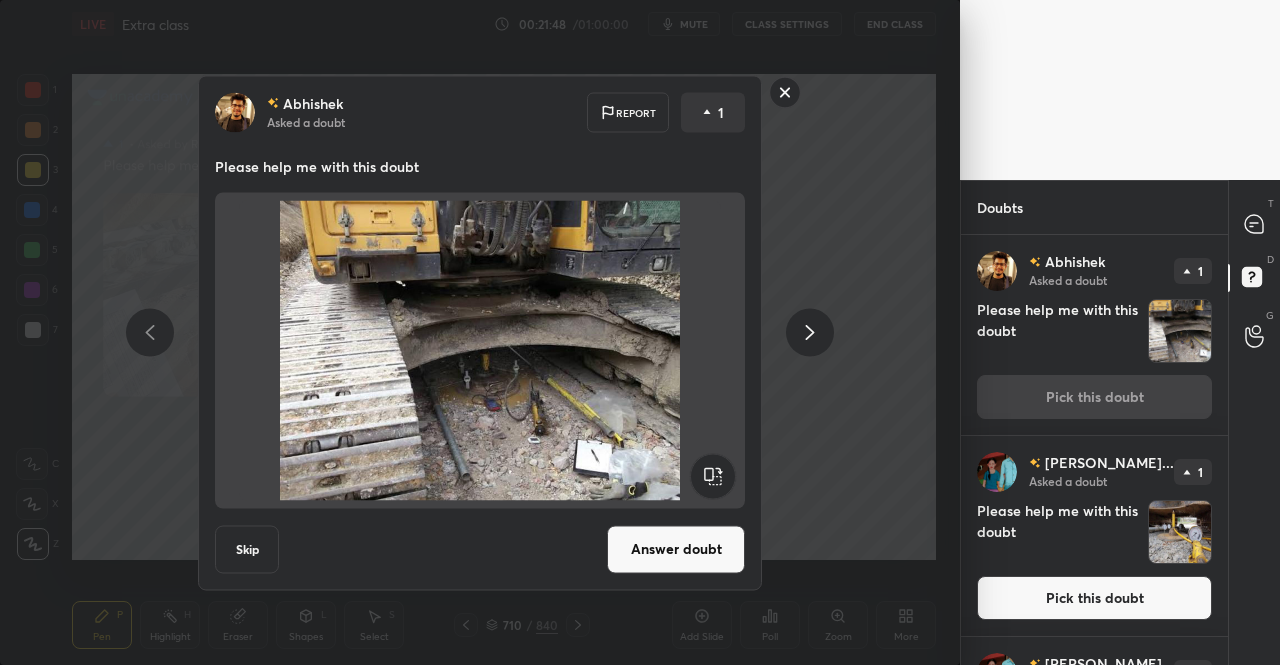 click 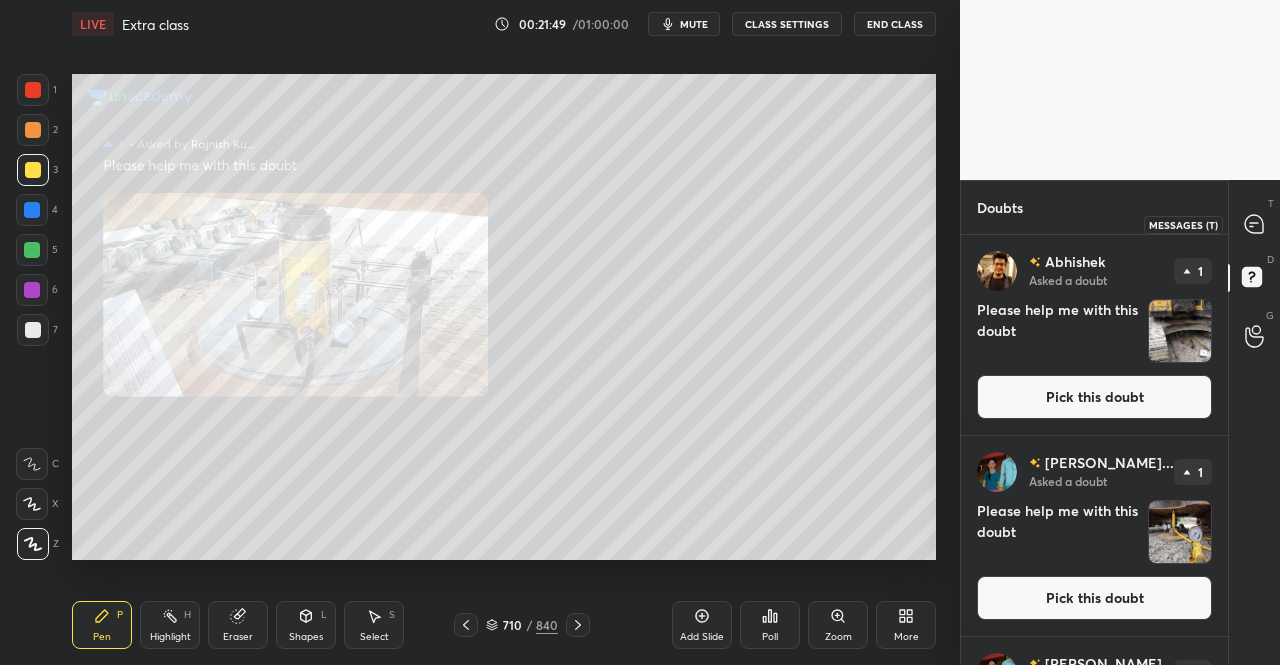 click at bounding box center [1255, 224] 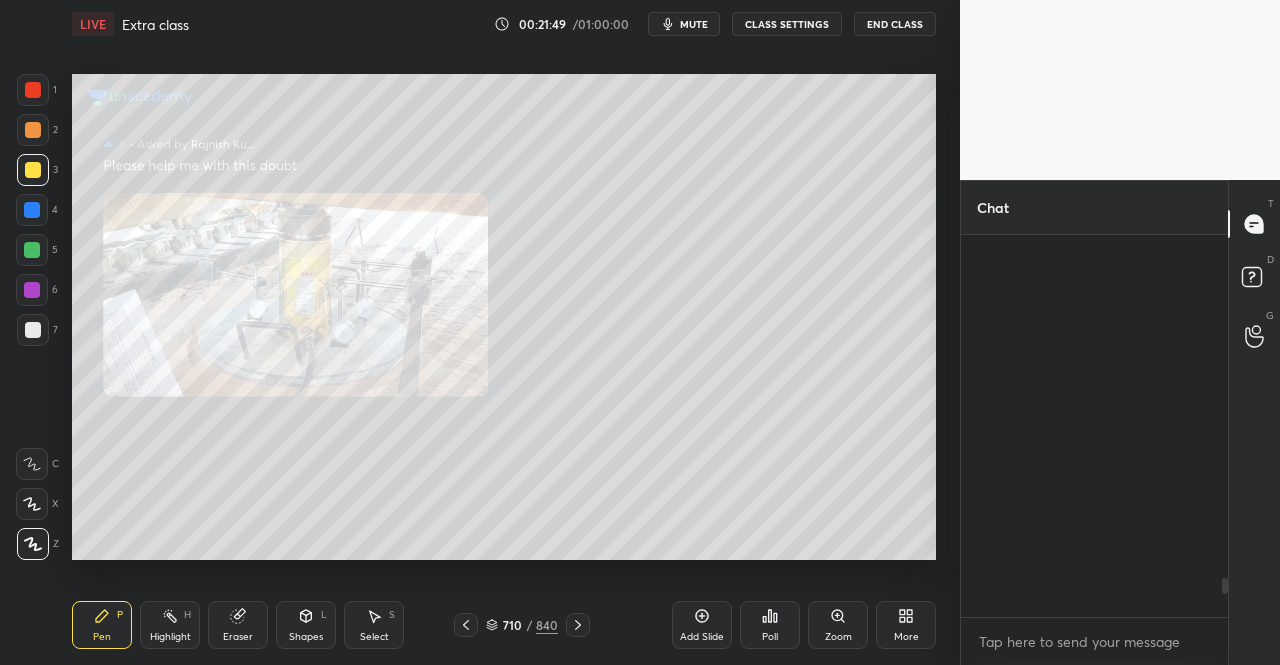 scroll, scrollTop: 3346, scrollLeft: 0, axis: vertical 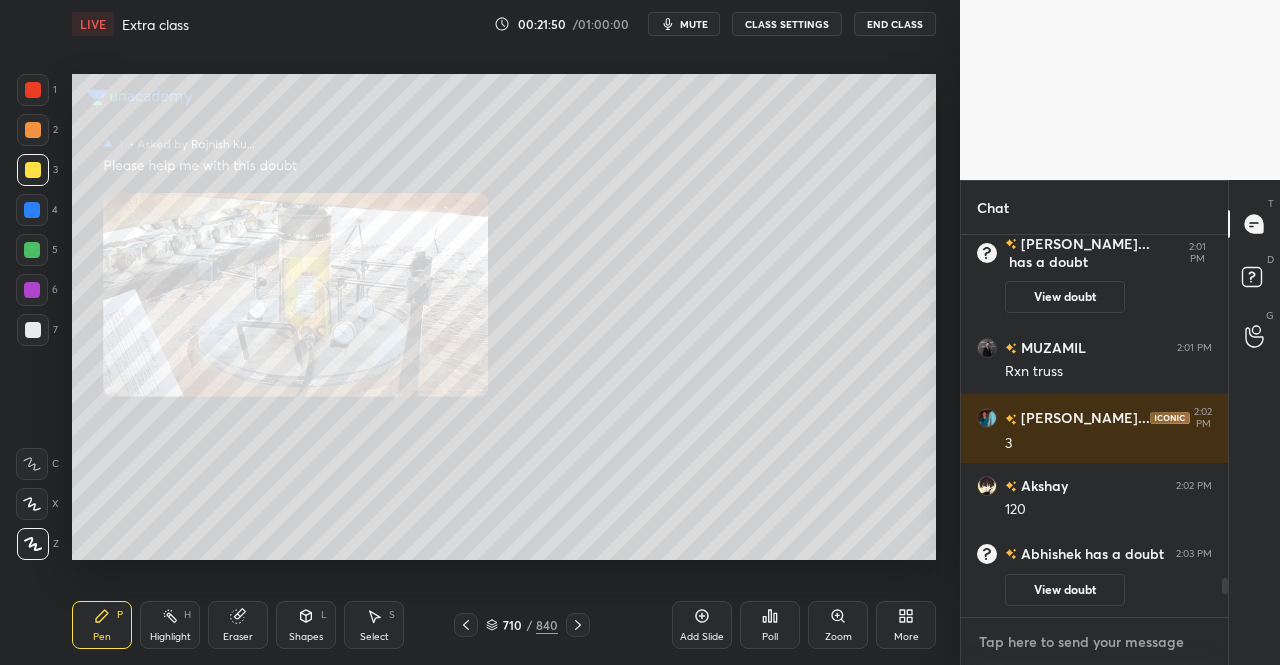 click at bounding box center [1094, 642] 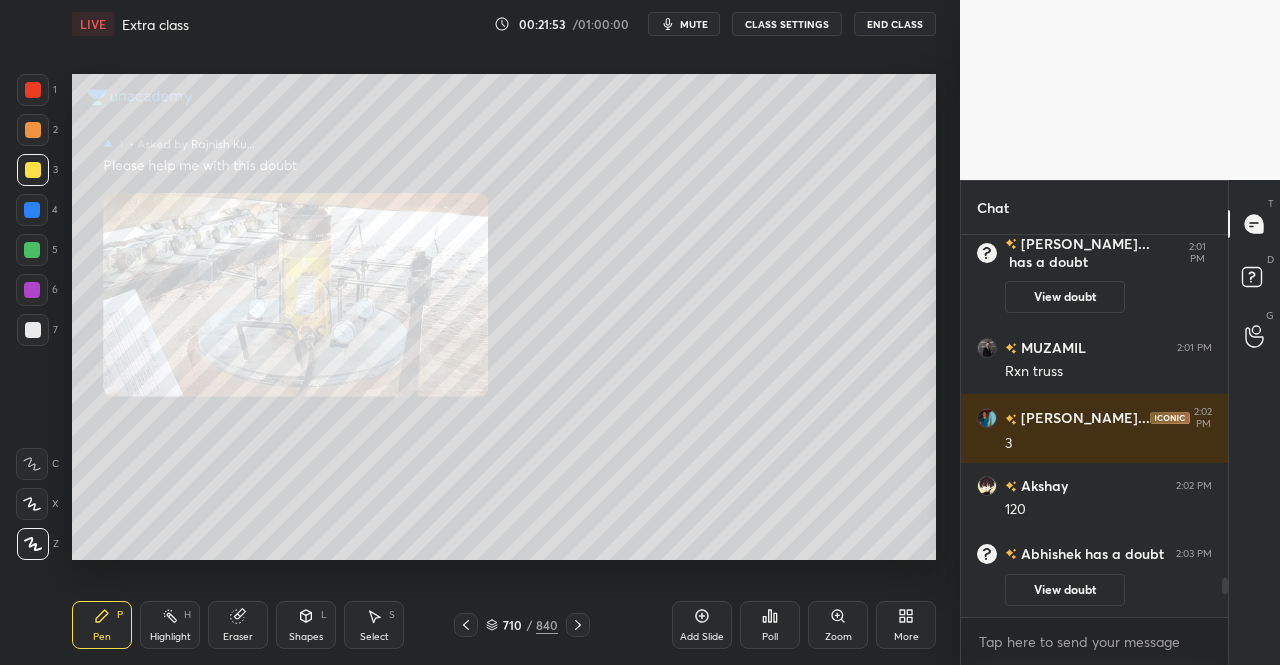 click at bounding box center (578, 625) 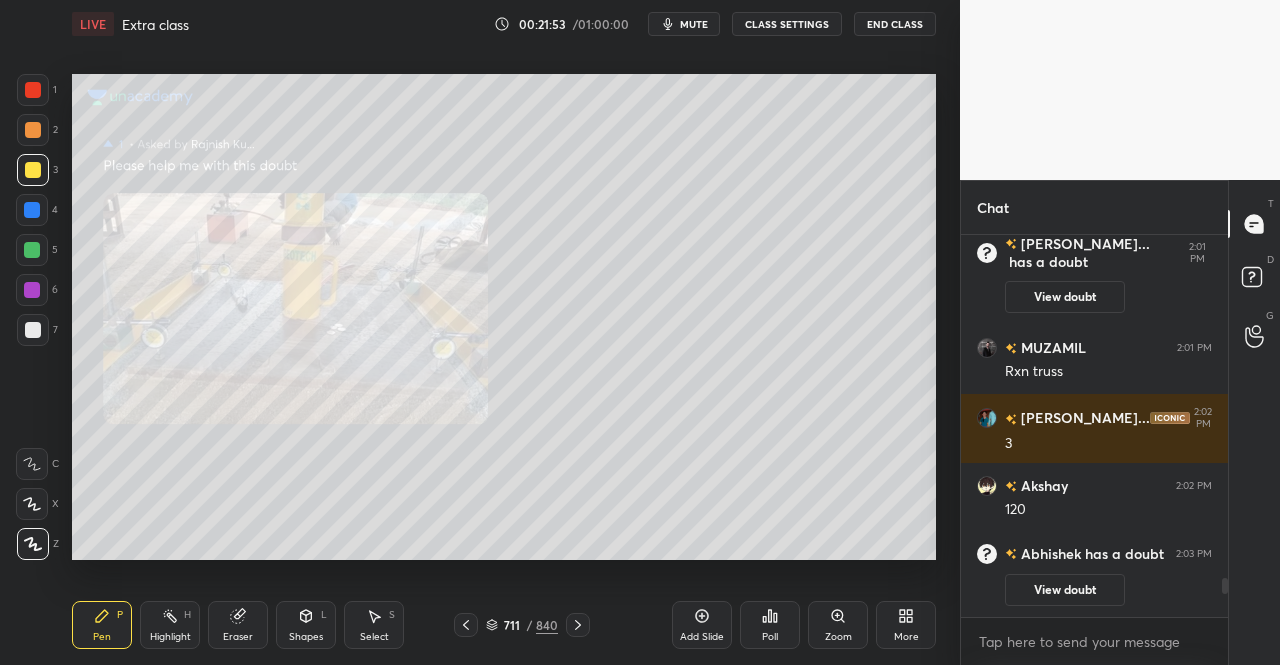 click at bounding box center (578, 625) 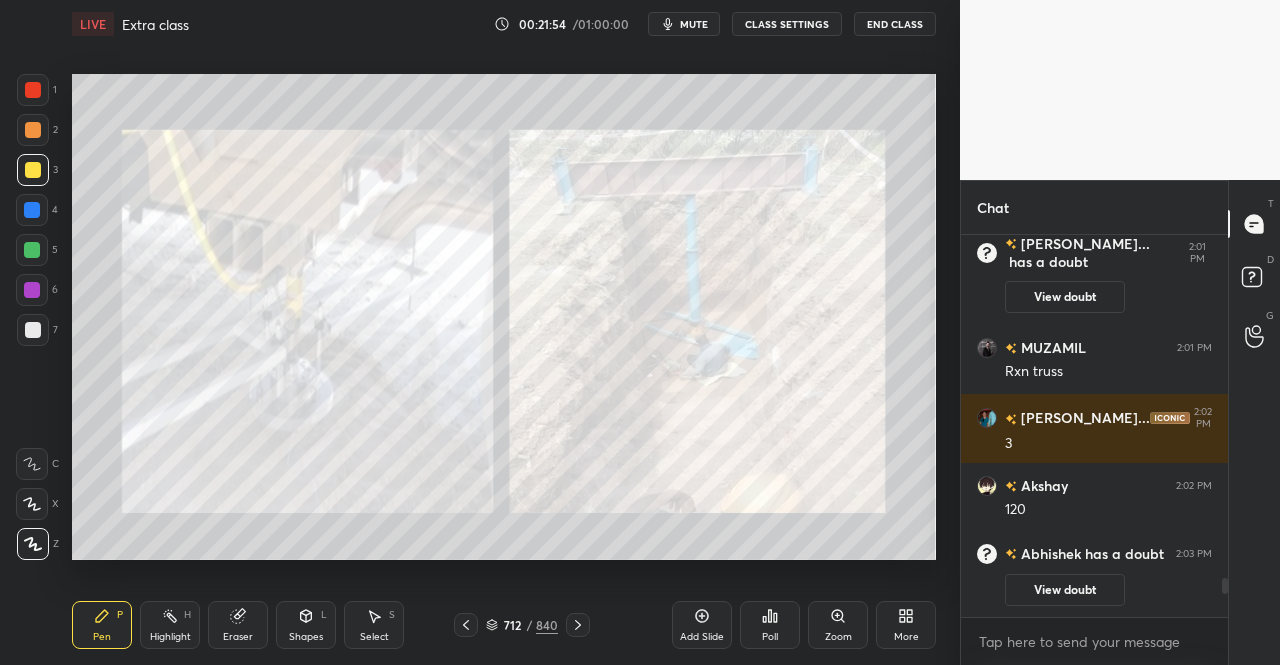 click at bounding box center [578, 625] 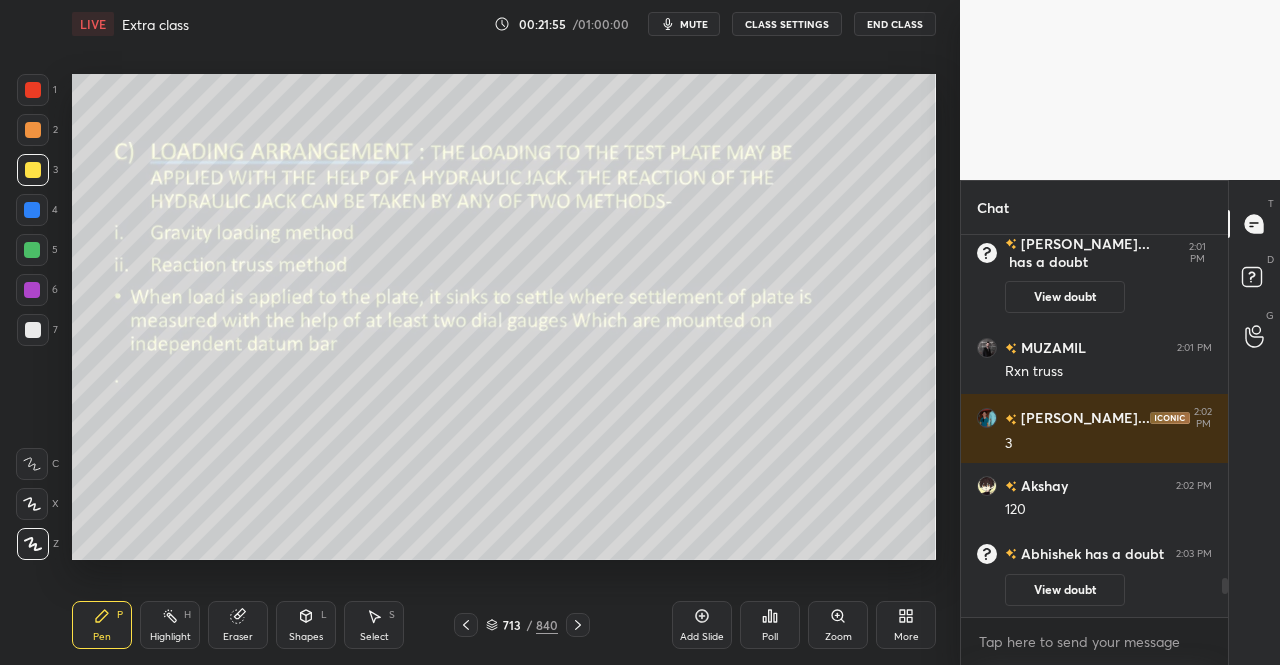 click at bounding box center (578, 625) 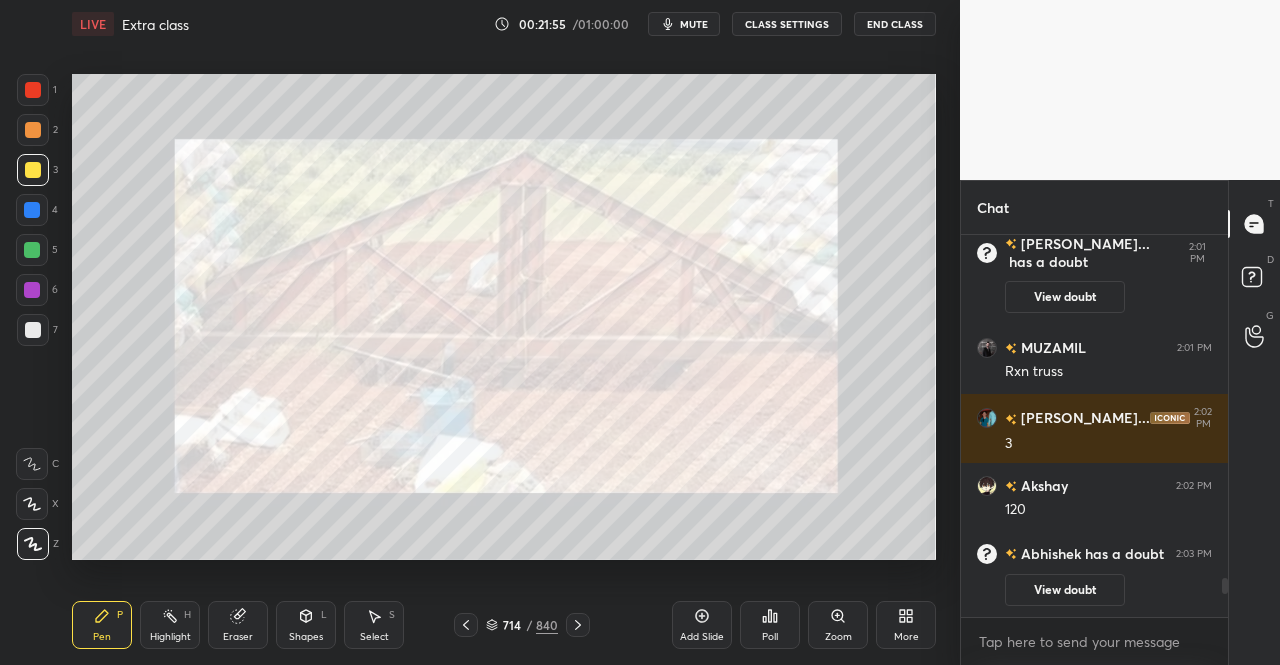 click 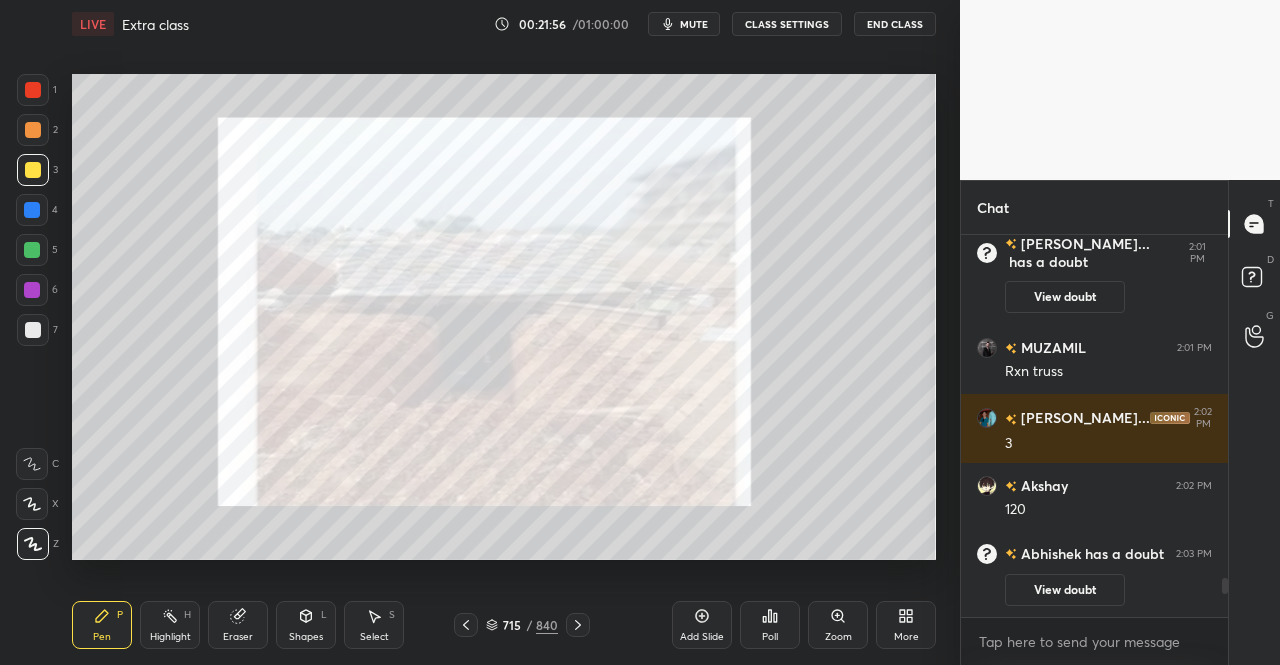 click 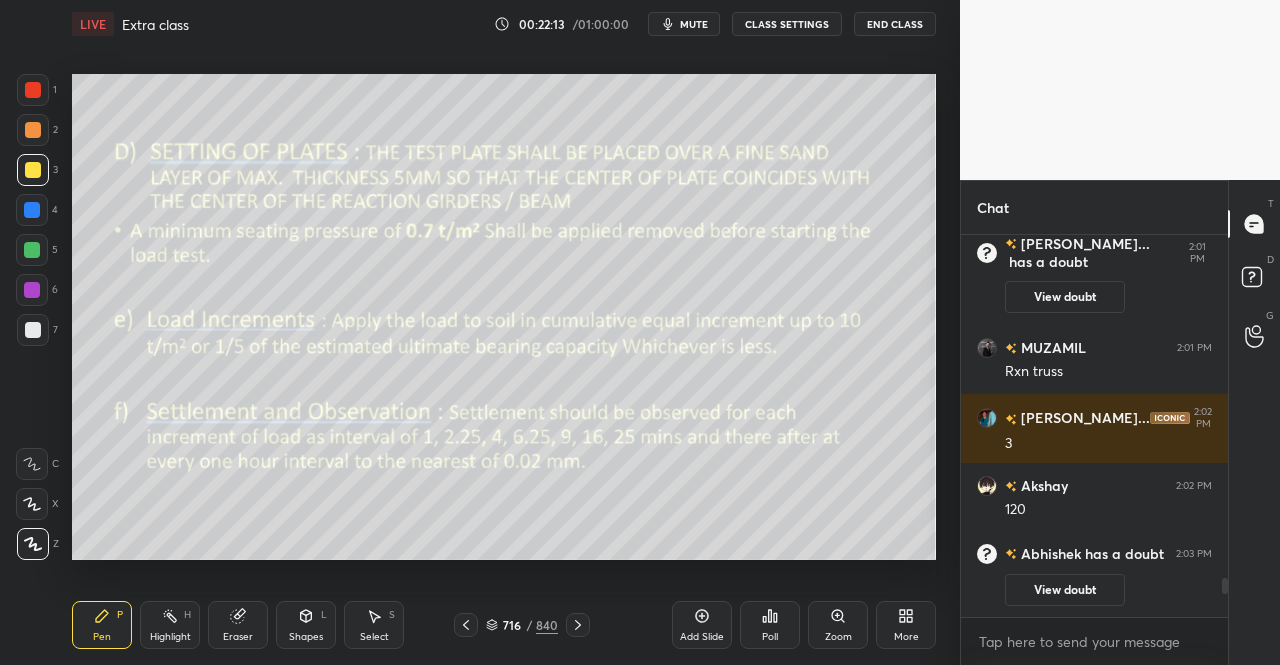 click 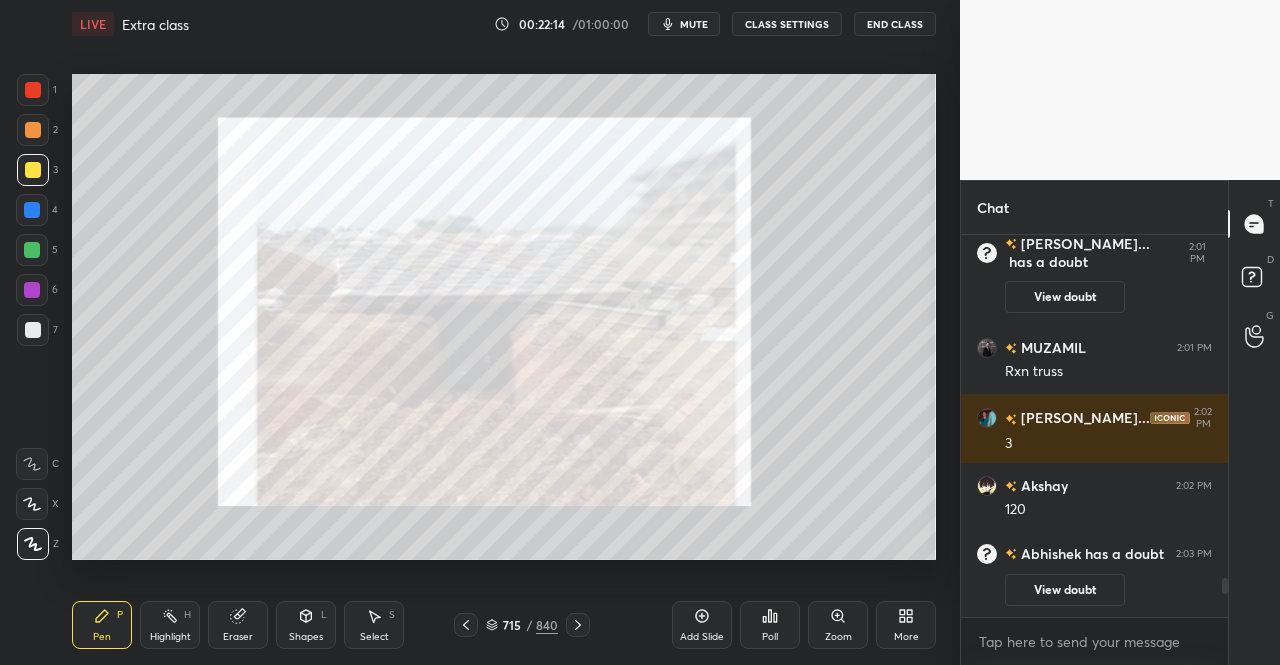 click 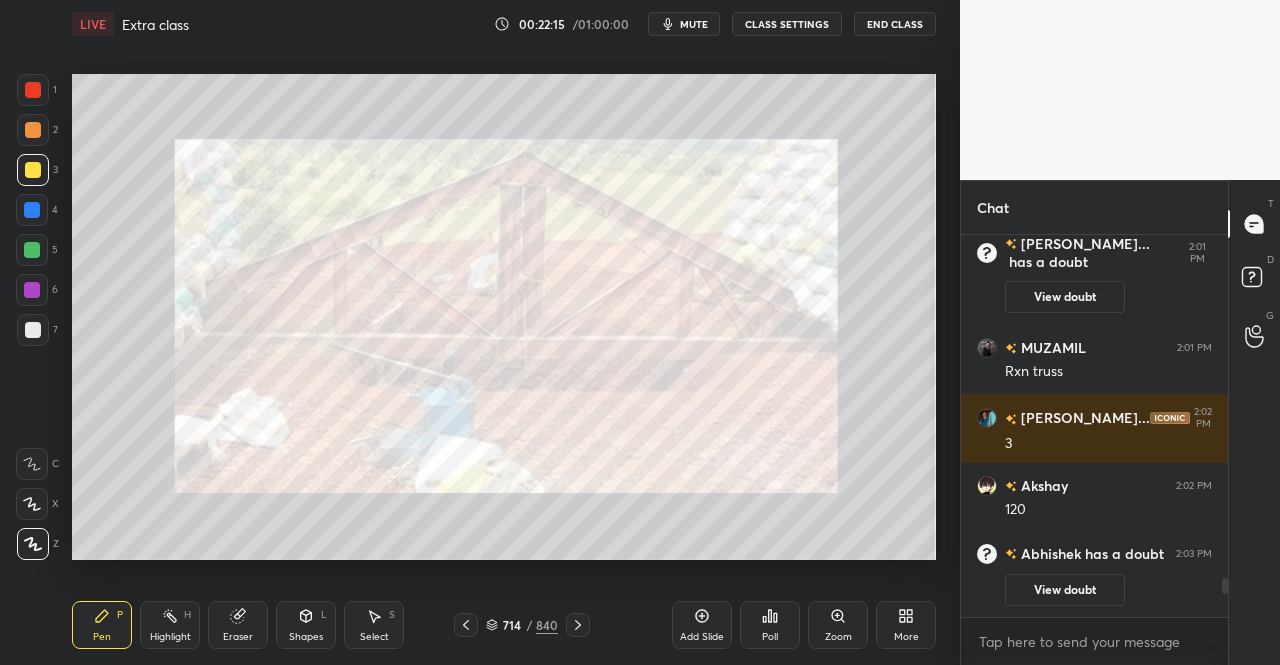 click 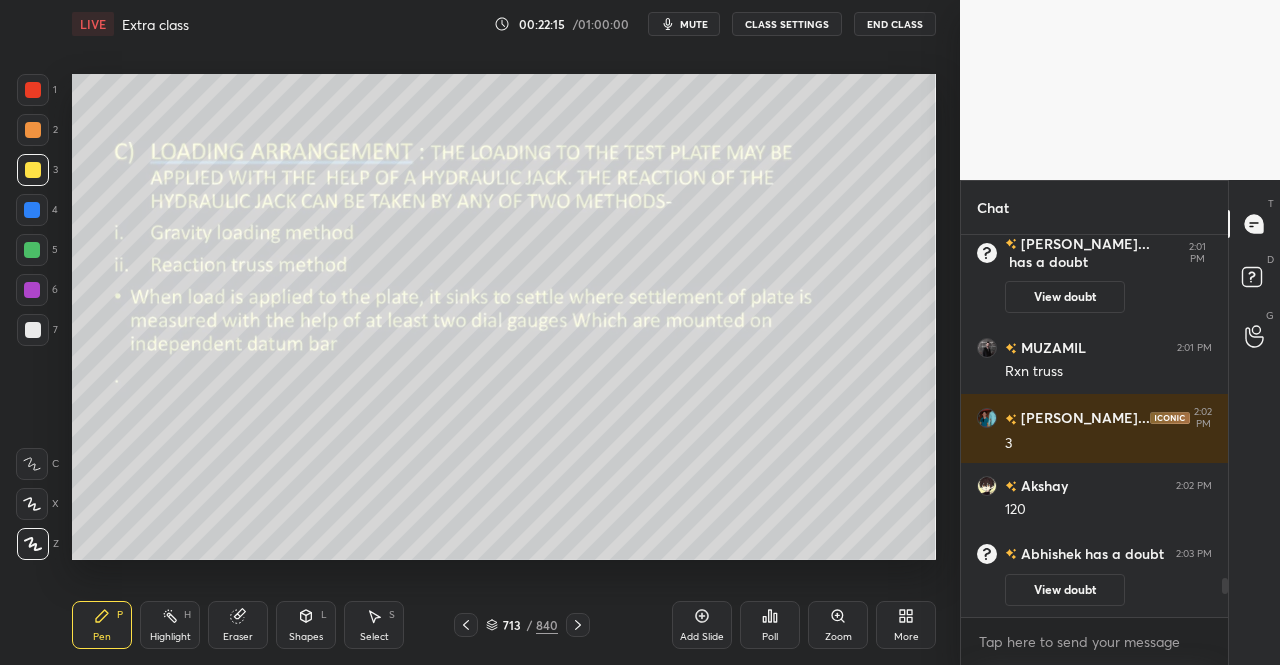 click 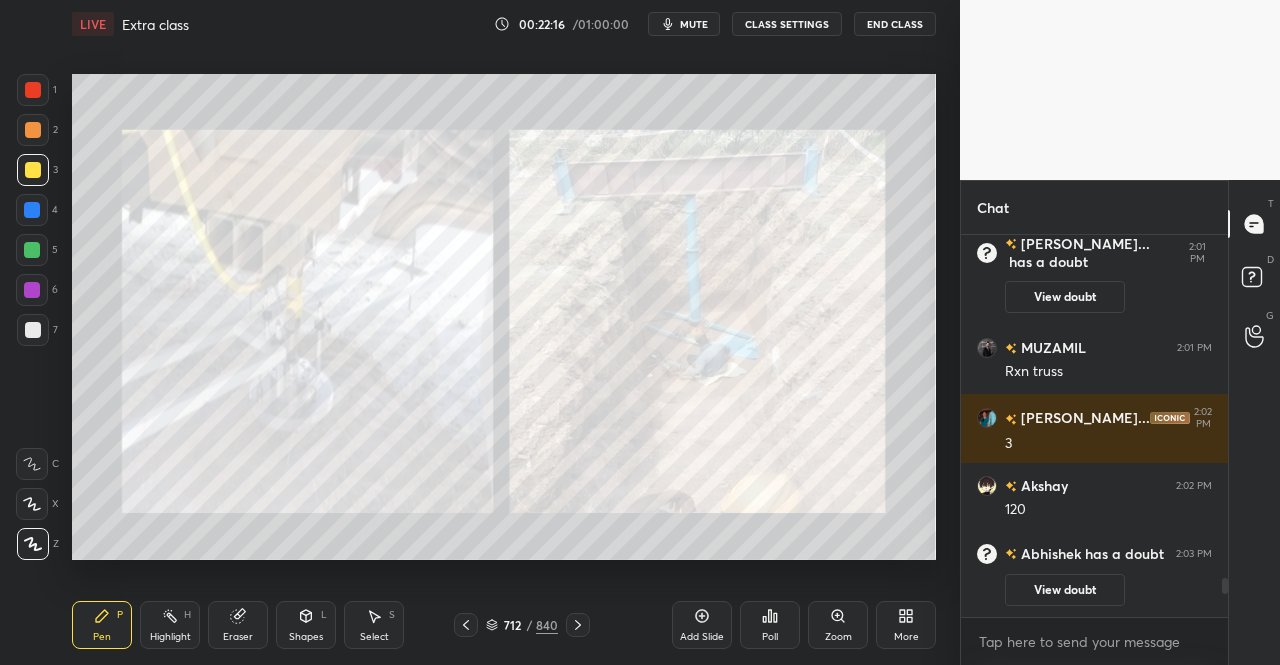 click 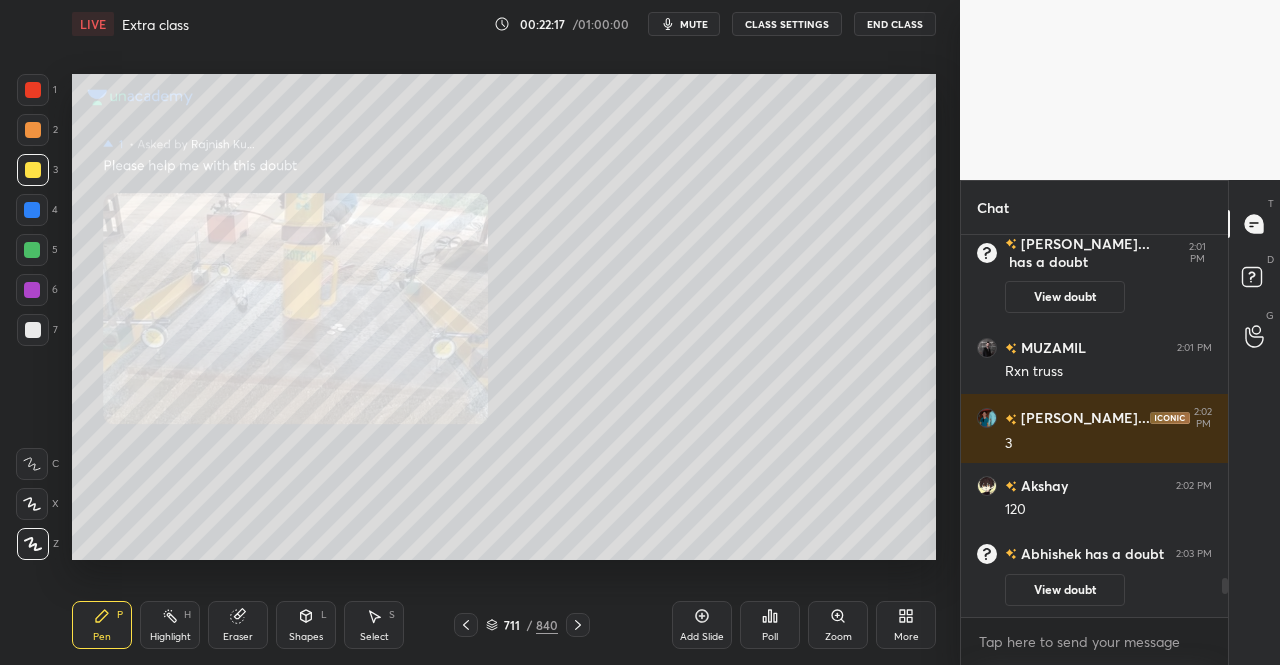 click 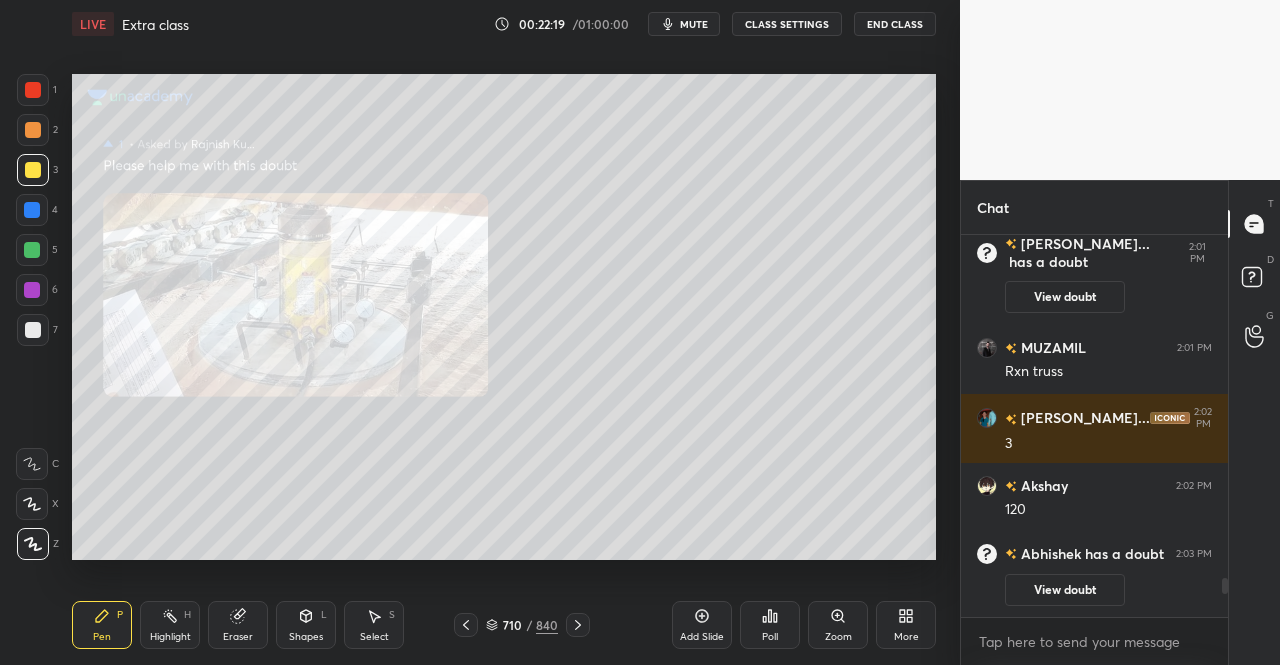 click at bounding box center [466, 625] 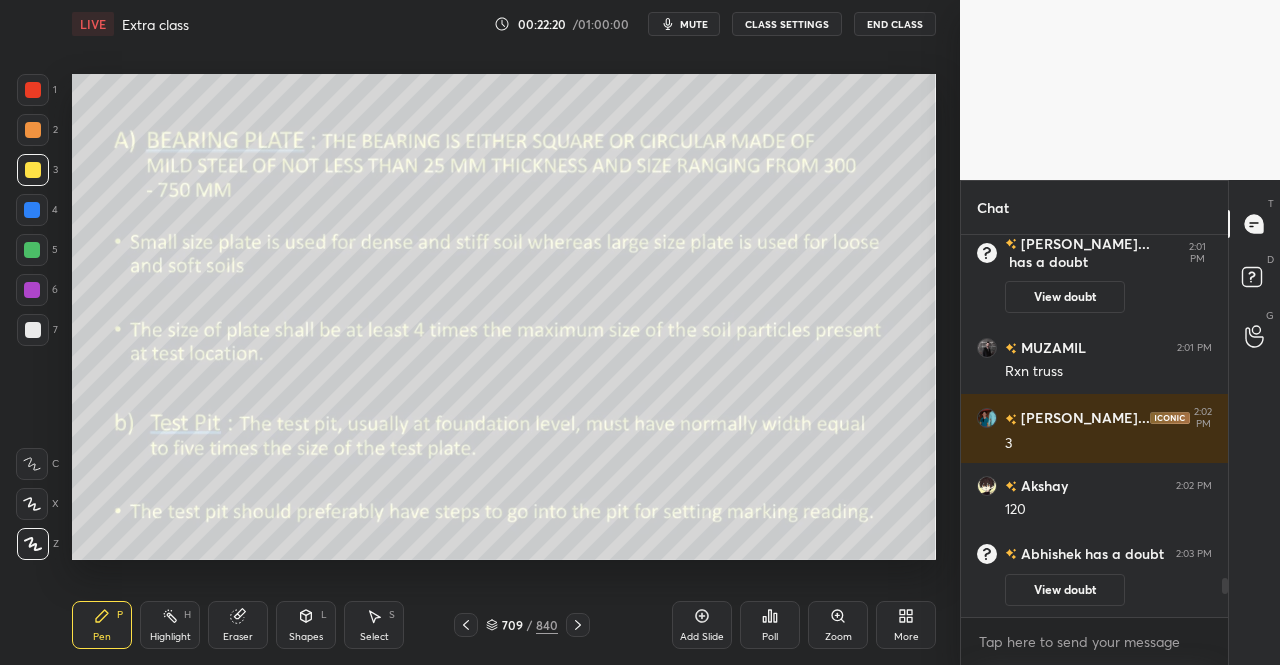 click 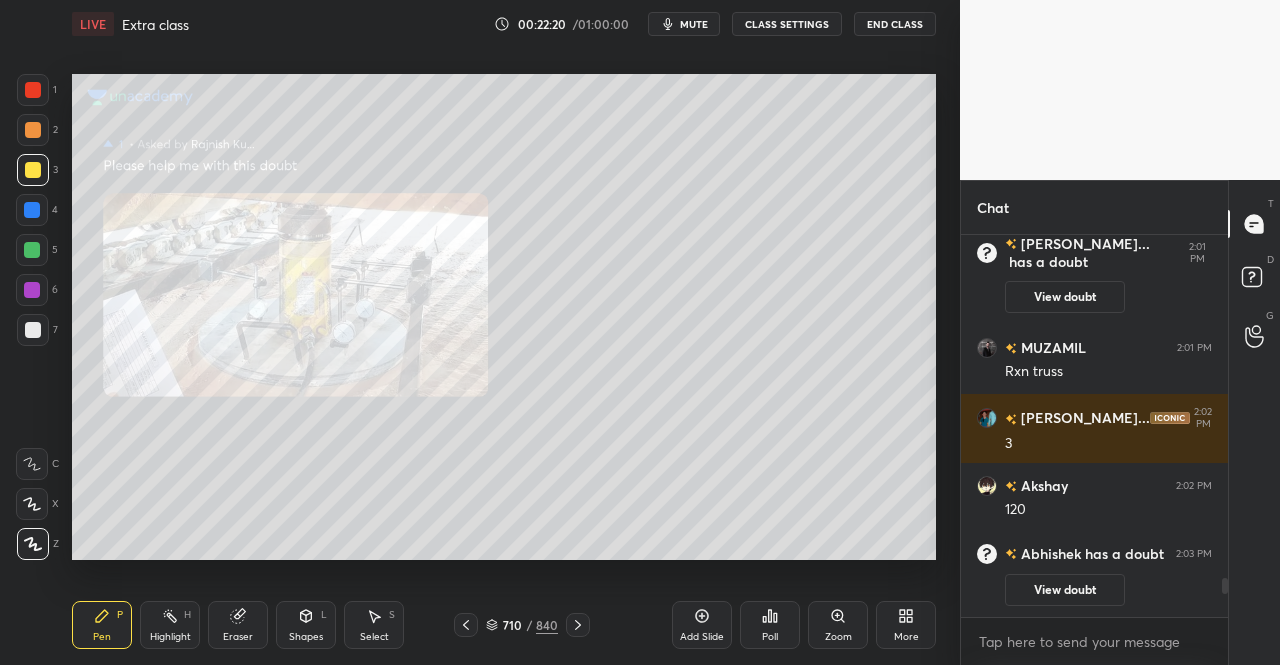 click 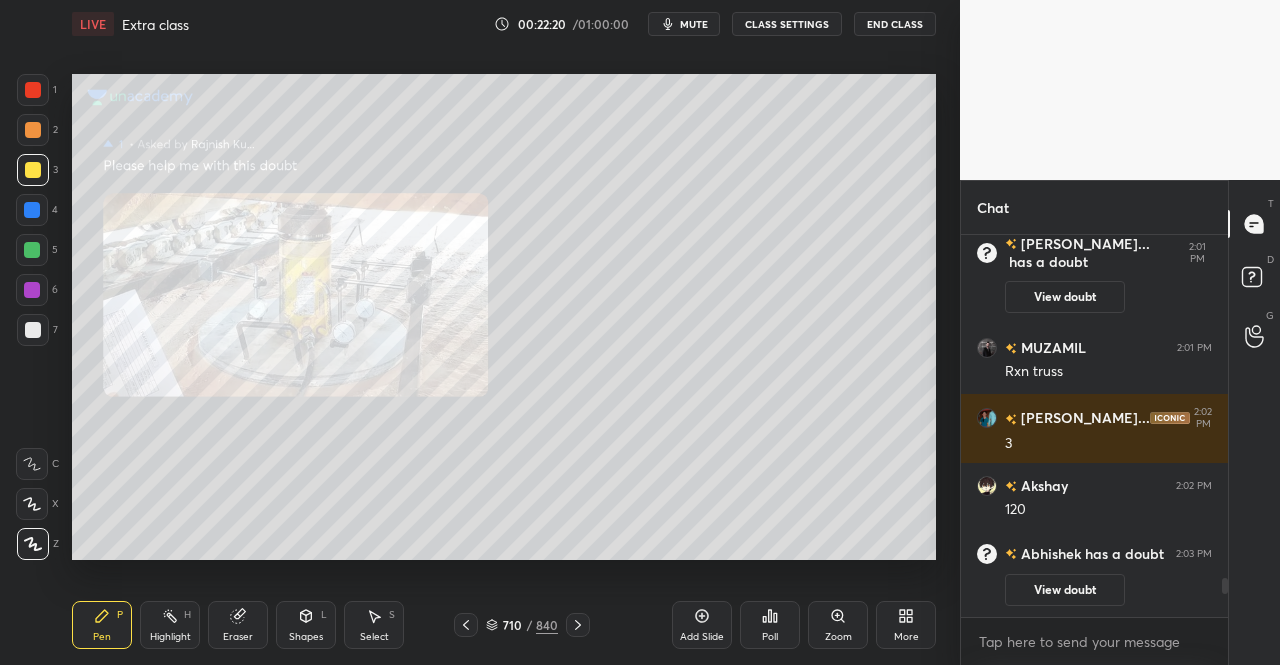 click 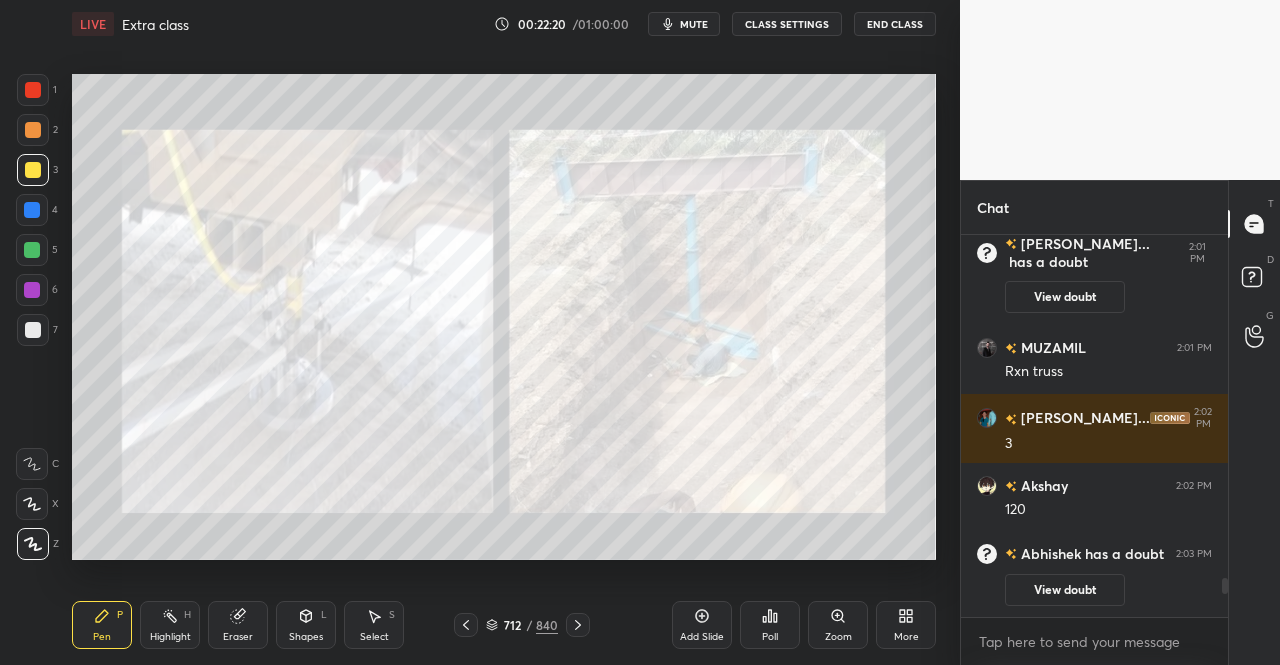click 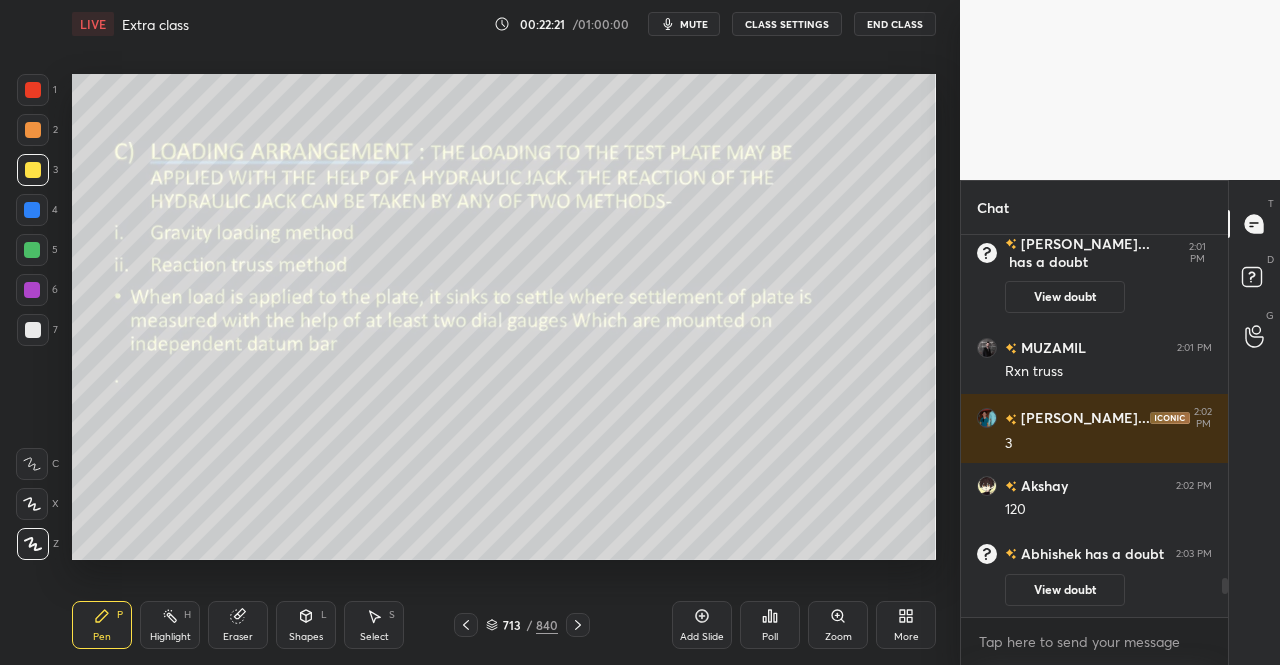 click 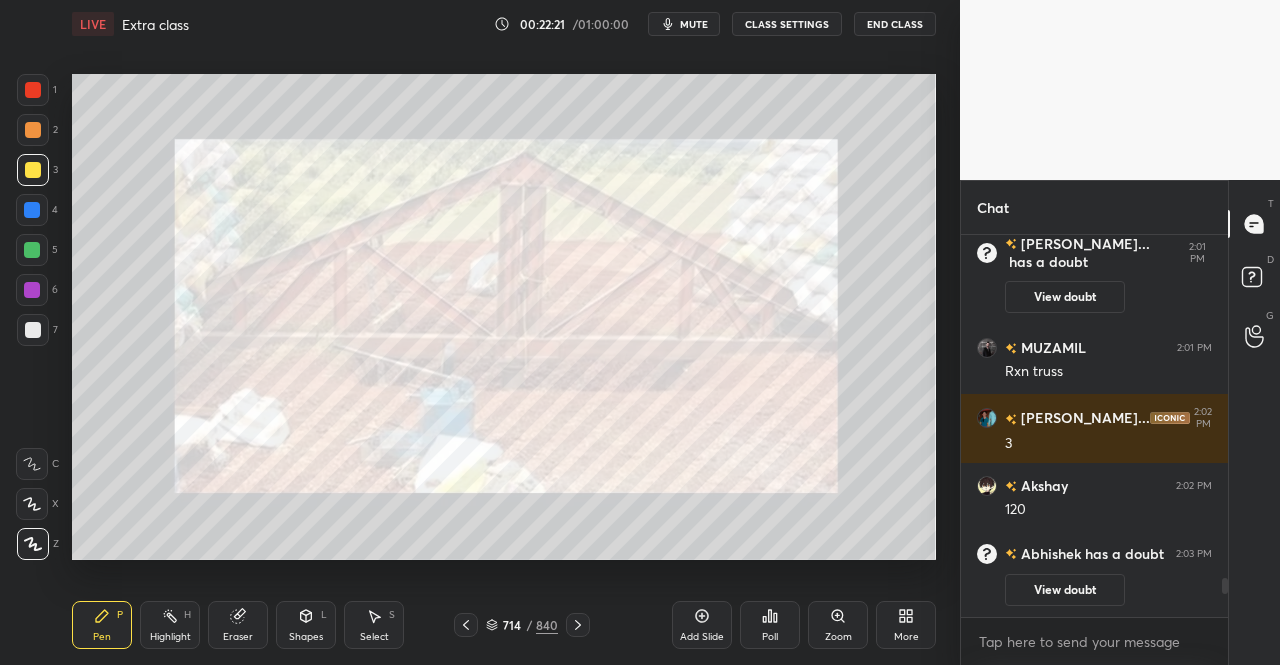 click 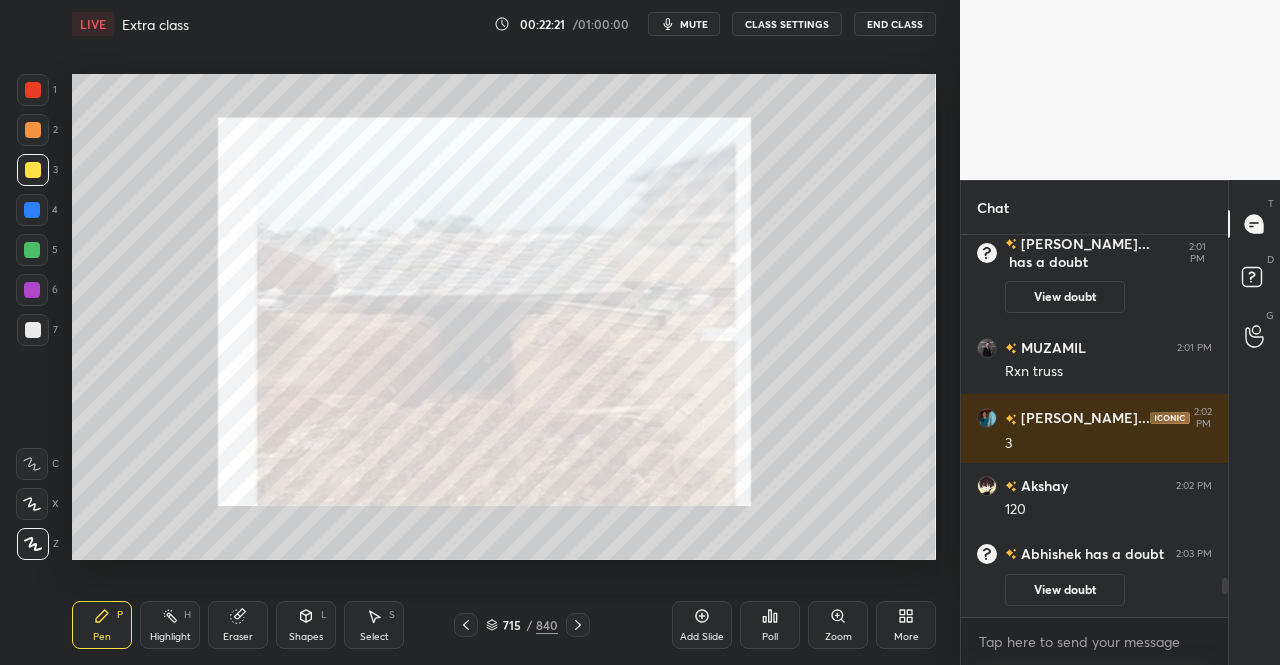 click 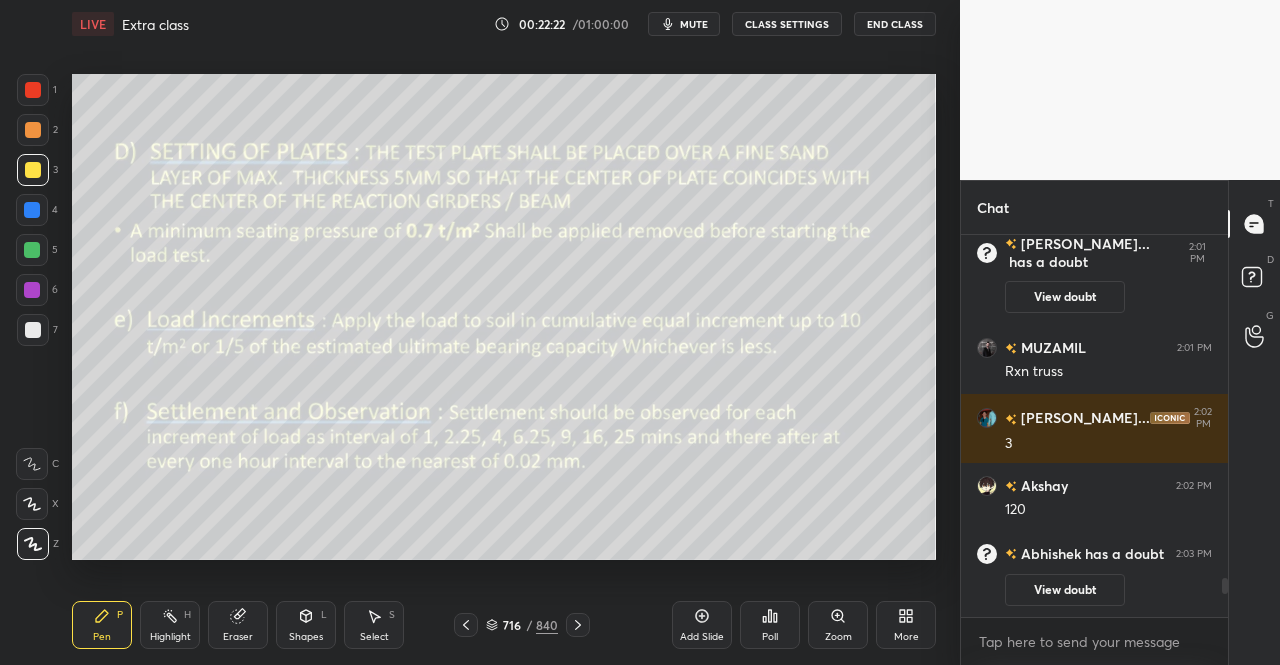 click 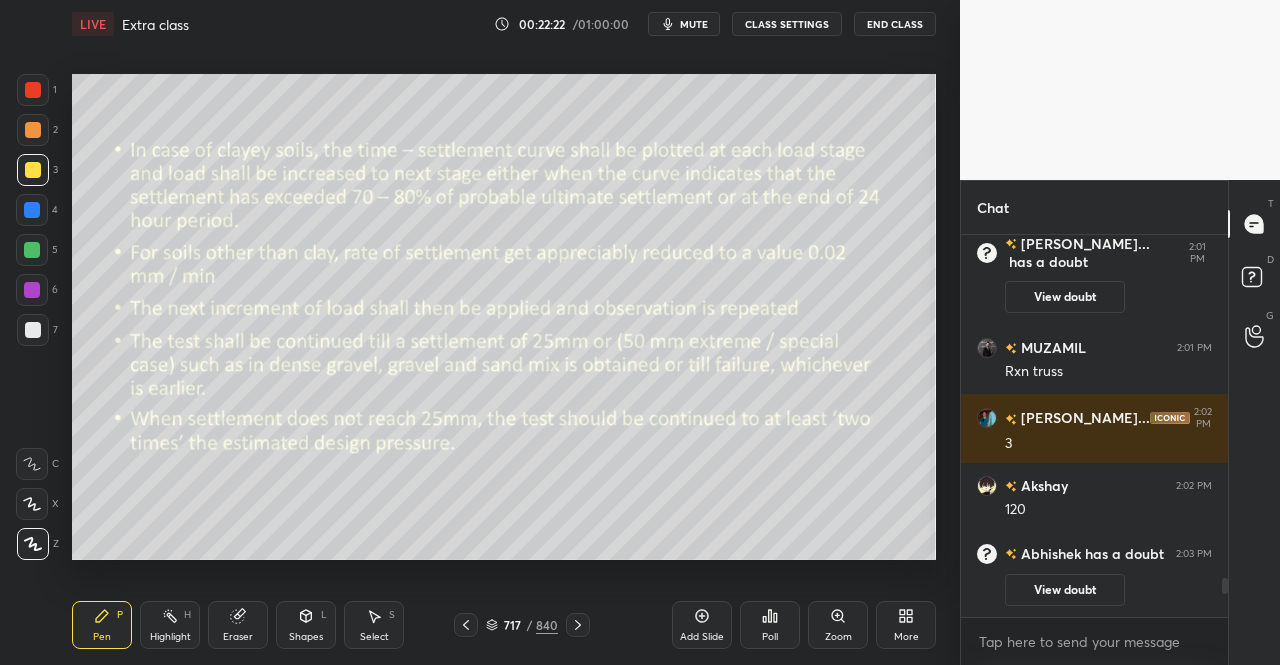 click 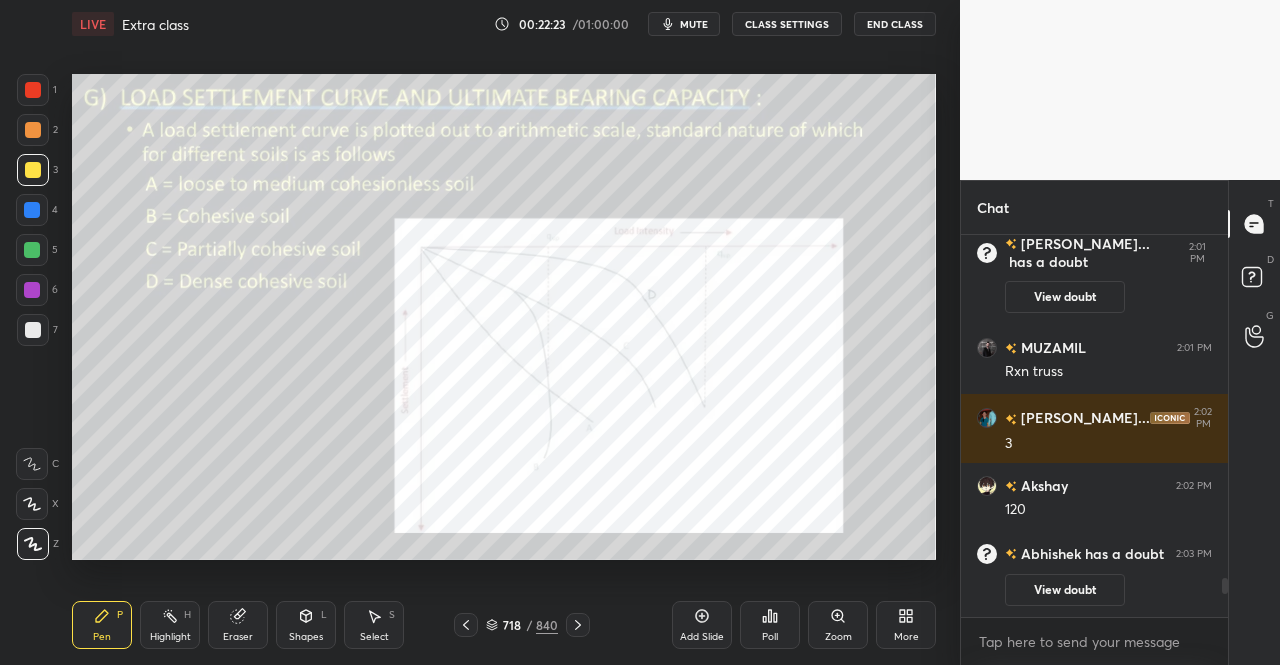 click at bounding box center (466, 625) 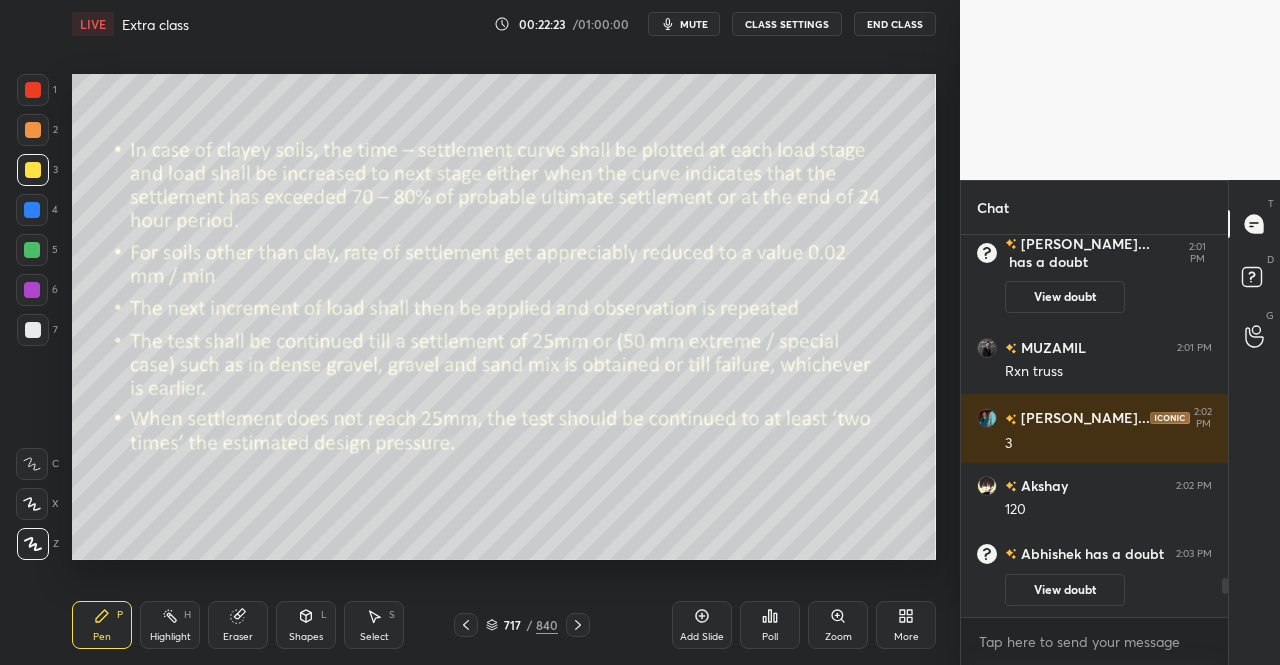 click 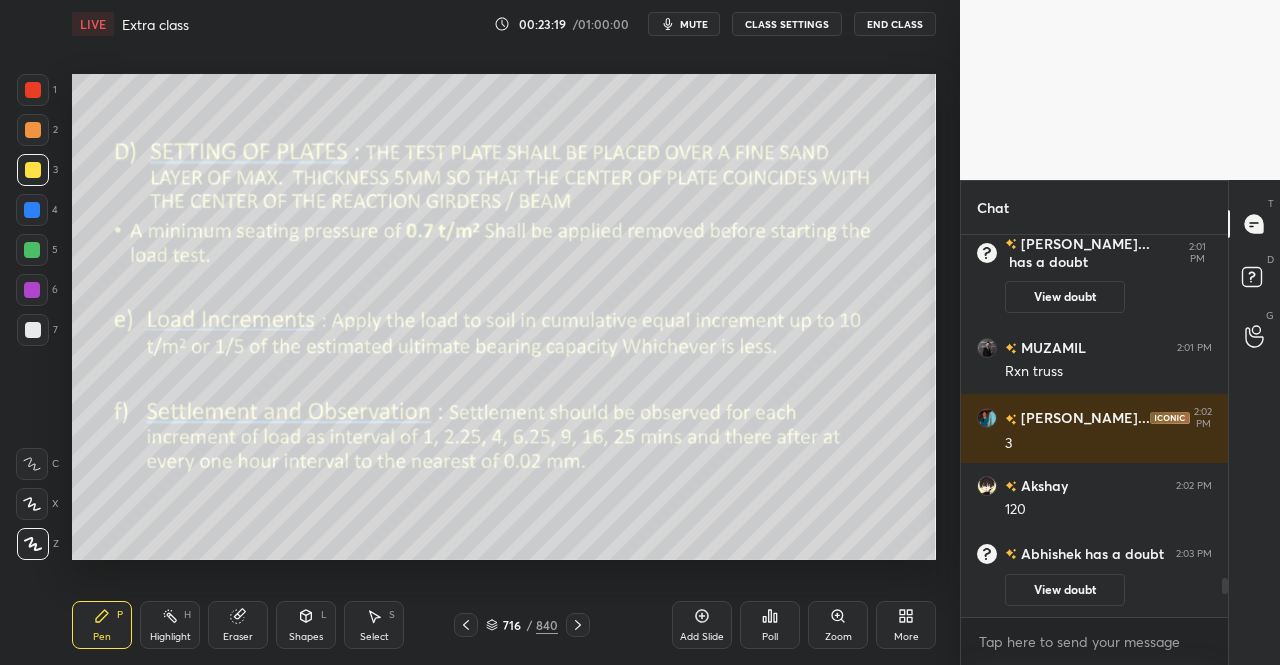 scroll, scrollTop: 3432, scrollLeft: 0, axis: vertical 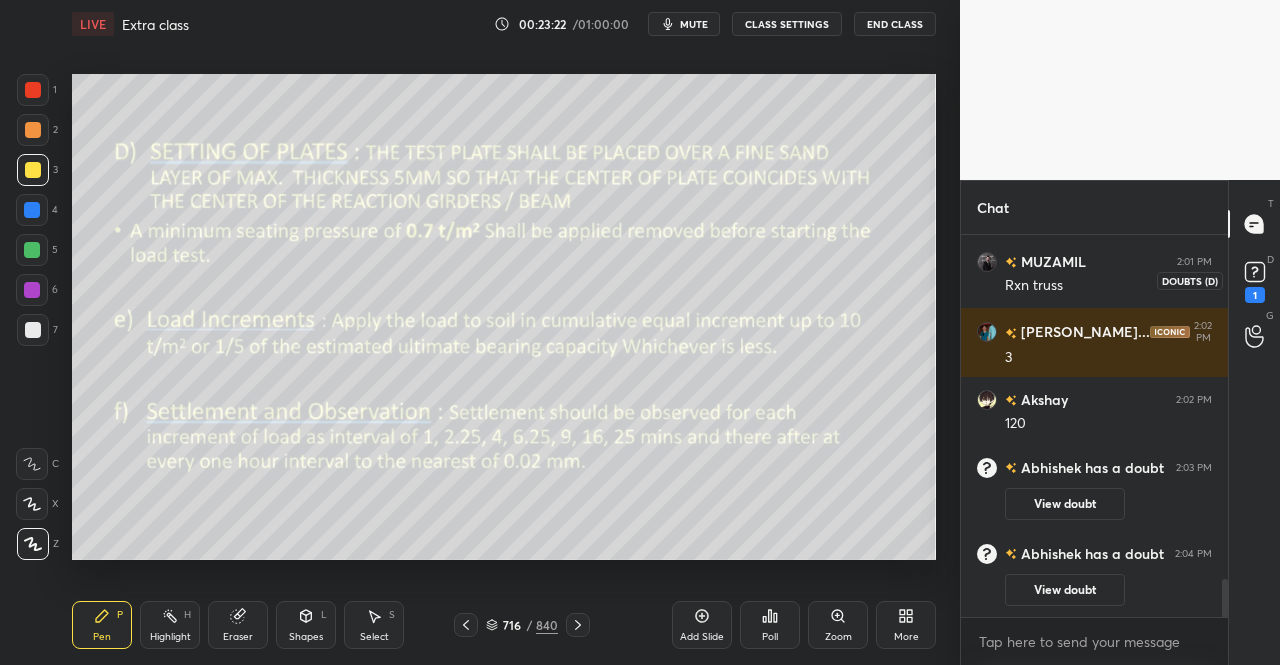 click 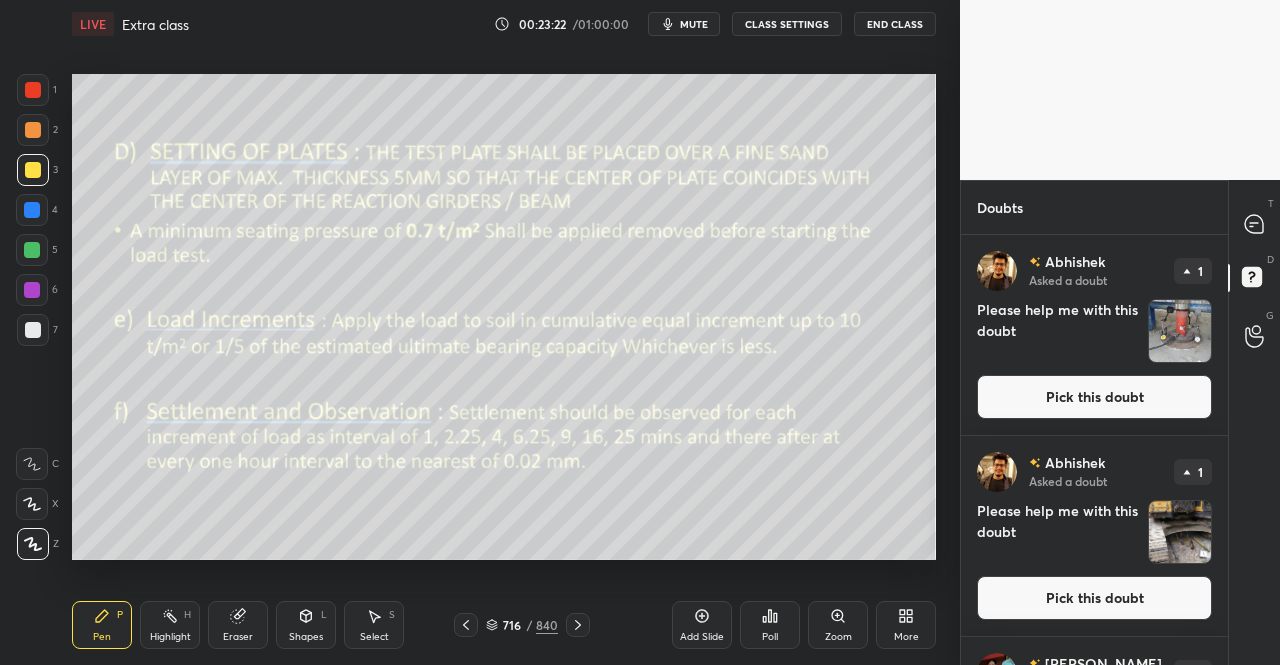 click on "Pick this doubt" at bounding box center [1094, 397] 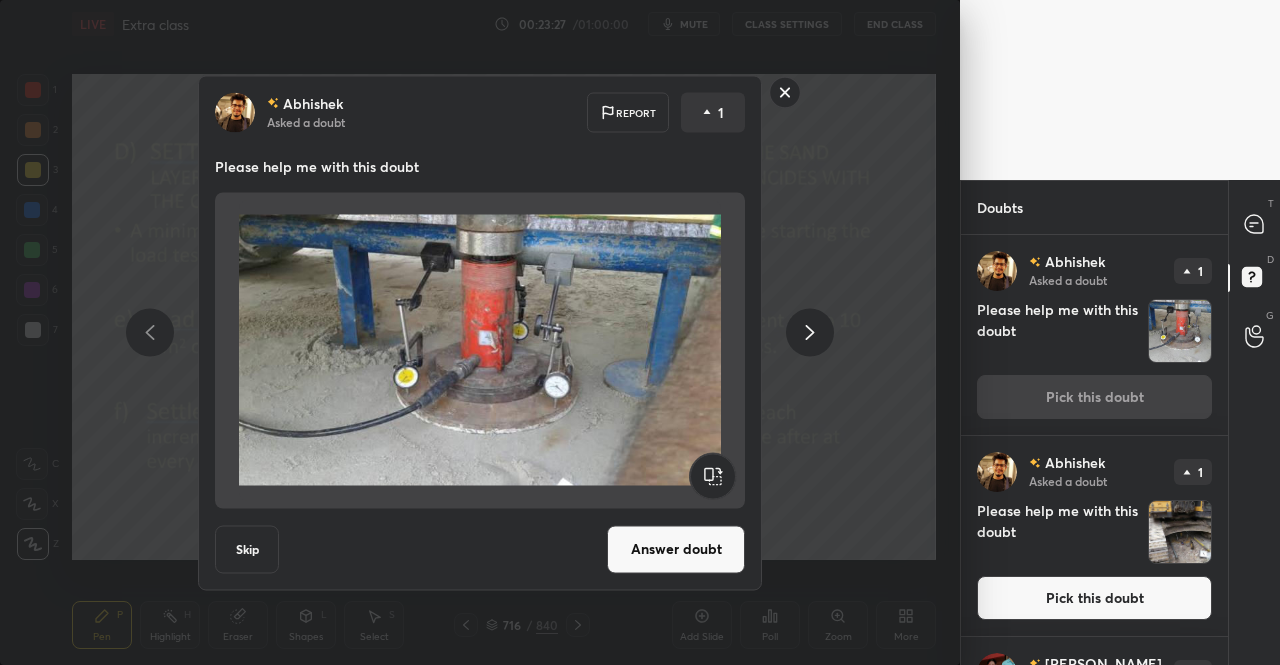 click on "Answer doubt" at bounding box center (676, 549) 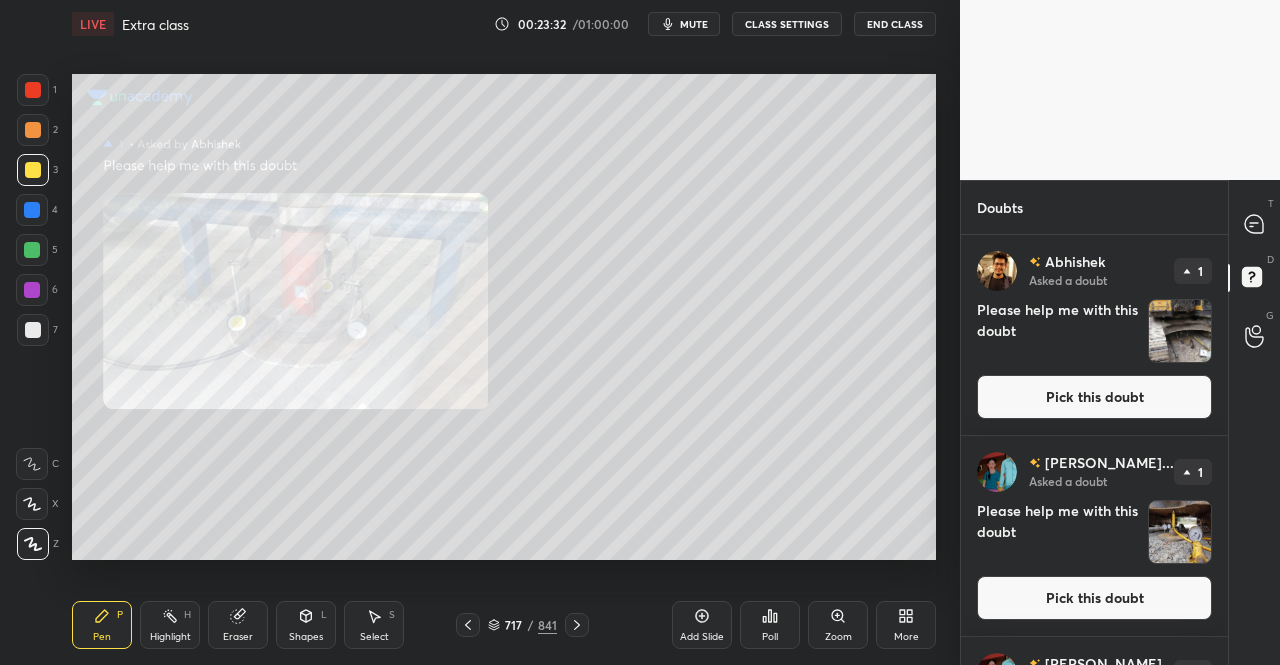 click on "Zoom" at bounding box center (838, 625) 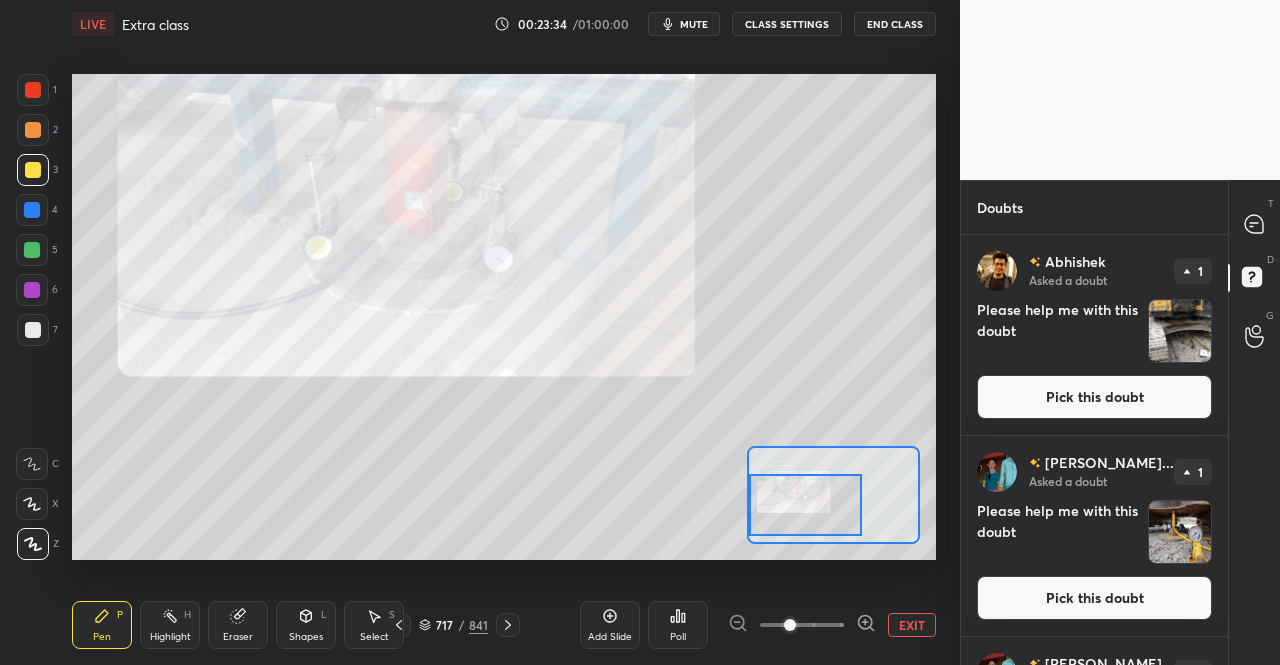 click on "Pen P" at bounding box center [102, 625] 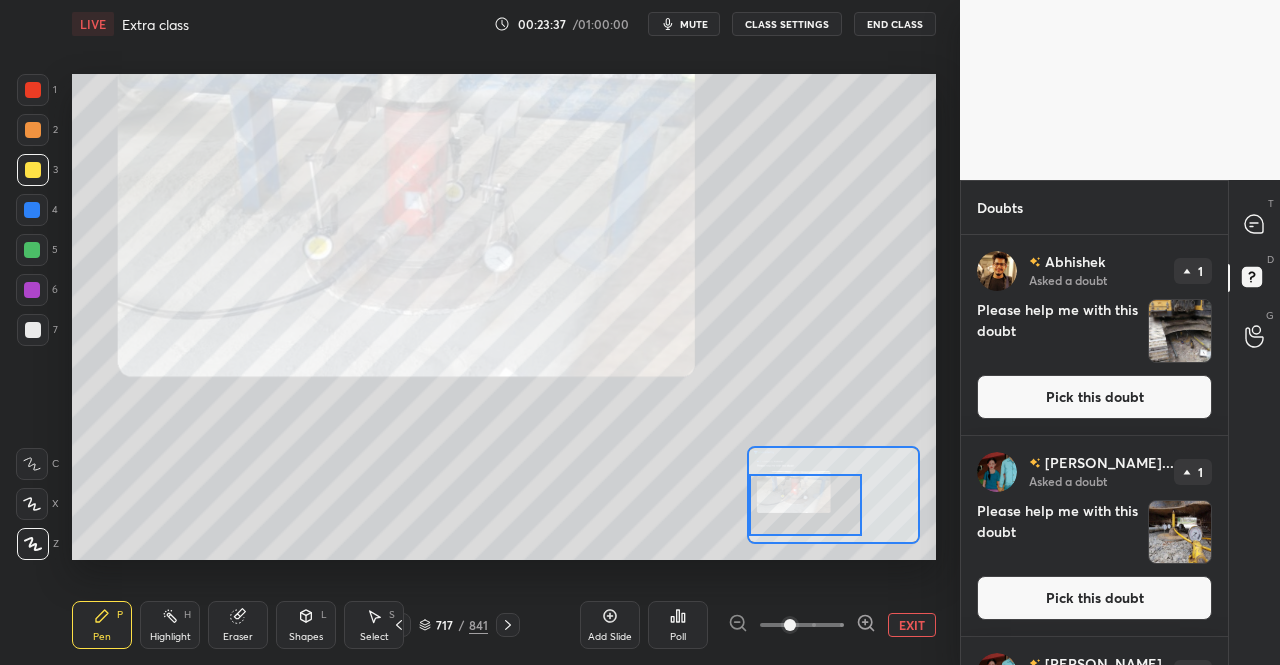 click on "Eraser" at bounding box center [238, 625] 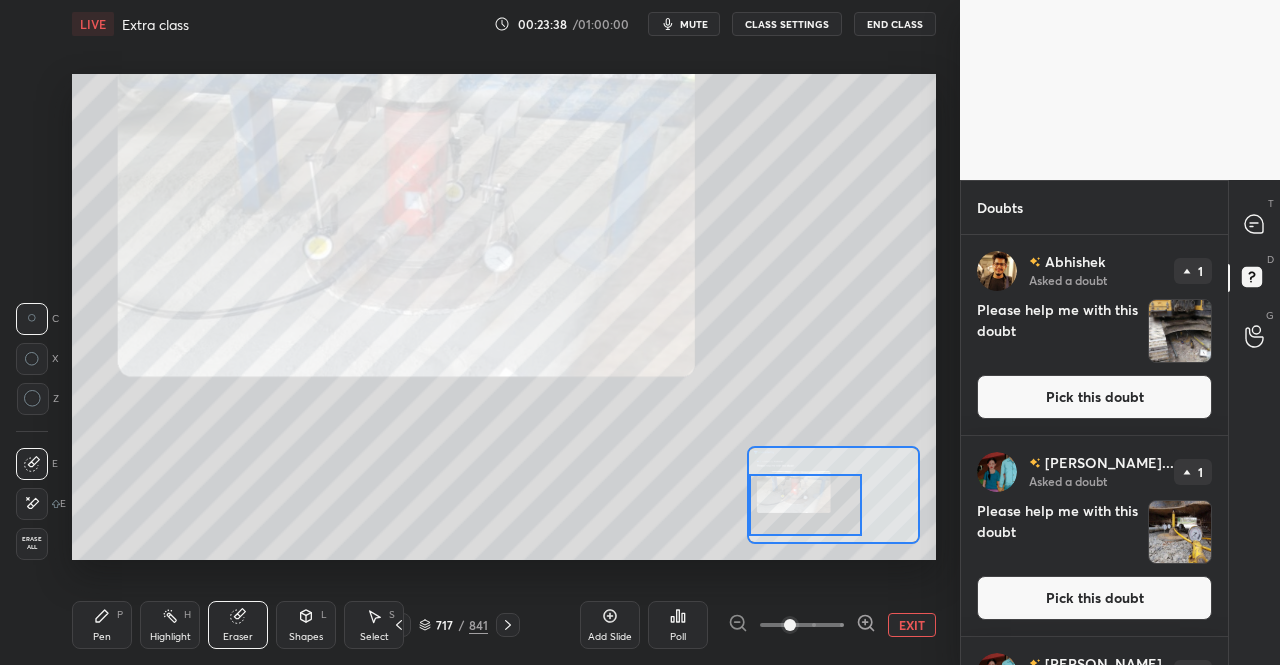 click on "LIVE Extra class 00:23:38 /  01:00:00 mute CLASS SETTINGS End Class Setting up your live class Poll for   secs No correct answer Start poll Back Extra class • L59 of Complete Course On Soil Mechanics Dr. [PERSON_NAME] Pen P Highlight H Eraser Shapes L Select S 717 / 841 Add Slide Poll EXIT" at bounding box center [504, 332] 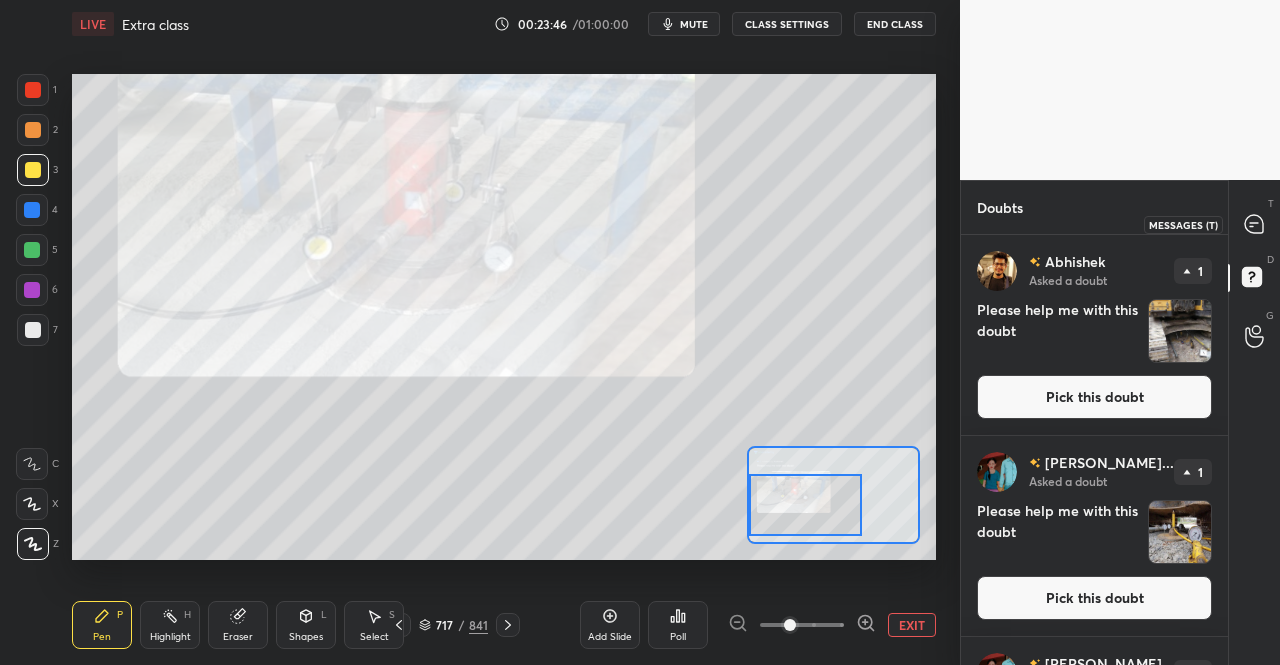 click 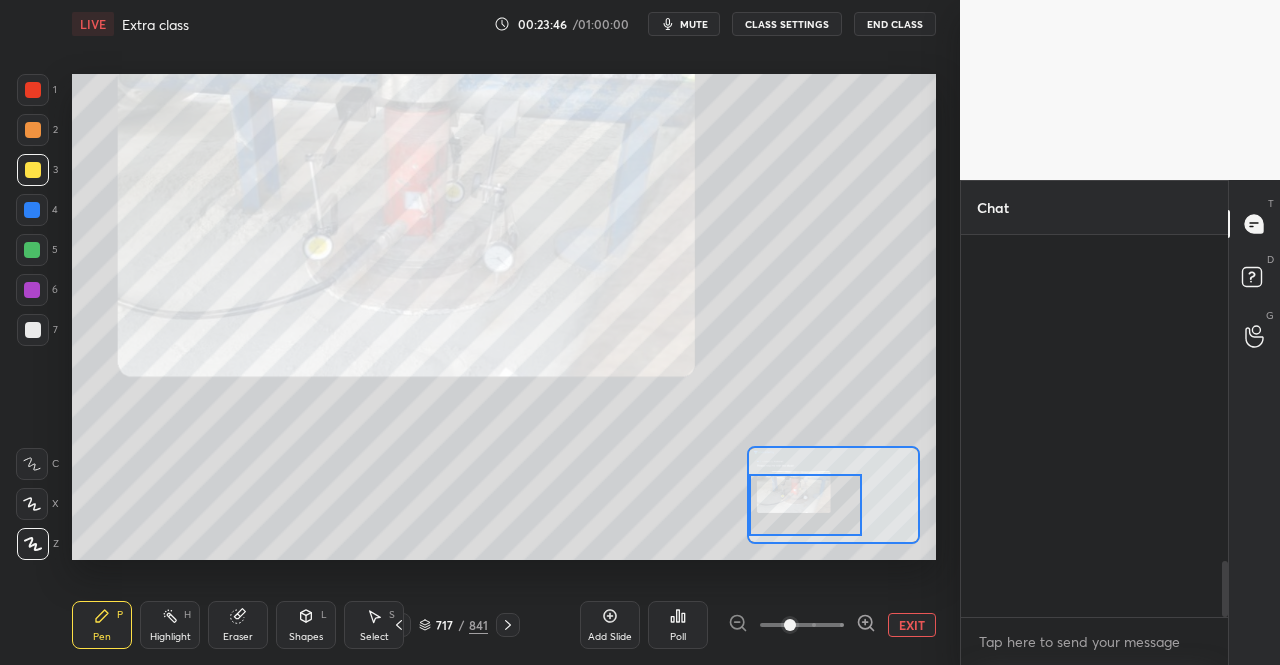 scroll, scrollTop: 3320, scrollLeft: 0, axis: vertical 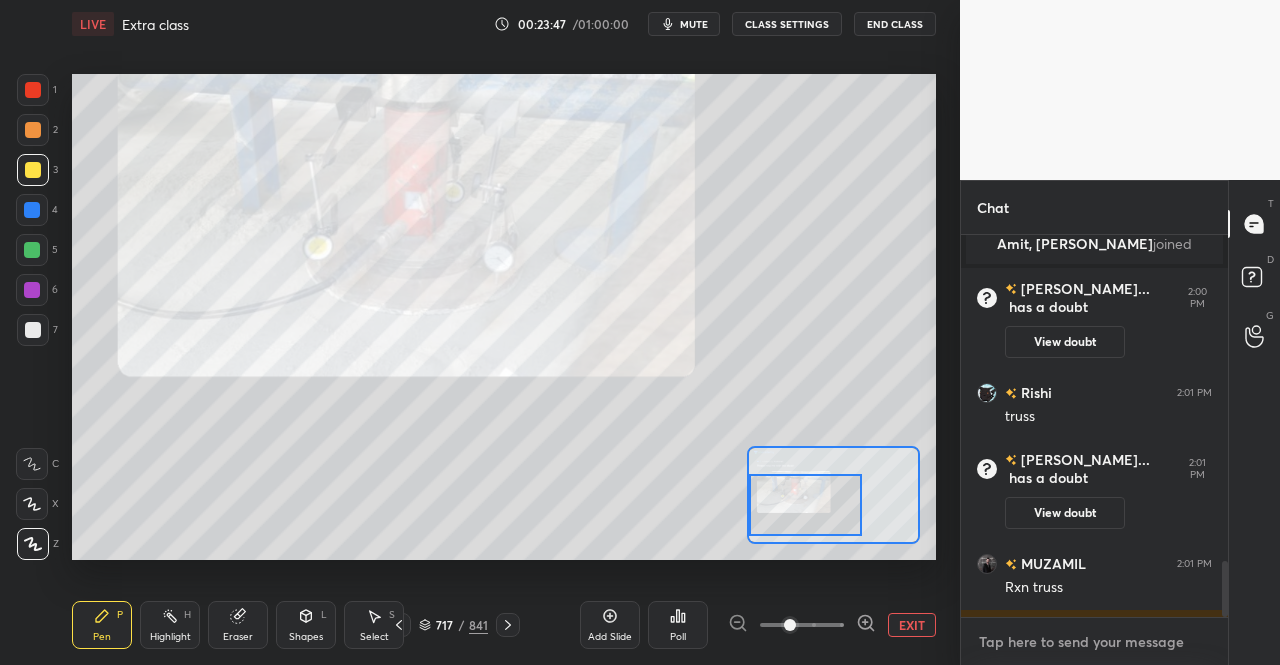 click at bounding box center (1094, 642) 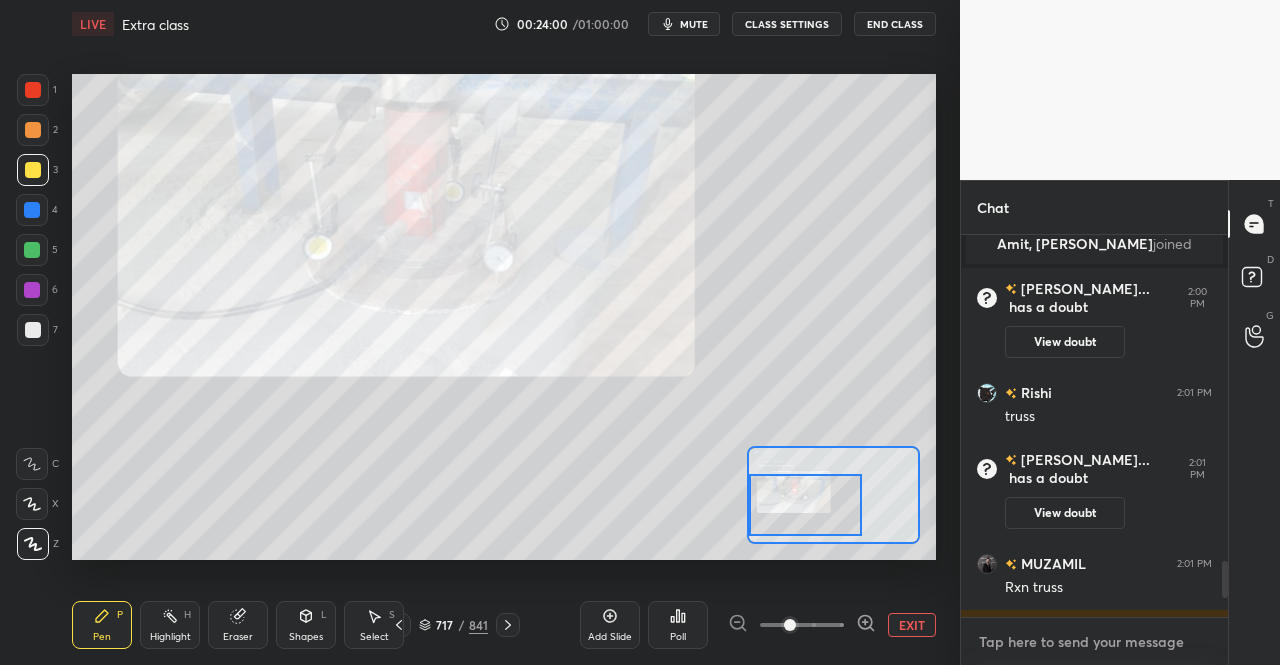 scroll, scrollTop: 3608, scrollLeft: 0, axis: vertical 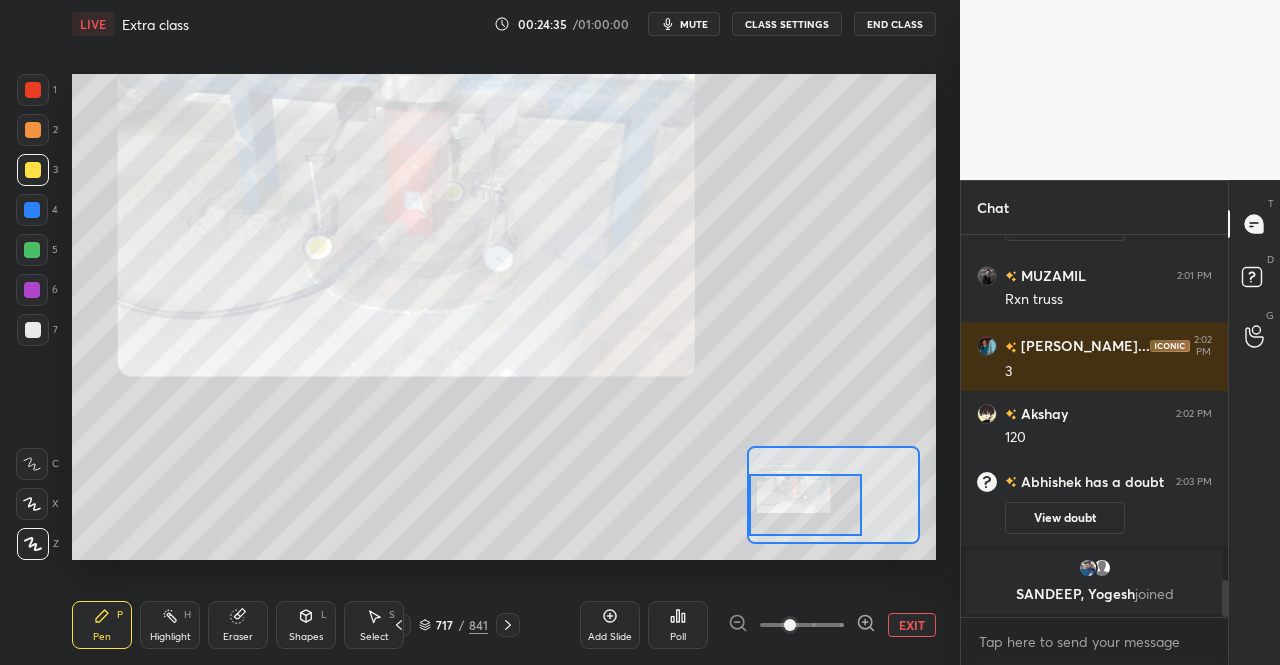 click 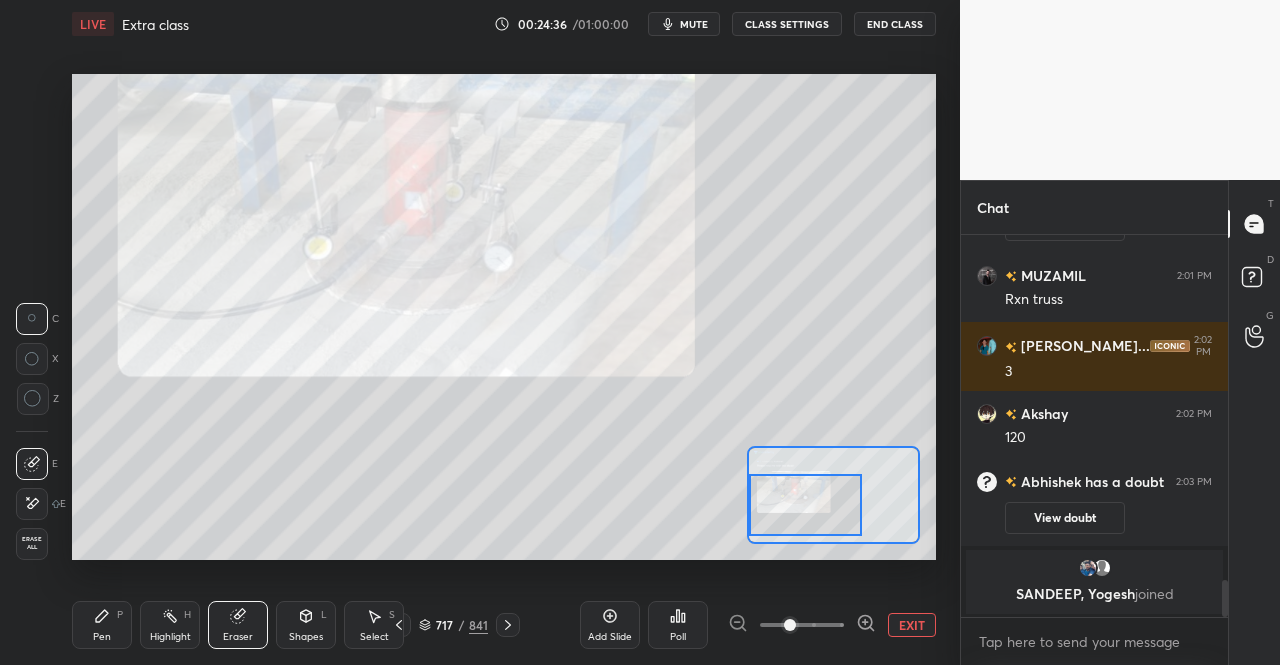 click on "Highlight H" at bounding box center (170, 625) 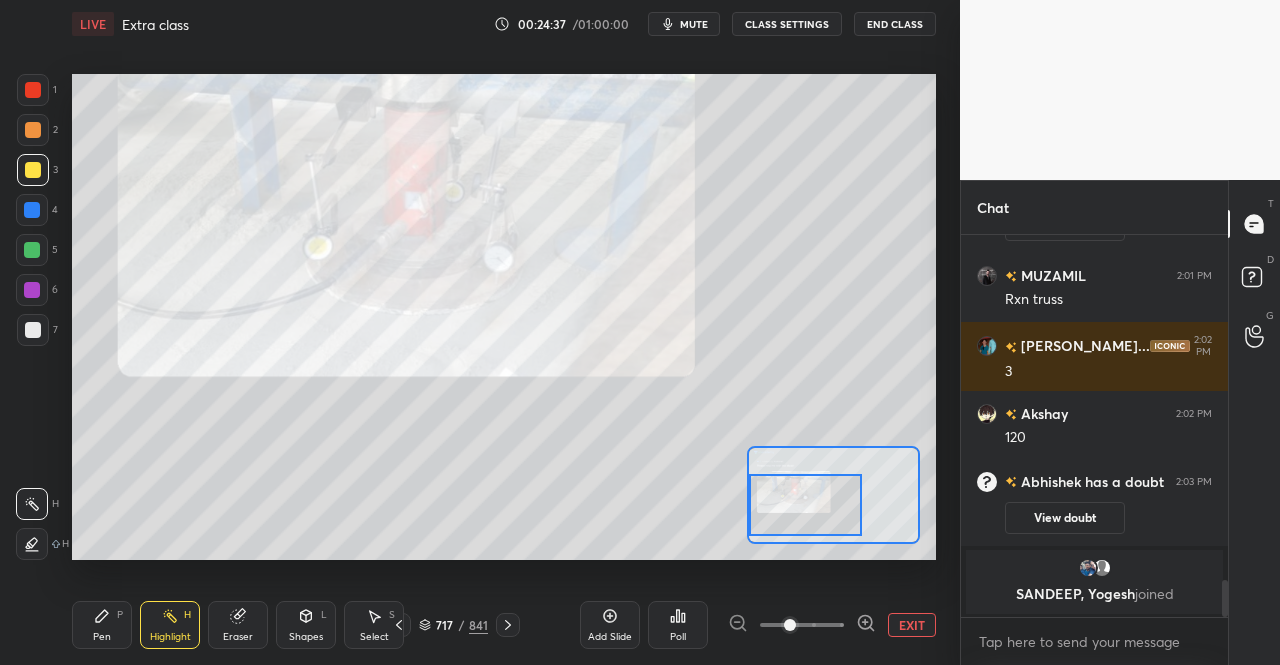 click on "Pen P" at bounding box center (102, 625) 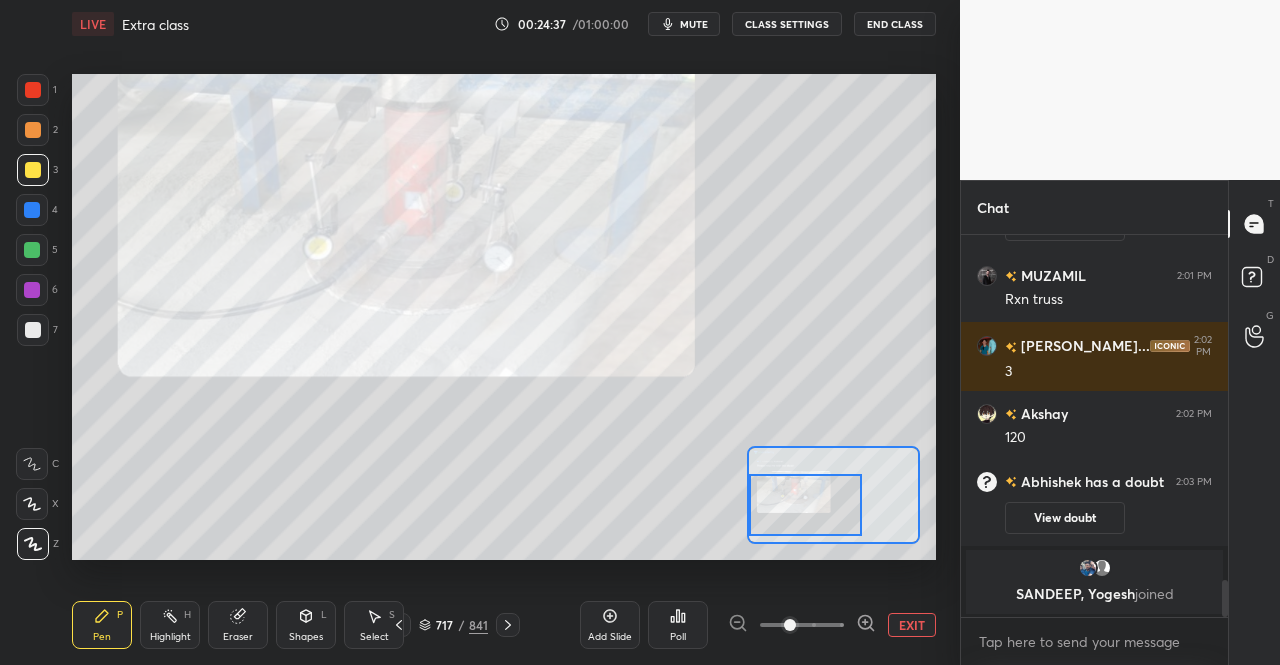 click 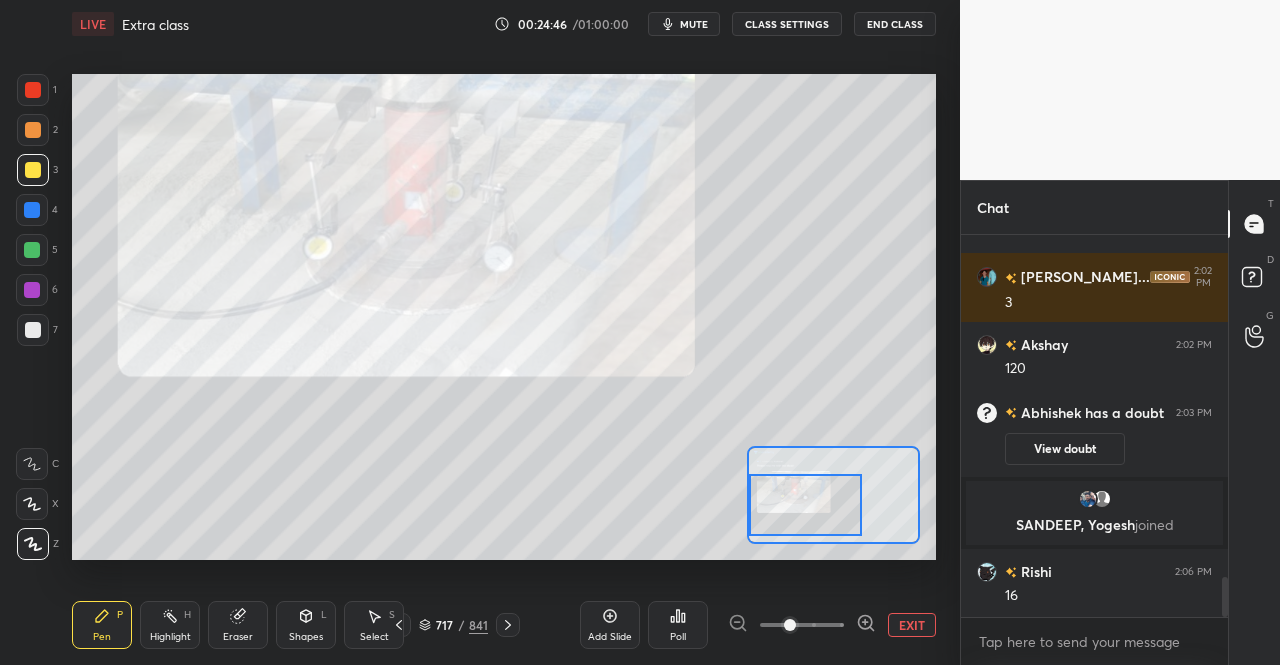 scroll, scrollTop: 3304, scrollLeft: 0, axis: vertical 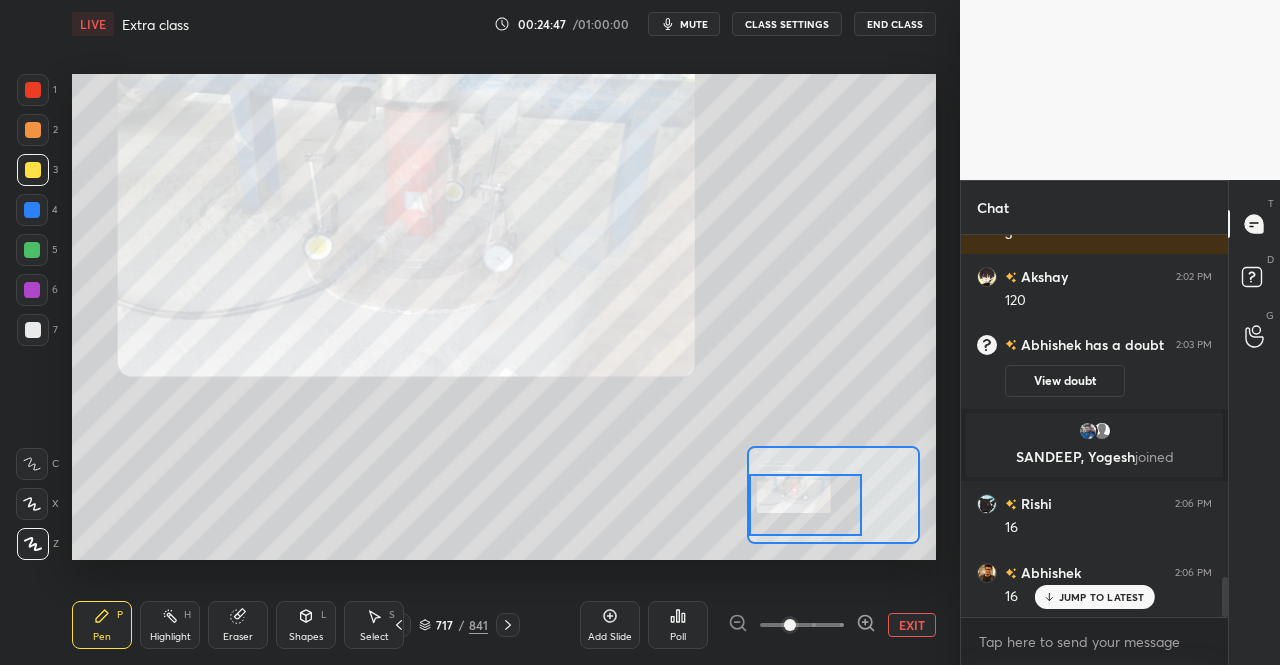 click on "Eraser" at bounding box center [238, 637] 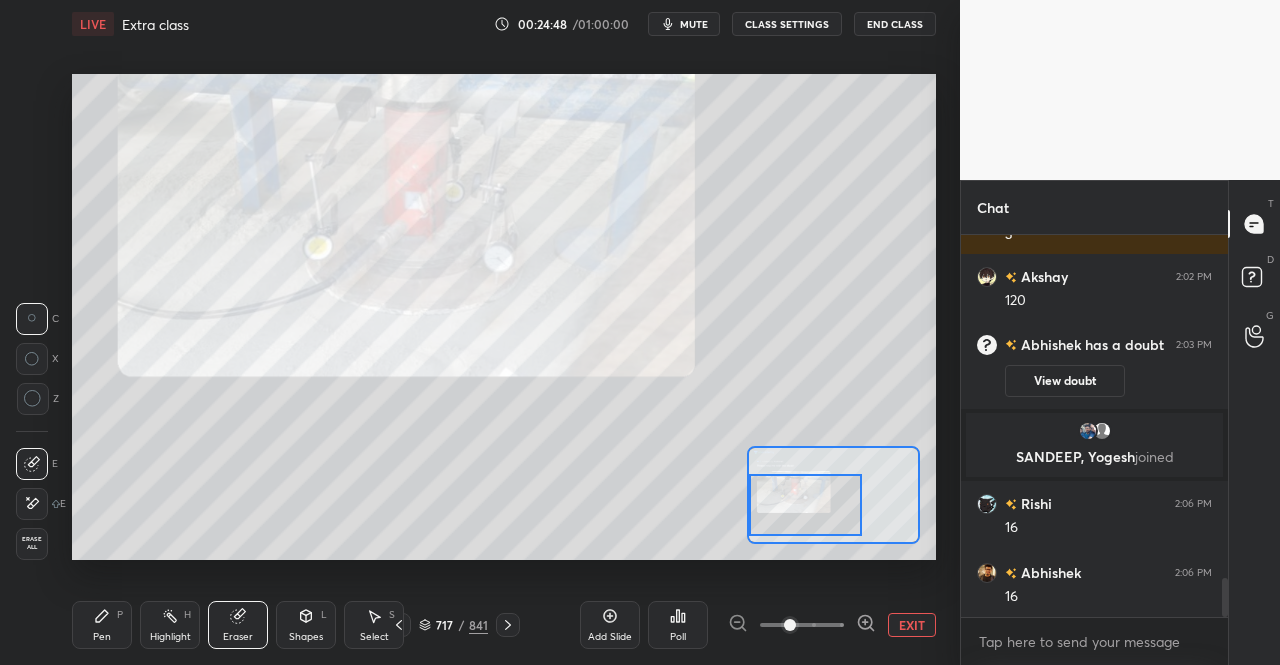 scroll, scrollTop: 3374, scrollLeft: 0, axis: vertical 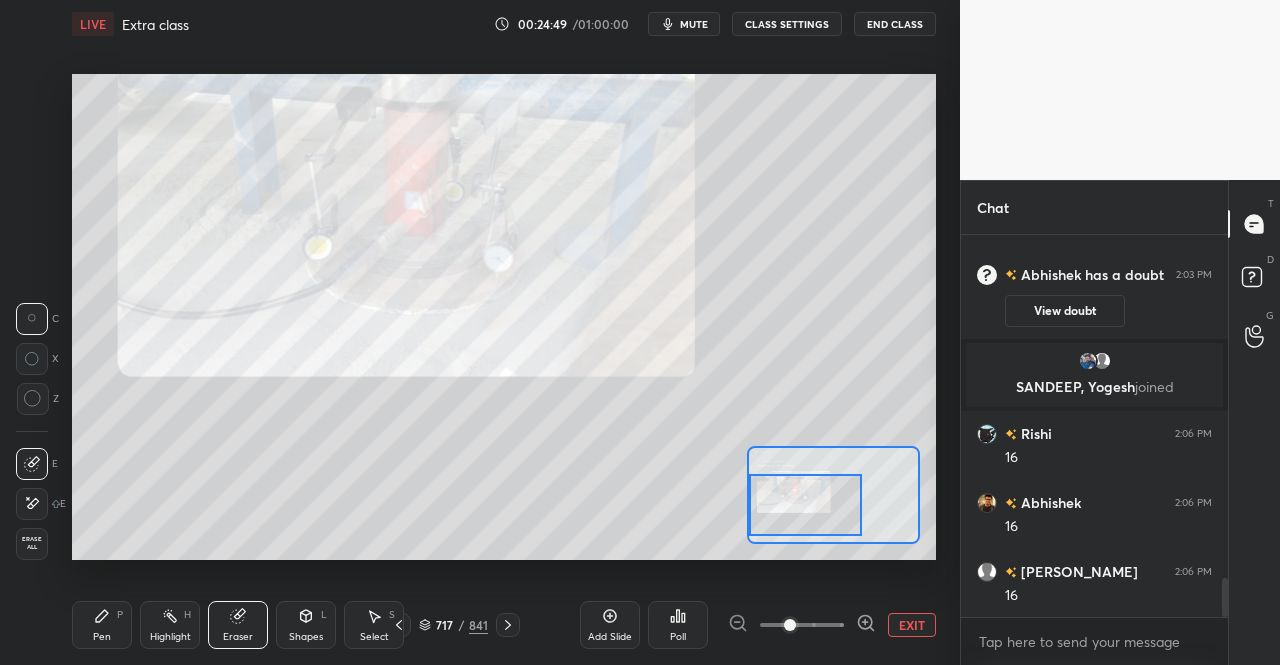 click on "Pen" at bounding box center [102, 637] 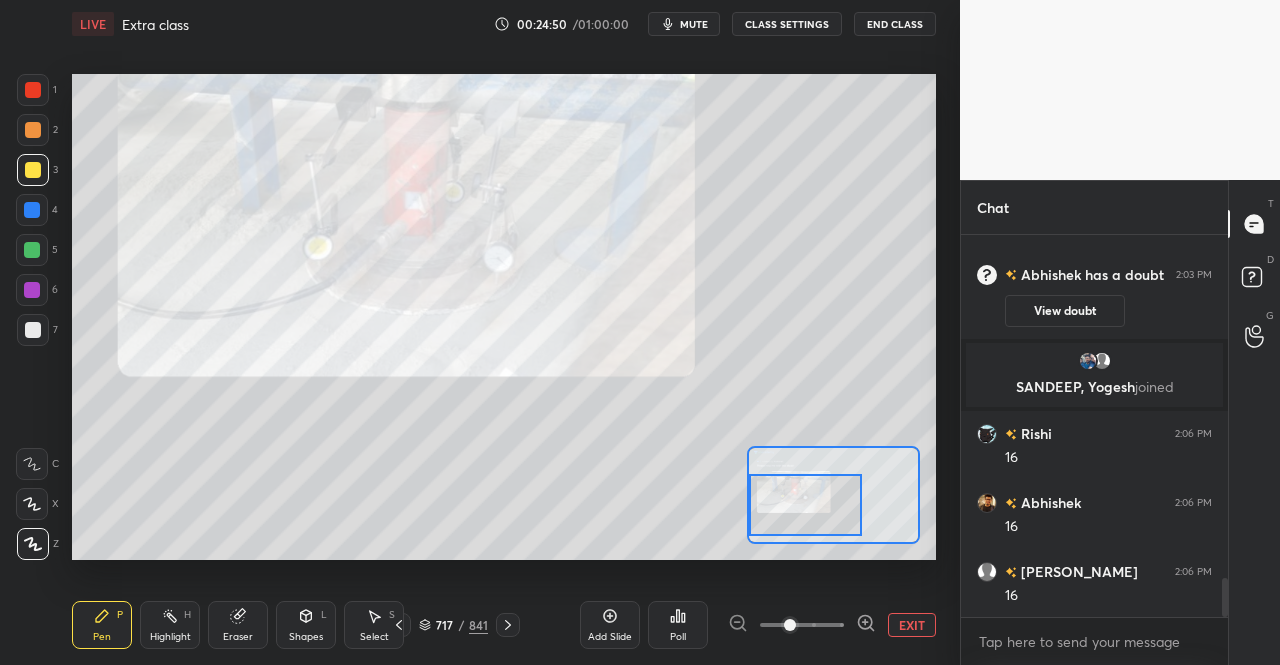 click on "Pen P" at bounding box center [102, 625] 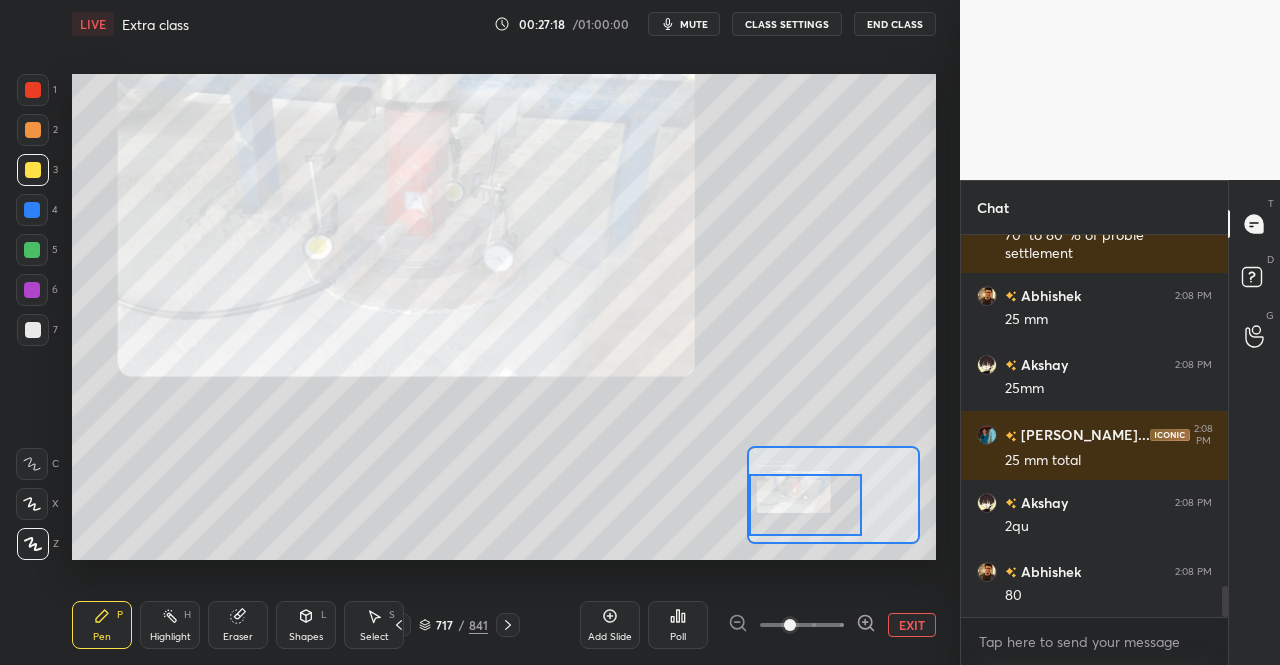 scroll, scrollTop: 4426, scrollLeft: 0, axis: vertical 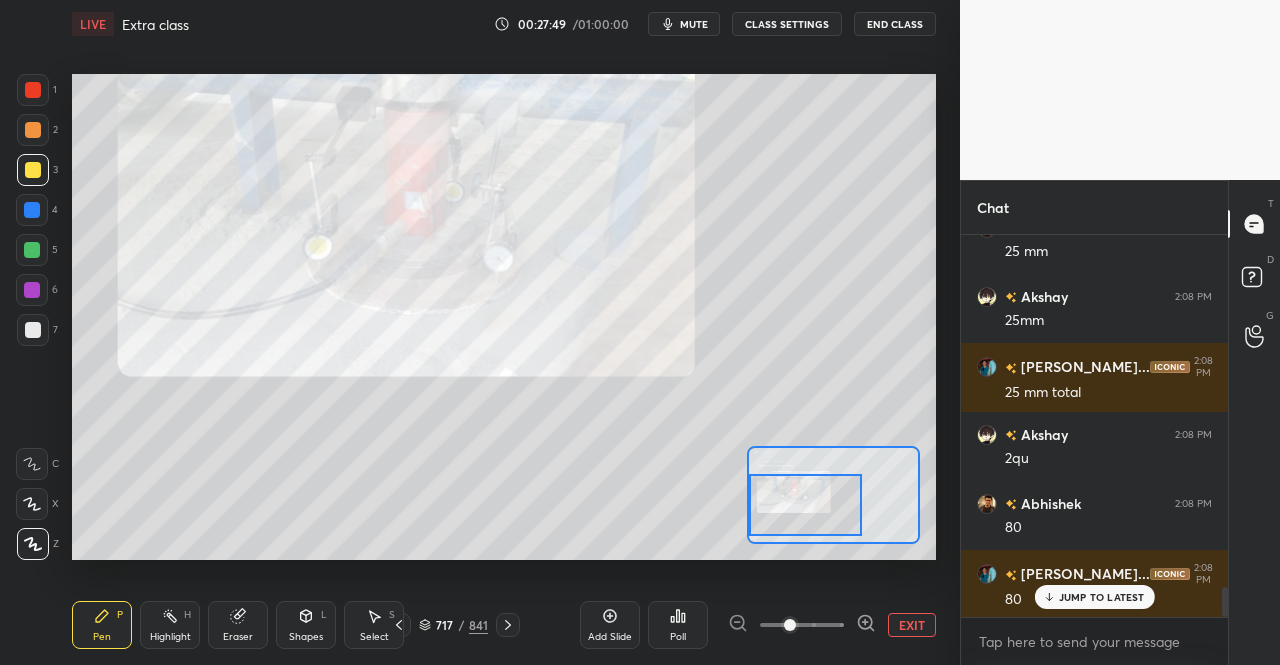 click on "EXIT" at bounding box center [912, 625] 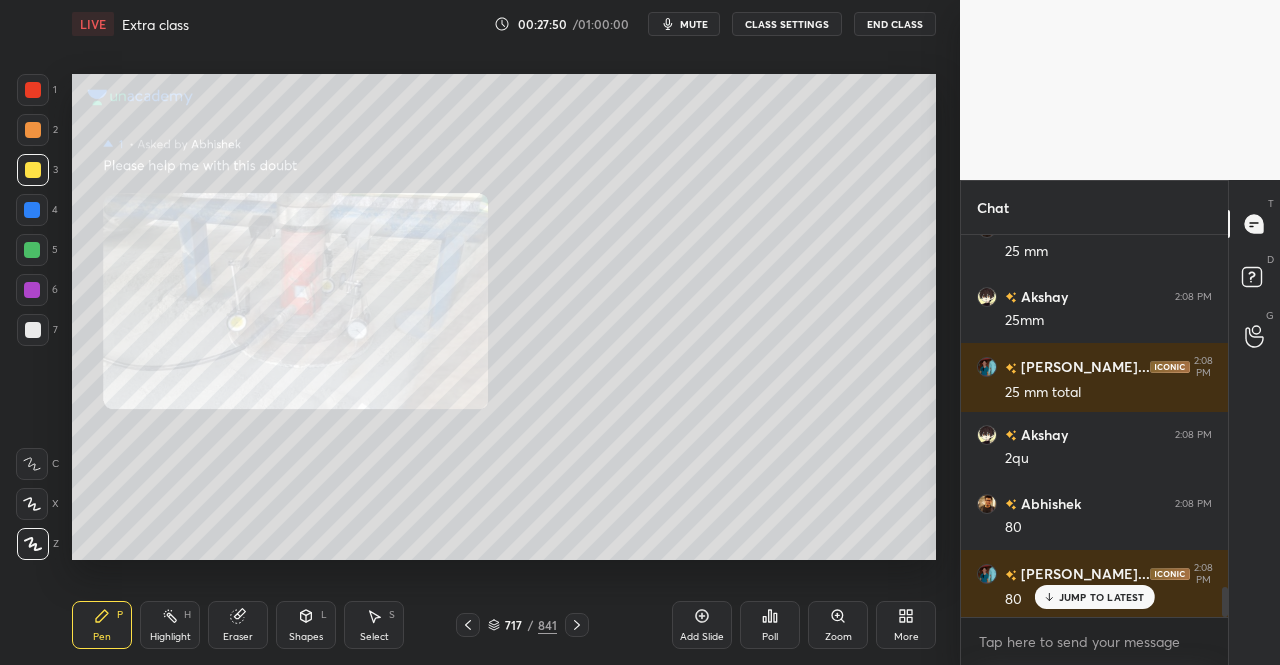 click 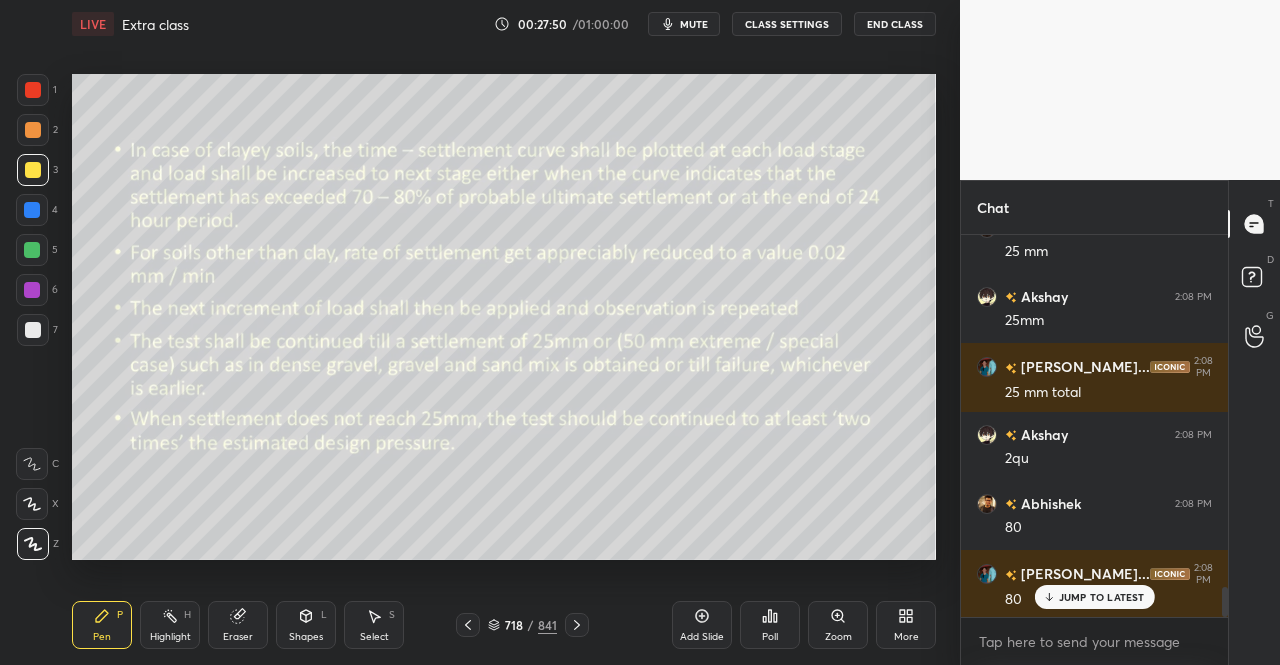 click 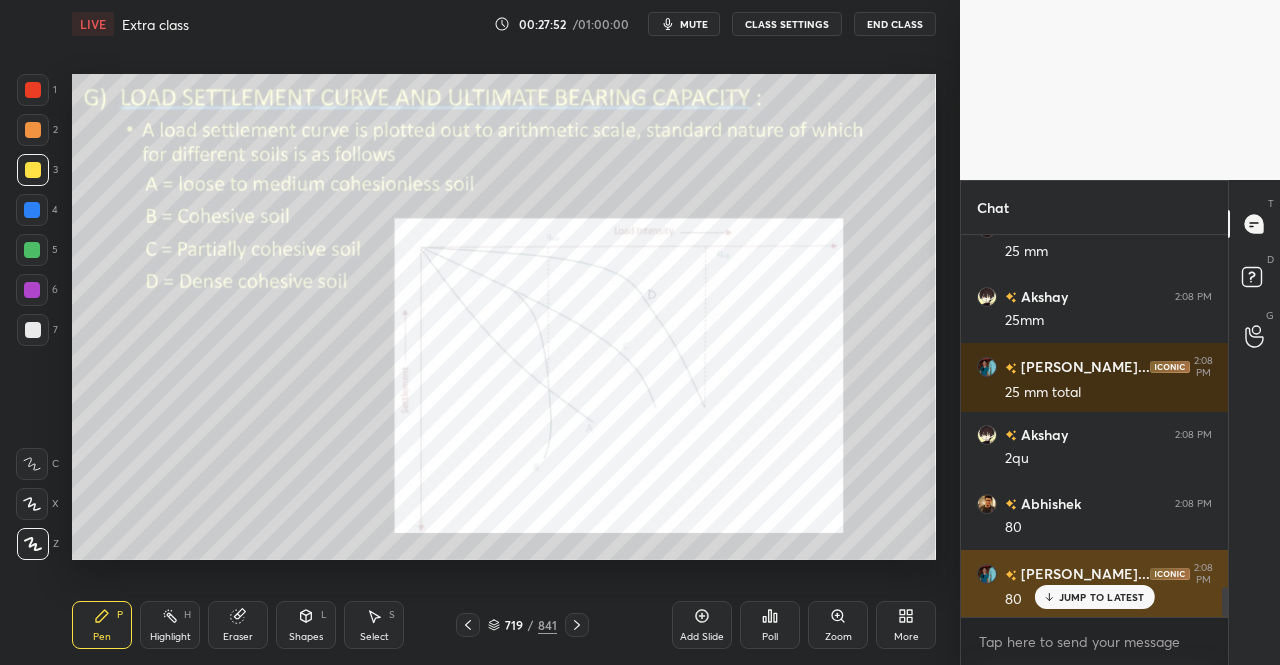 click on "JUMP TO LATEST" at bounding box center (1094, 597) 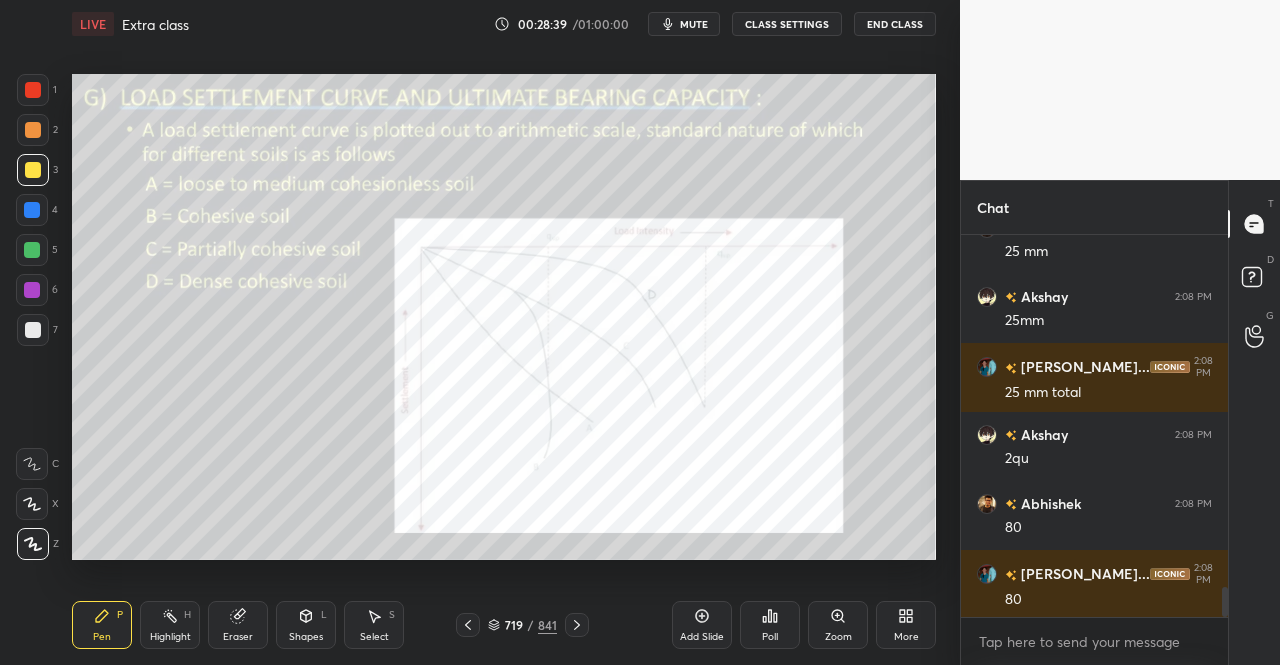 click at bounding box center (33, 90) 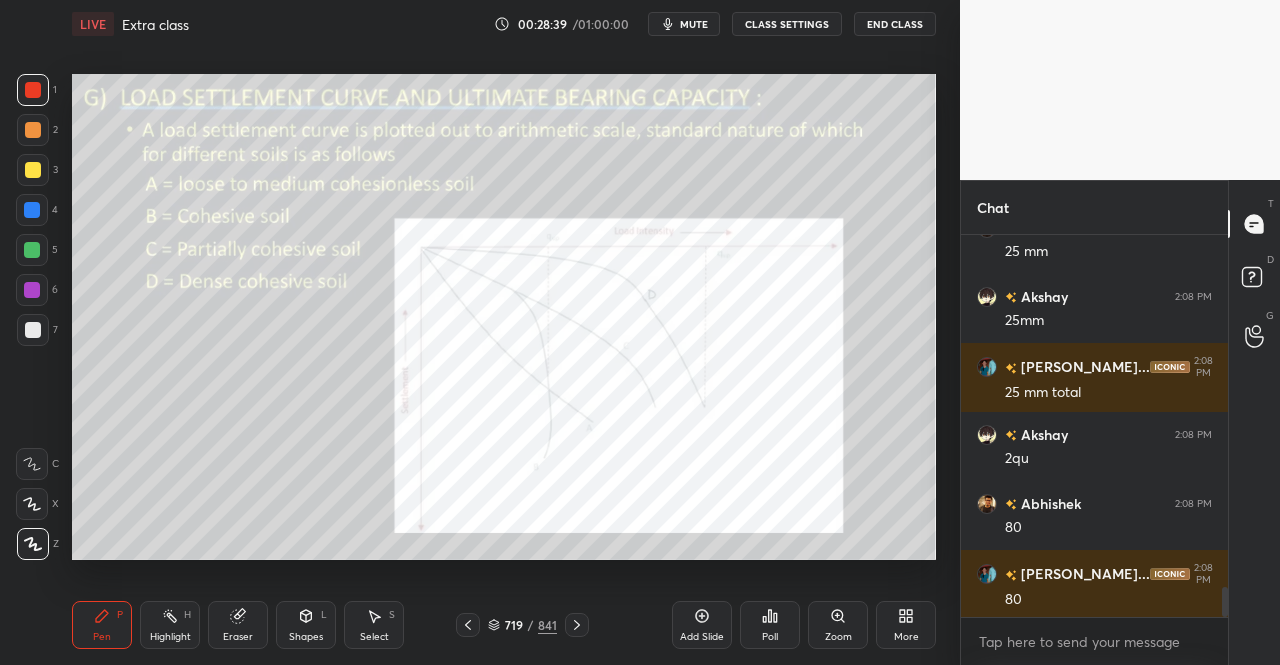 click on "1" at bounding box center (37, 94) 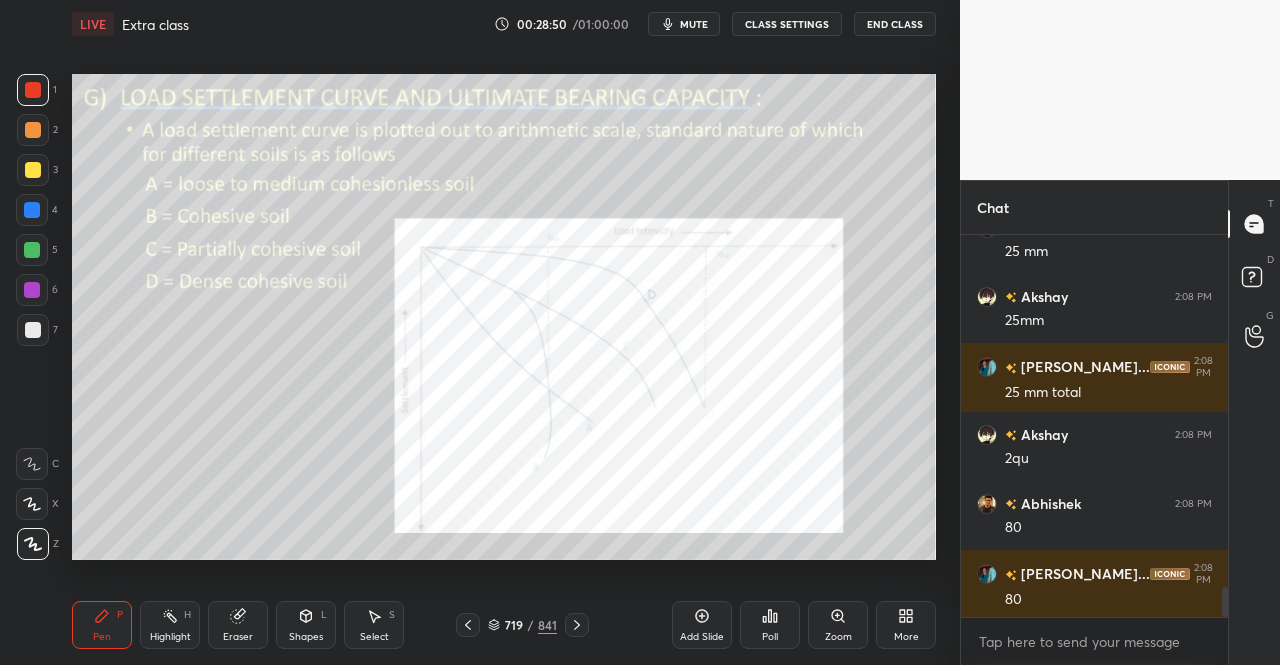 click on "Shapes L" at bounding box center (306, 625) 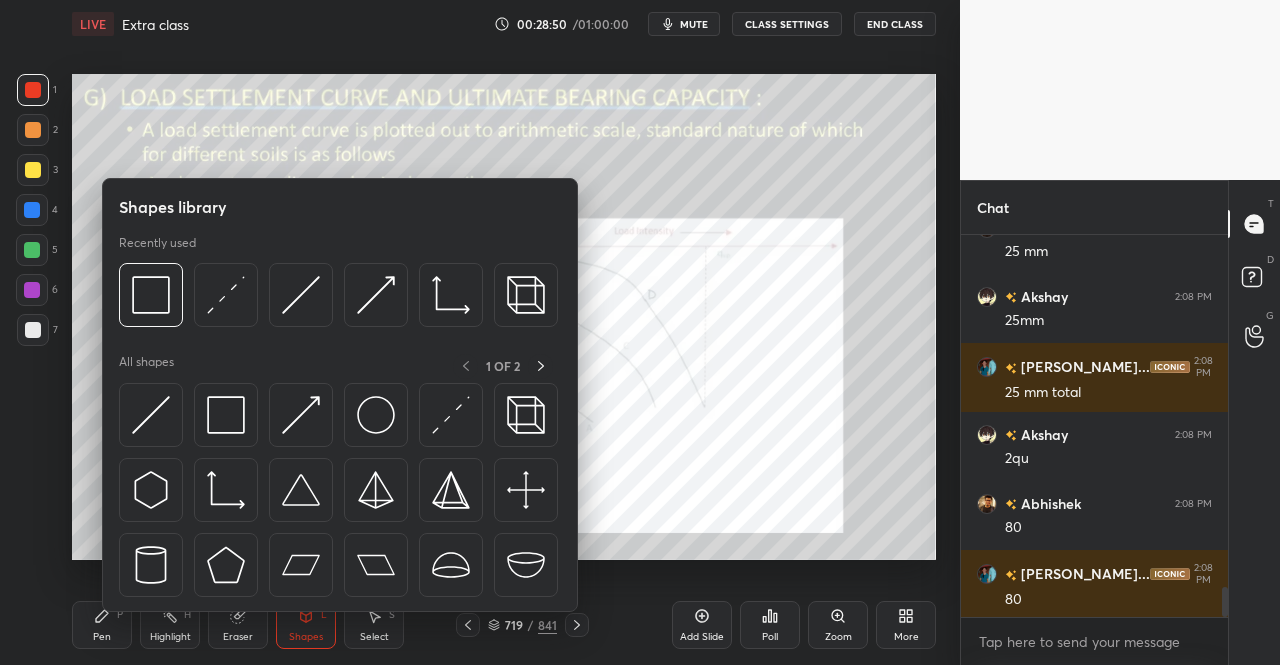 click at bounding box center (226, 295) 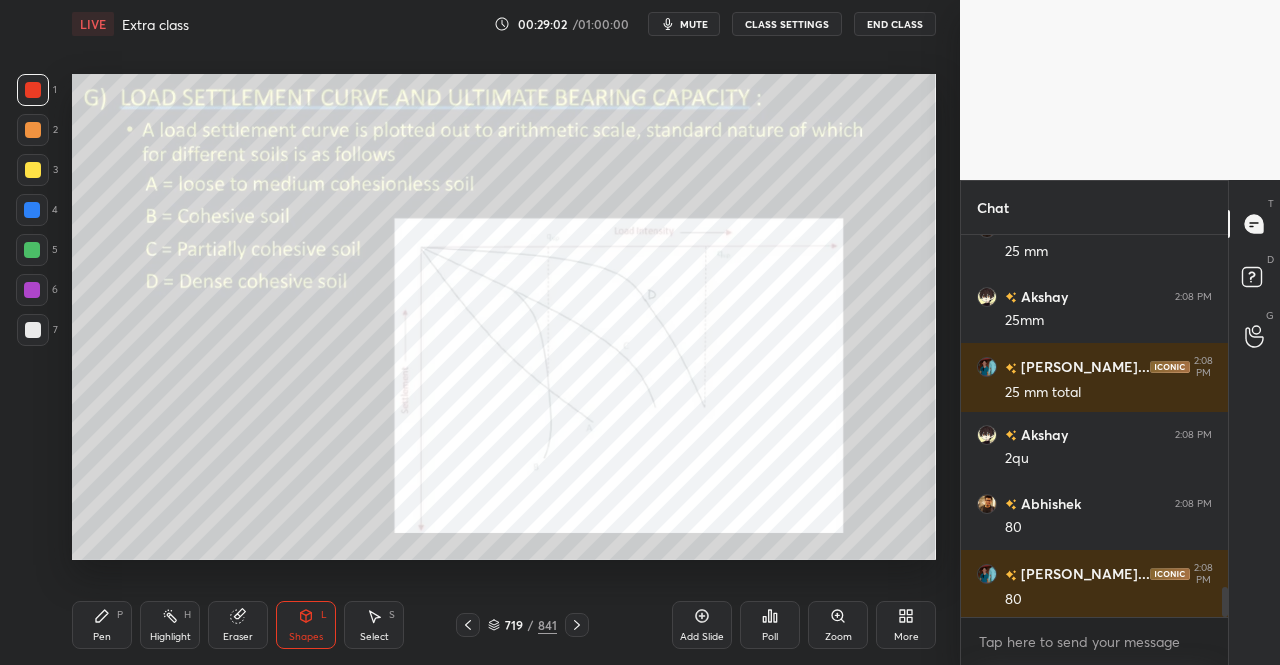 click on "1 2 3 4 5 6 7 C X Z C X Z E E Erase all   H H LIVE Extra class 00:29:02 /  01:00:00 mute CLASS SETTINGS End Class Setting up your live class Poll for   secs No correct answer Start poll Back Extra class • L59 of Complete Course On Soil Mechanics Dr. [PERSON_NAME] Pen P Highlight H Eraser Shapes L Select S 719 / 841 Add Slide Poll Zoom More" at bounding box center [472, 332] 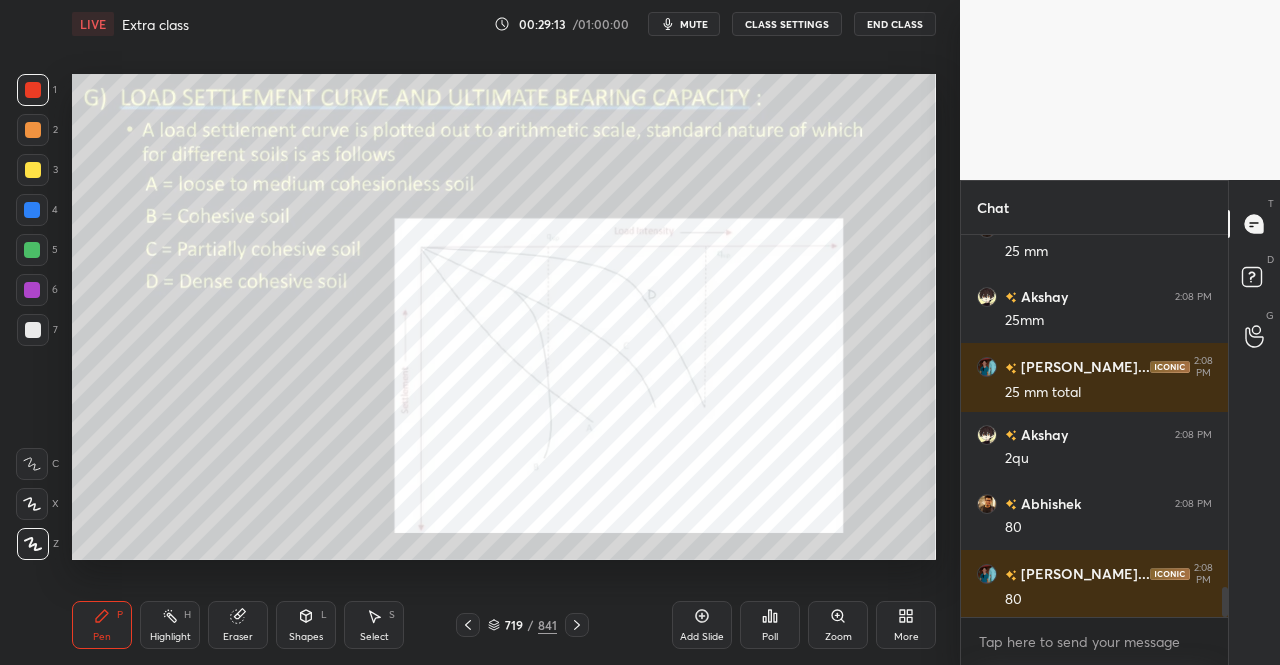 click 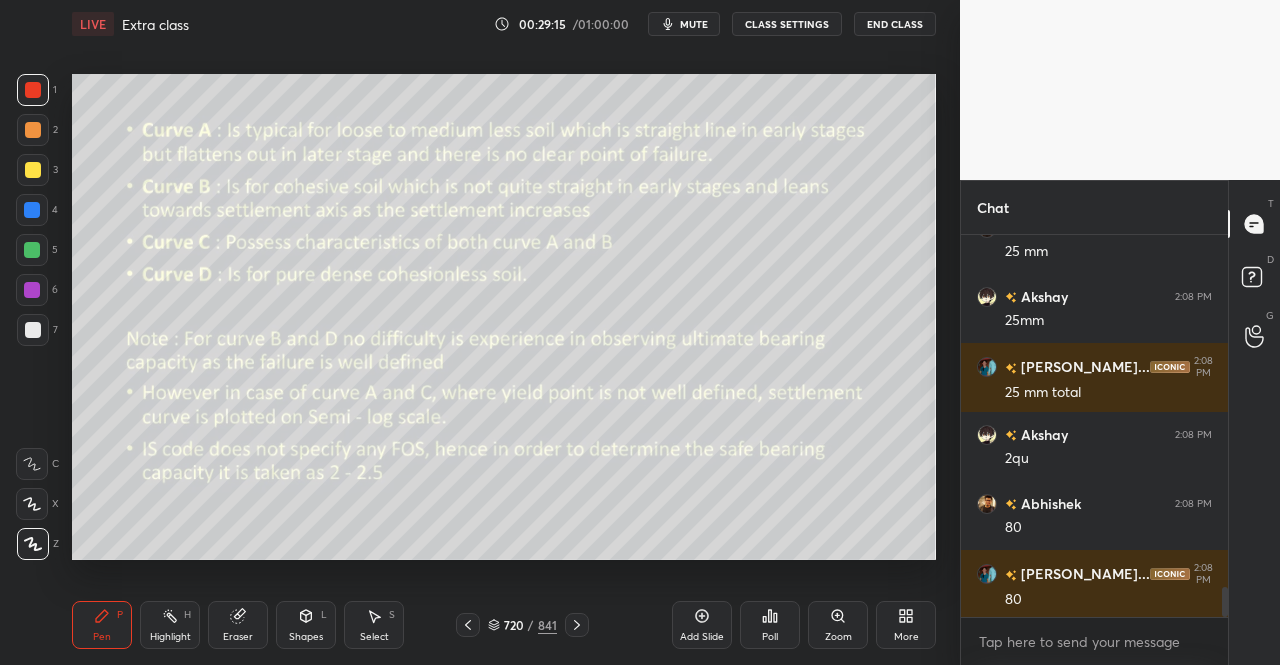 click 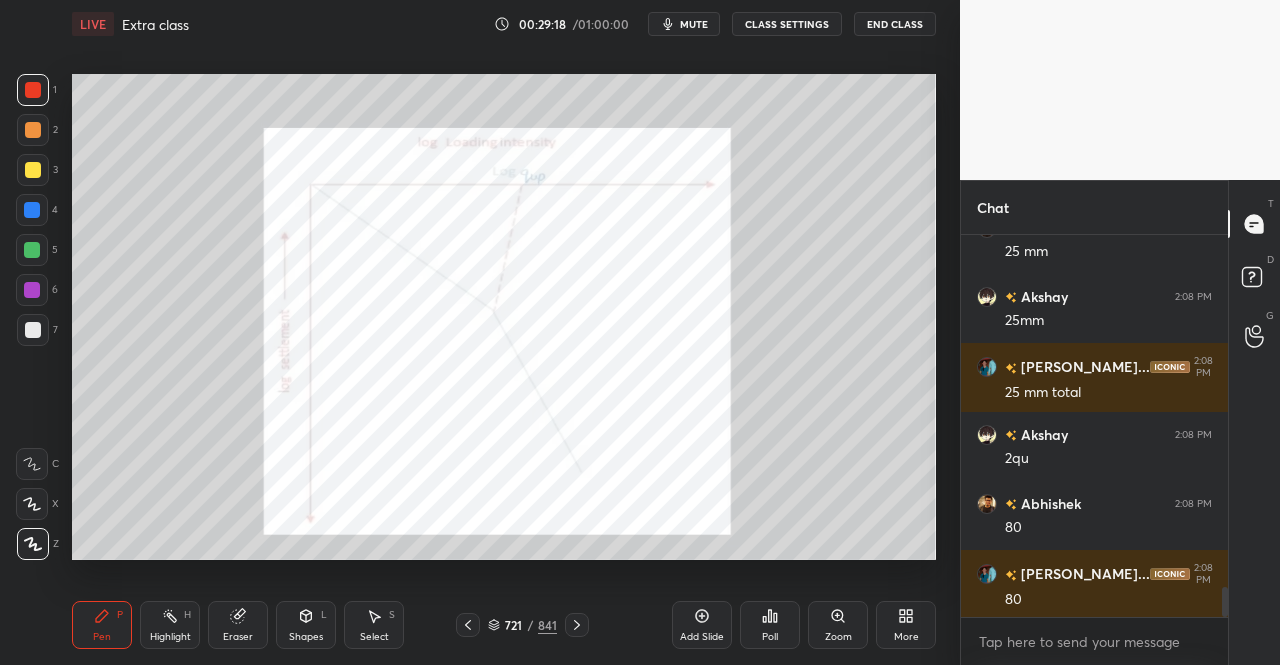 click 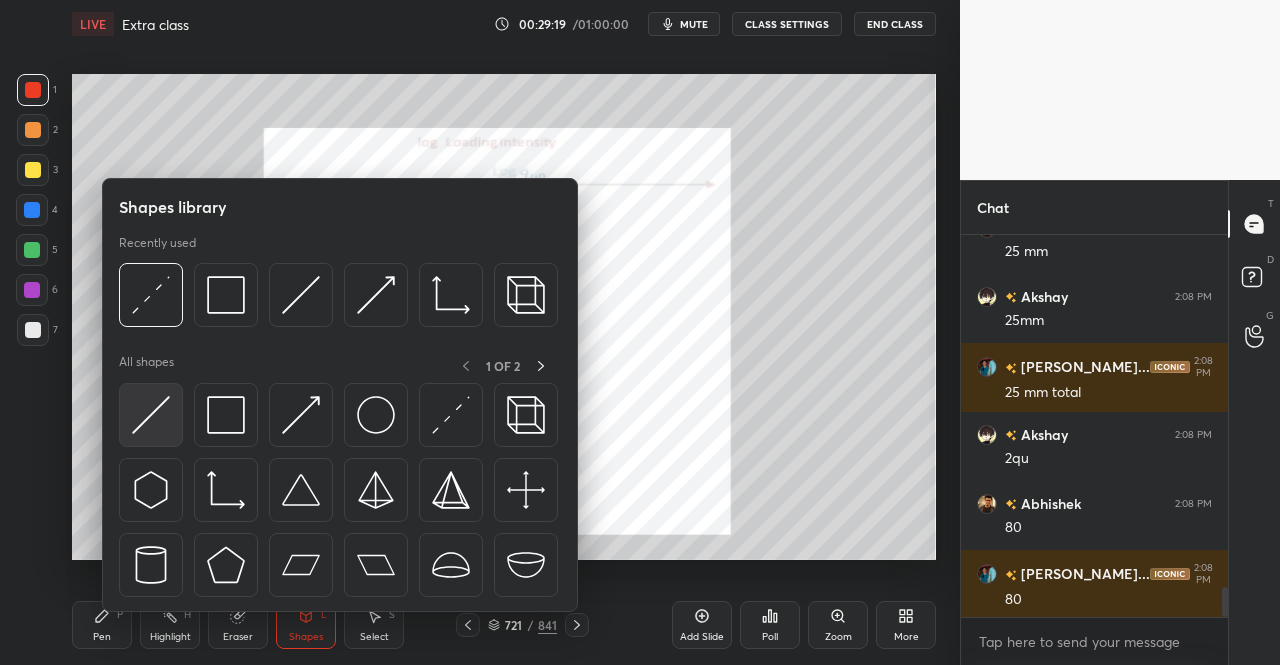 click at bounding box center (151, 415) 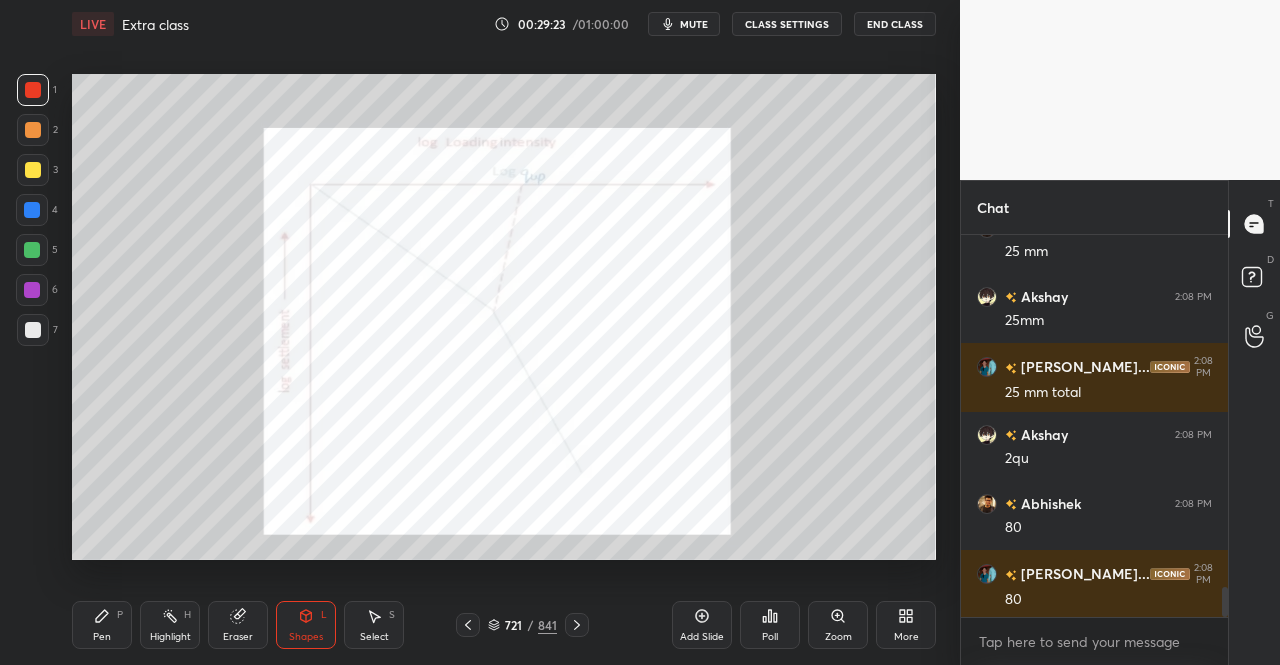 click 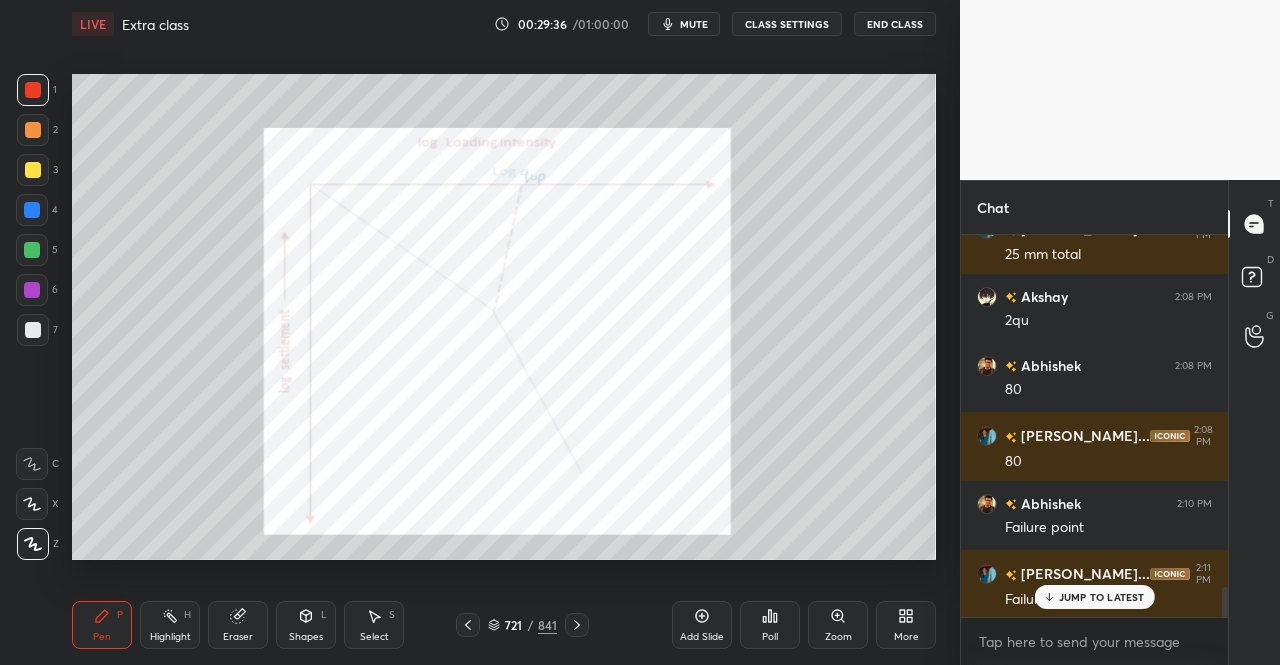 scroll, scrollTop: 4634, scrollLeft: 0, axis: vertical 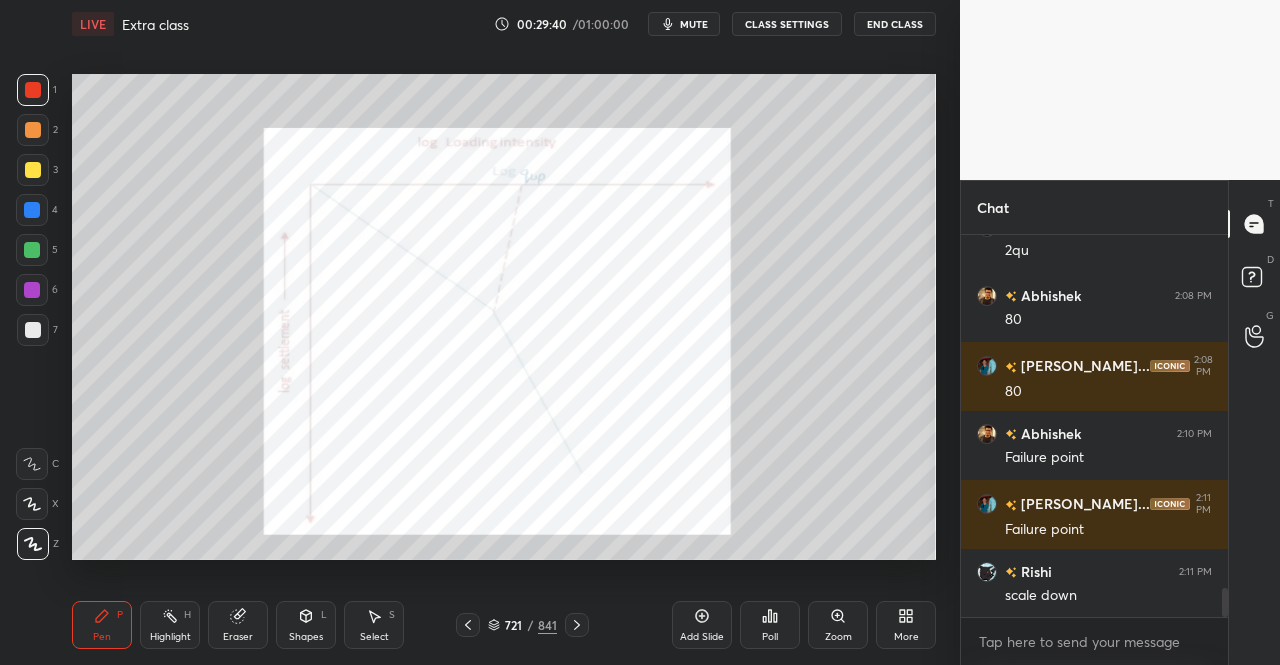 click 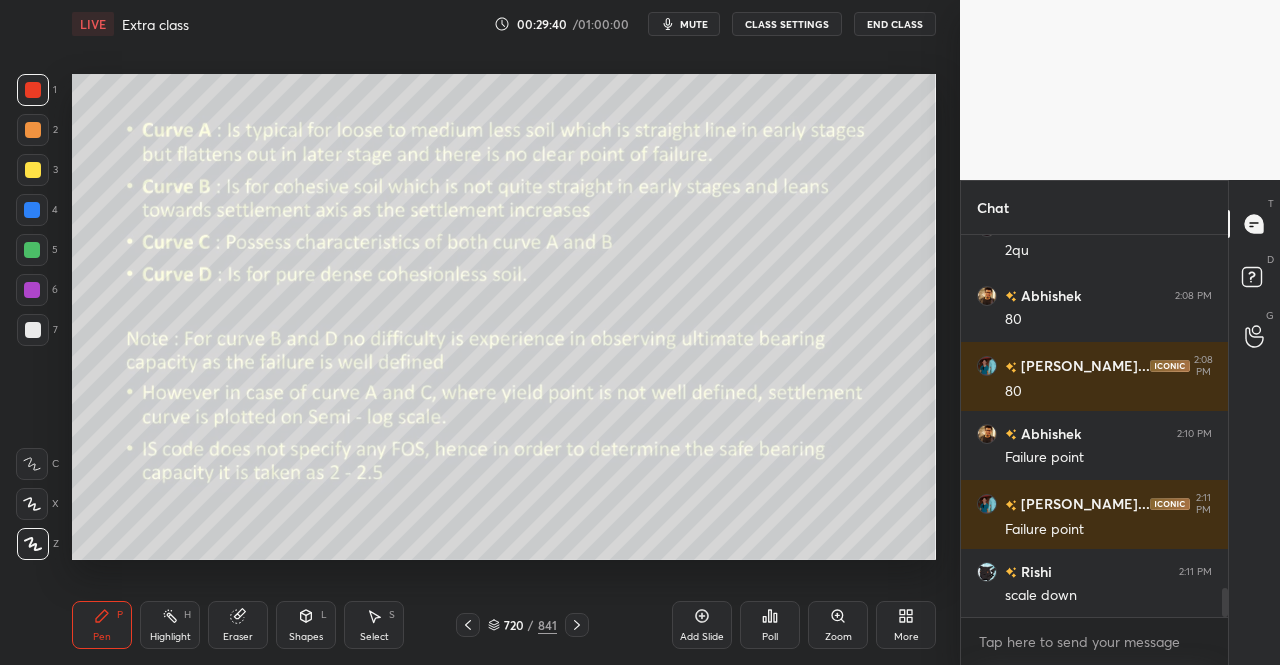 click at bounding box center [468, 625] 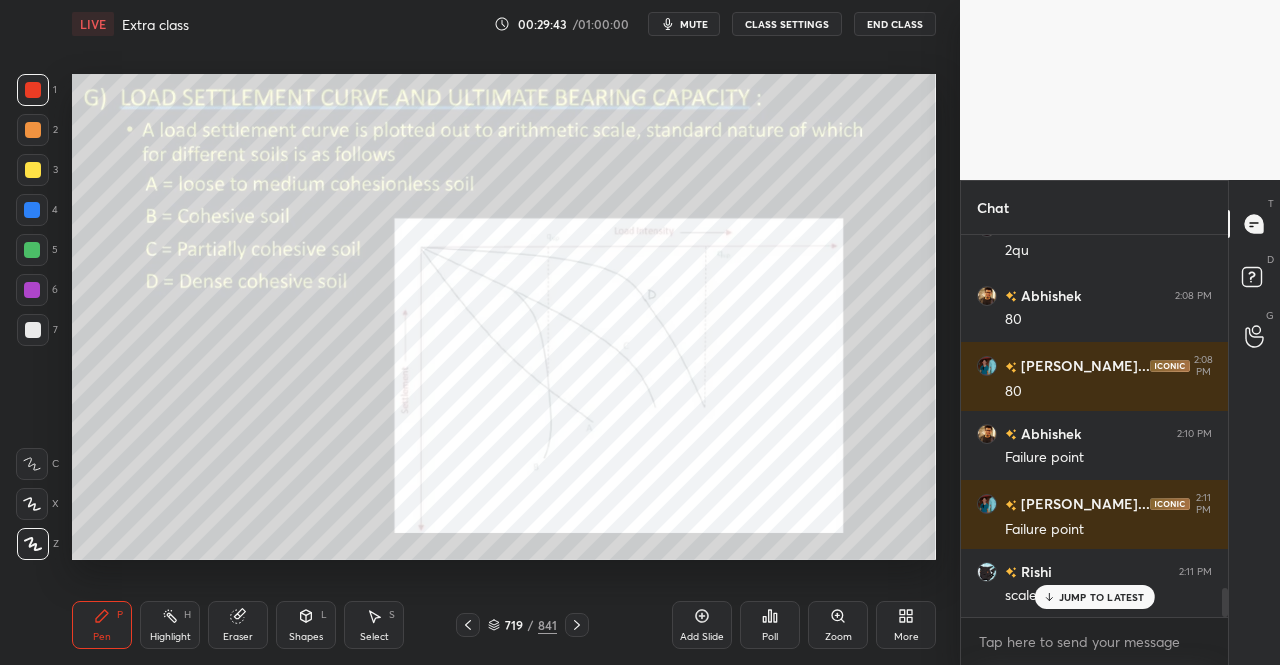 scroll, scrollTop: 4702, scrollLeft: 0, axis: vertical 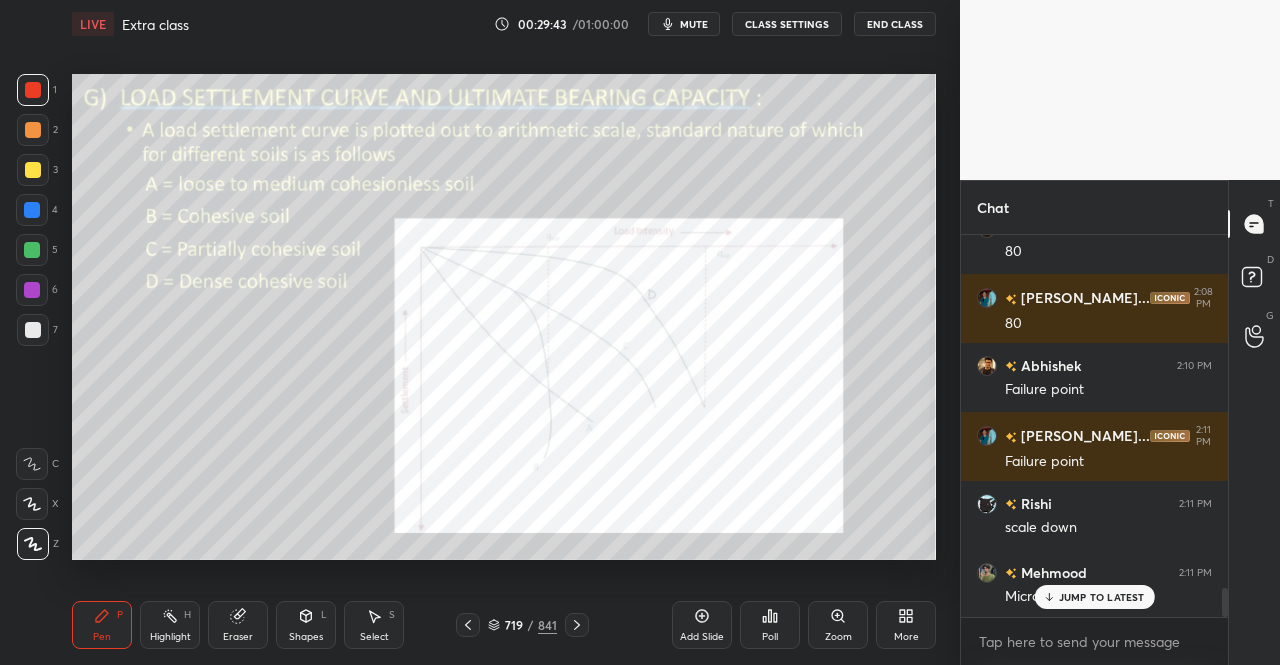 click 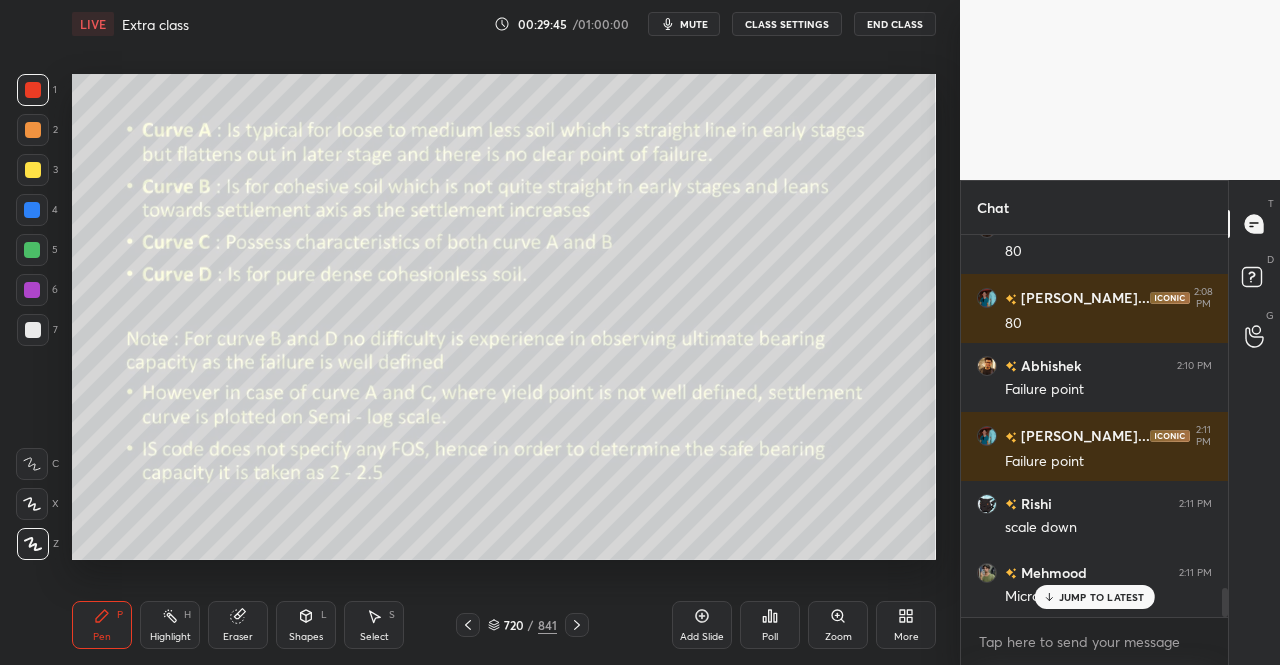 click 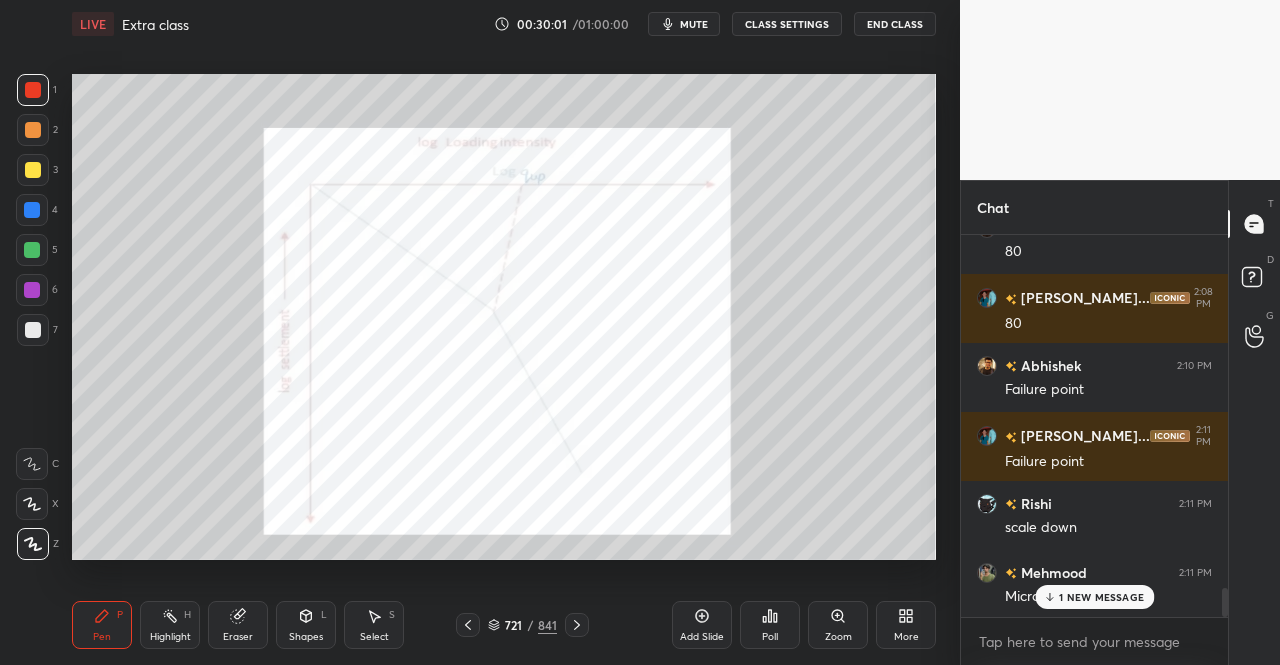 scroll, scrollTop: 4772, scrollLeft: 0, axis: vertical 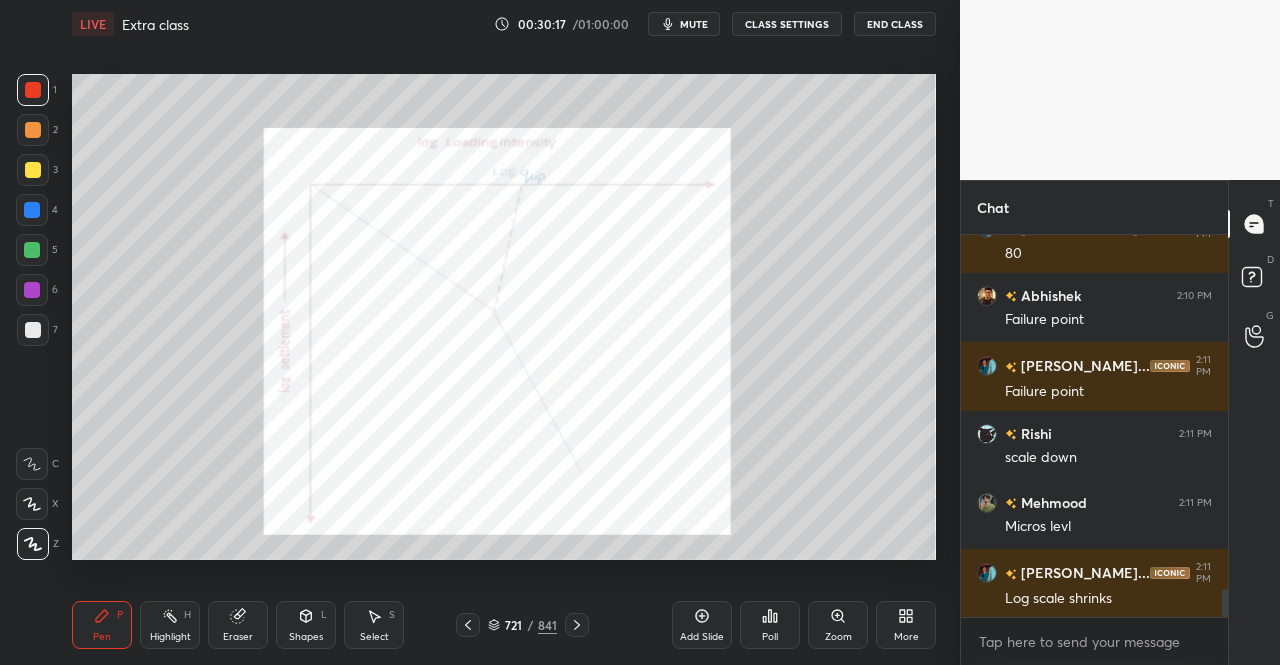 click 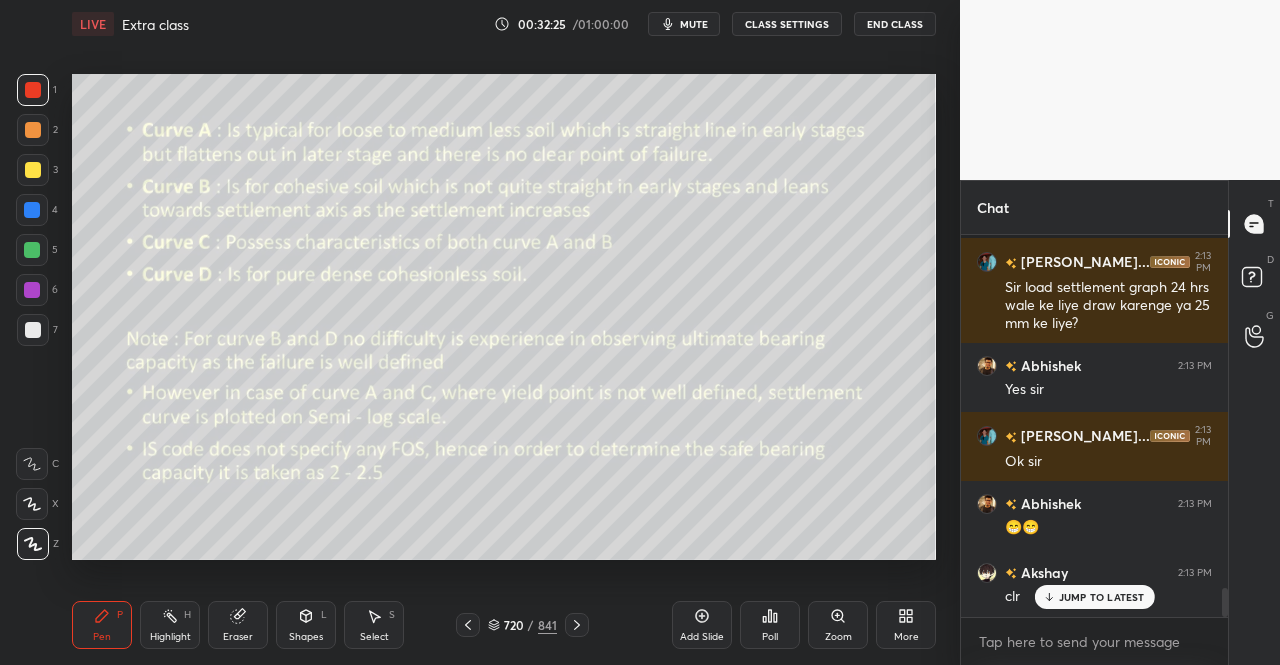 scroll, scrollTop: 4806, scrollLeft: 0, axis: vertical 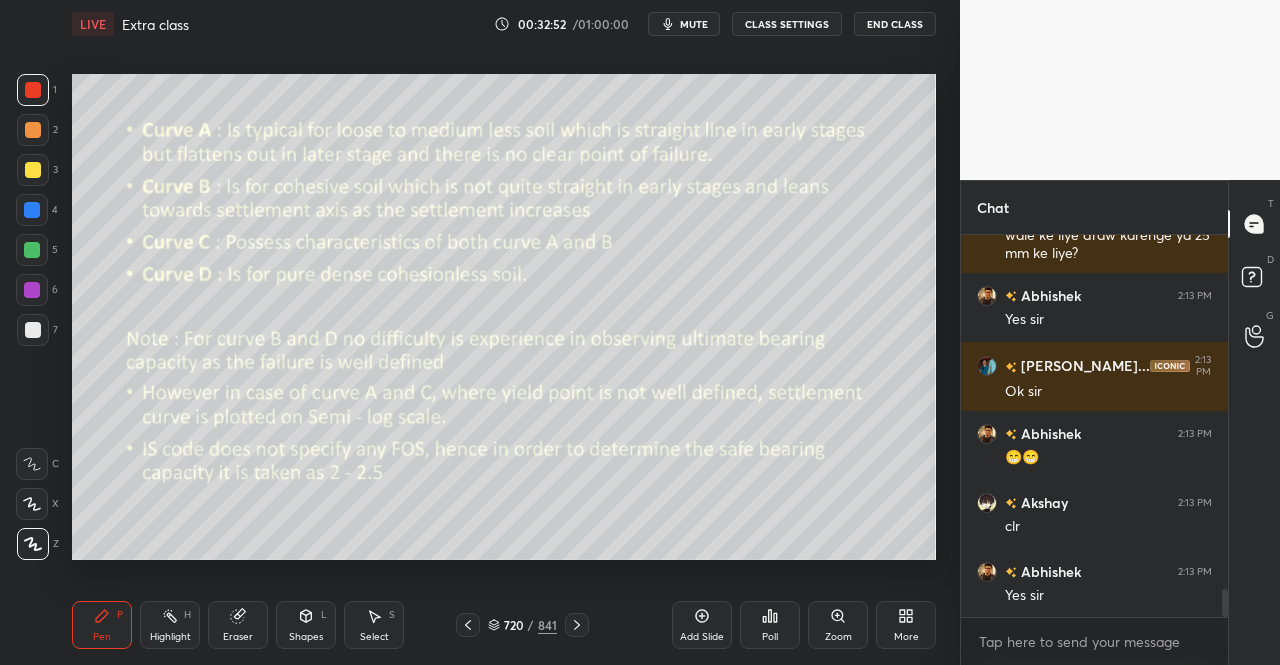 click 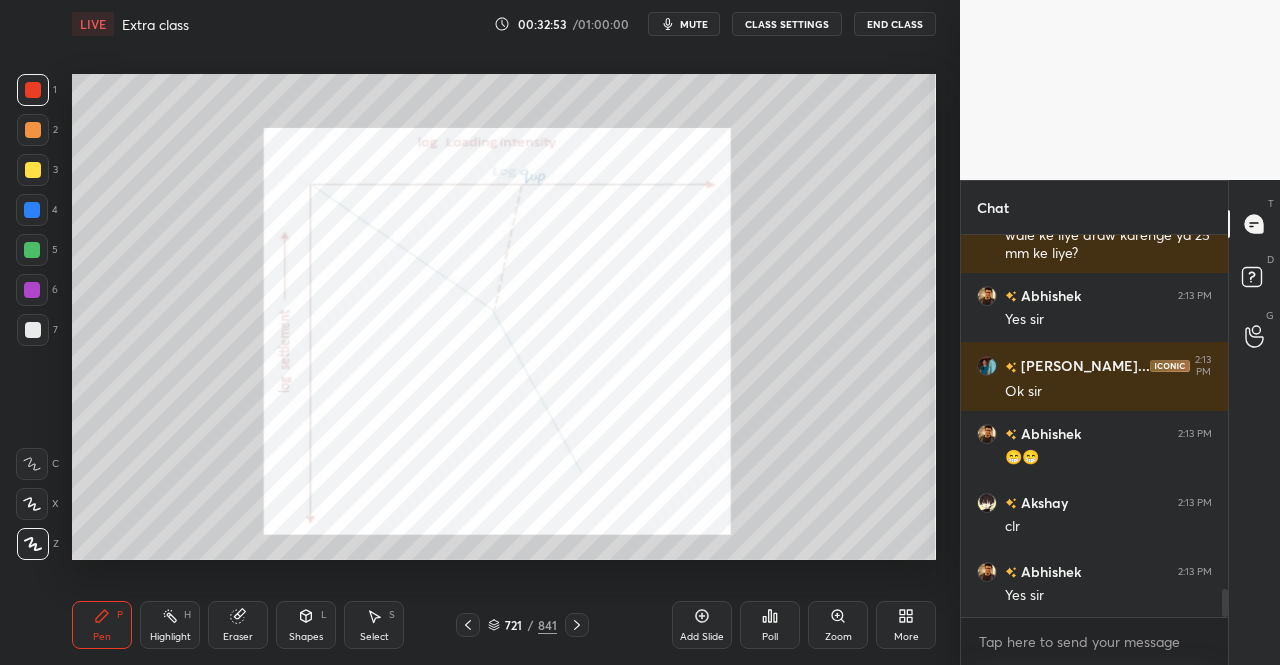 click 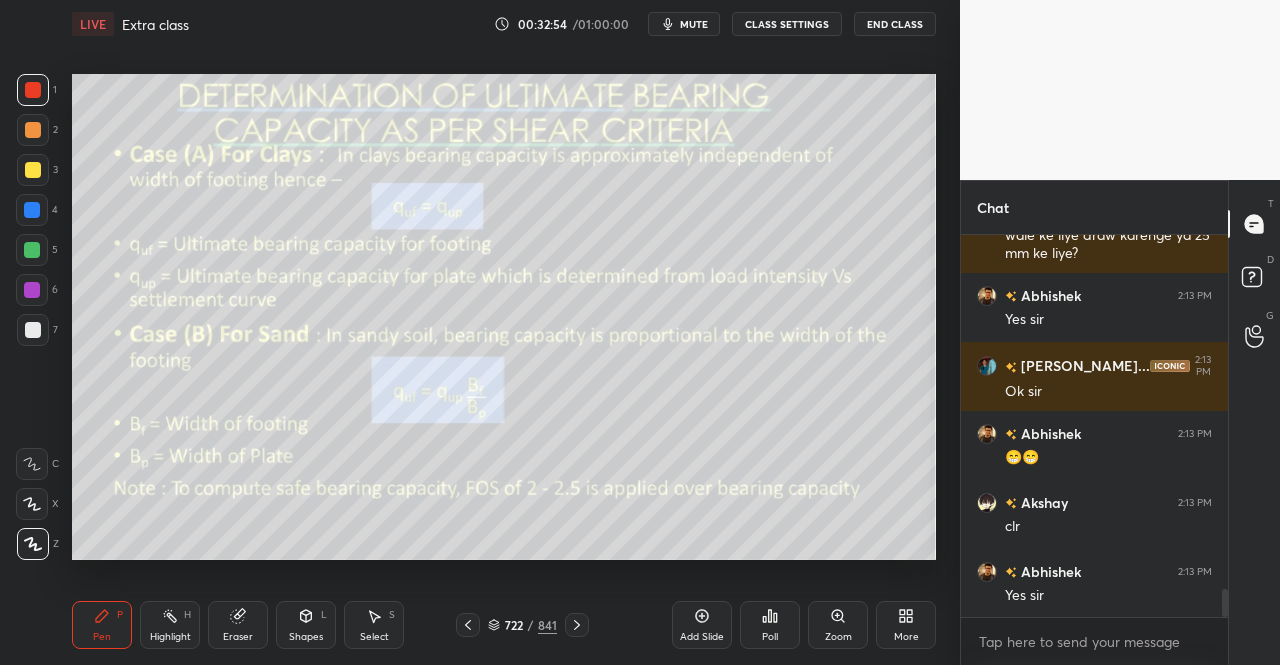 click on "Pen P" at bounding box center [102, 625] 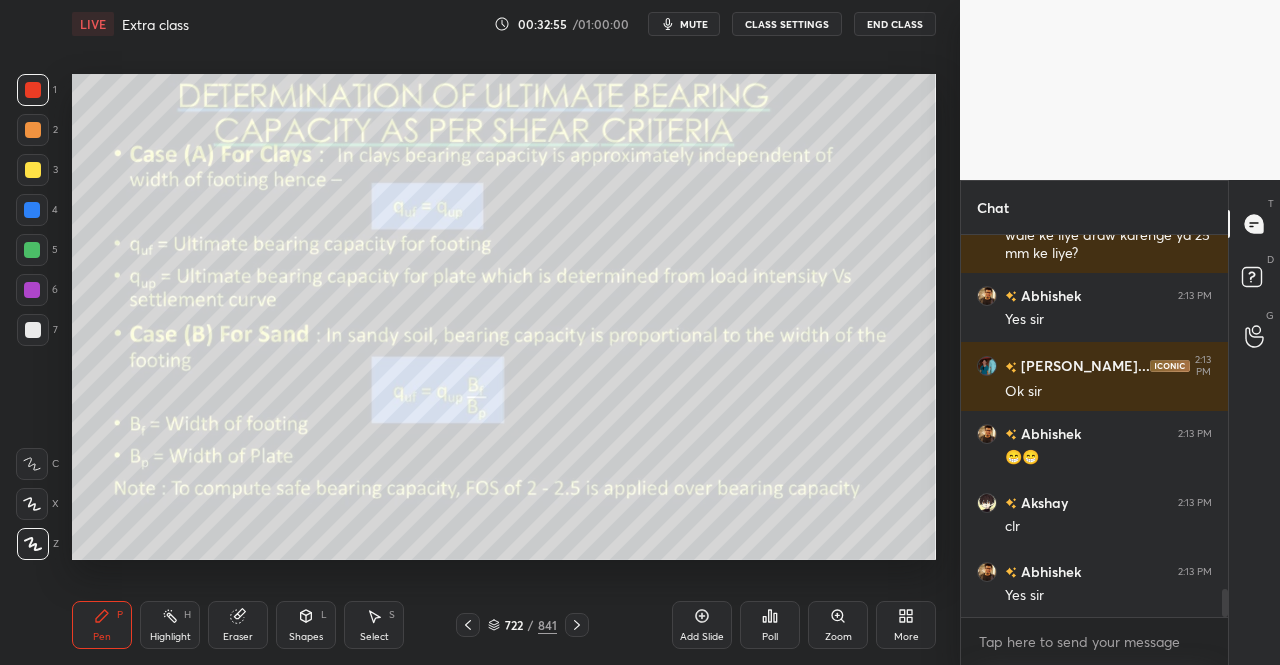 click on "1" at bounding box center (37, 90) 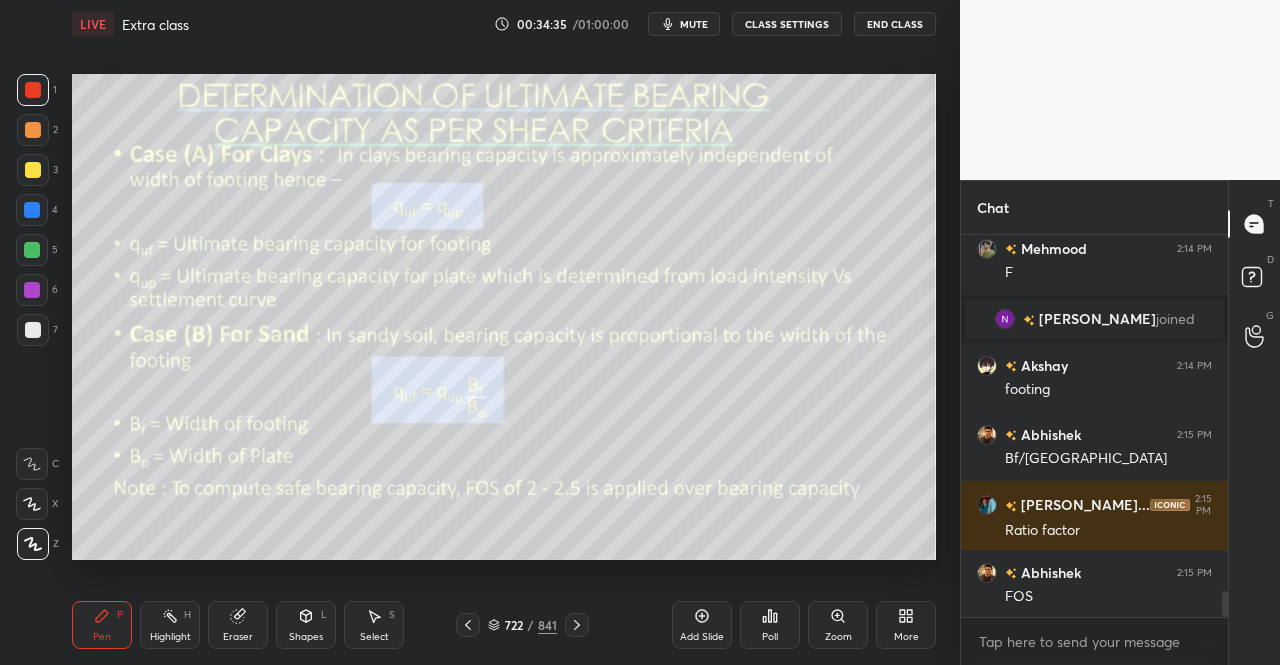 scroll, scrollTop: 5284, scrollLeft: 0, axis: vertical 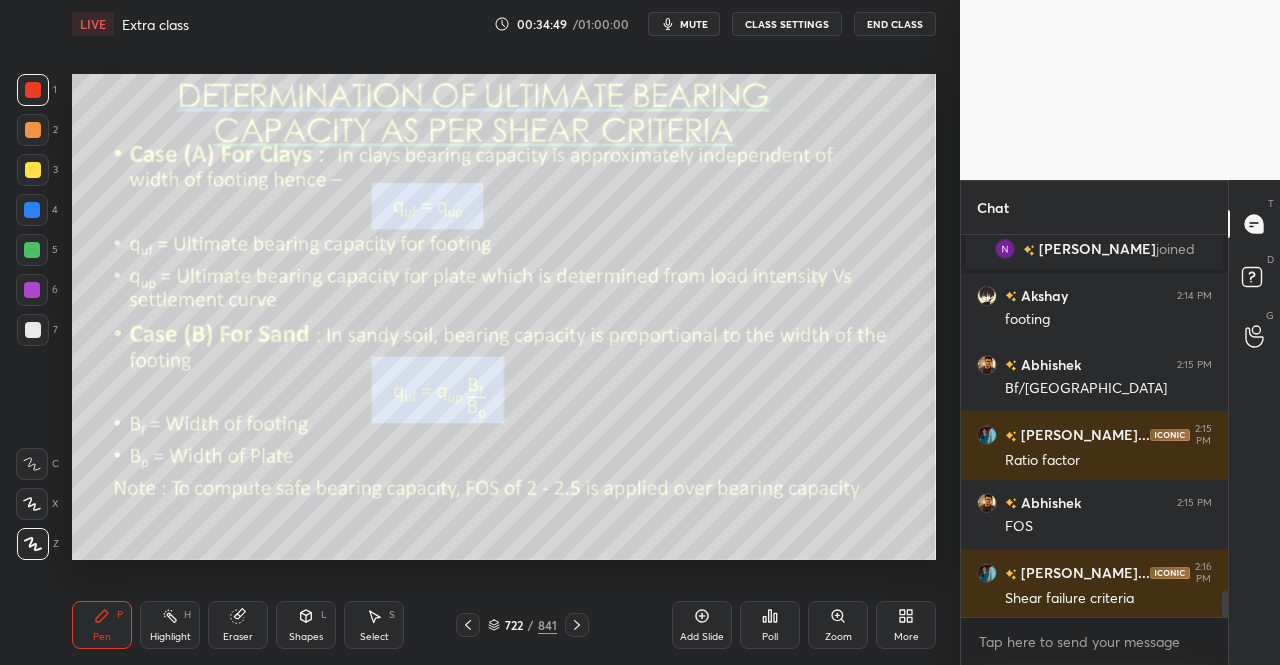 click at bounding box center (577, 625) 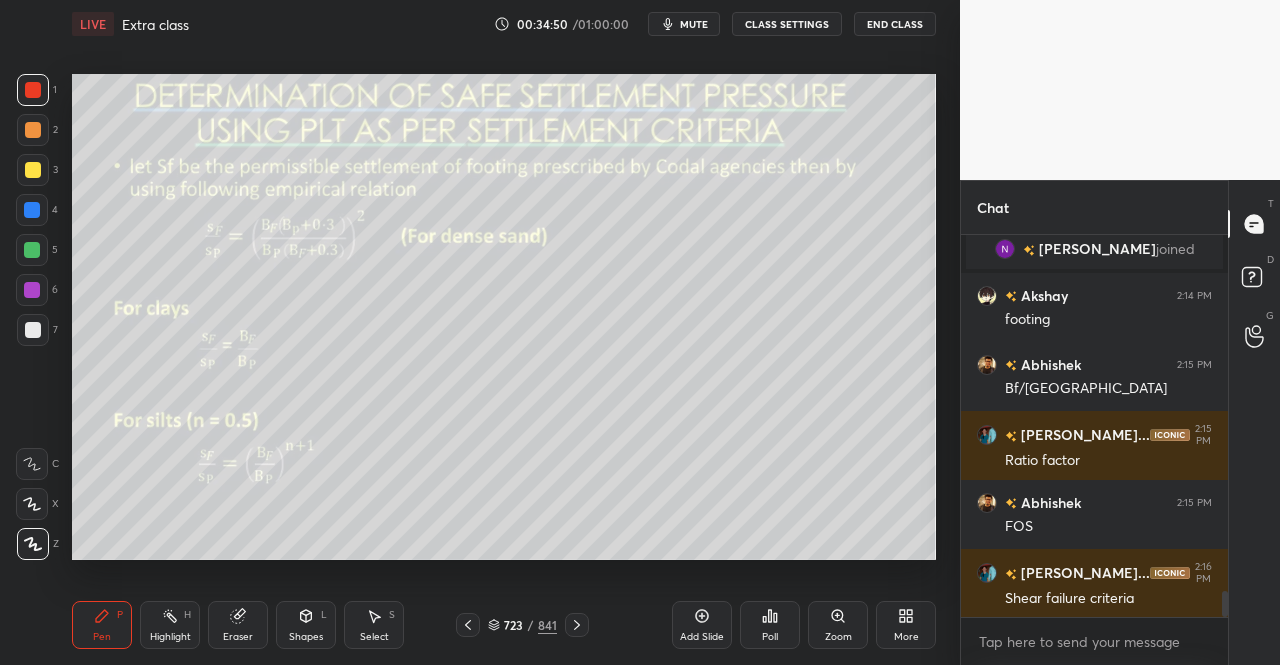 click on "Pen P" at bounding box center (102, 625) 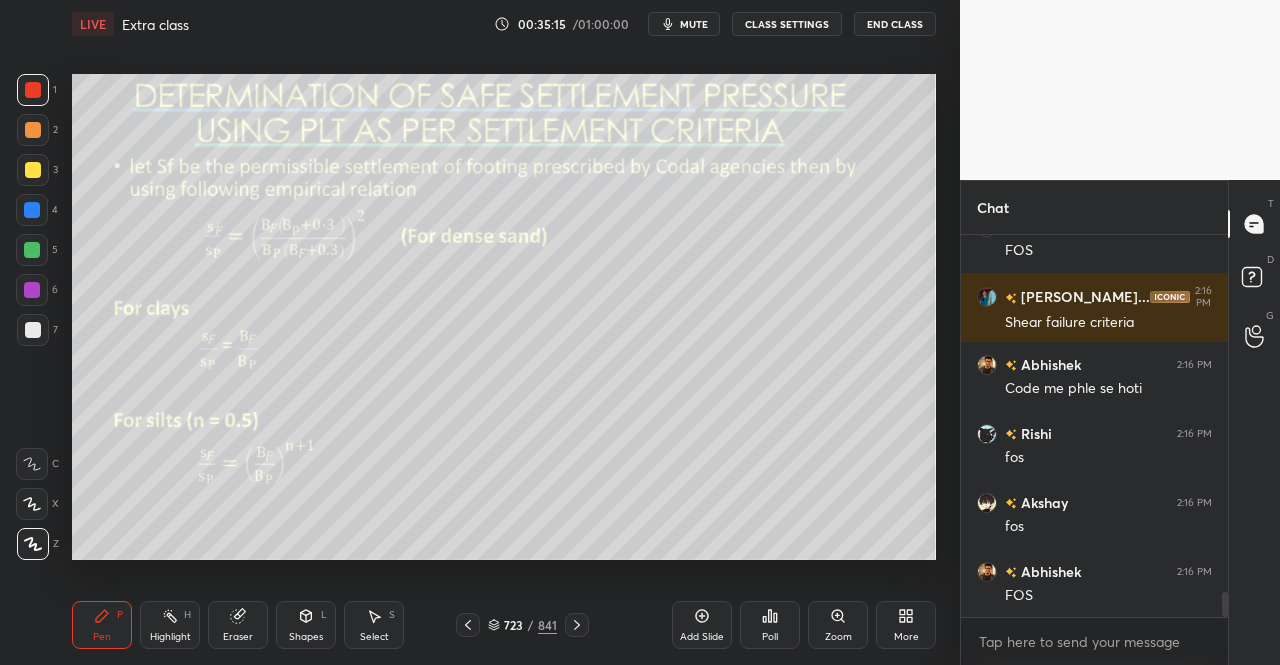 scroll, scrollTop: 5698, scrollLeft: 0, axis: vertical 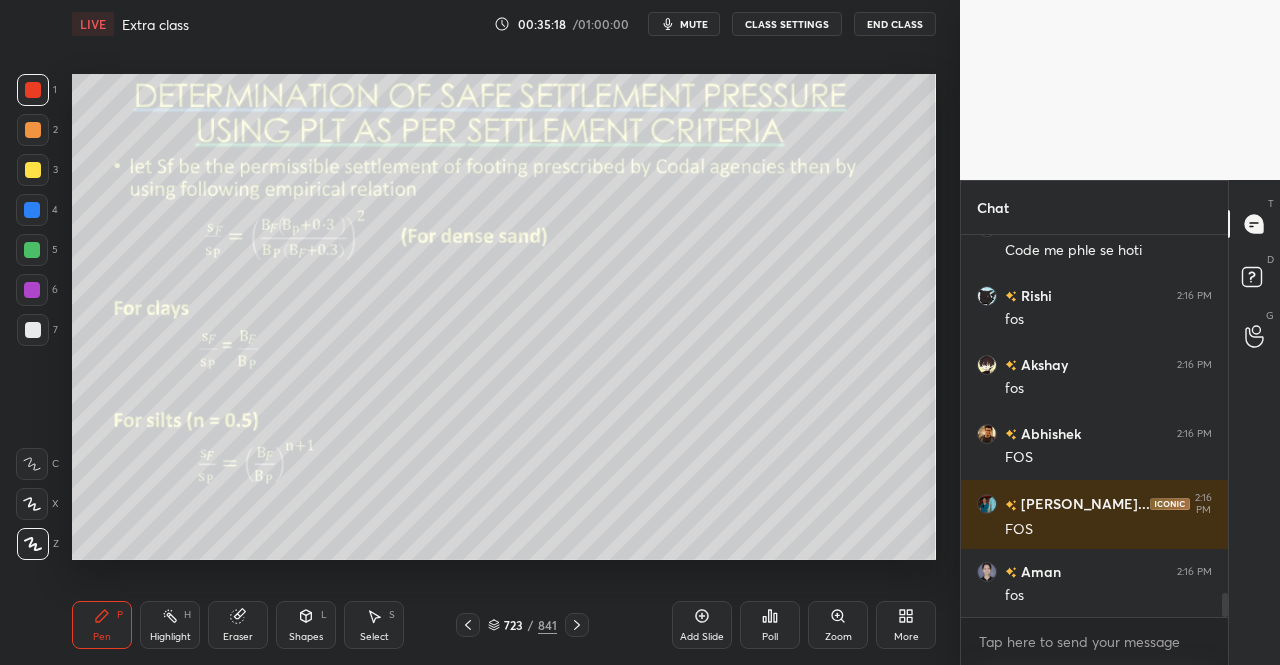 click on "Pen P" at bounding box center [102, 625] 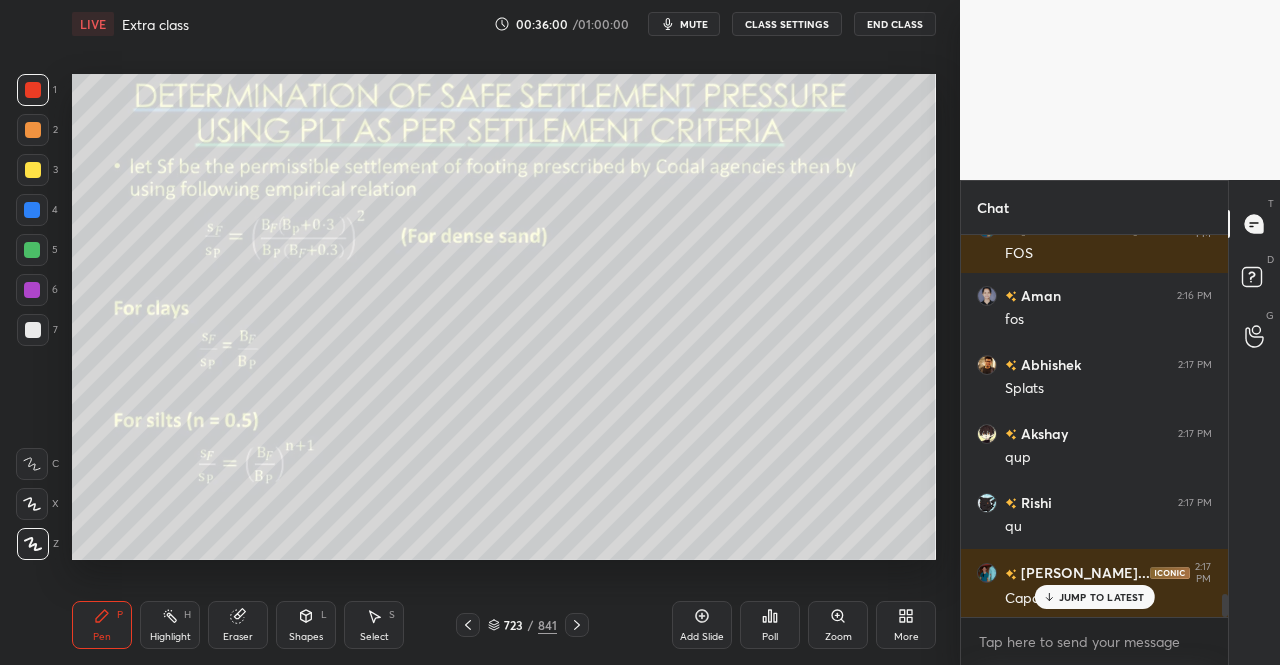 scroll, scrollTop: 6042, scrollLeft: 0, axis: vertical 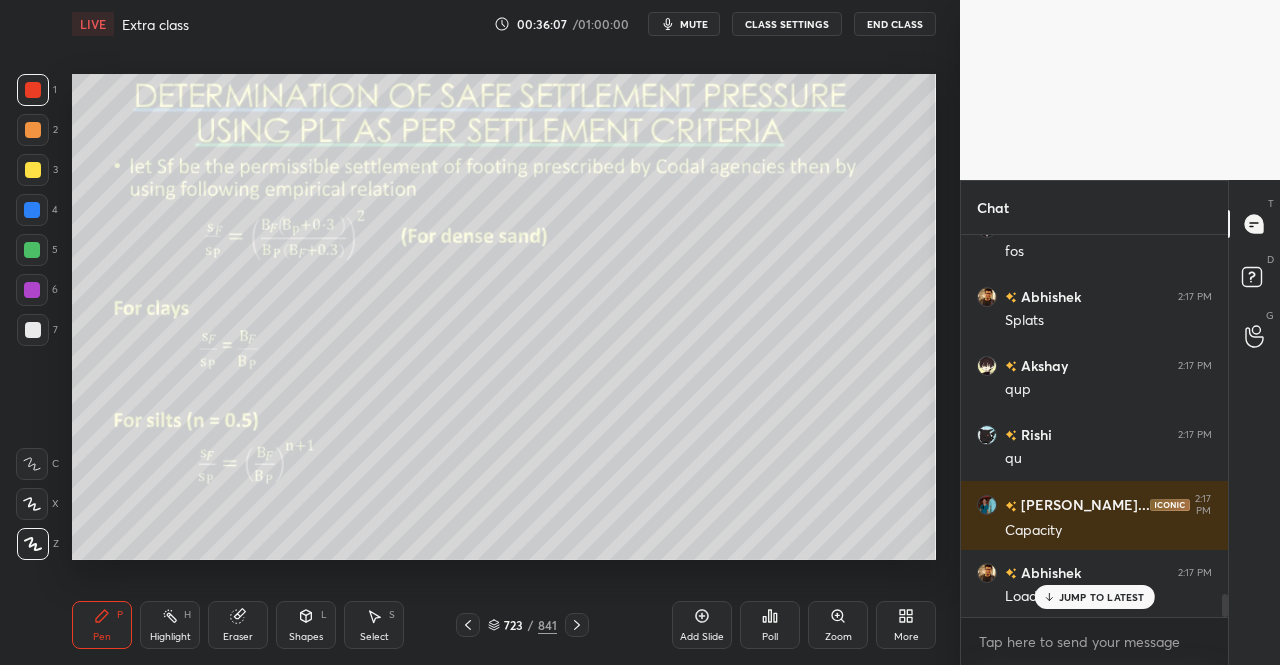 click 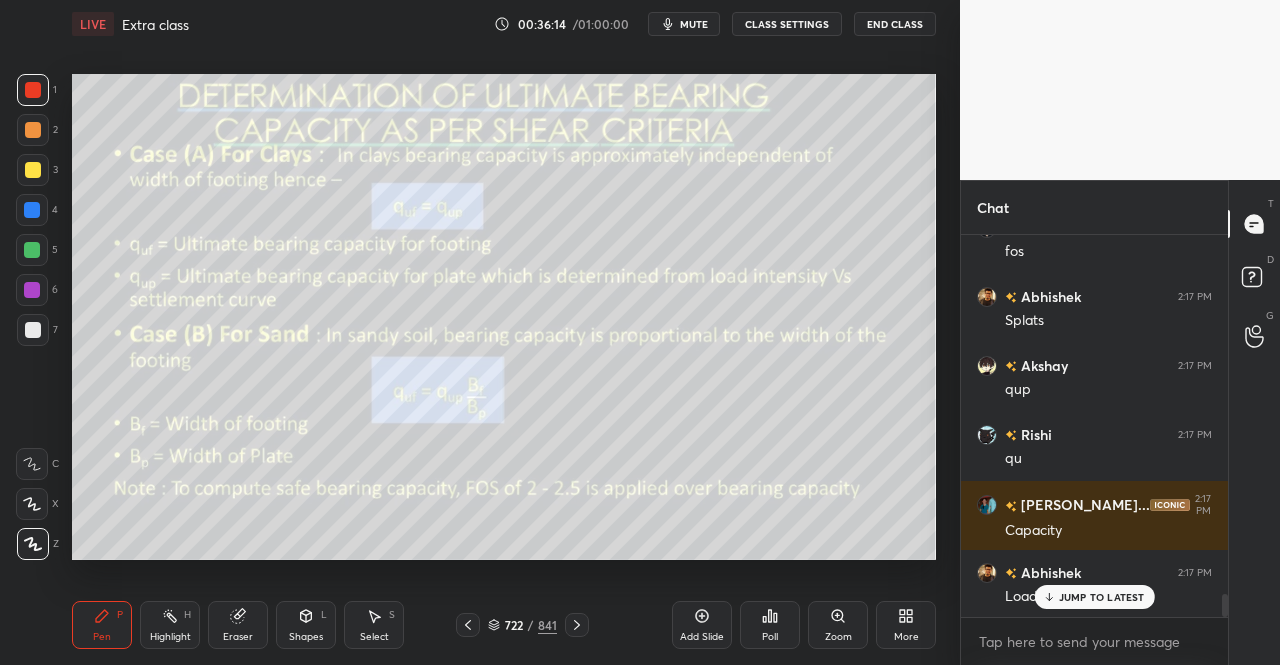 click 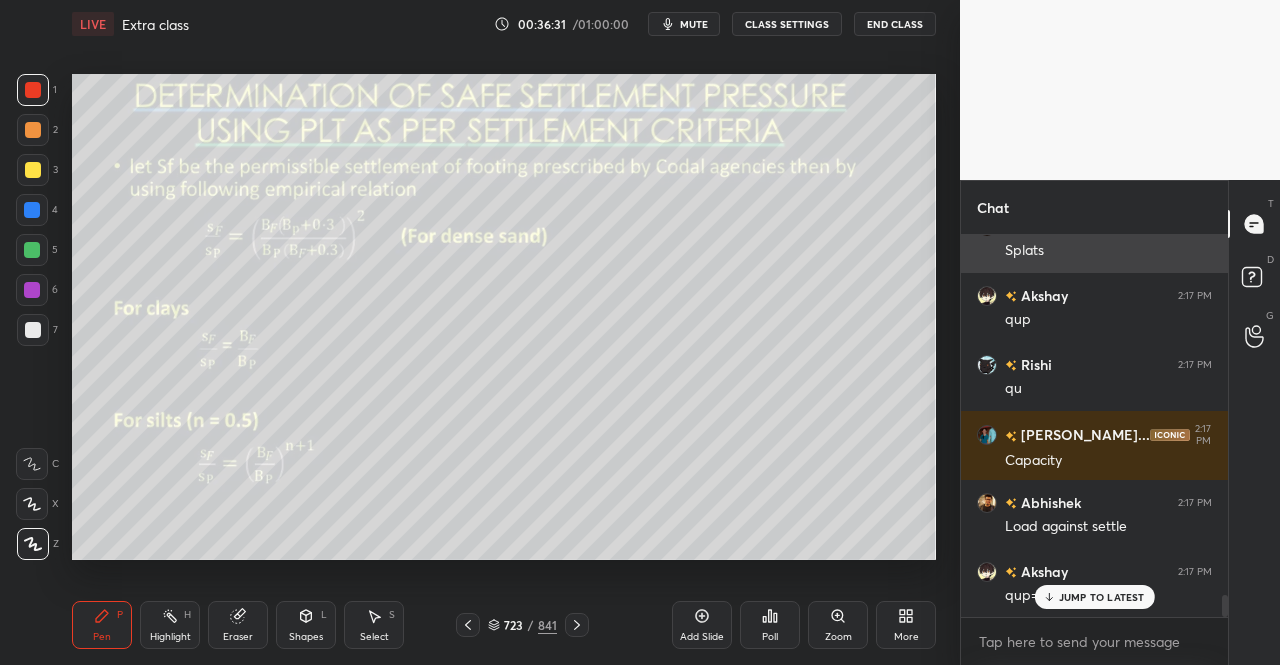 scroll, scrollTop: 6180, scrollLeft: 0, axis: vertical 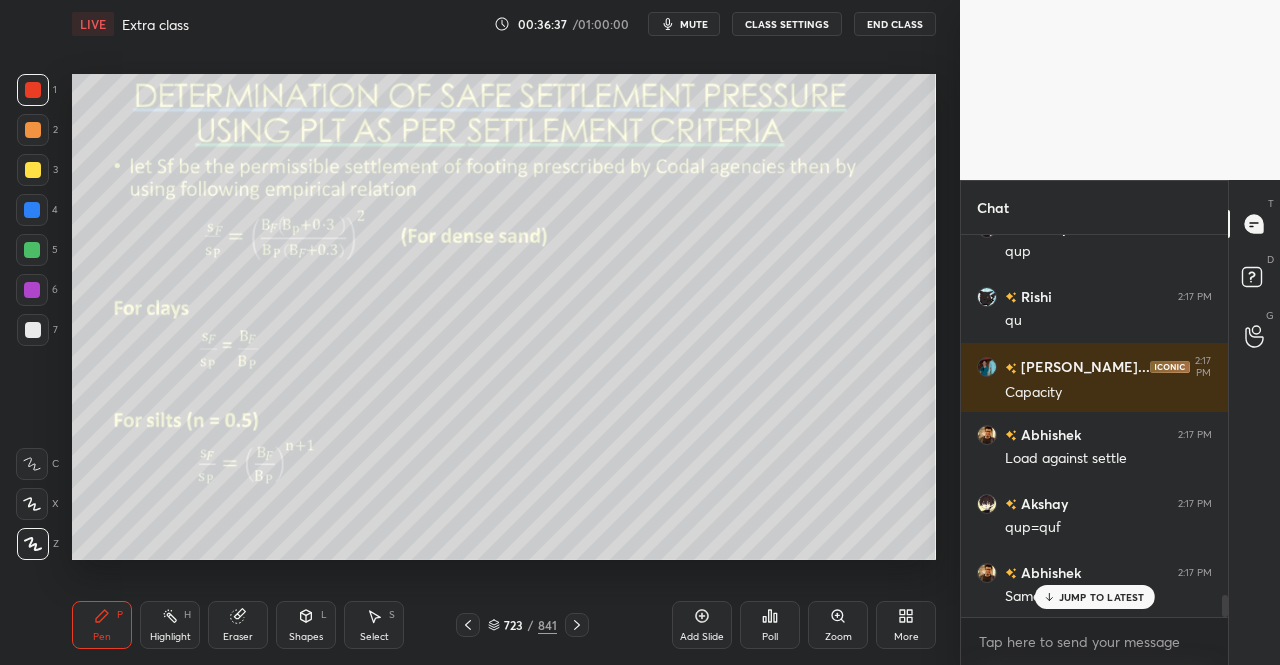 click 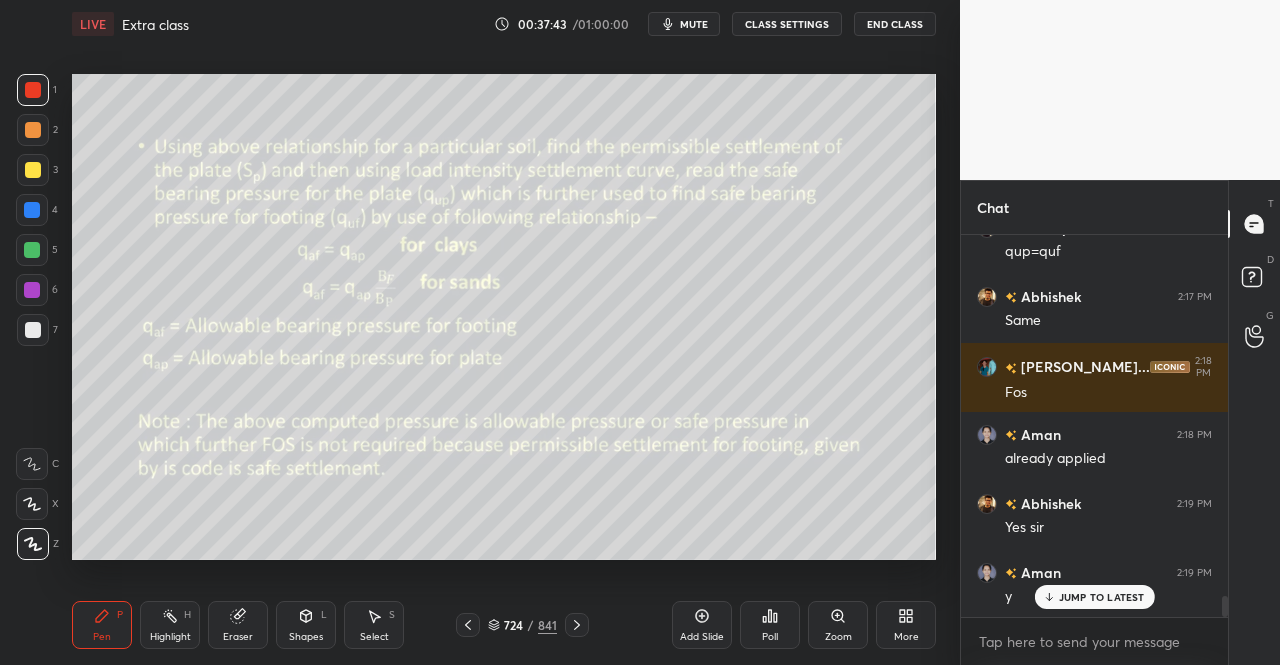 scroll, scrollTop: 6594, scrollLeft: 0, axis: vertical 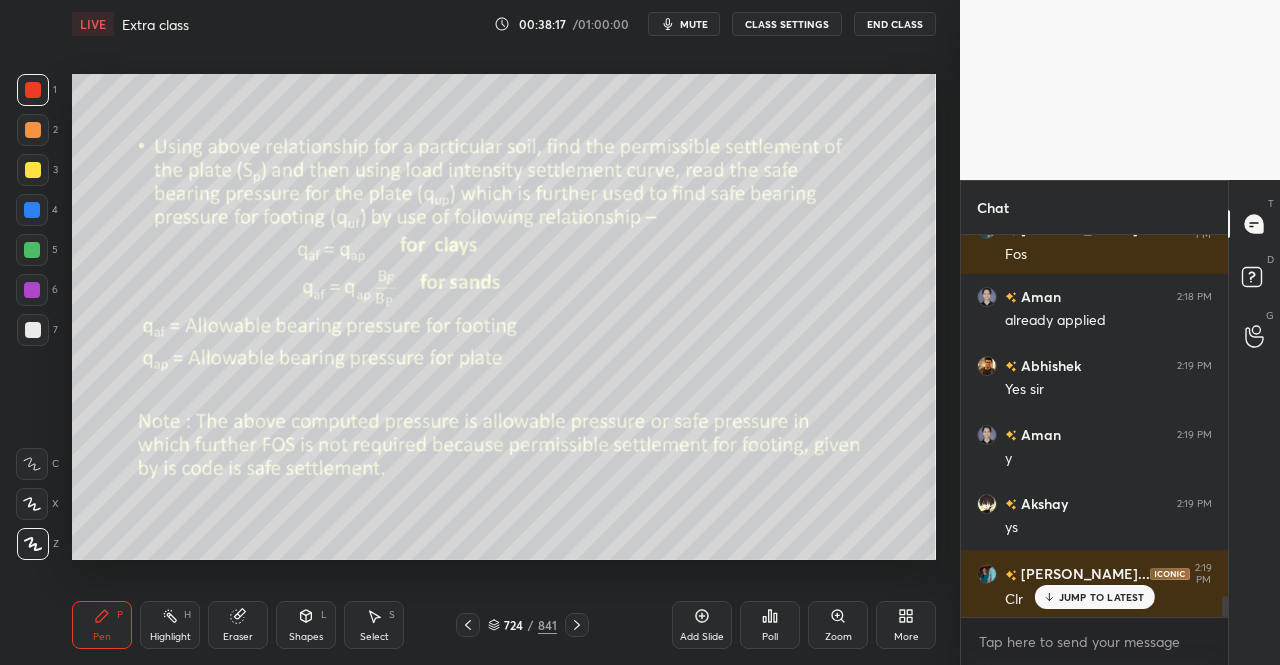 click on "mute" at bounding box center [684, 24] 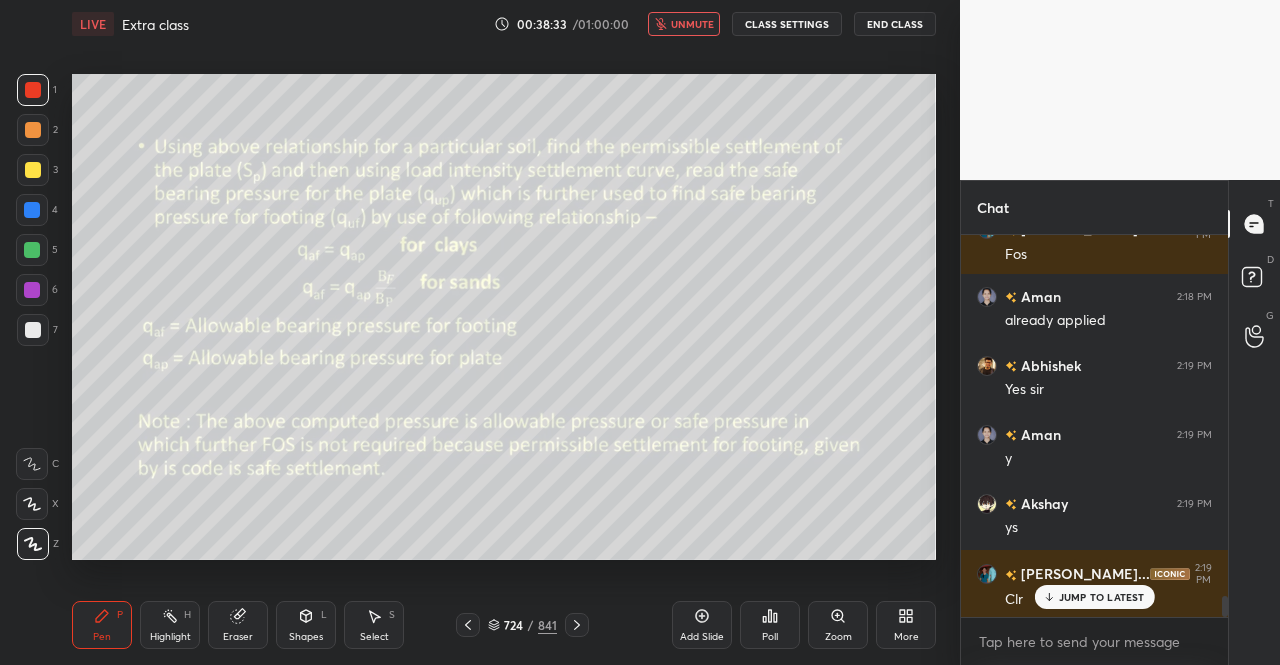 click on "JUMP TO LATEST" at bounding box center [1094, 597] 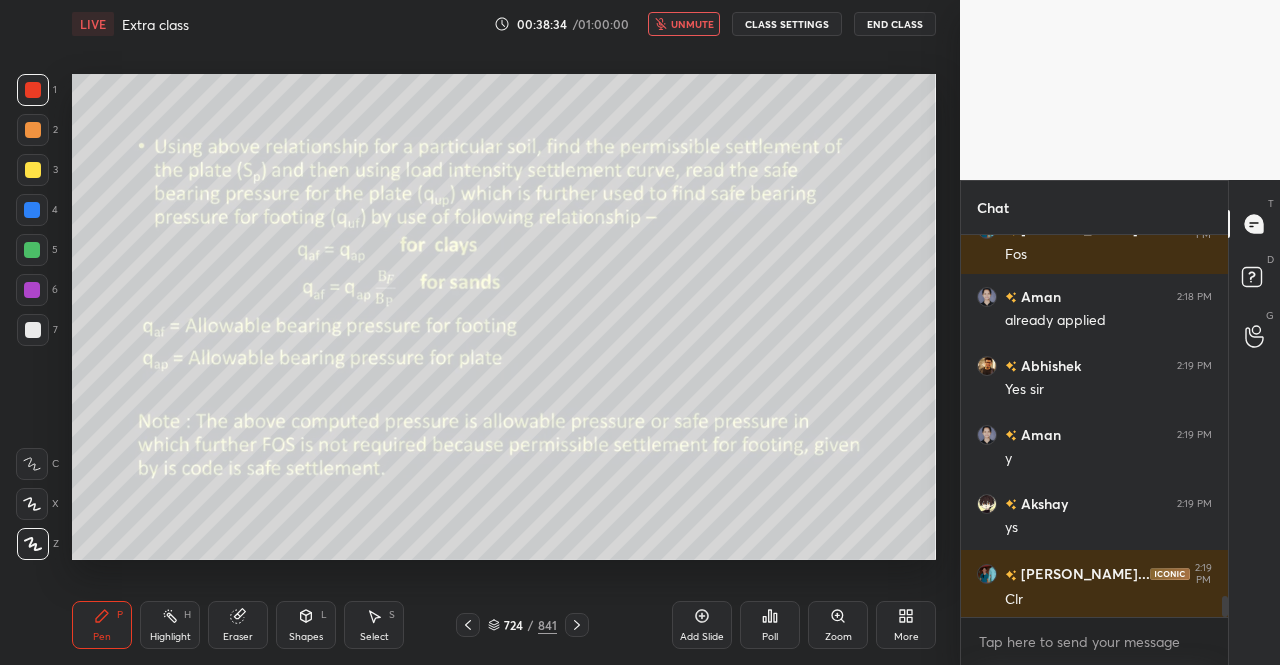 click on "unmute" at bounding box center (692, 24) 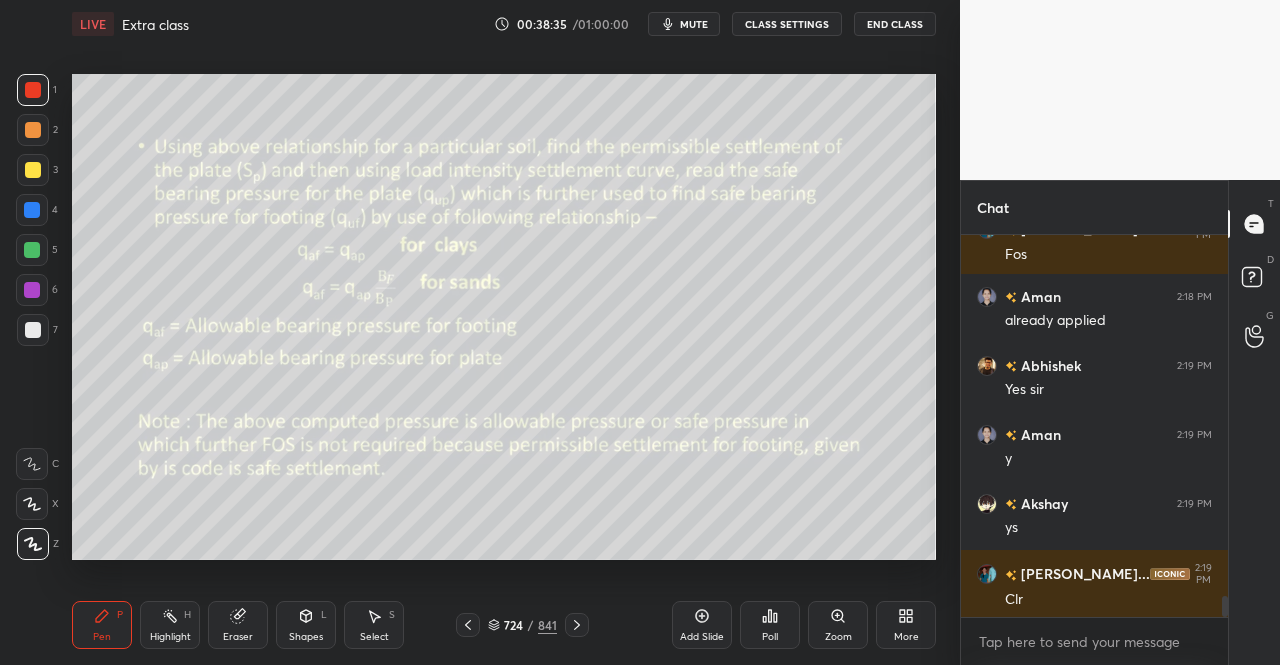 click 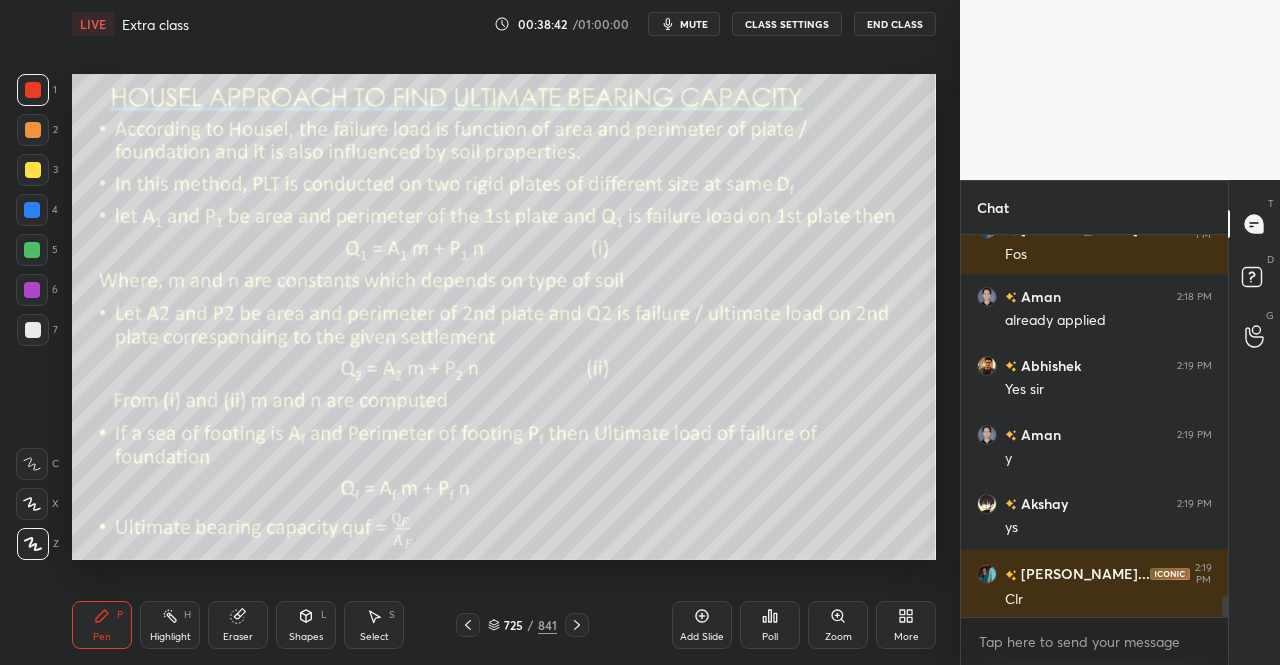 click 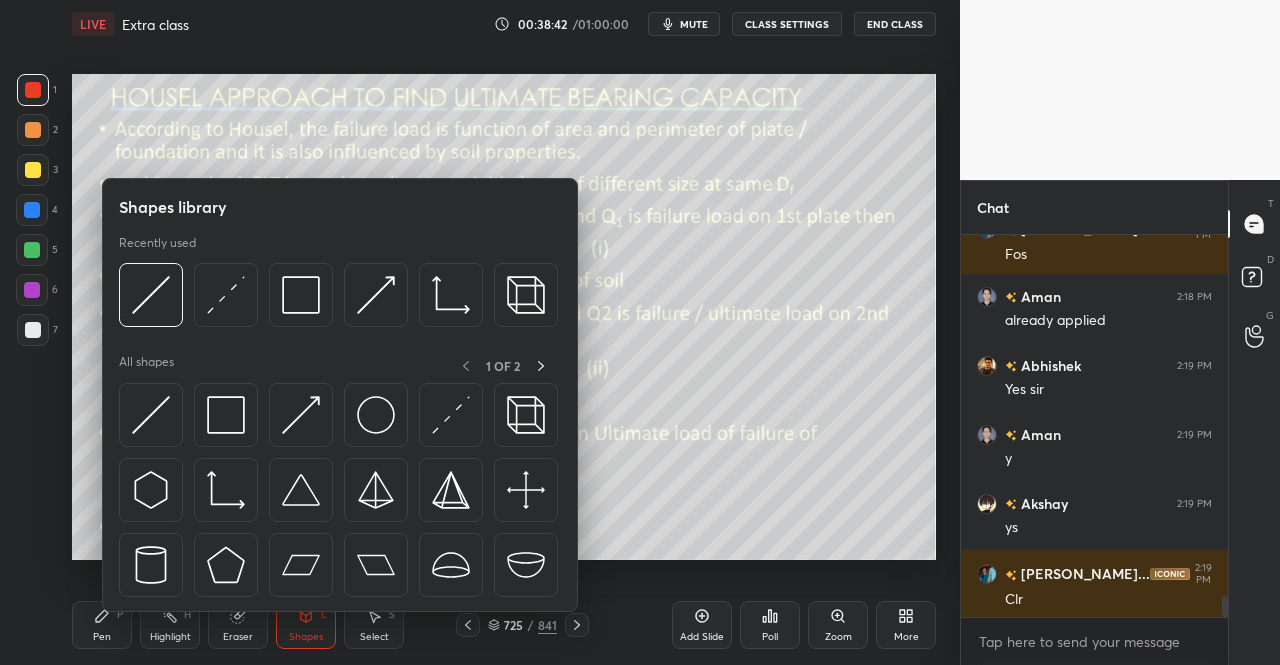 click at bounding box center (226, 415) 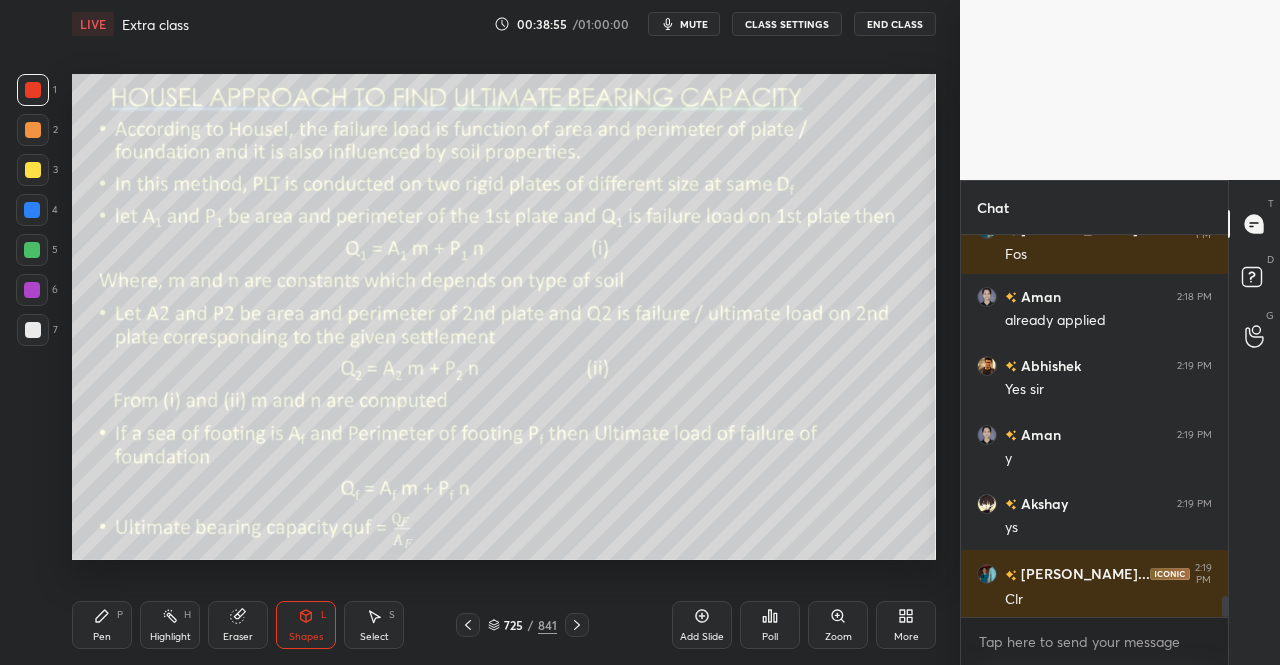 click on "Pen P" at bounding box center [102, 625] 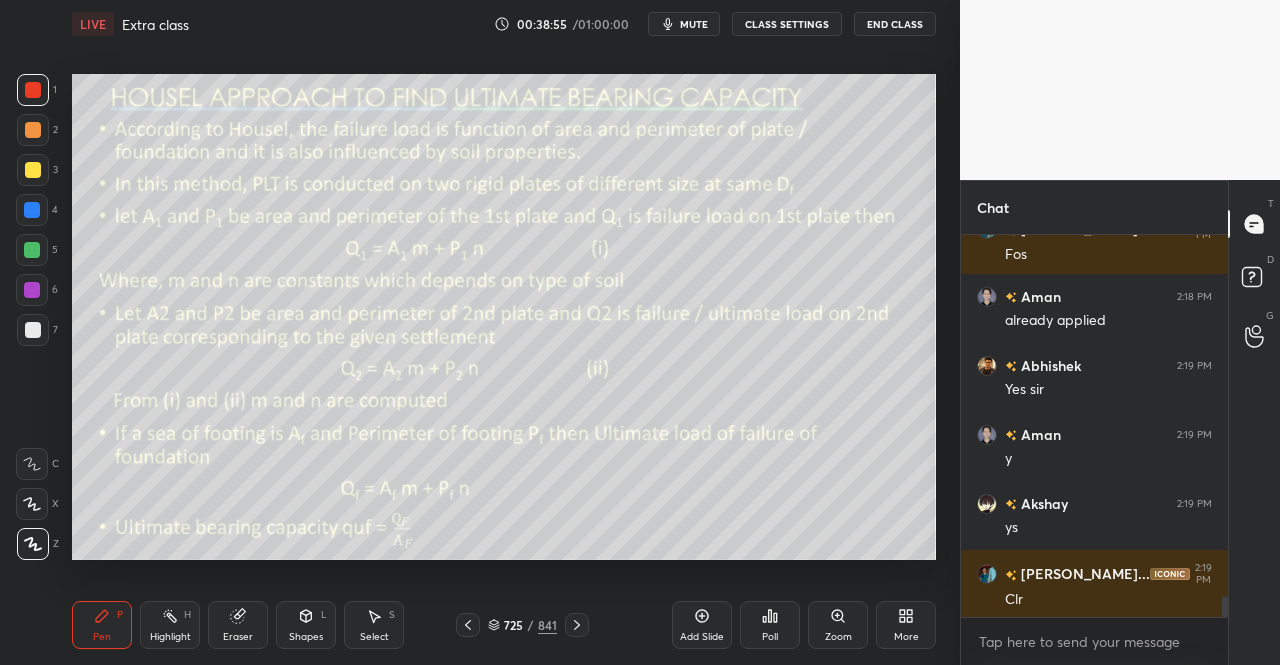 click on "Pen P" at bounding box center (102, 625) 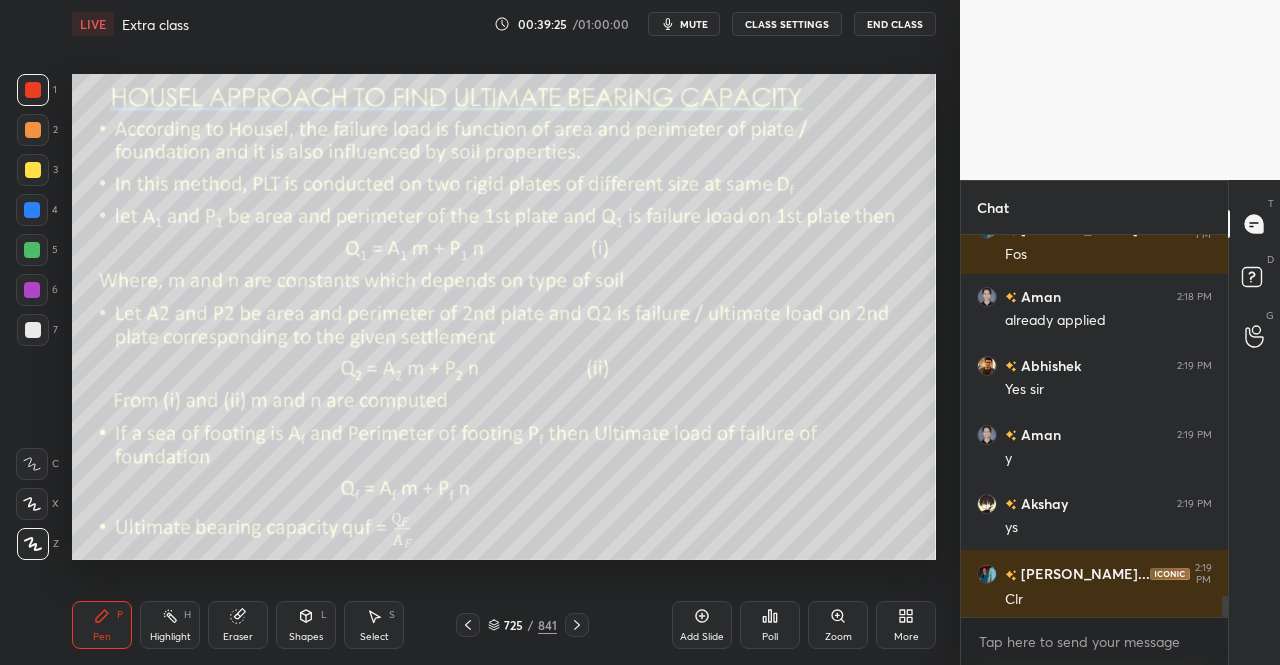 click on "Pen P" at bounding box center [102, 625] 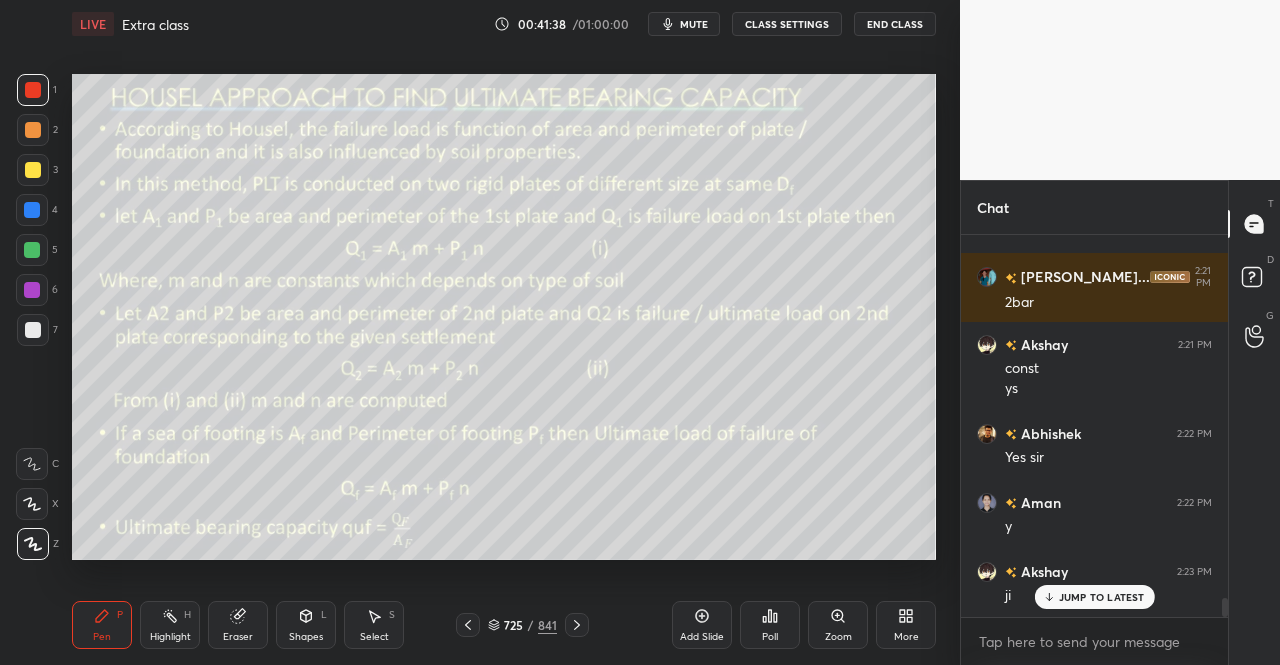 scroll, scrollTop: 7304, scrollLeft: 0, axis: vertical 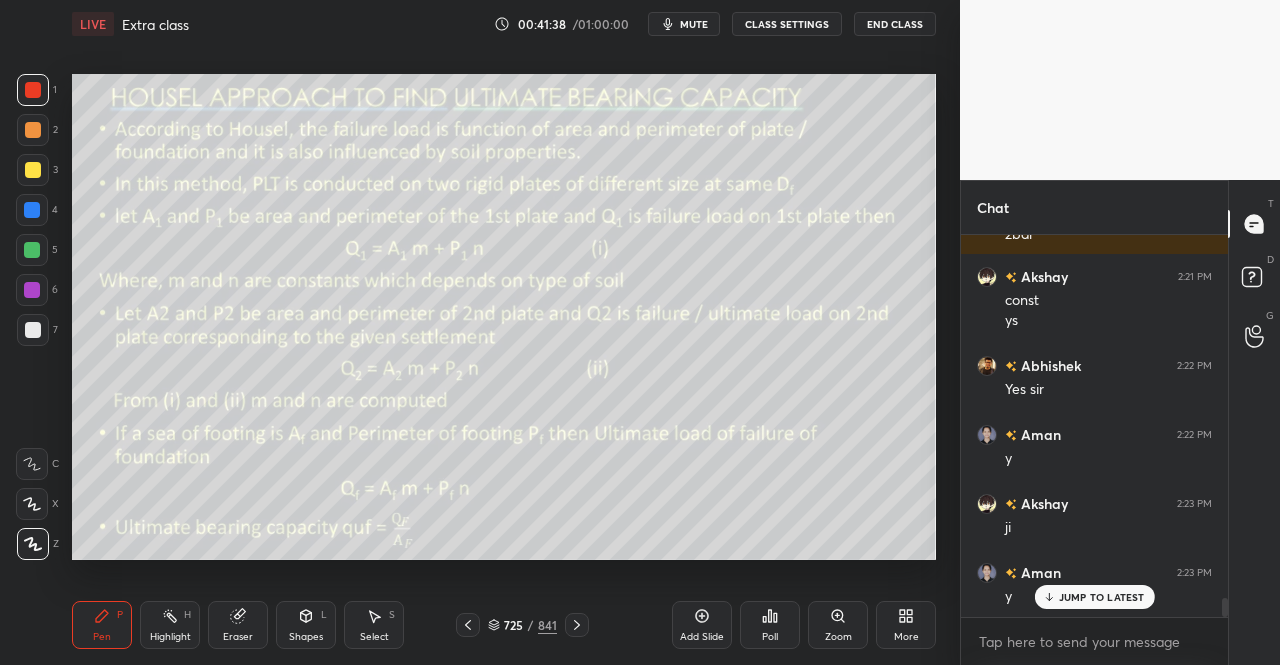 click 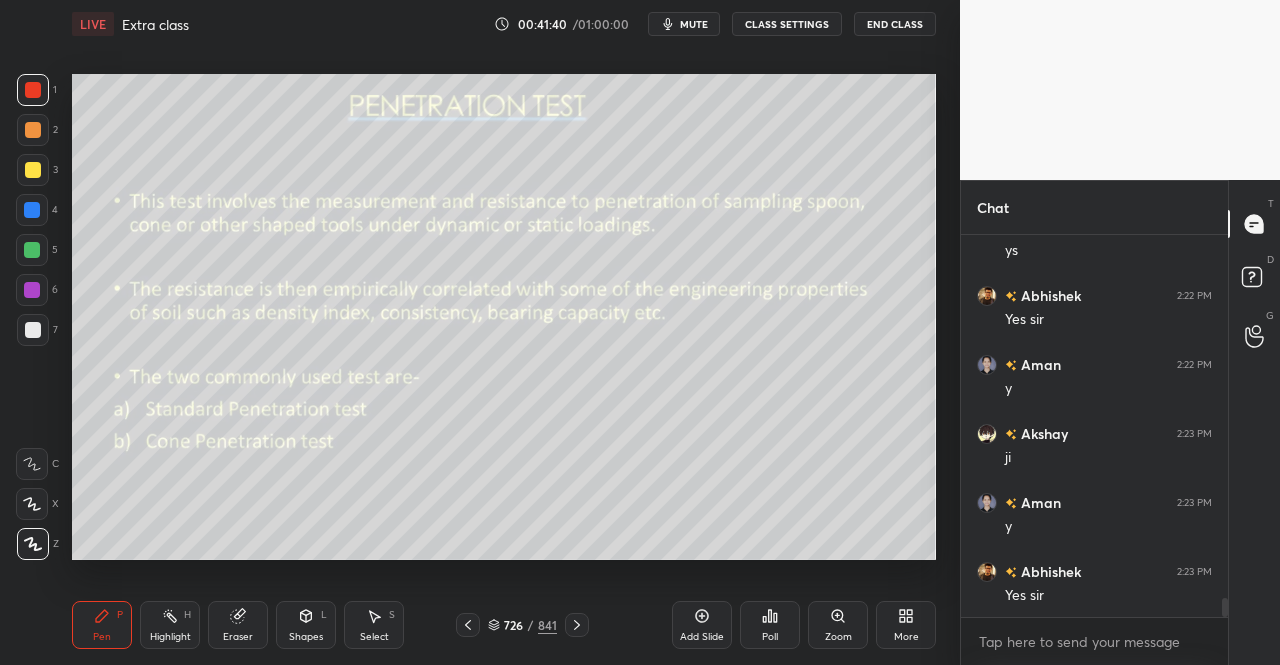 scroll, scrollTop: 7442, scrollLeft: 0, axis: vertical 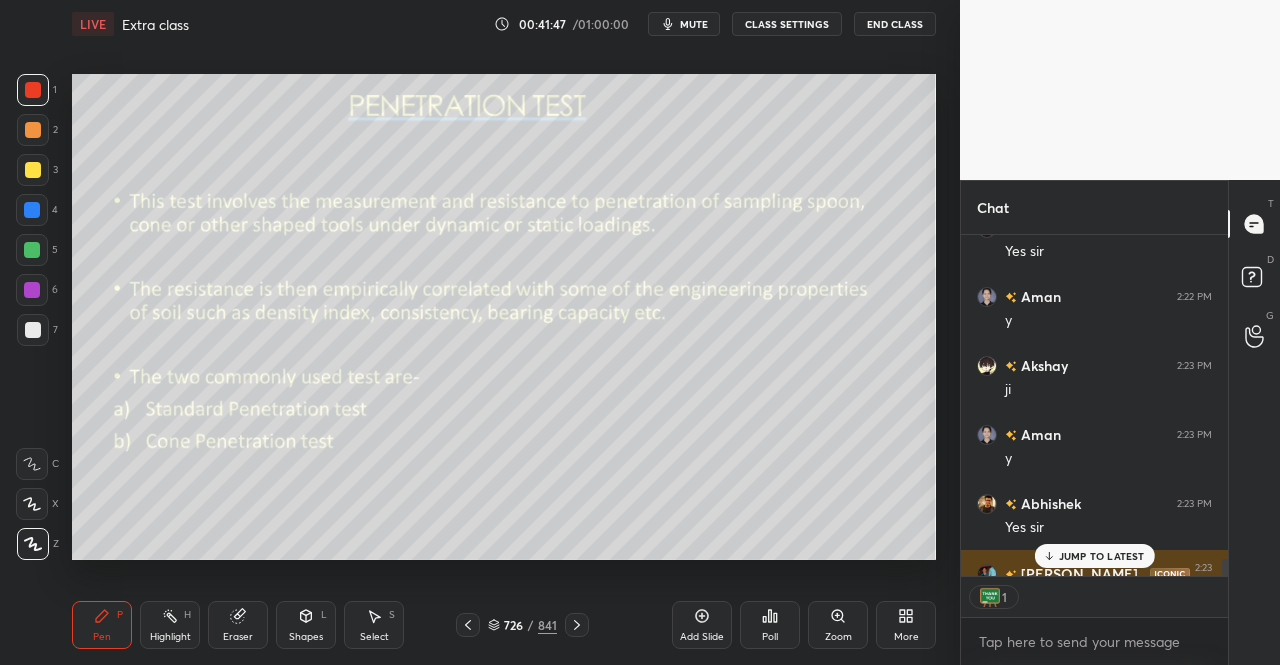 click on "JUMP TO LATEST" at bounding box center (1102, 556) 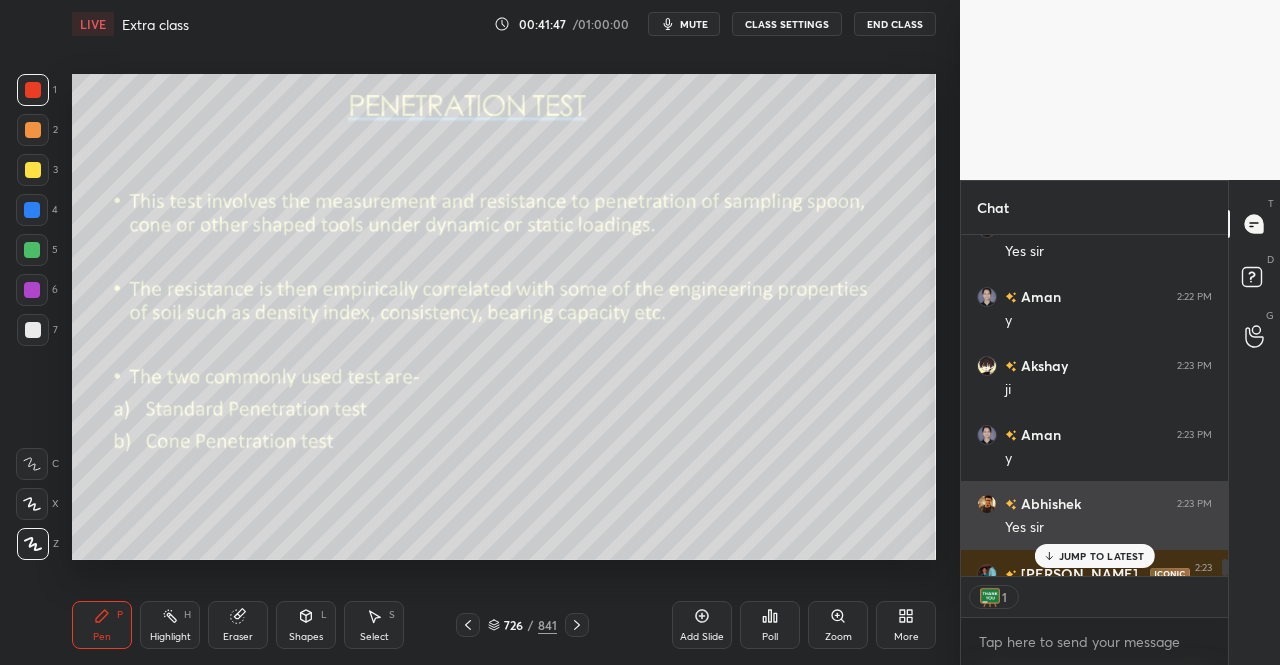scroll, scrollTop: 7484, scrollLeft: 0, axis: vertical 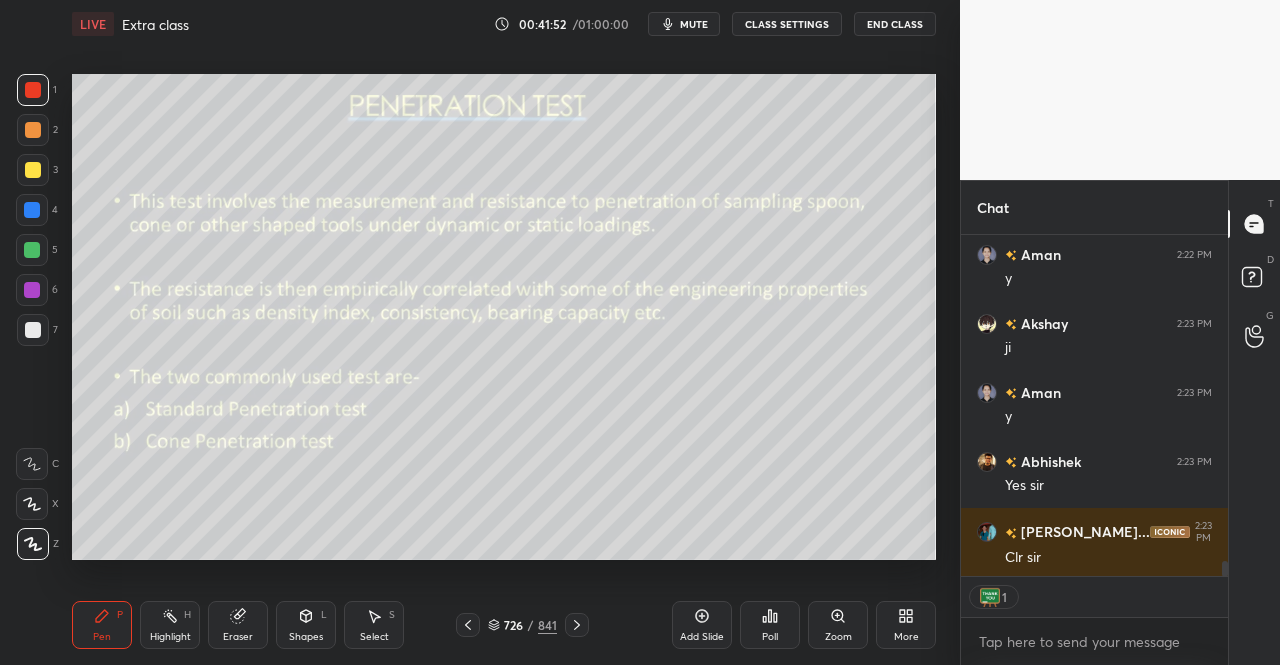 click on "Shapes L" at bounding box center [306, 625] 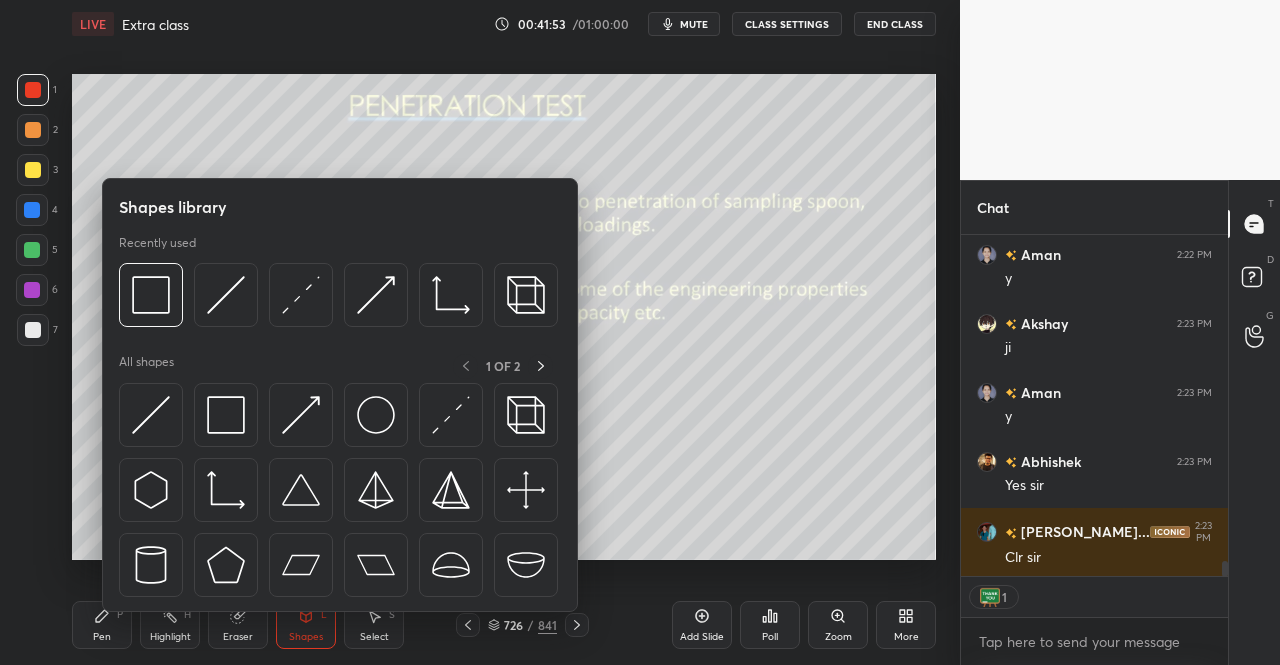 click at bounding box center (226, 415) 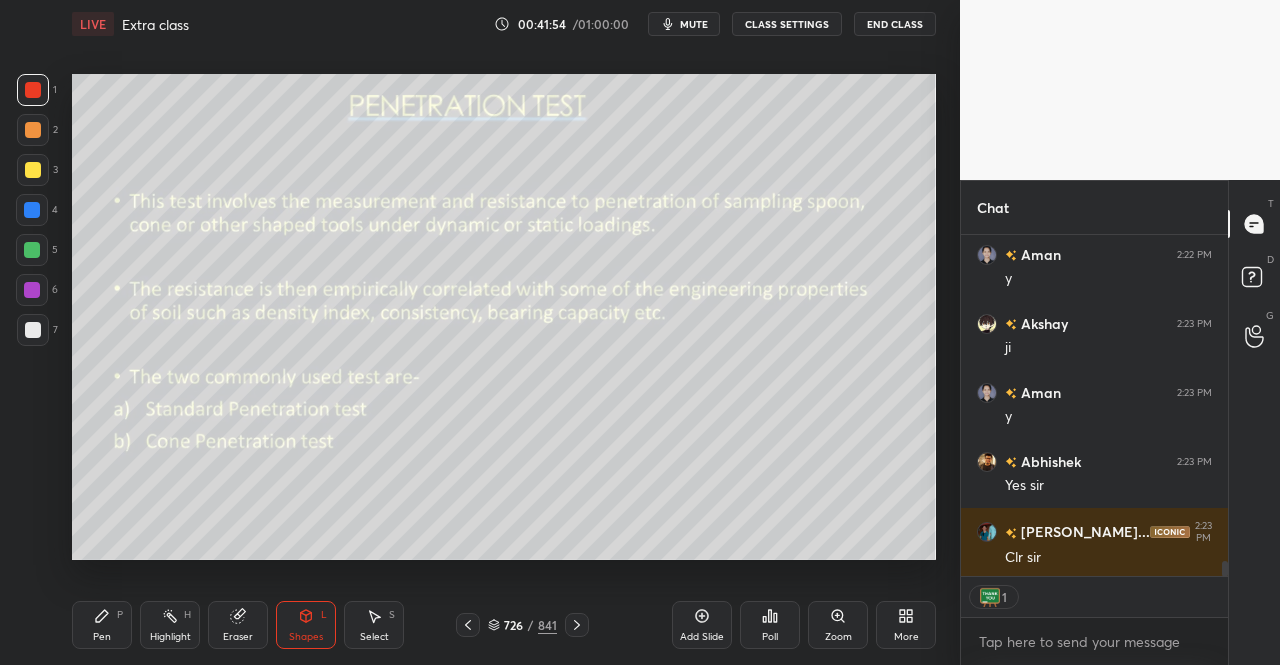 scroll, scrollTop: 6, scrollLeft: 6, axis: both 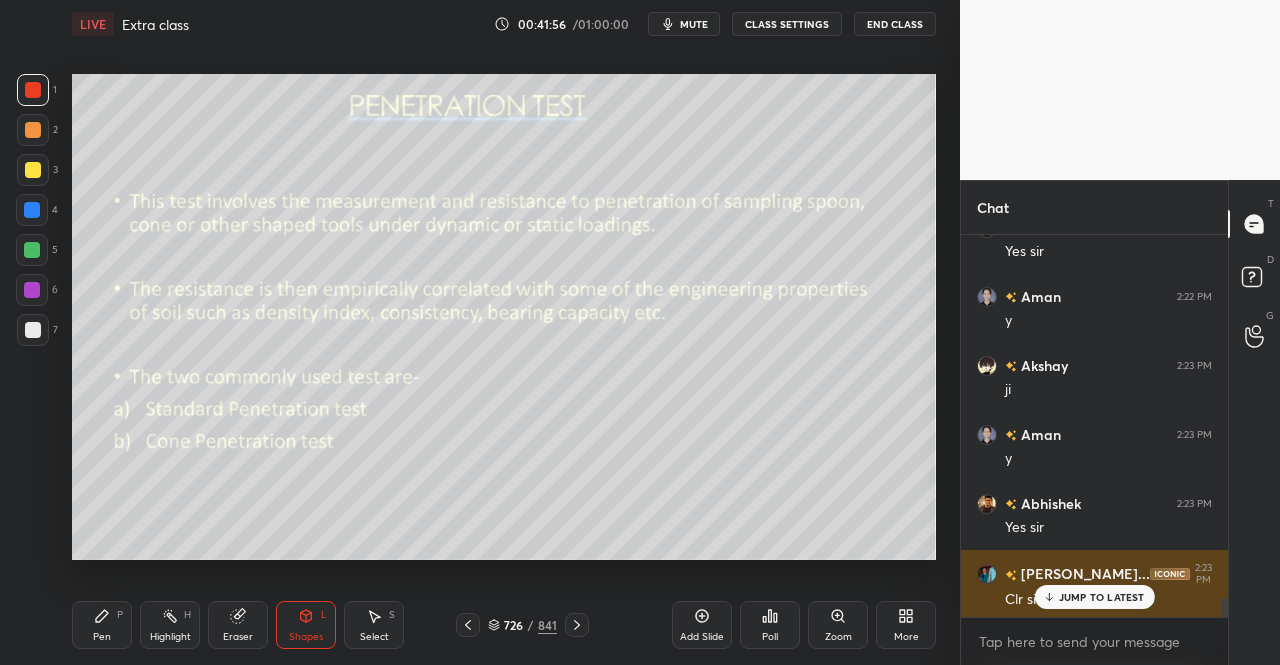 click on "JUMP TO LATEST" at bounding box center [1102, 597] 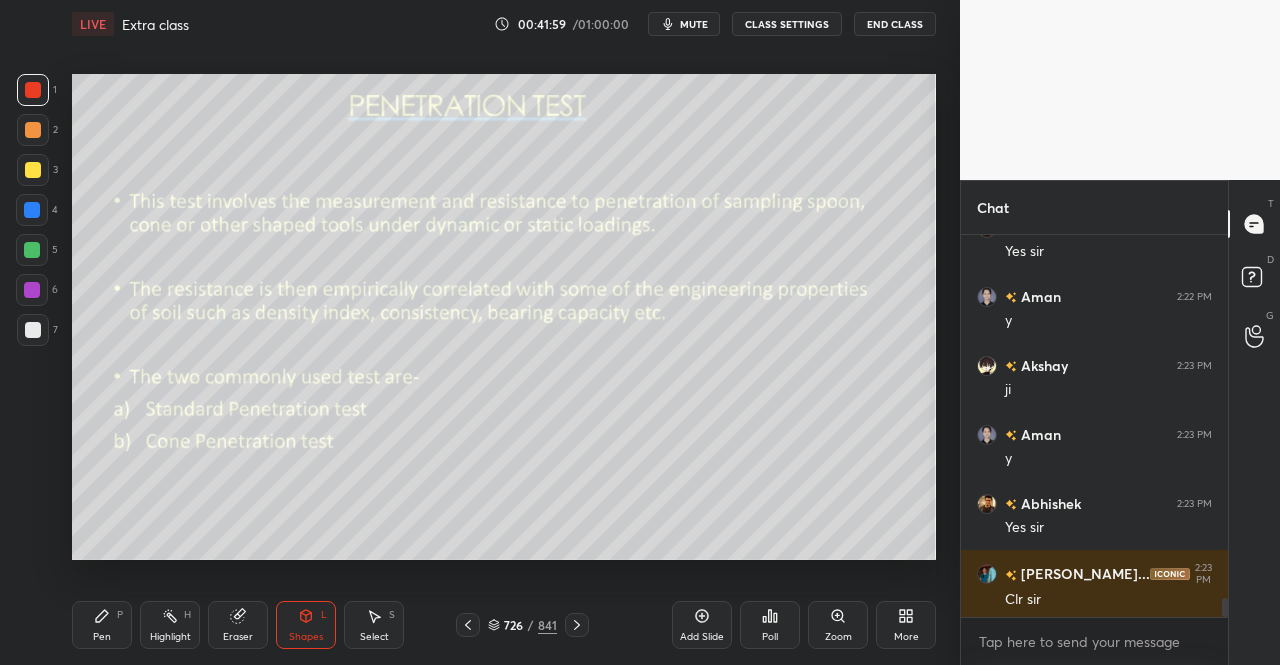 click on "Pen P" at bounding box center (102, 625) 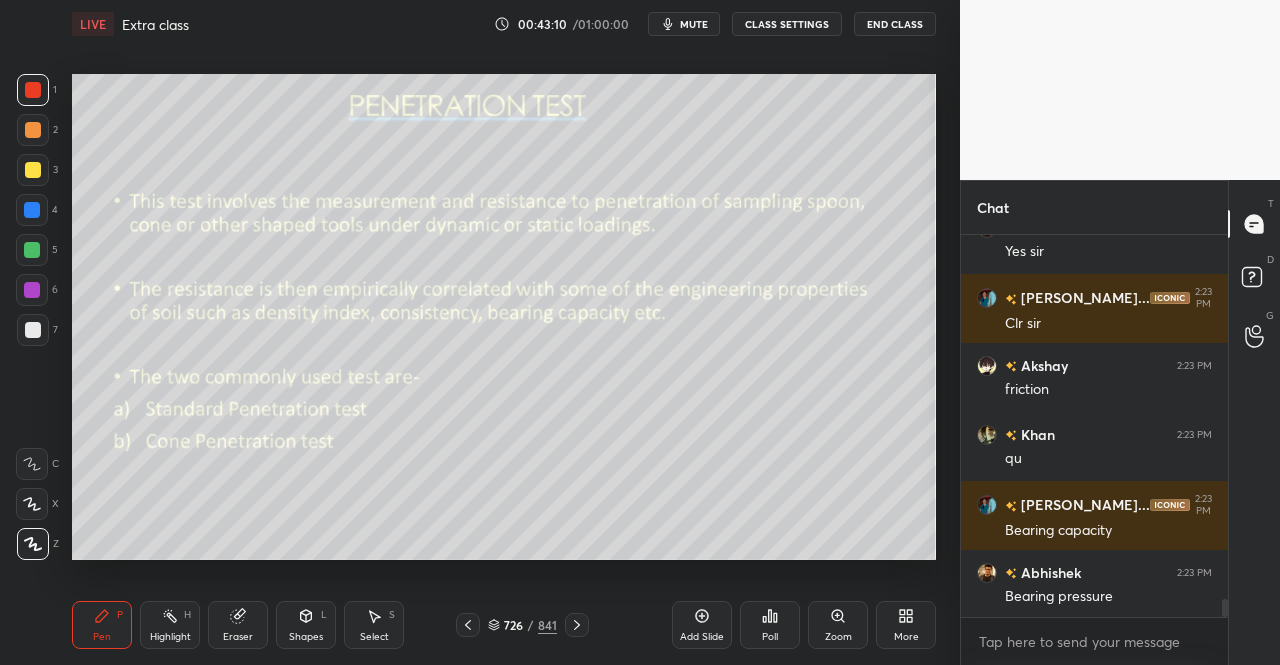 scroll, scrollTop: 7788, scrollLeft: 0, axis: vertical 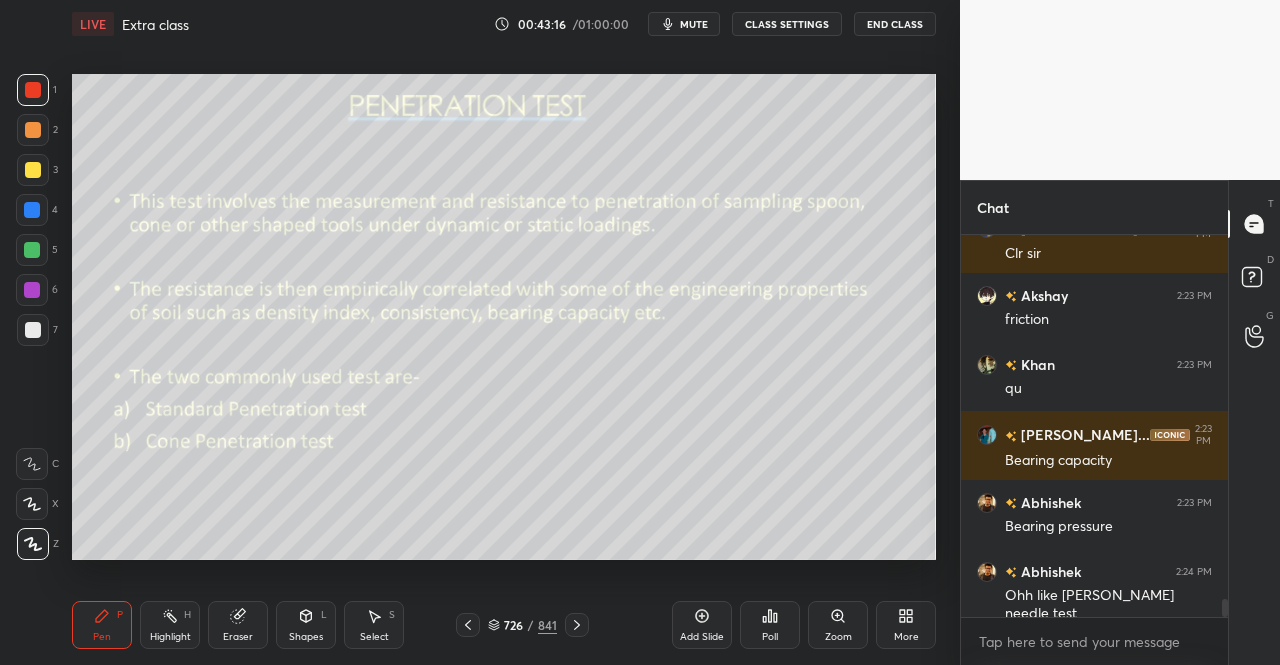 click 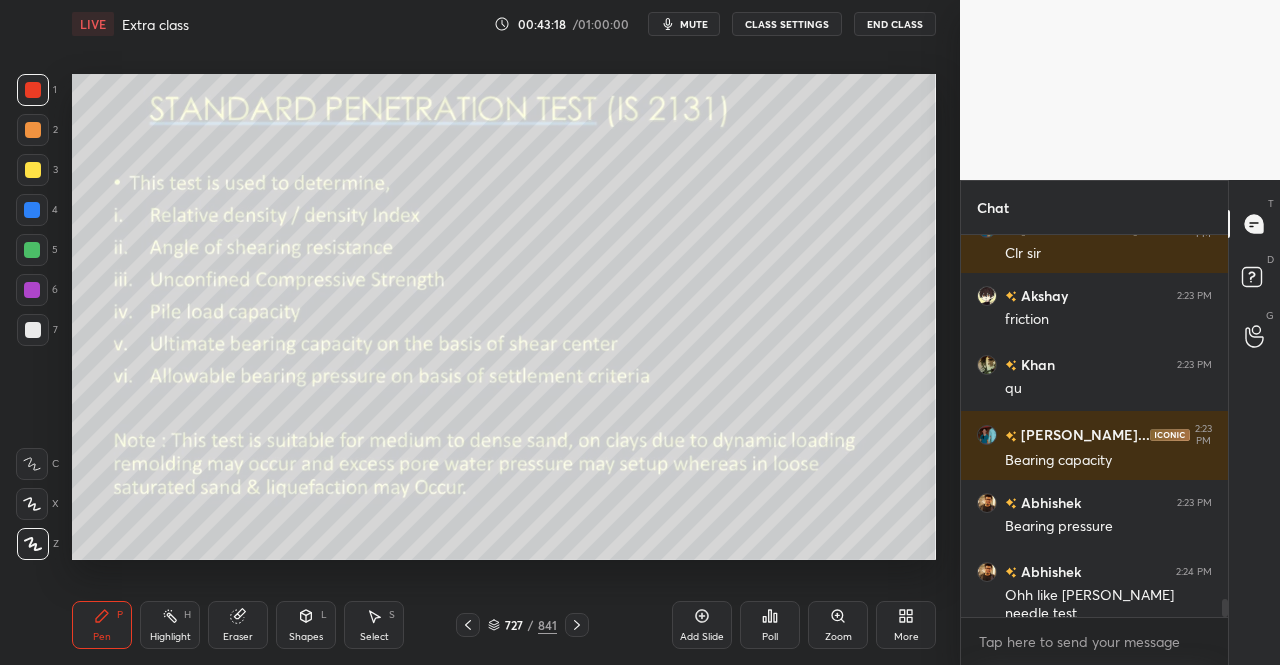 click 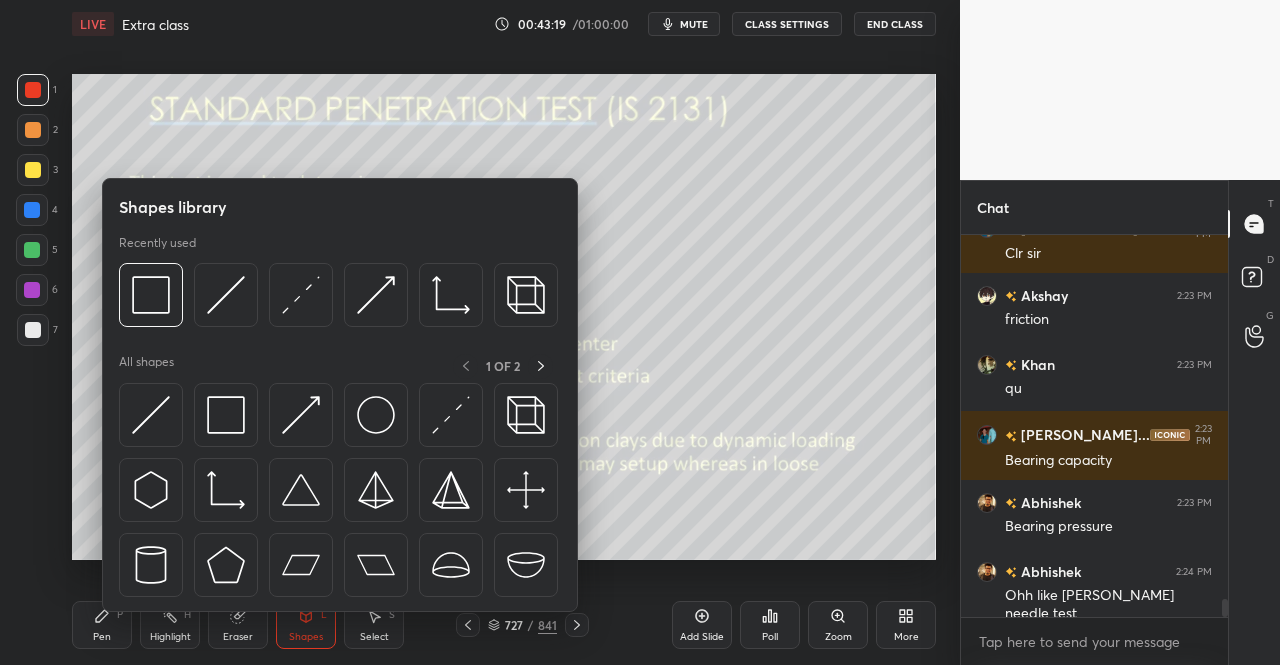 click at bounding box center [226, 415] 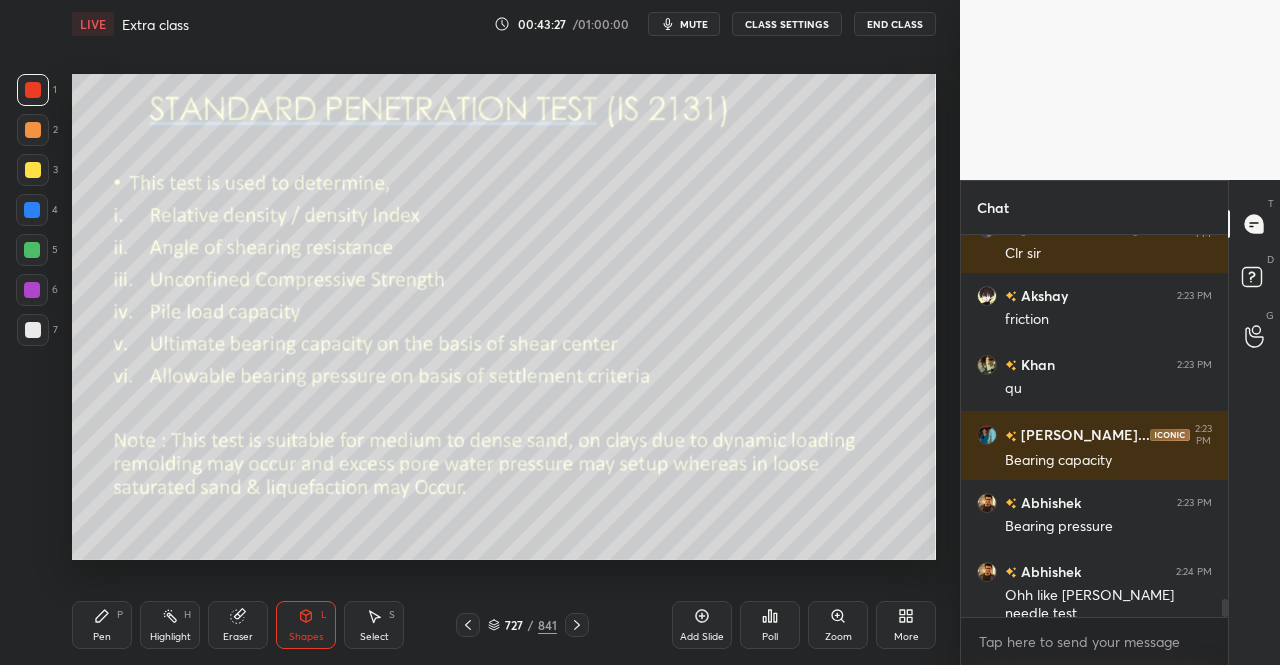 scroll, scrollTop: 7856, scrollLeft: 0, axis: vertical 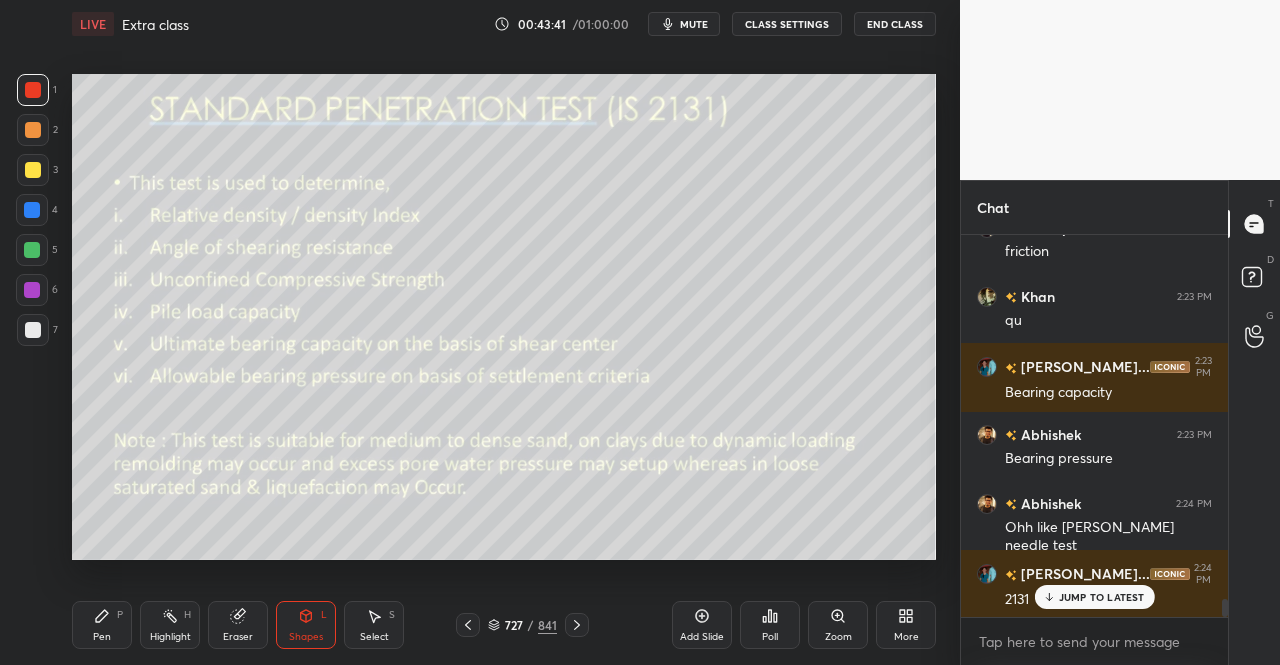 click on "Pen" at bounding box center [102, 637] 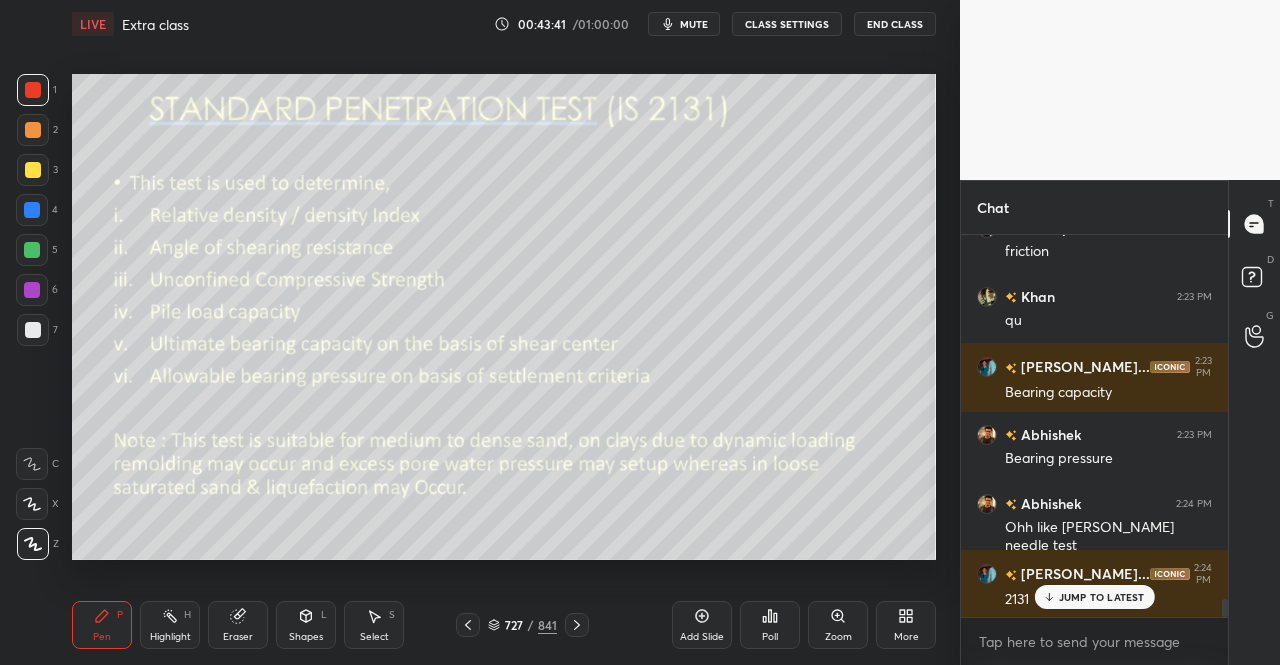 click on "P" at bounding box center [120, 615] 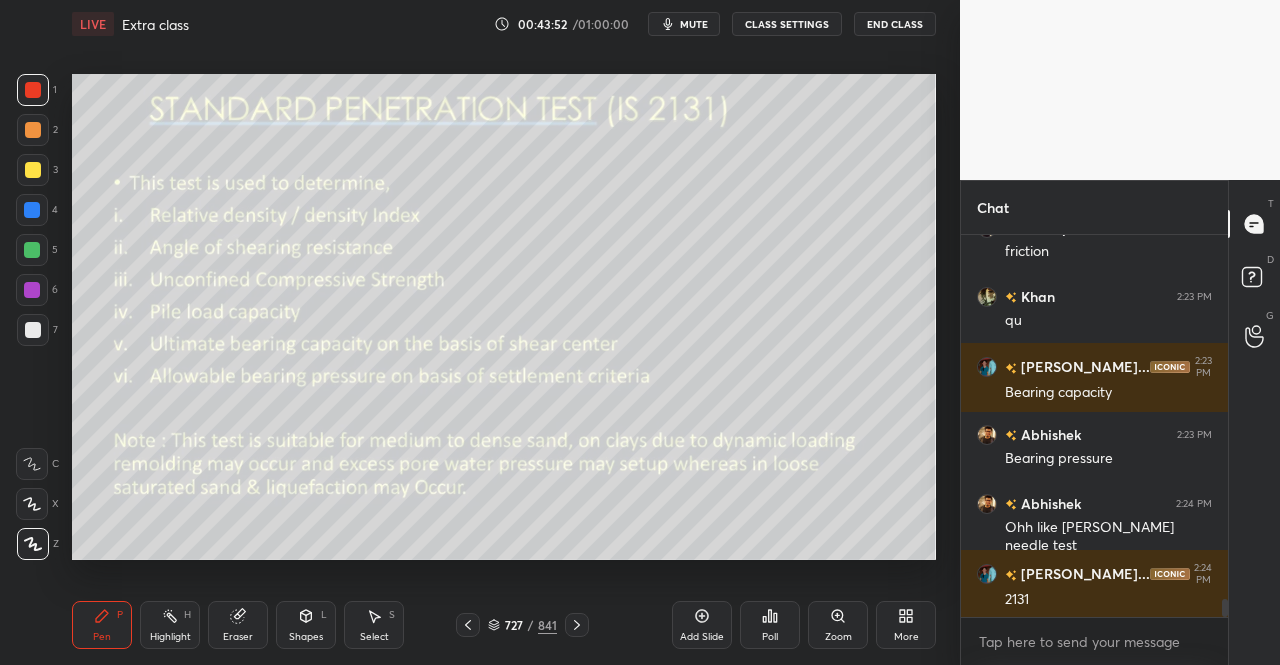 scroll, scrollTop: 7926, scrollLeft: 0, axis: vertical 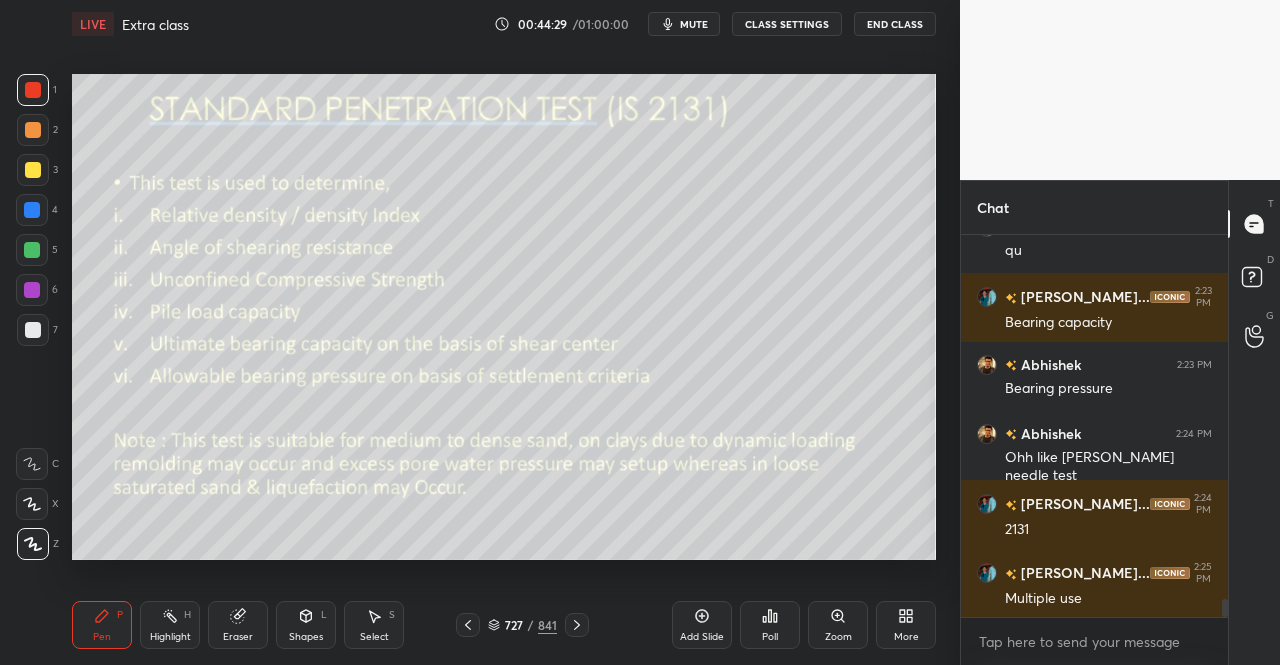 click on "mute" at bounding box center (694, 24) 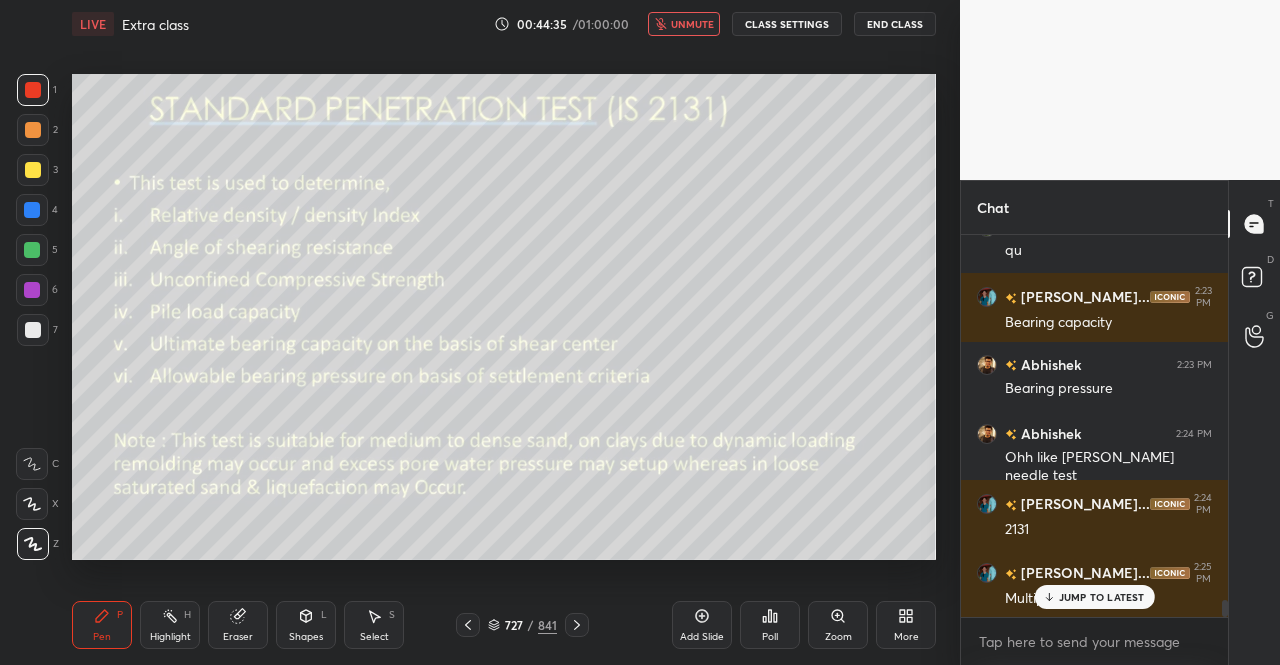 scroll, scrollTop: 7994, scrollLeft: 0, axis: vertical 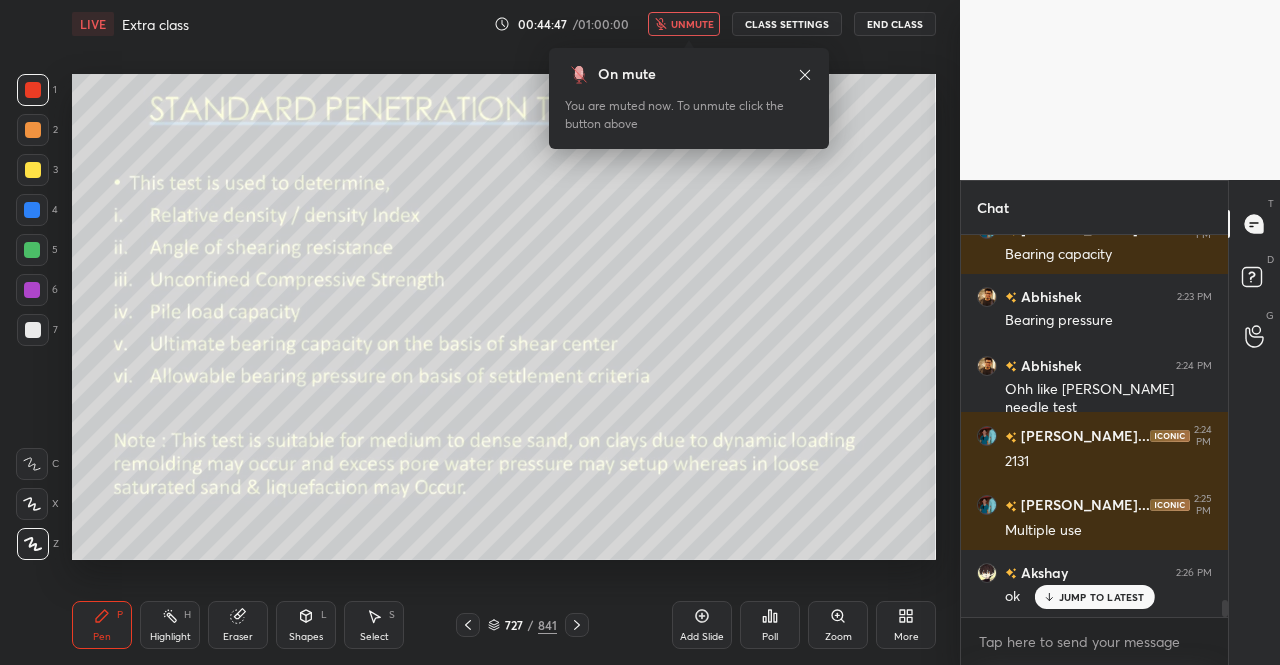 click 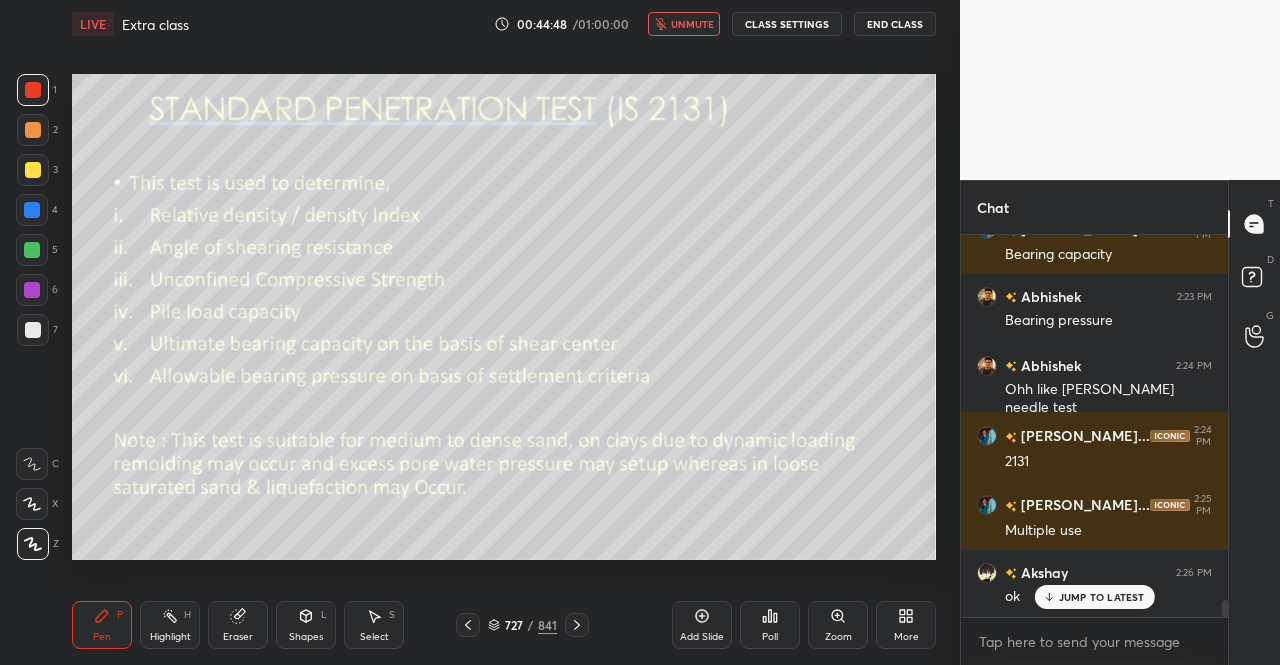 click on "unmute" at bounding box center (692, 24) 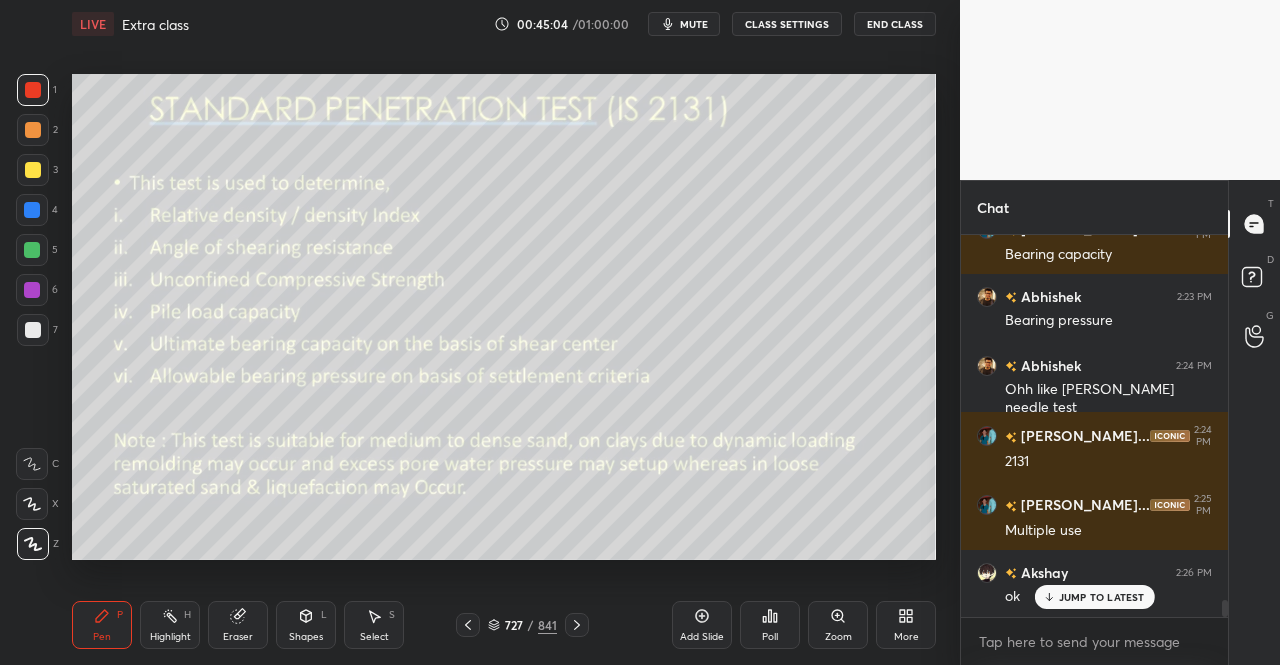 scroll, scrollTop: 8064, scrollLeft: 0, axis: vertical 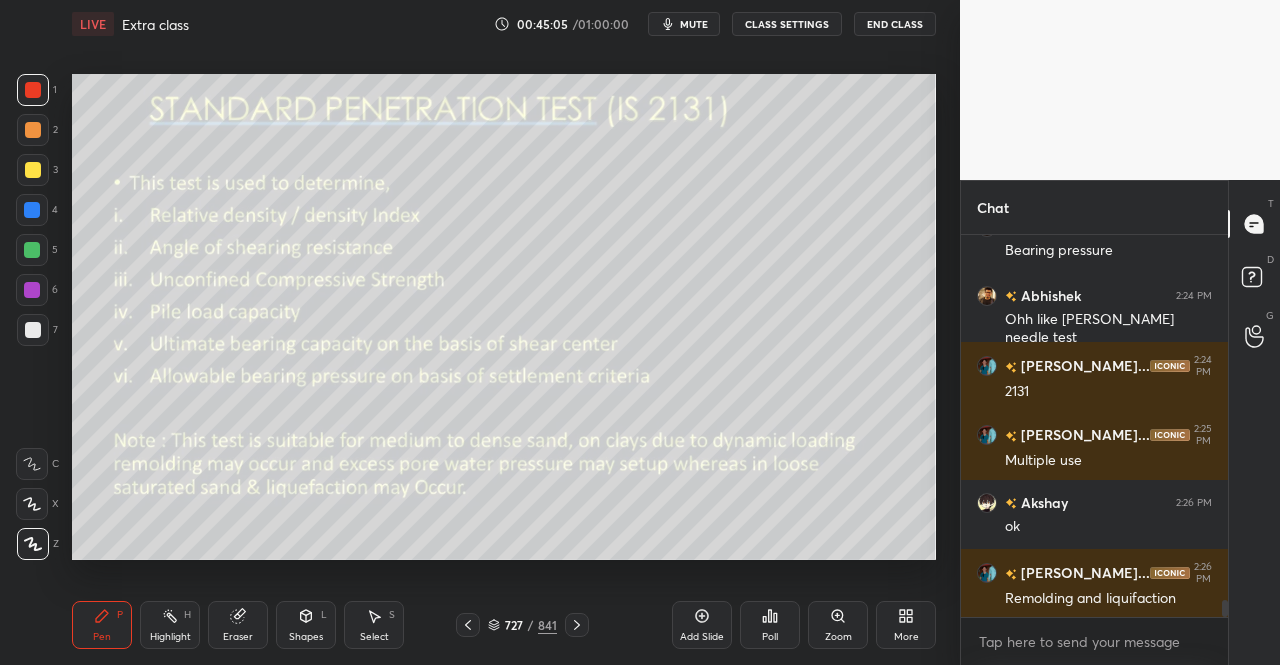click 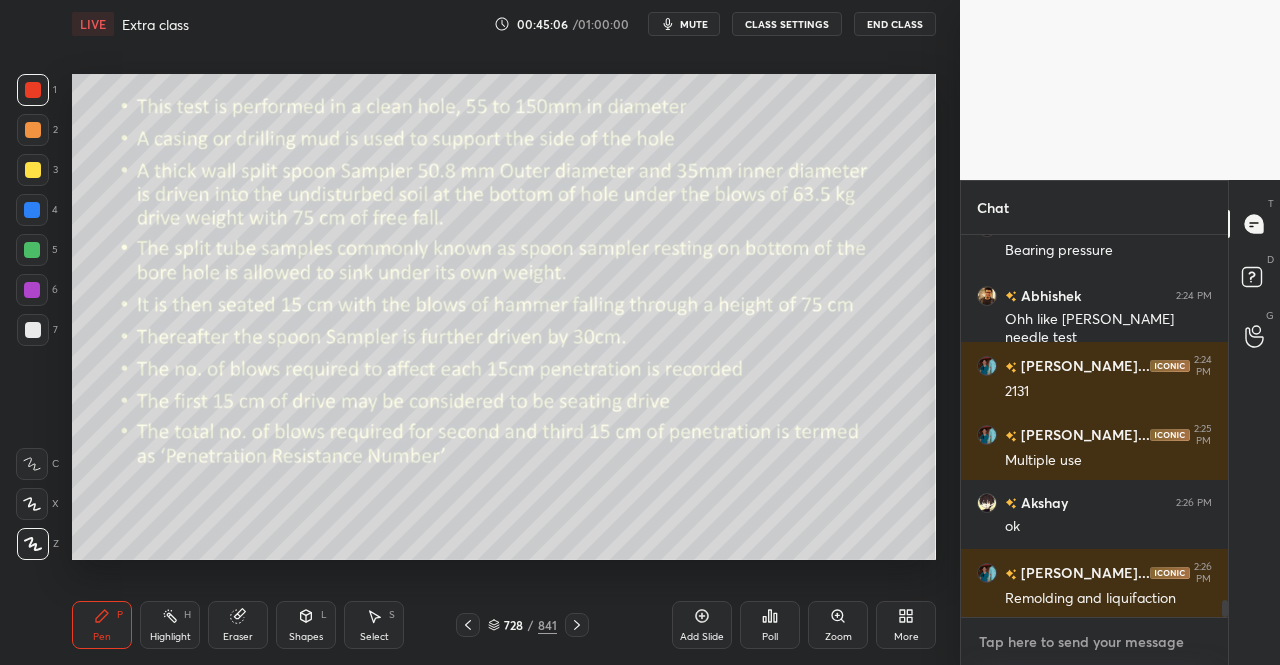 click at bounding box center (1094, 642) 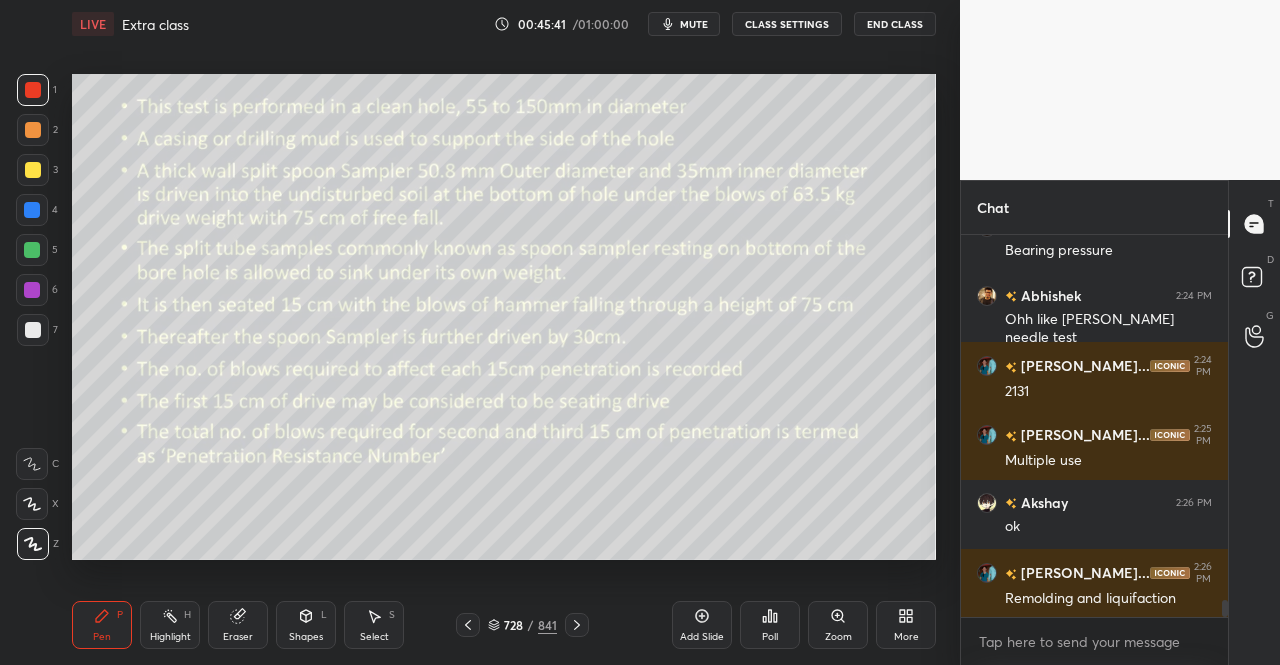 click 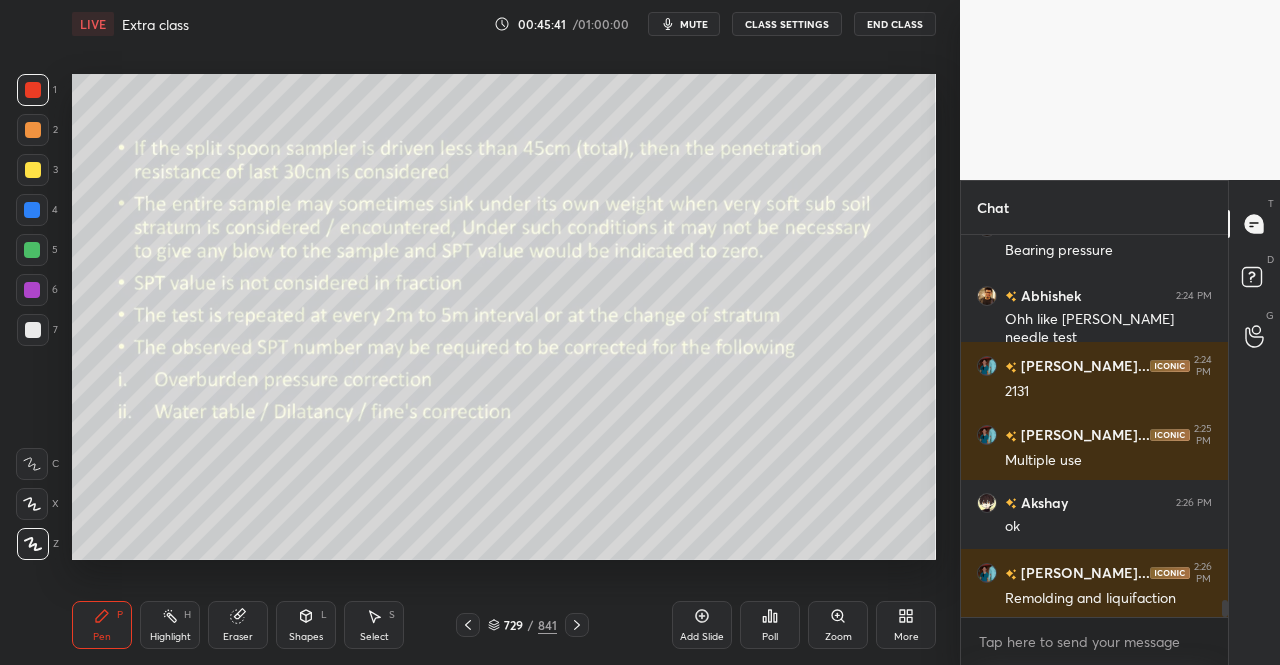click 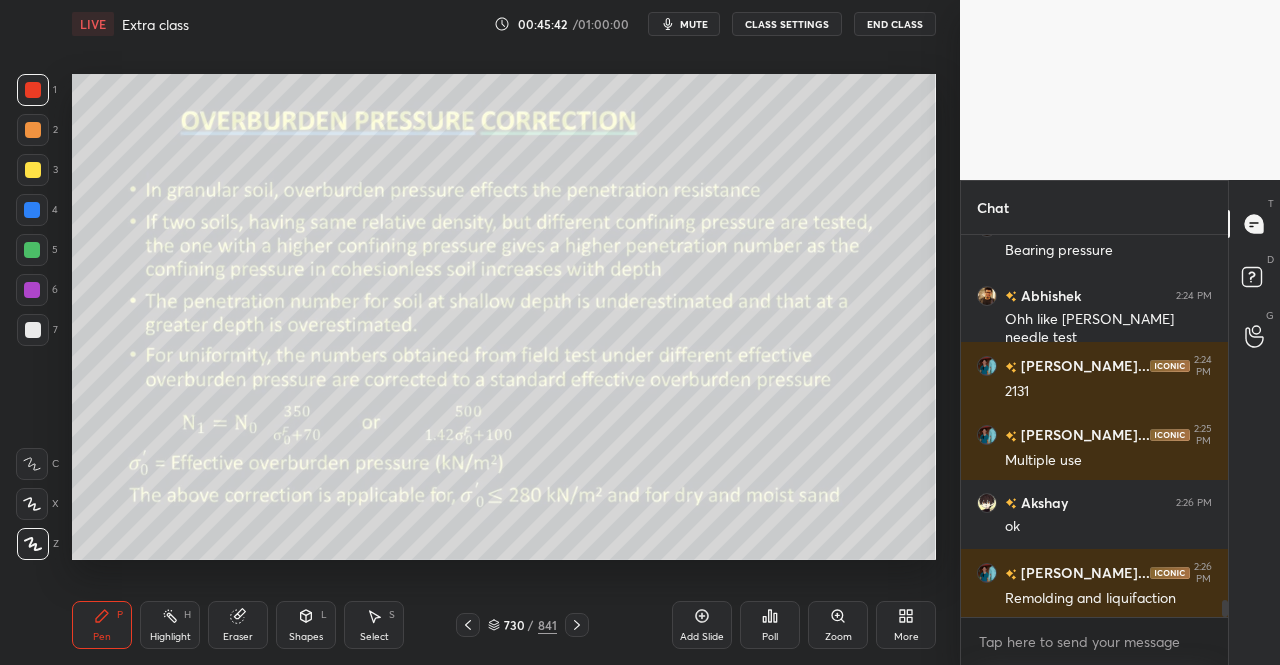 click 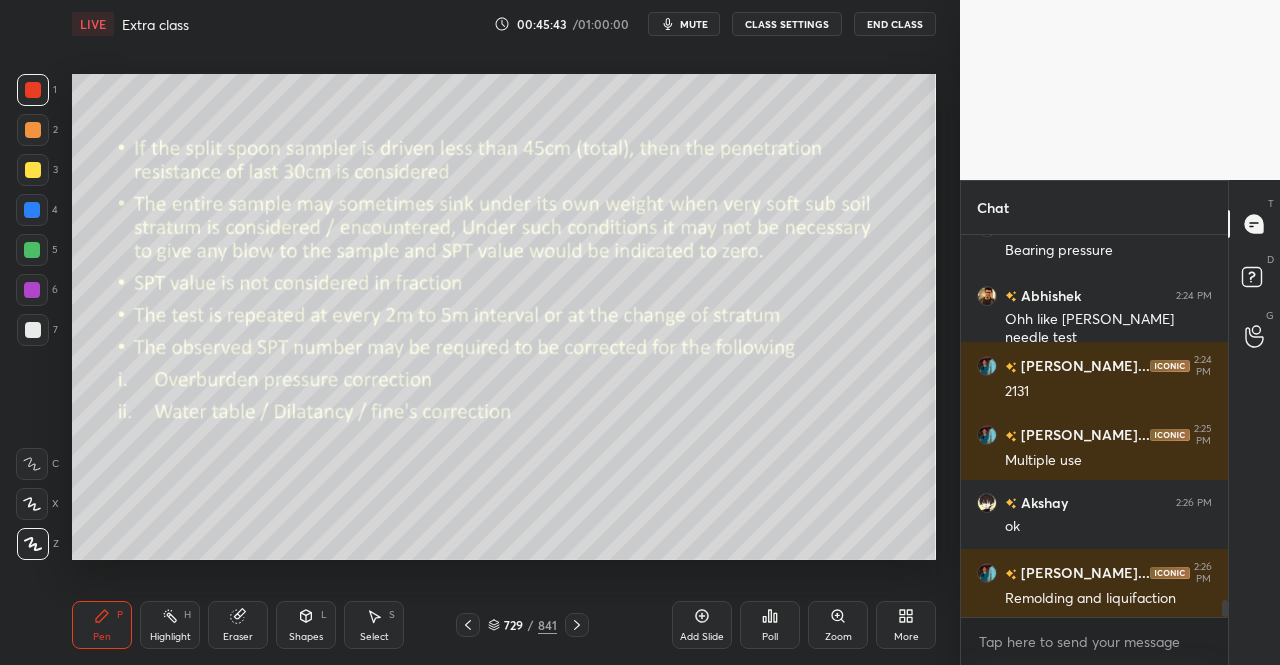 click 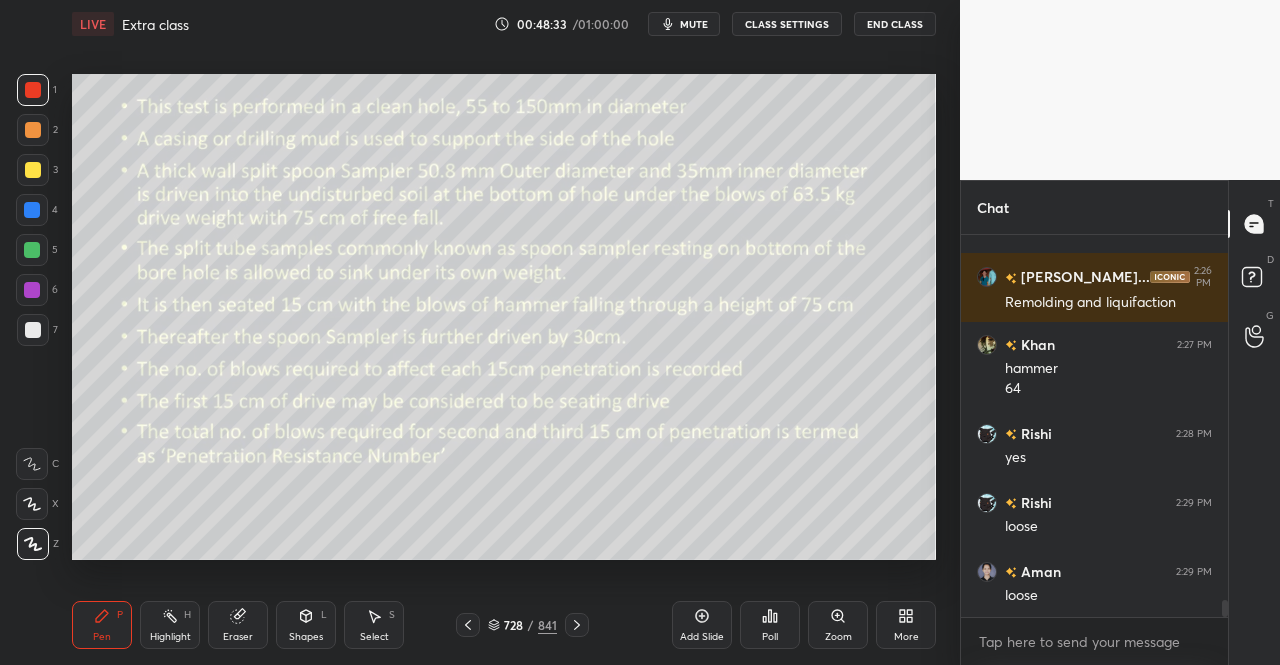 scroll, scrollTop: 8498, scrollLeft: 0, axis: vertical 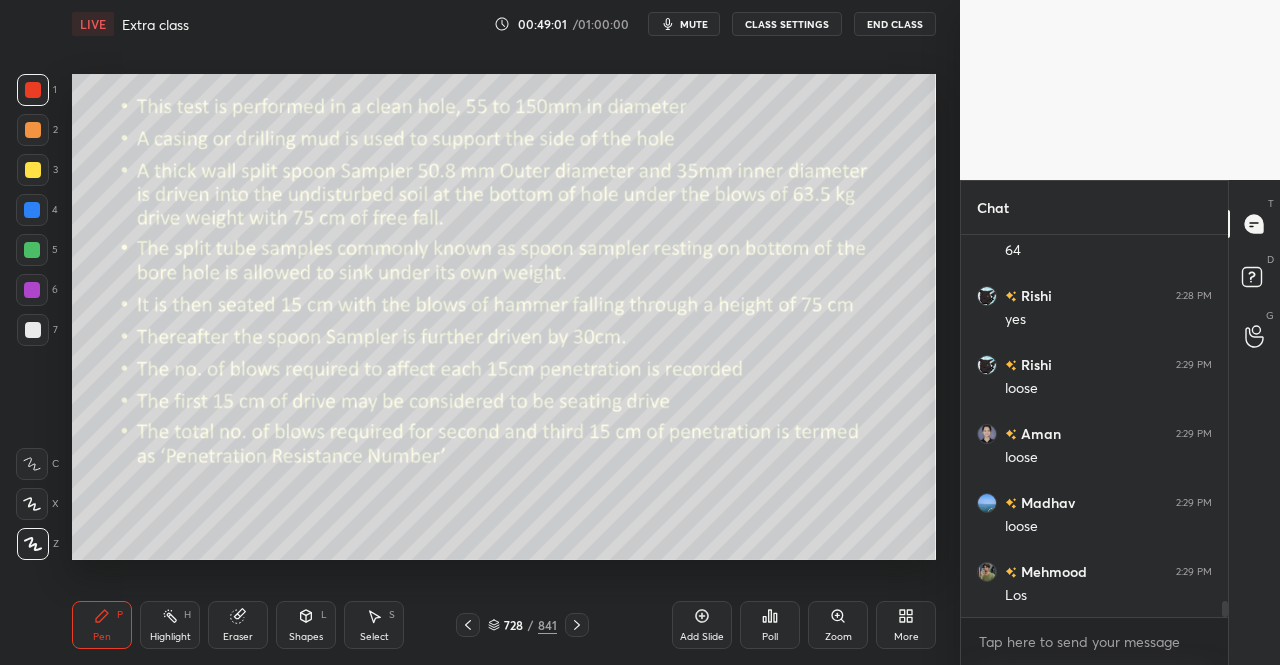 click 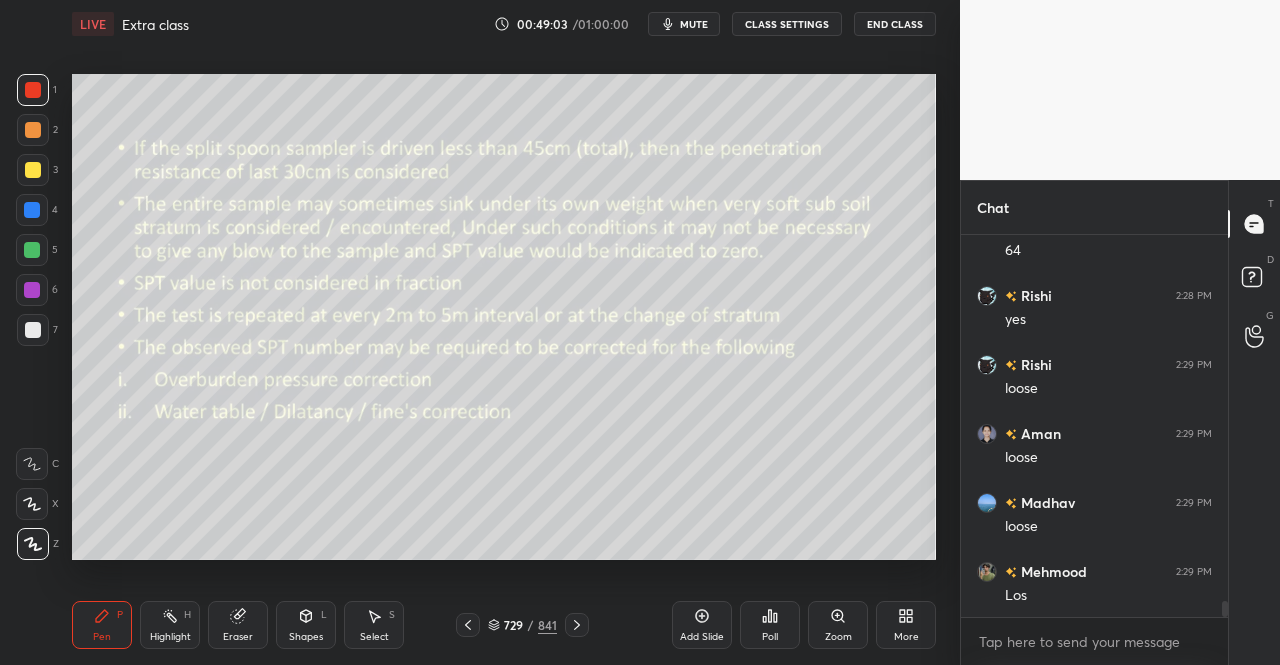 click 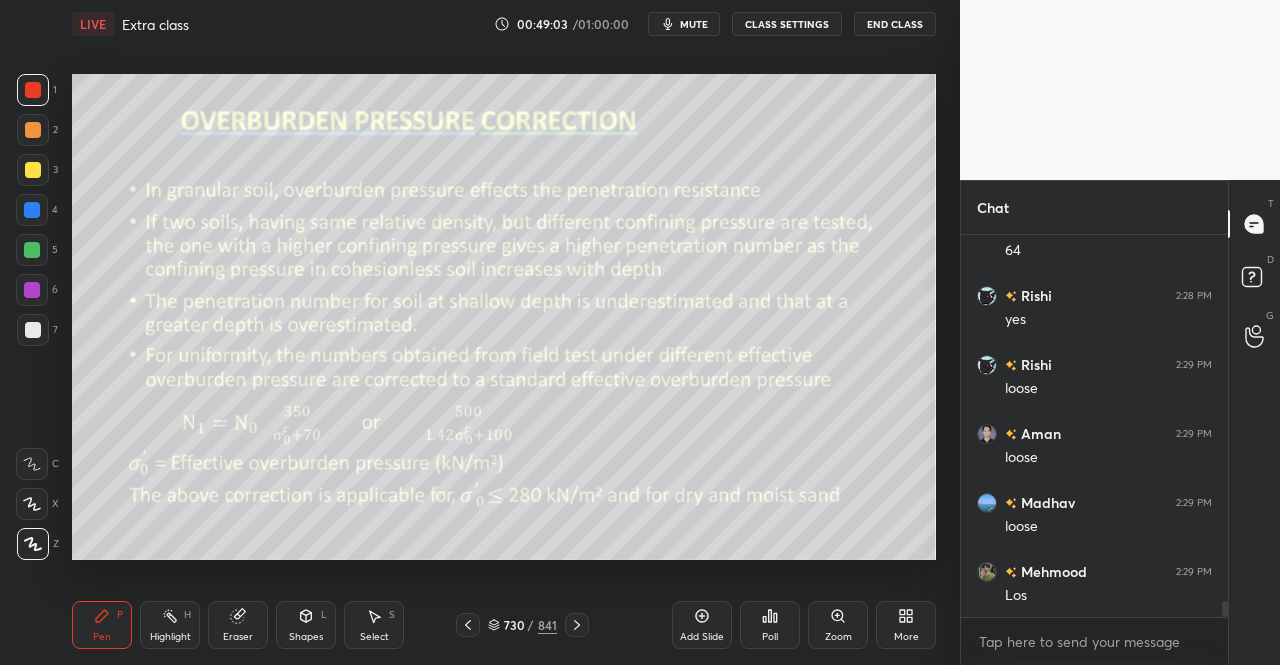 click 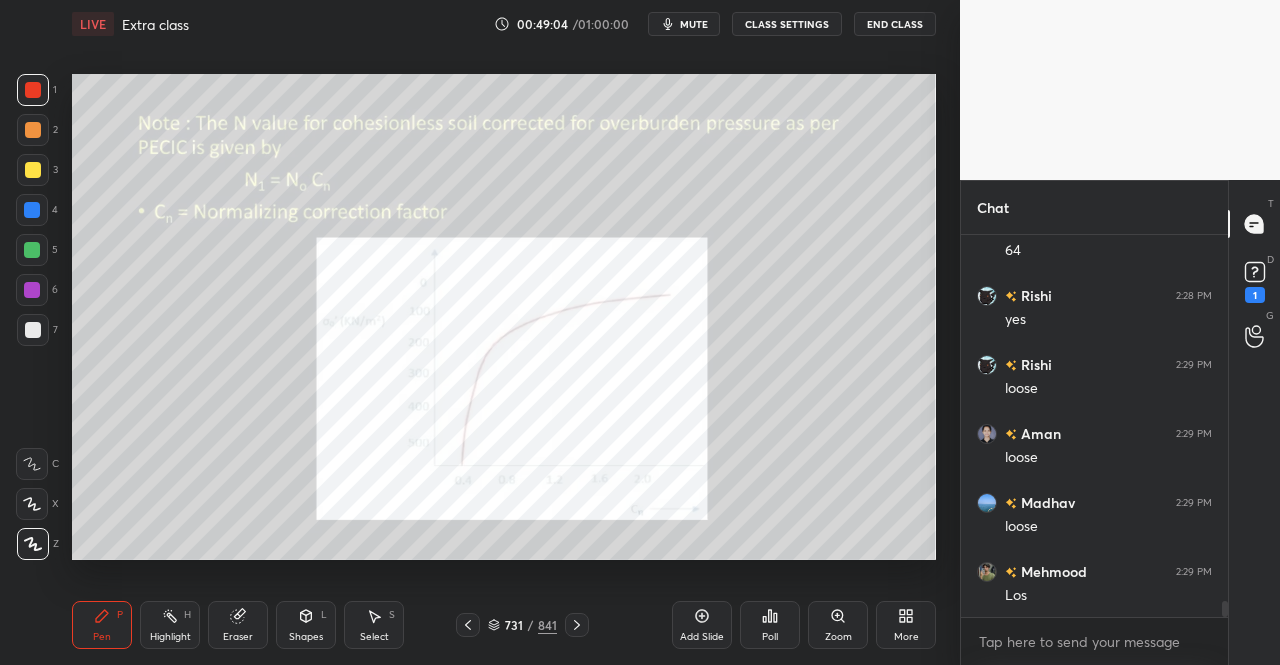 scroll, scrollTop: 8584, scrollLeft: 0, axis: vertical 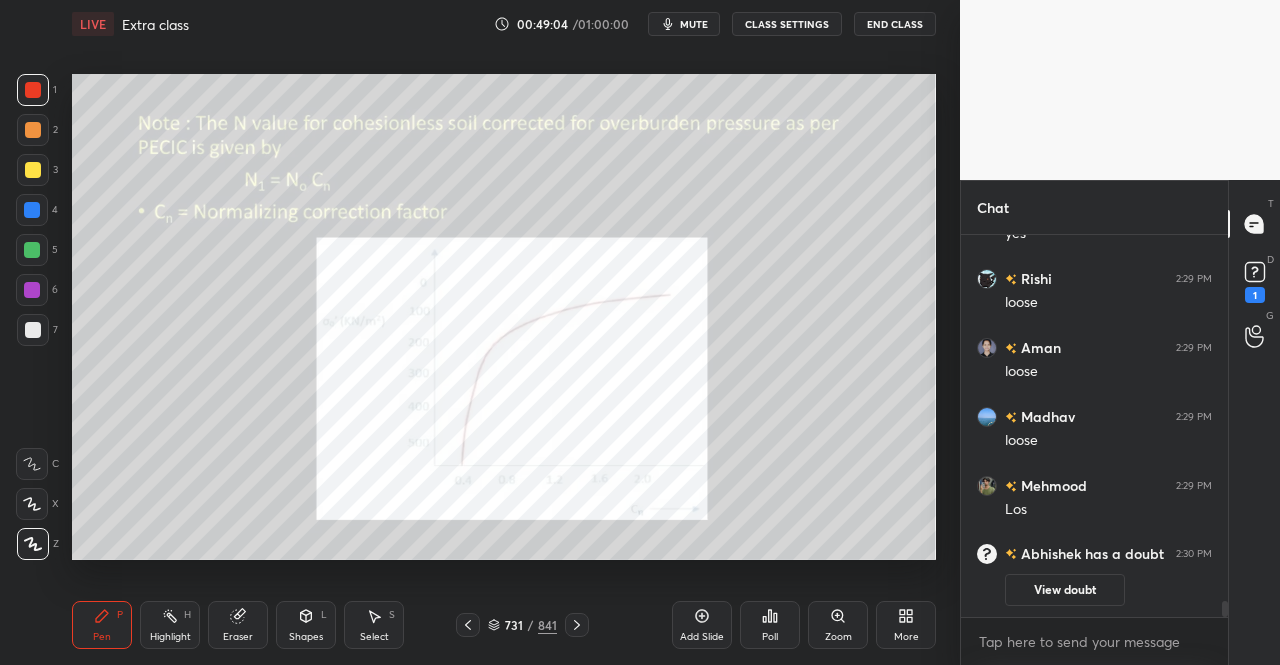 click 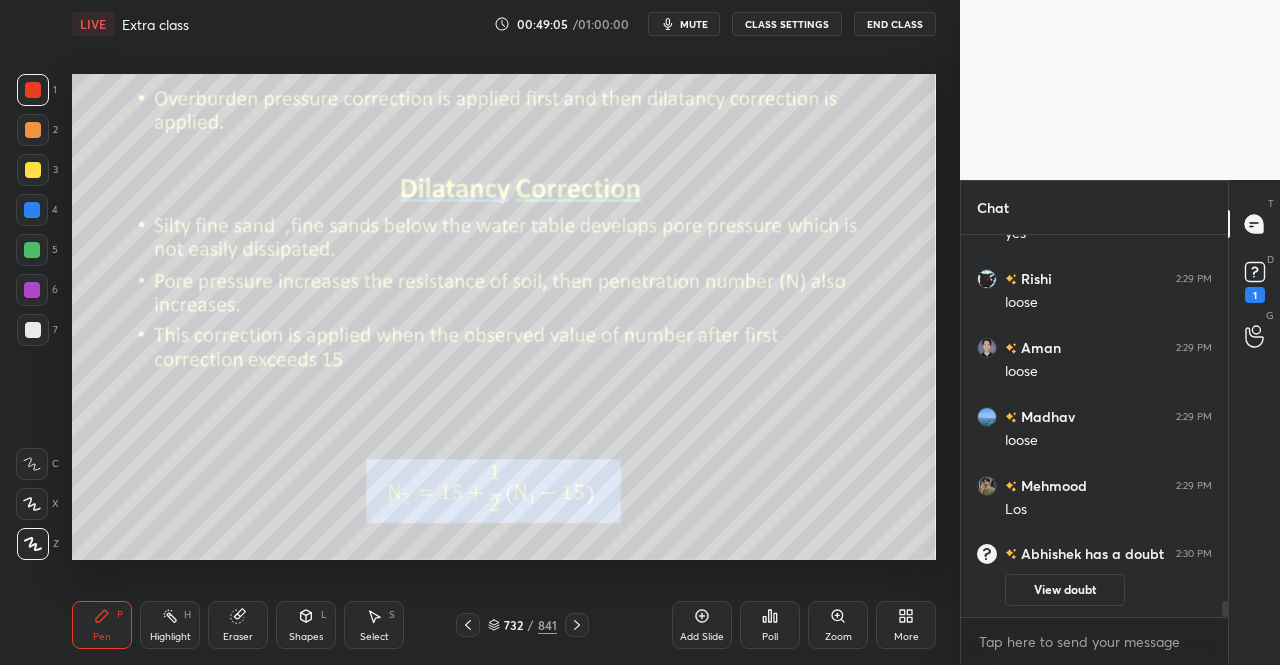 click 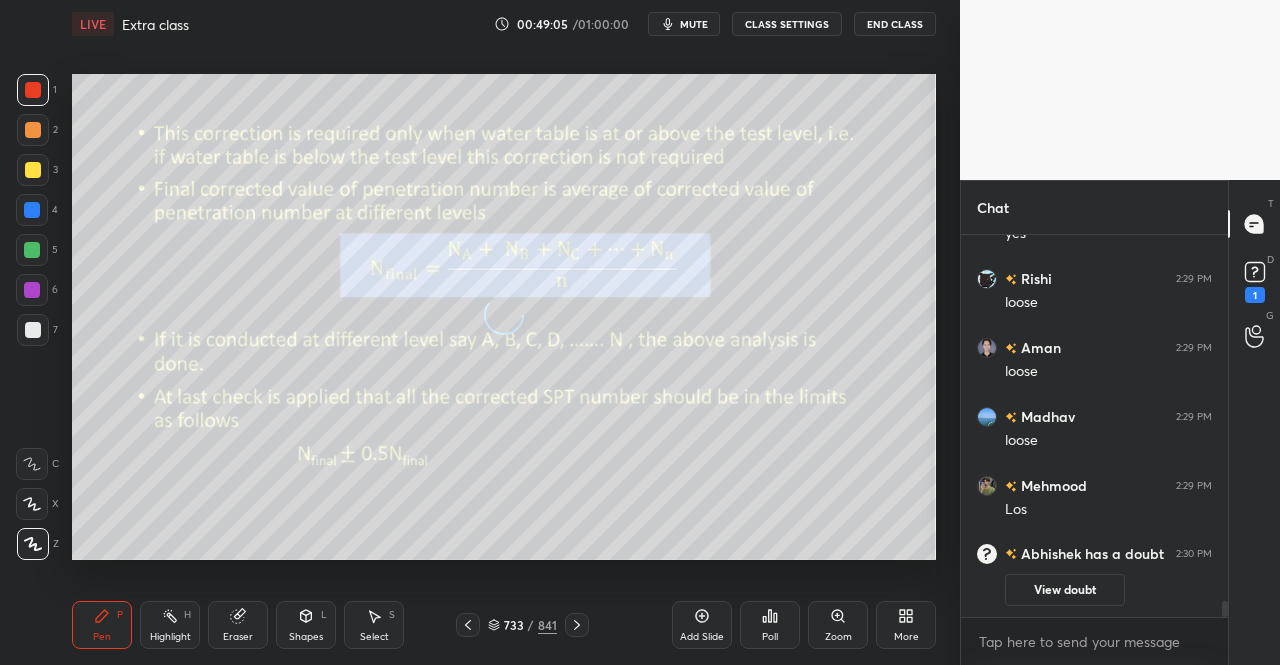 click 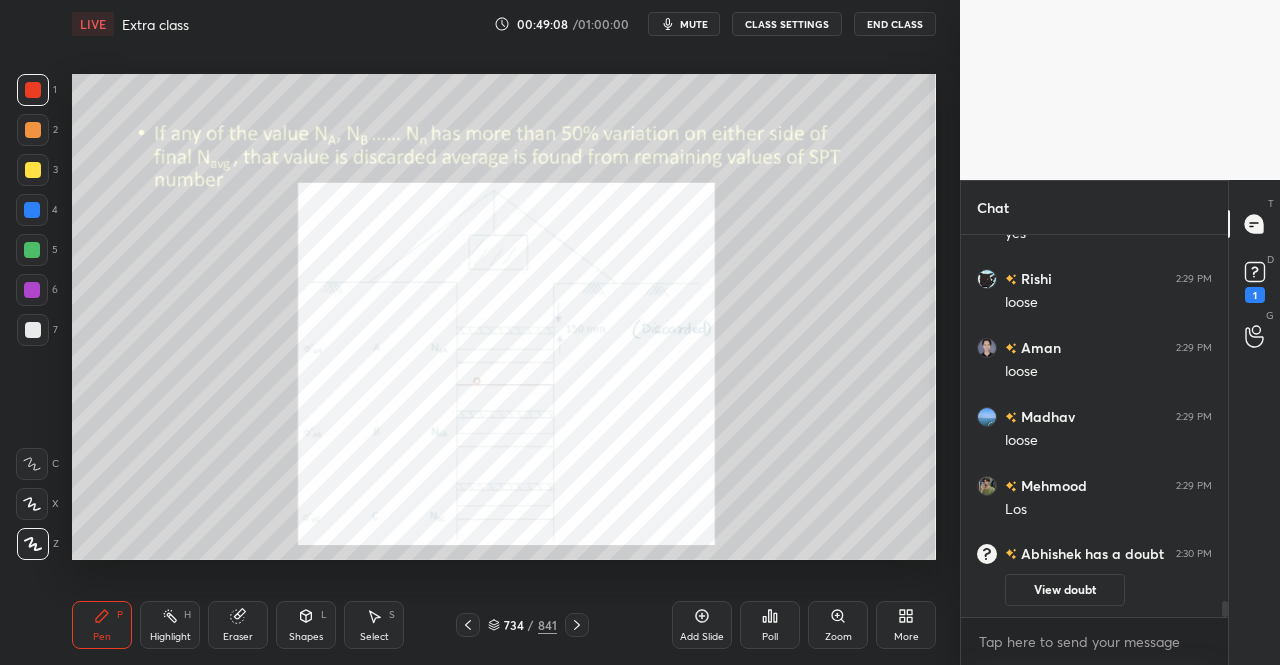 click on "Pen P" at bounding box center [102, 625] 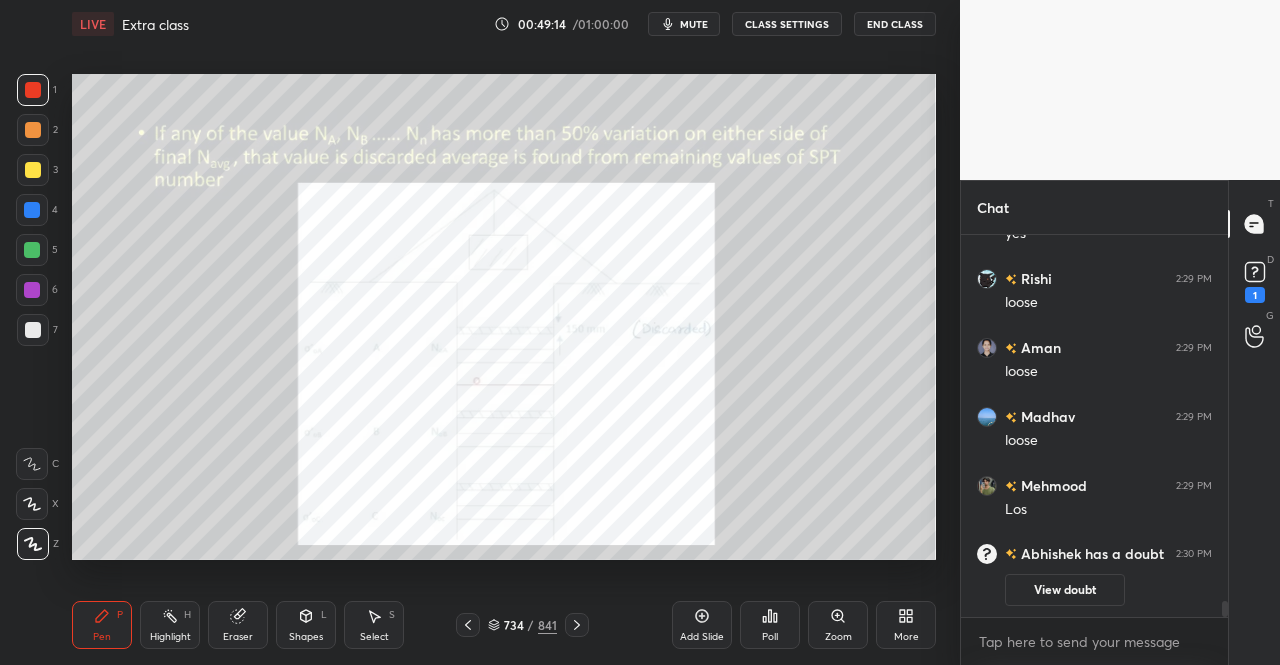 scroll, scrollTop: 7612, scrollLeft: 0, axis: vertical 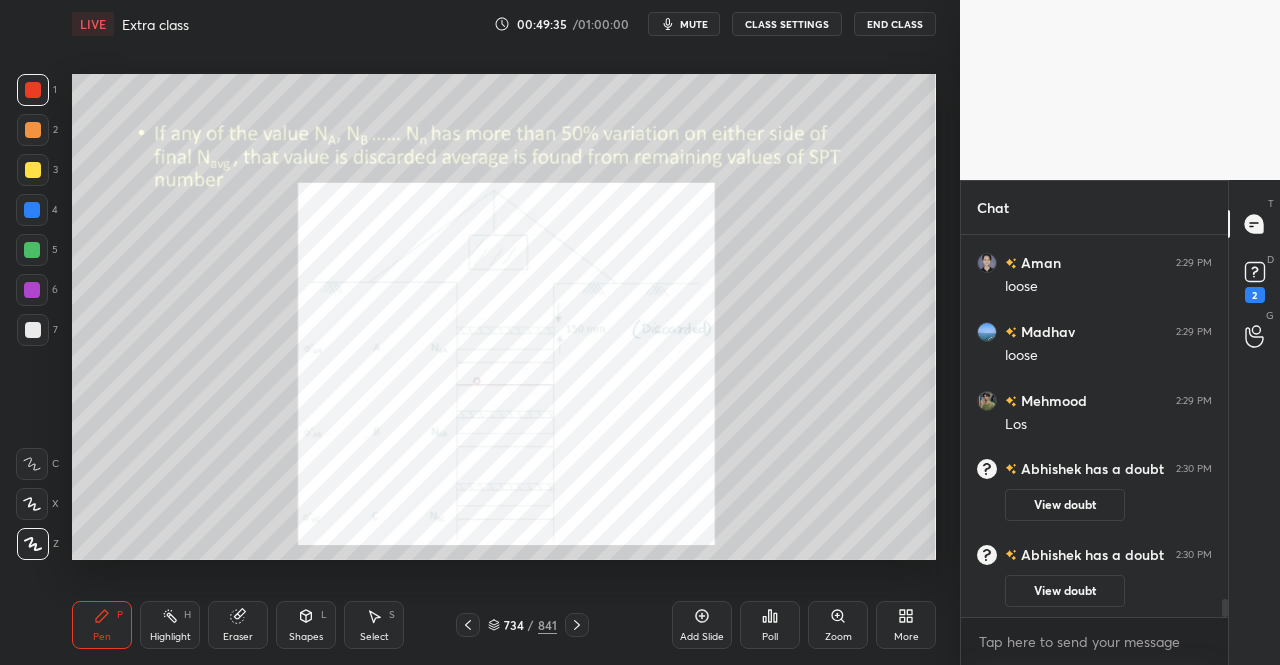click 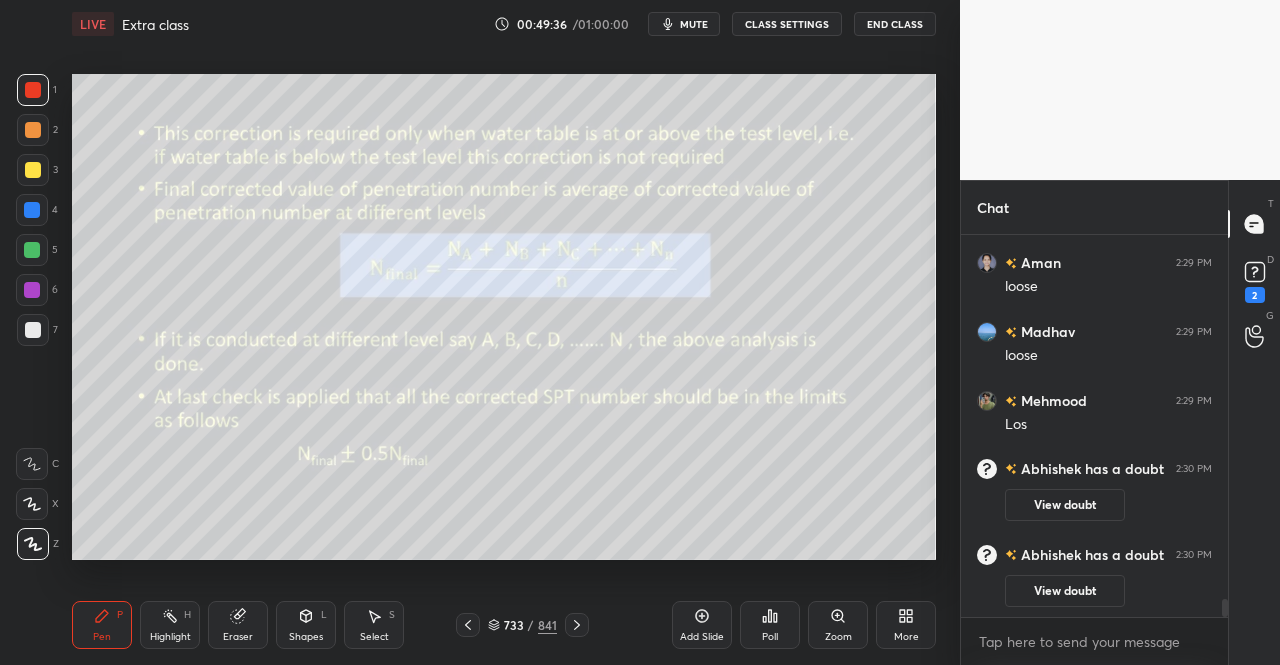 click 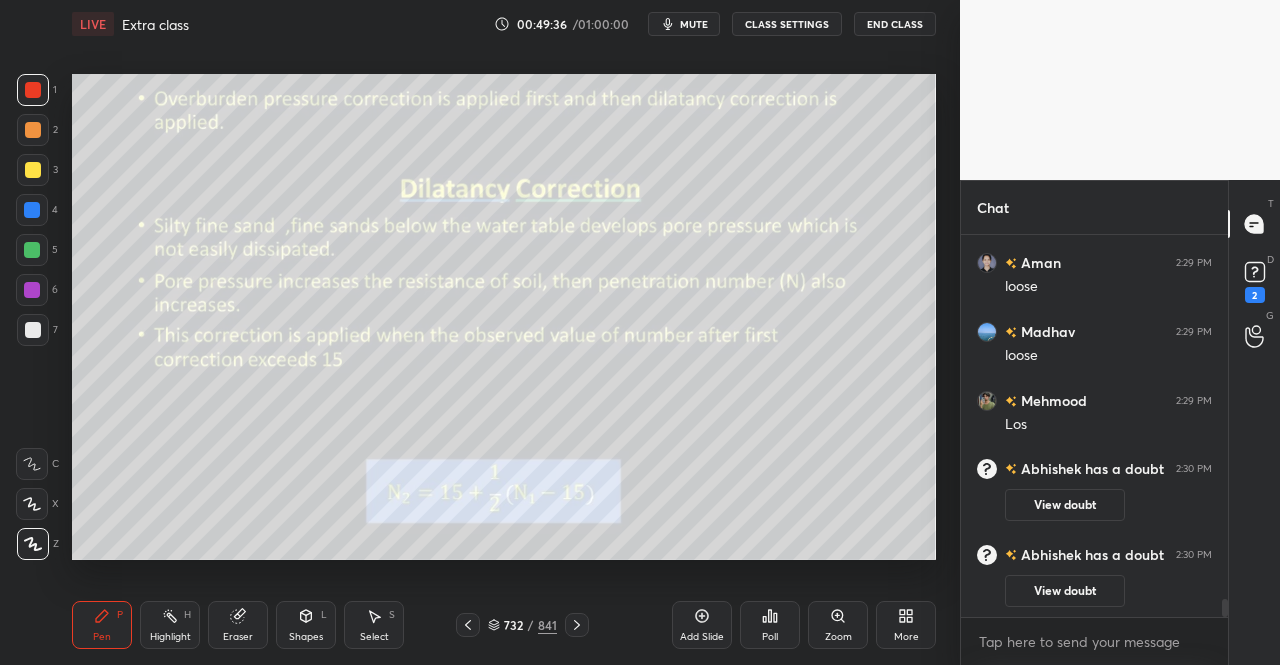 click 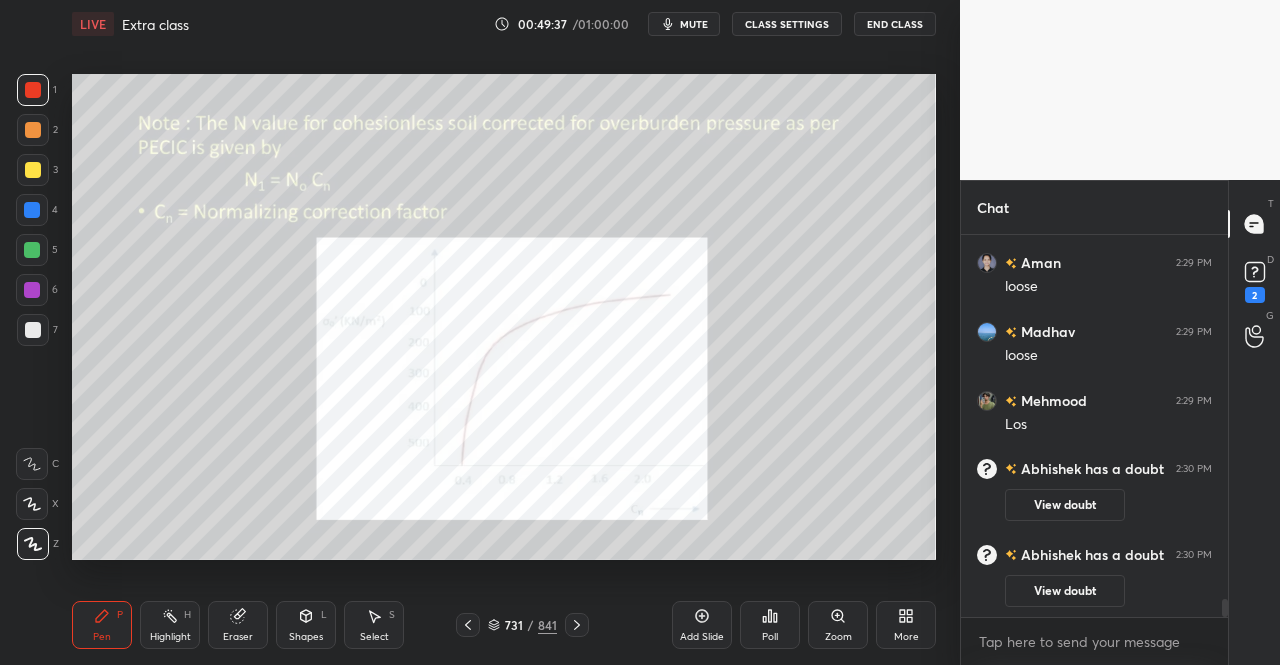 click 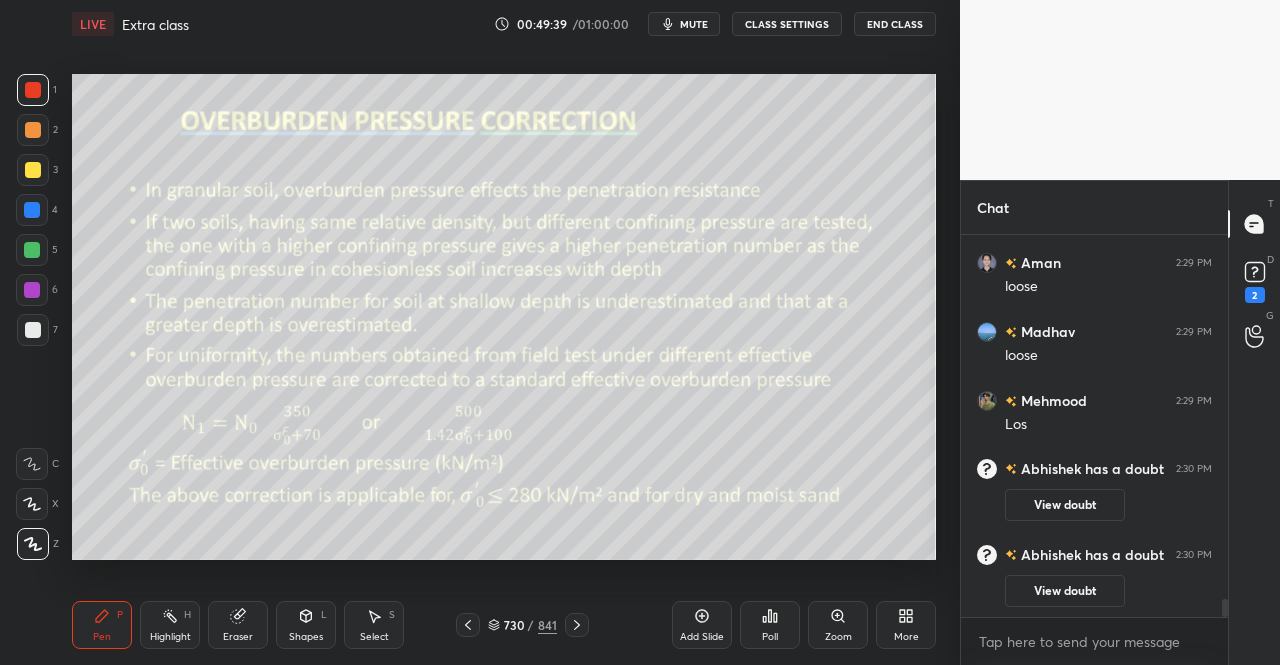 click 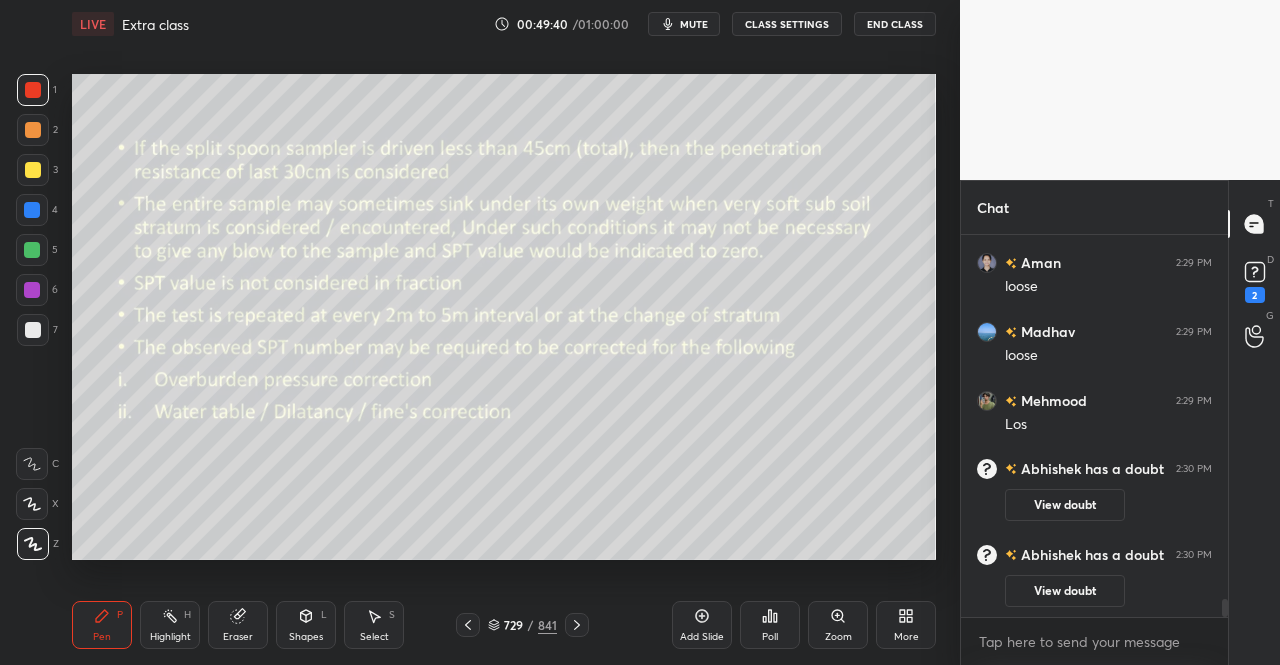 click 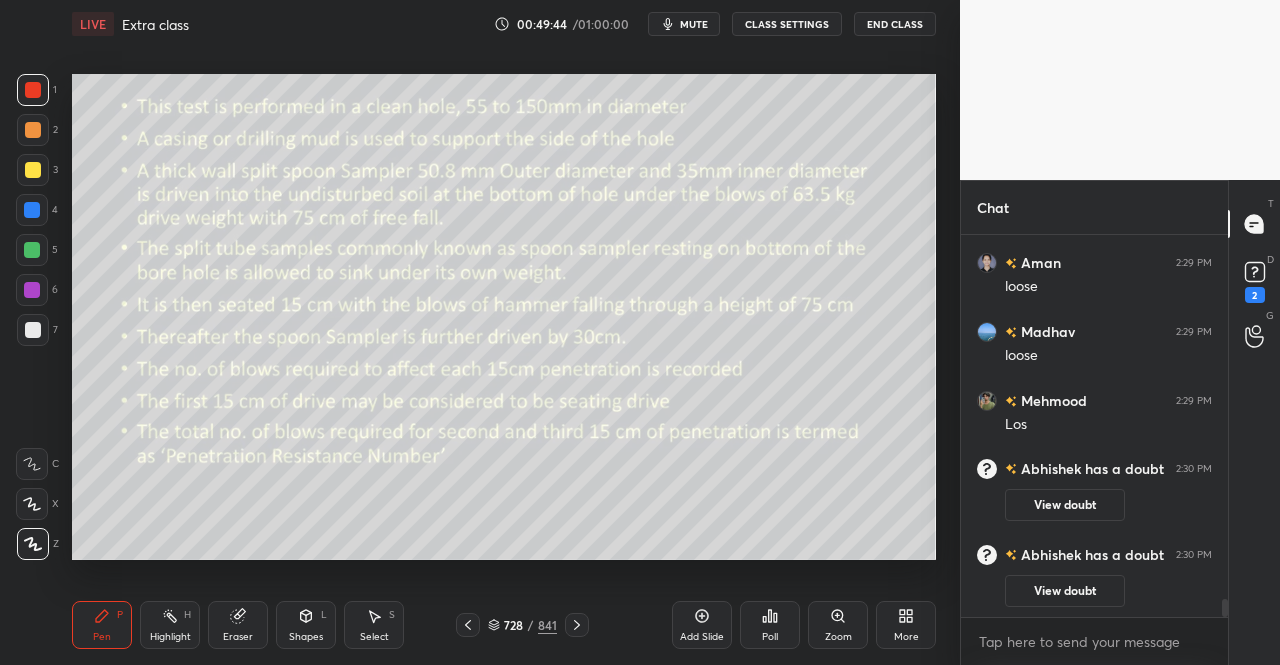 click 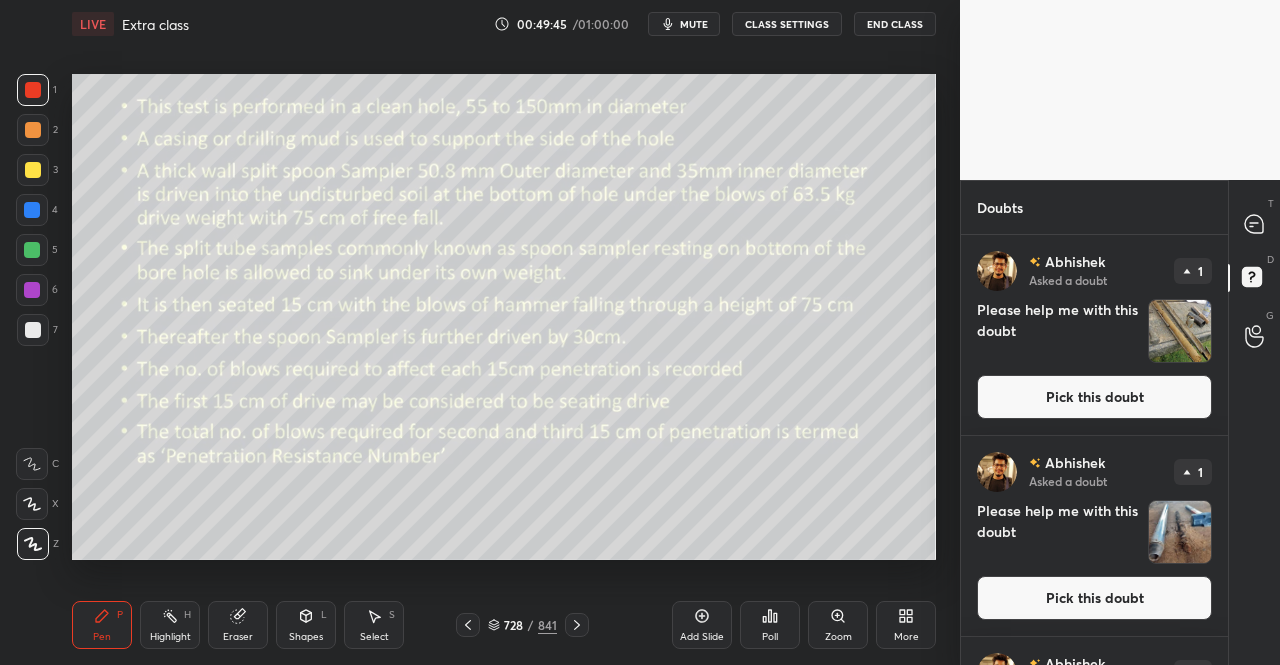 click on "Pick this doubt" at bounding box center (1094, 397) 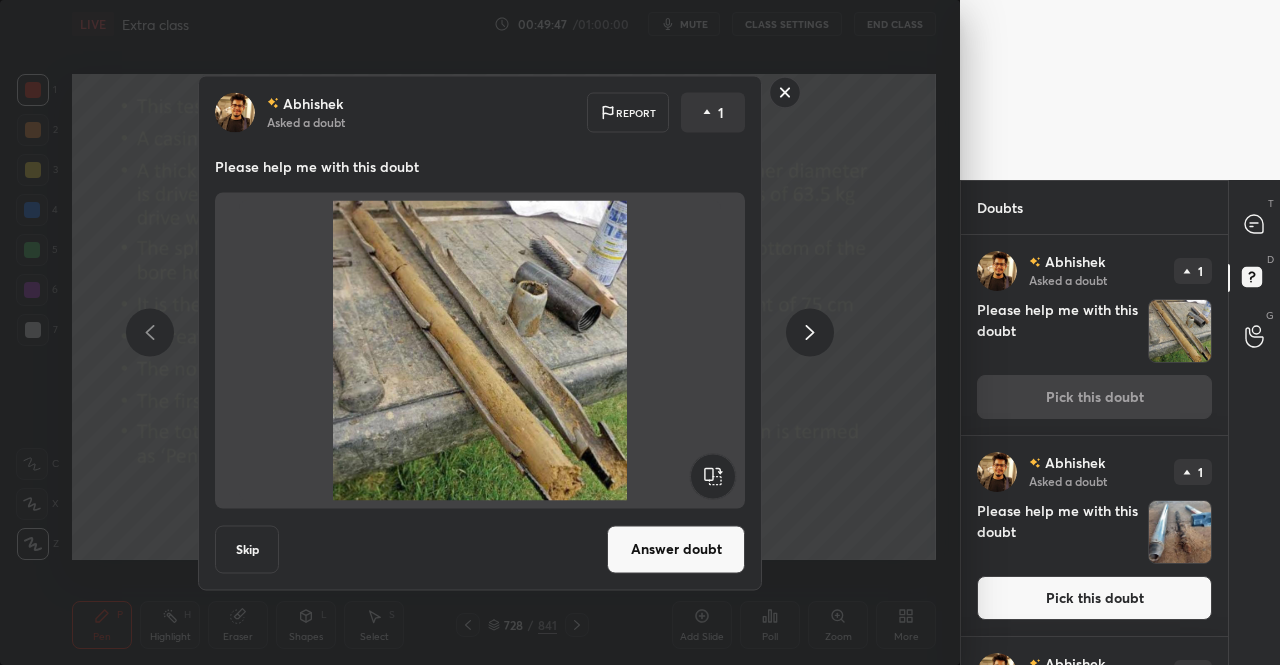 click 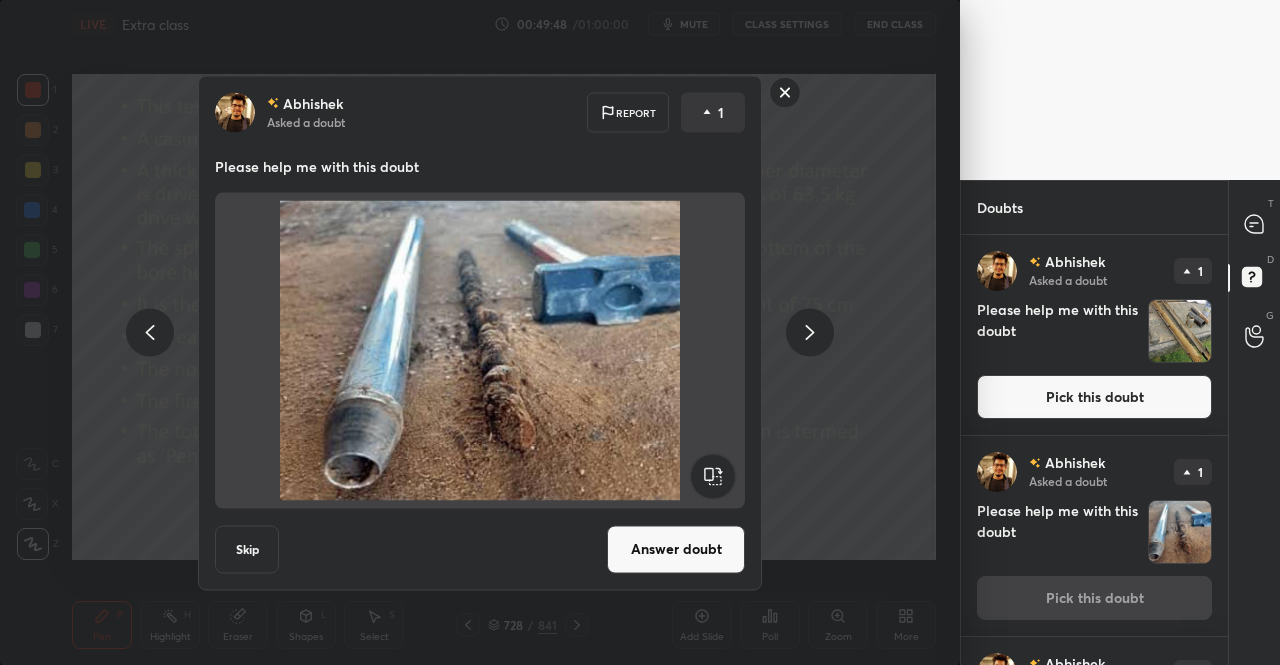 click 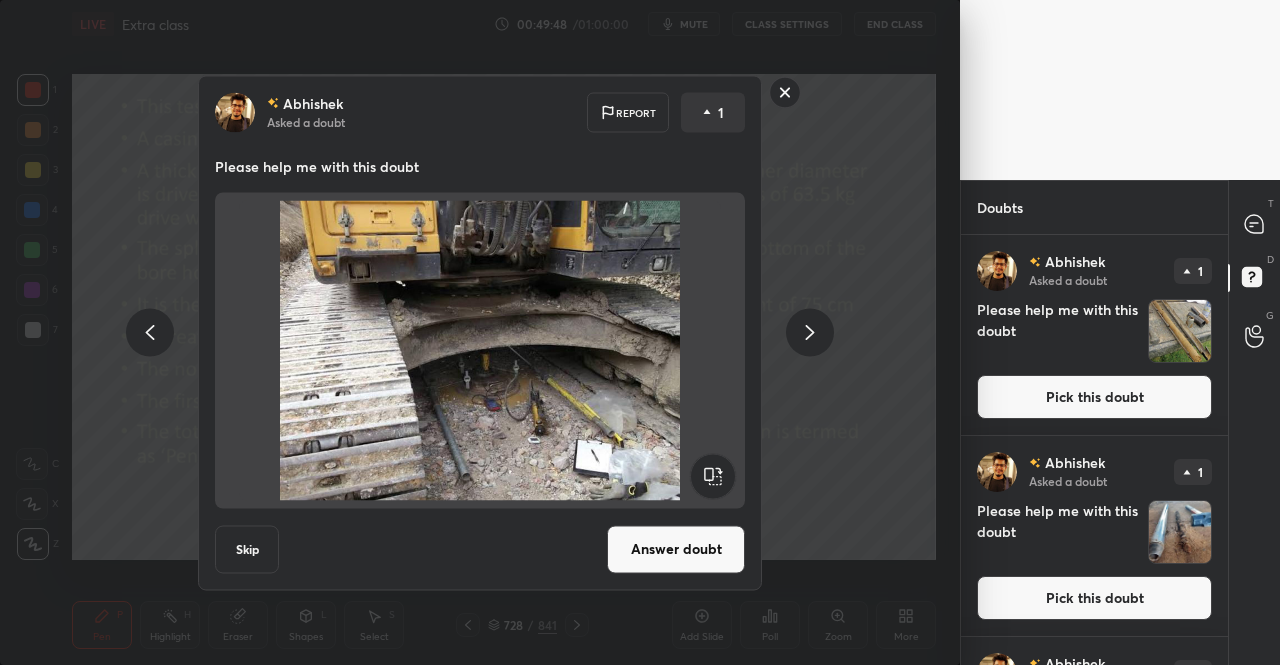 scroll, scrollTop: 172, scrollLeft: 0, axis: vertical 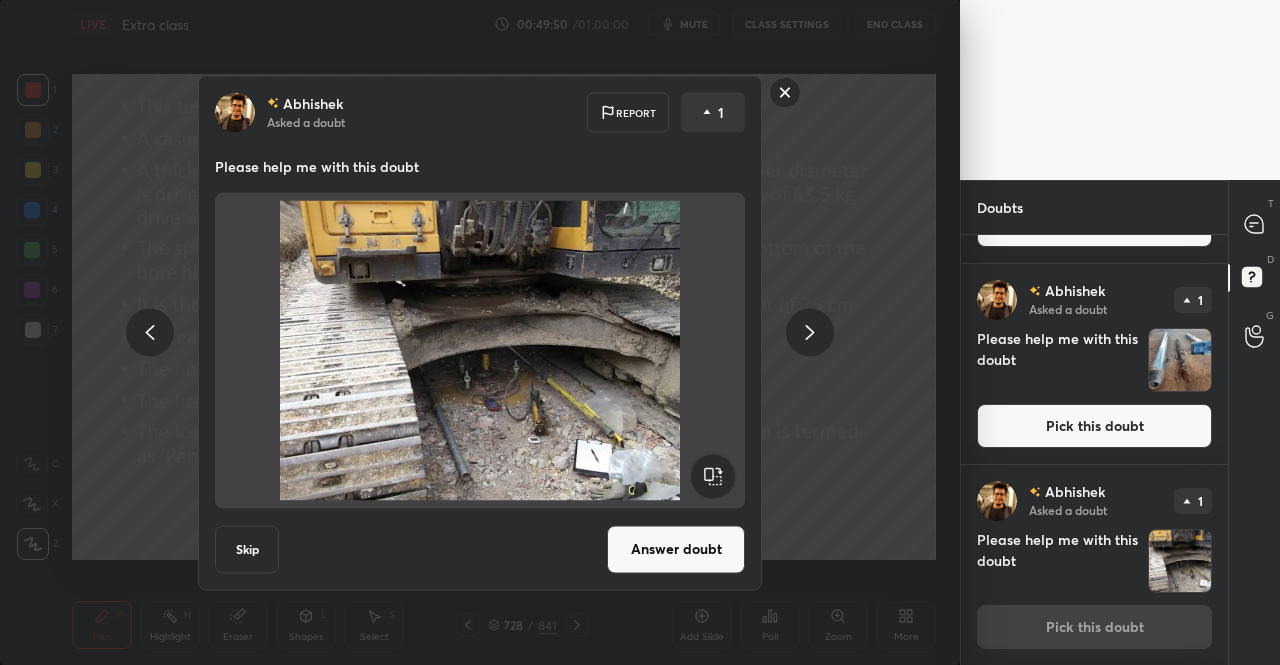 click at bounding box center [150, 333] 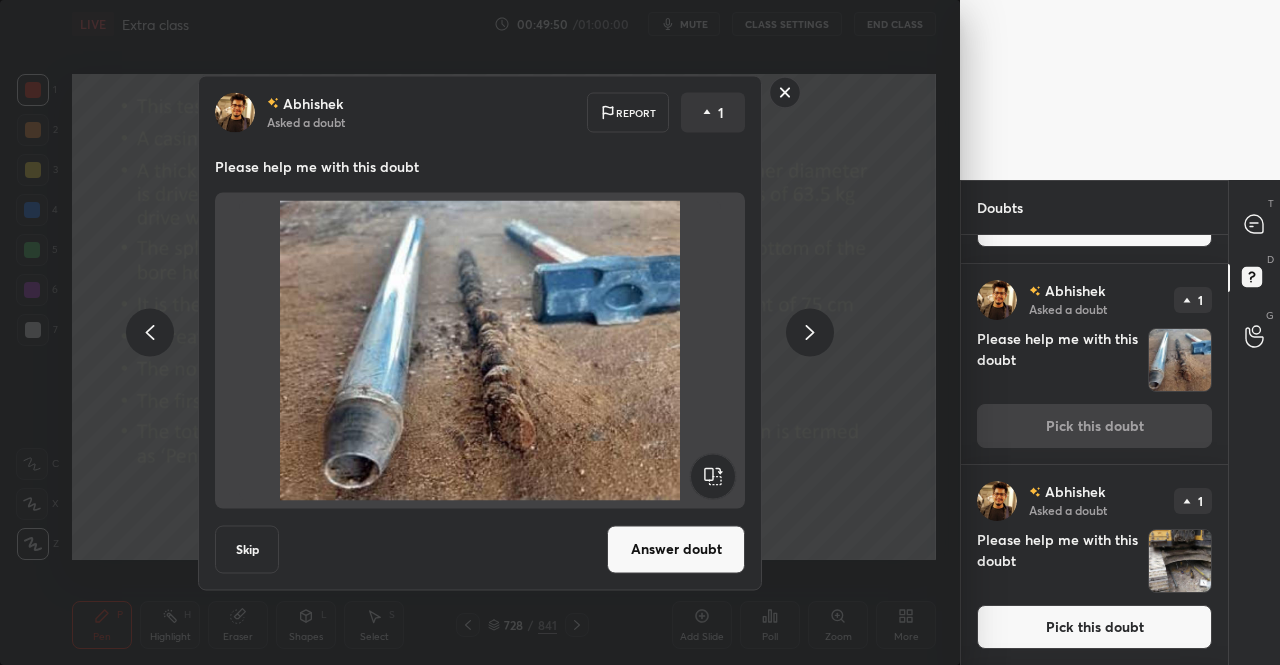 click 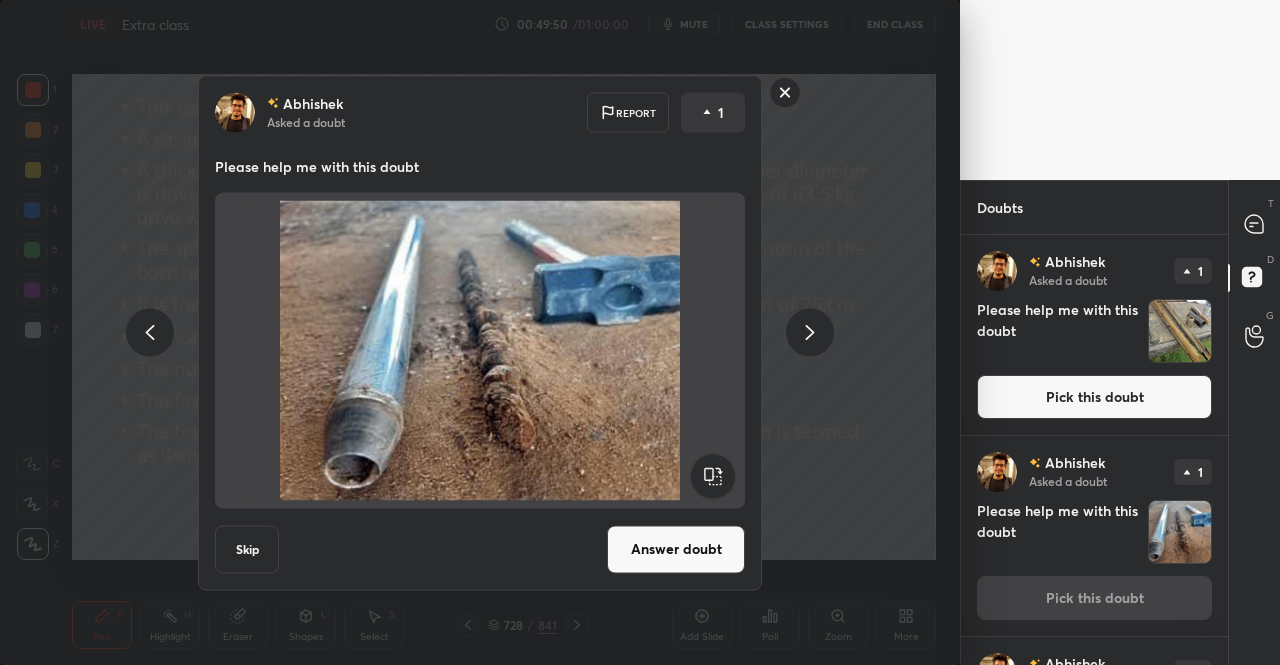 click 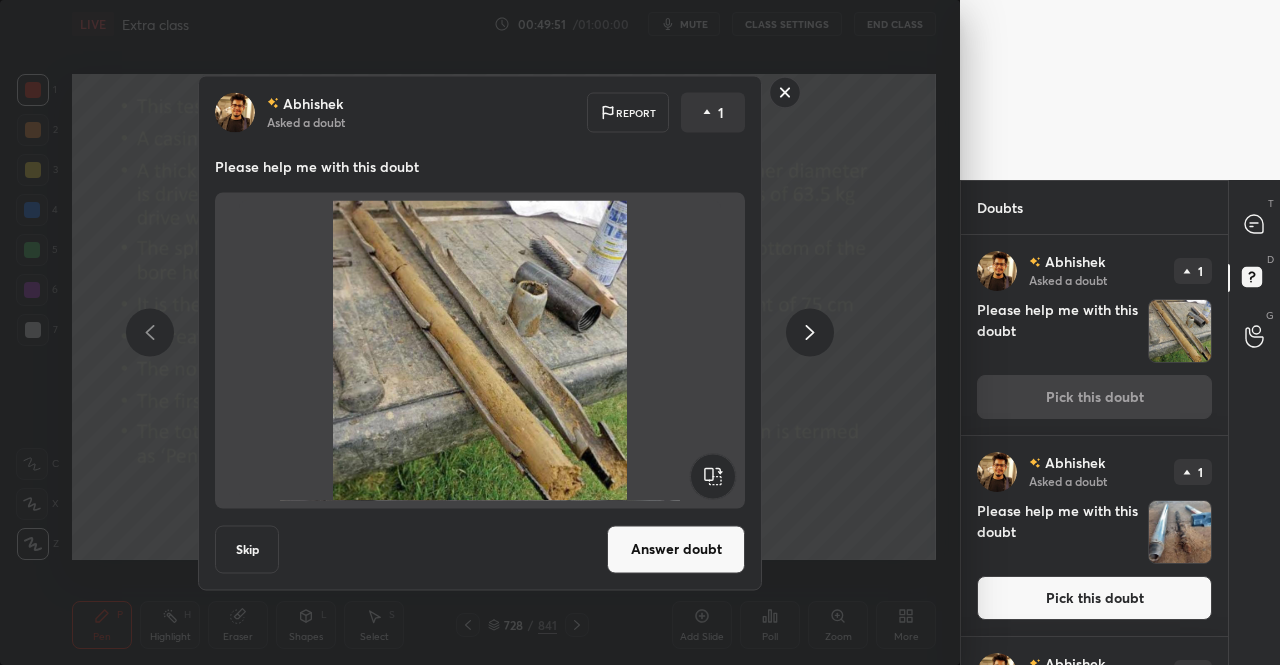click at bounding box center [150, 333] 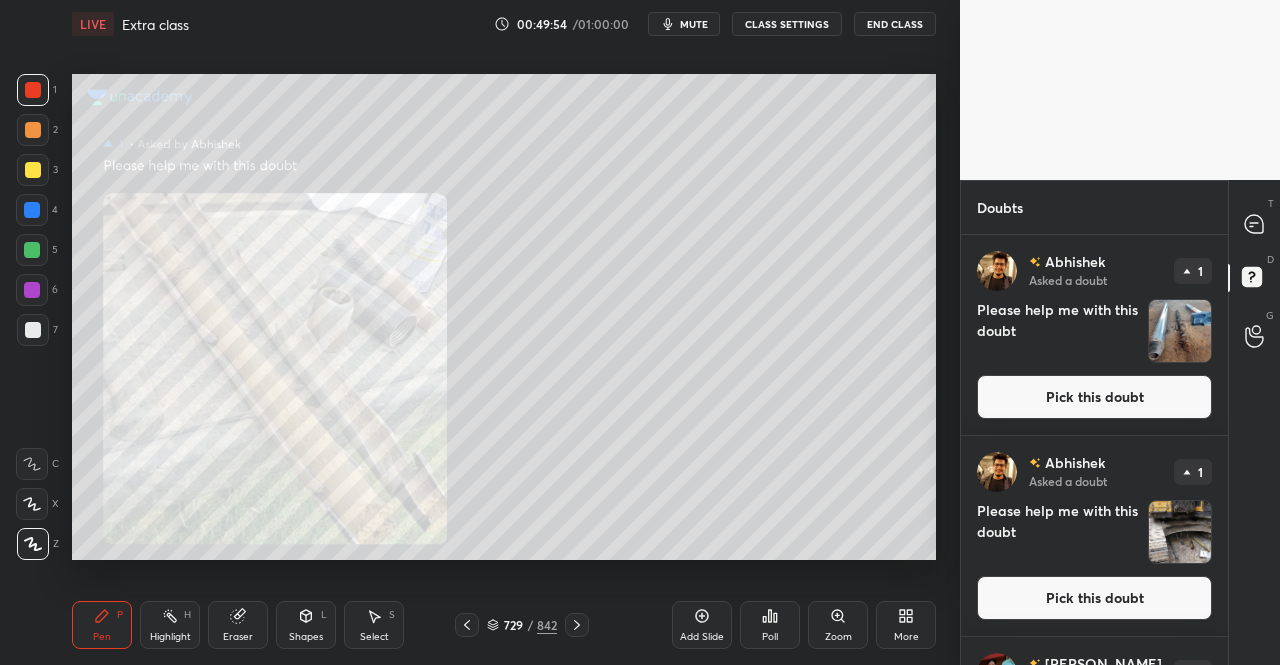 click on "Pick this doubt" at bounding box center (1094, 397) 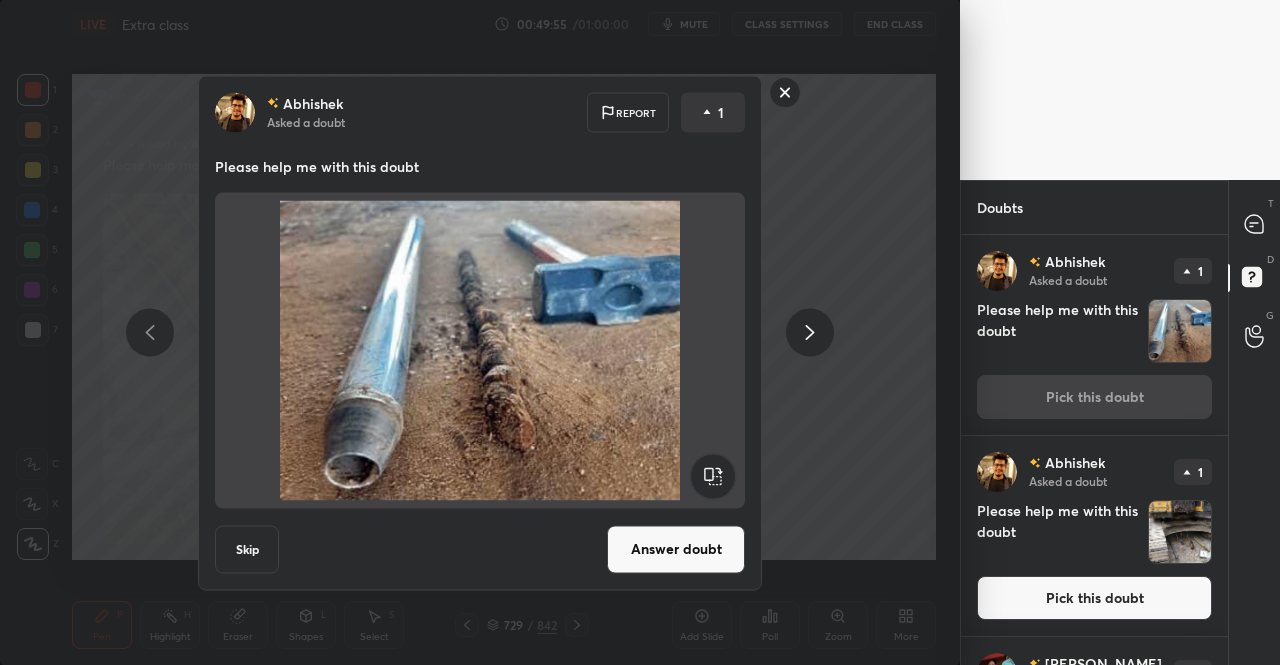 click on "Answer doubt" at bounding box center [676, 549] 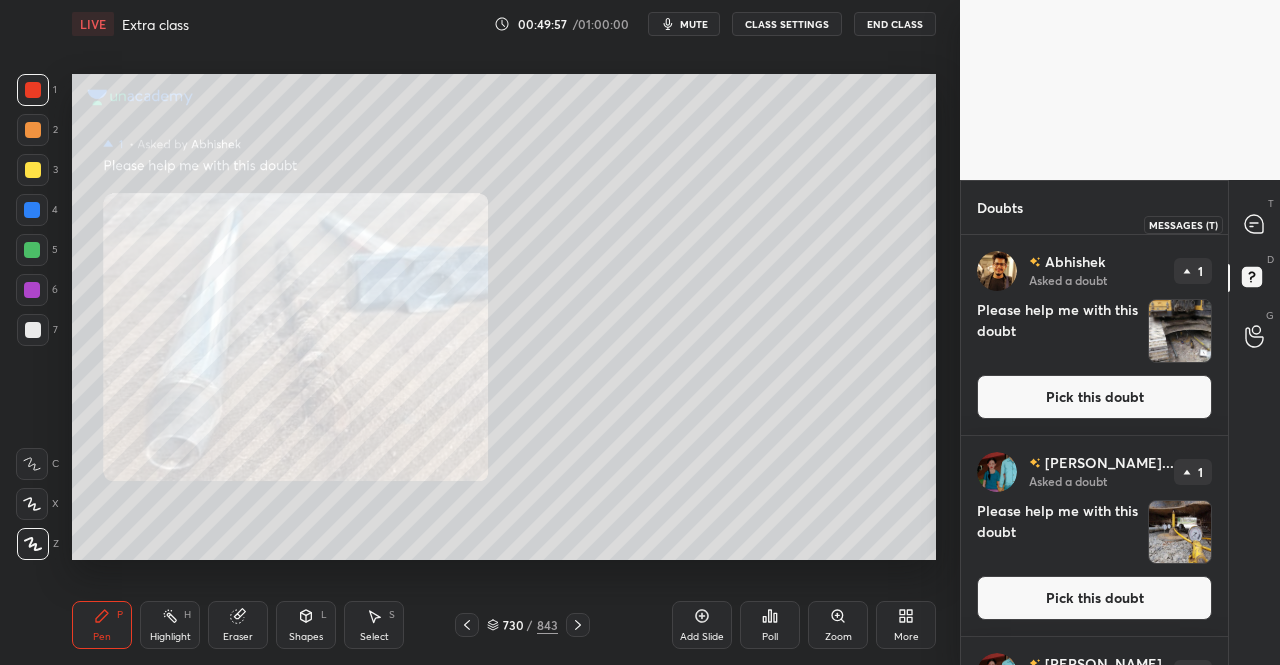 click 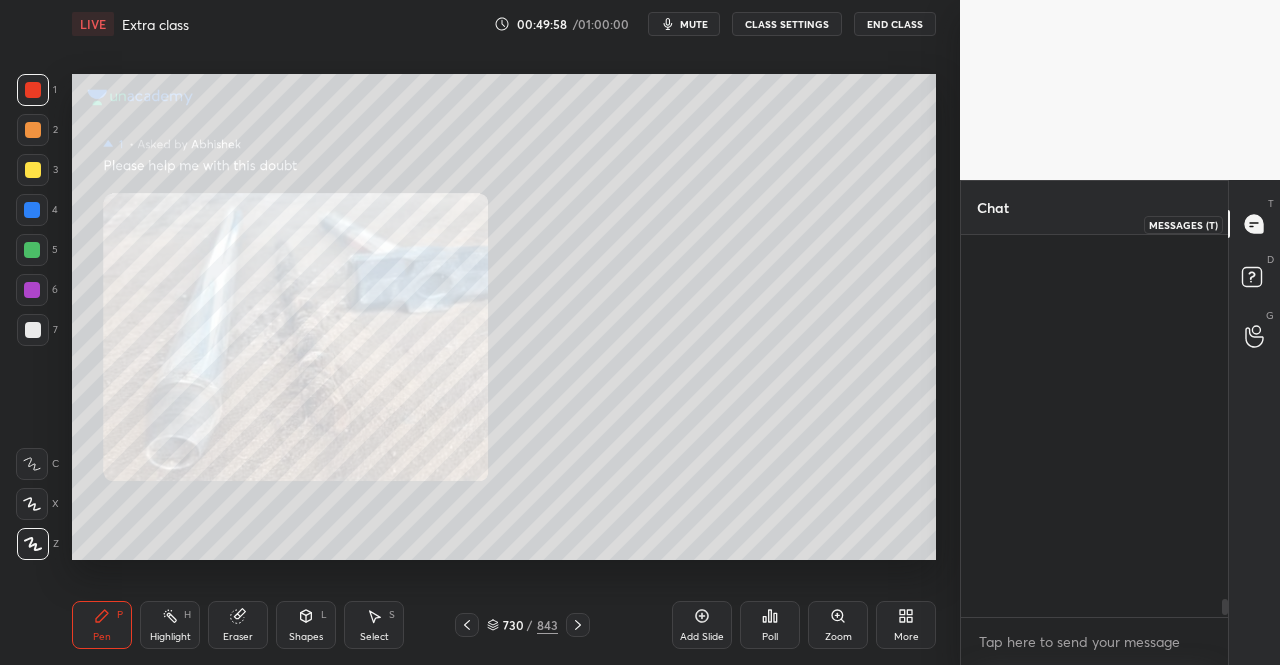 scroll, scrollTop: 7882, scrollLeft: 0, axis: vertical 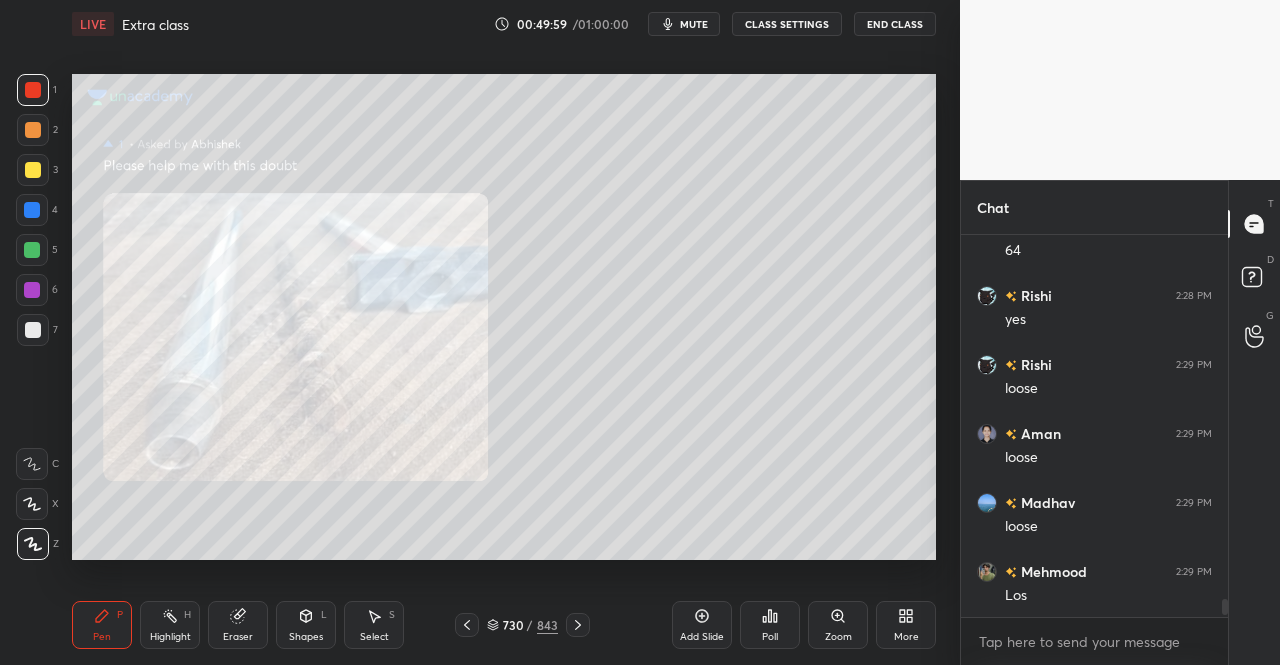 click 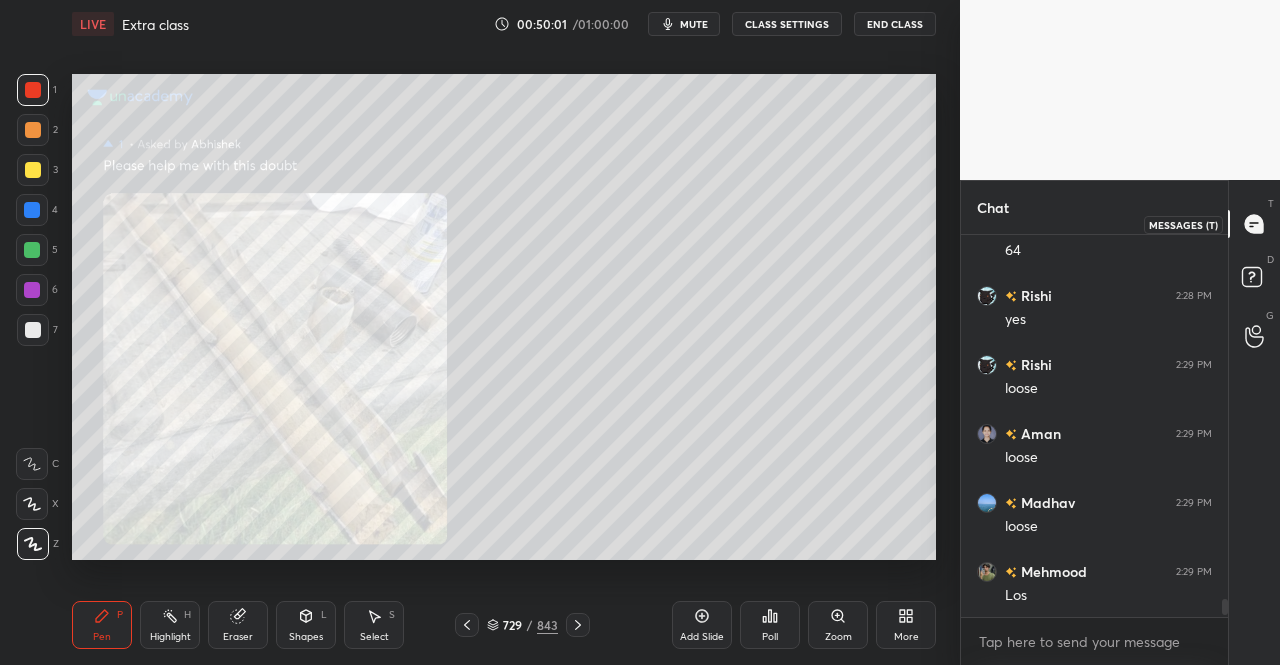 click 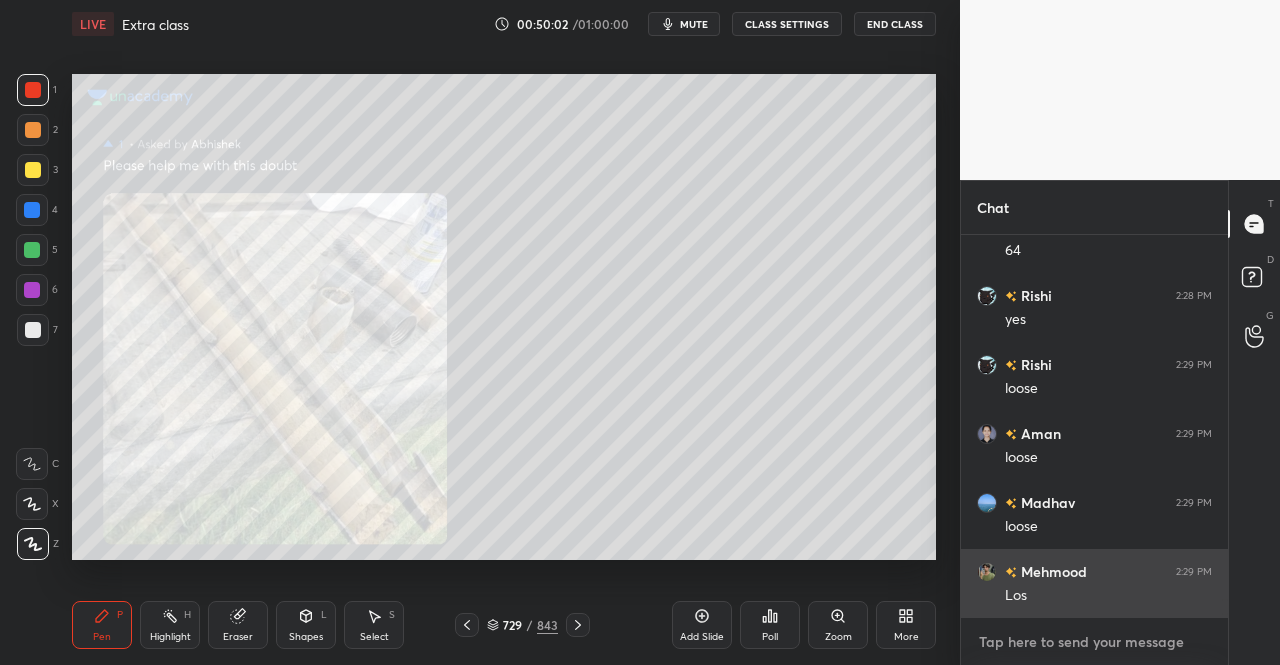 click at bounding box center [1094, 642] 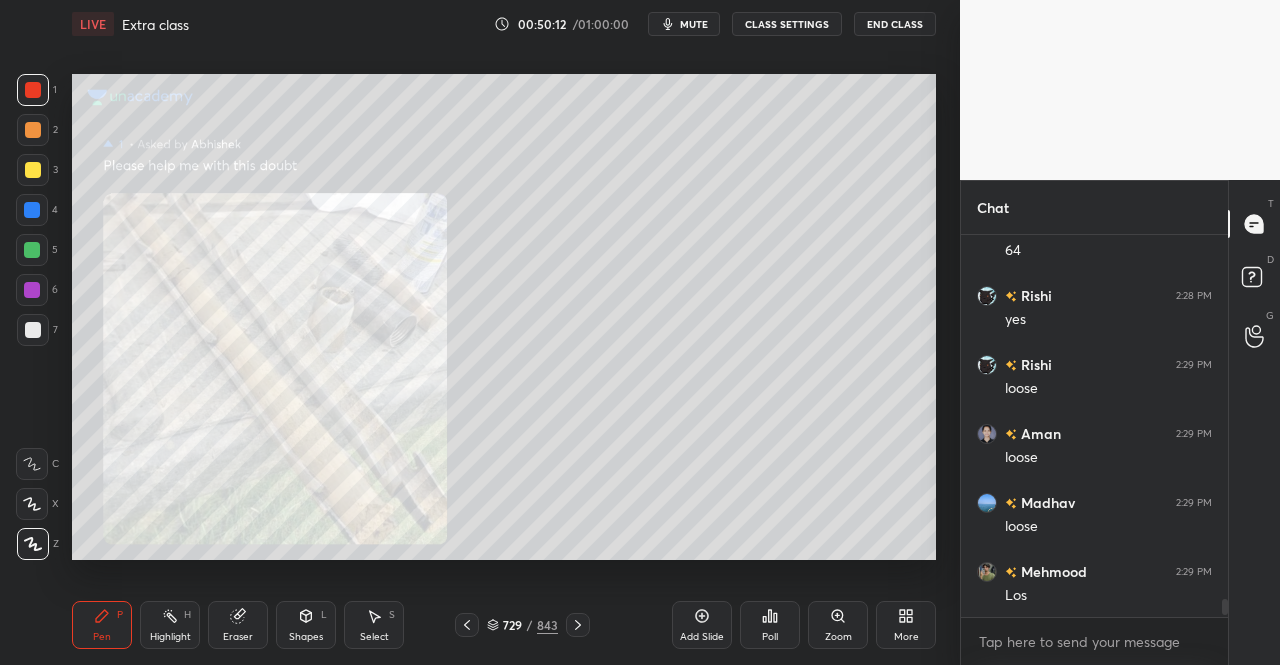 click at bounding box center (578, 625) 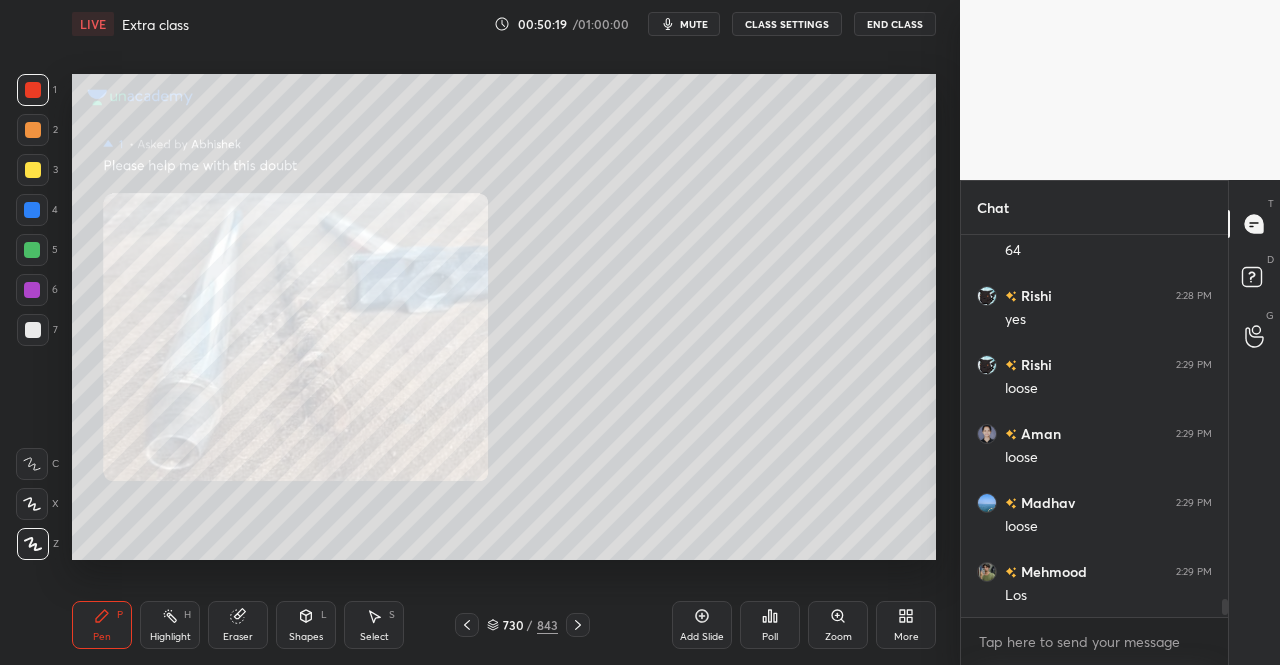 click 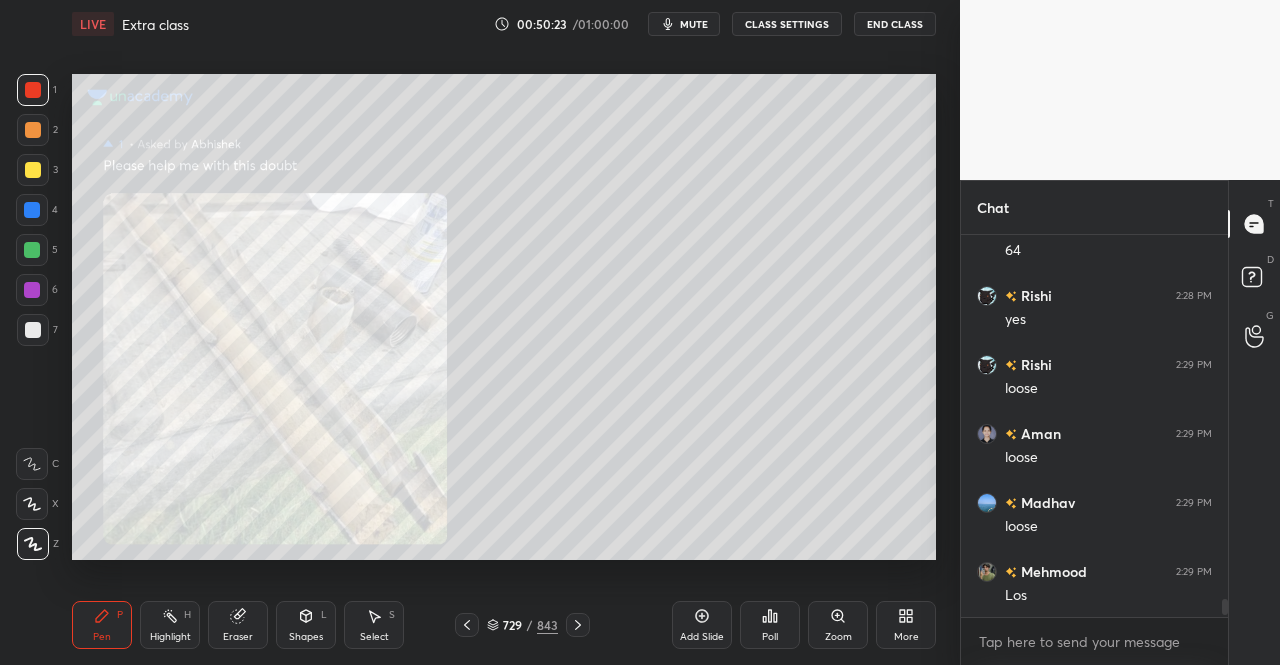 click 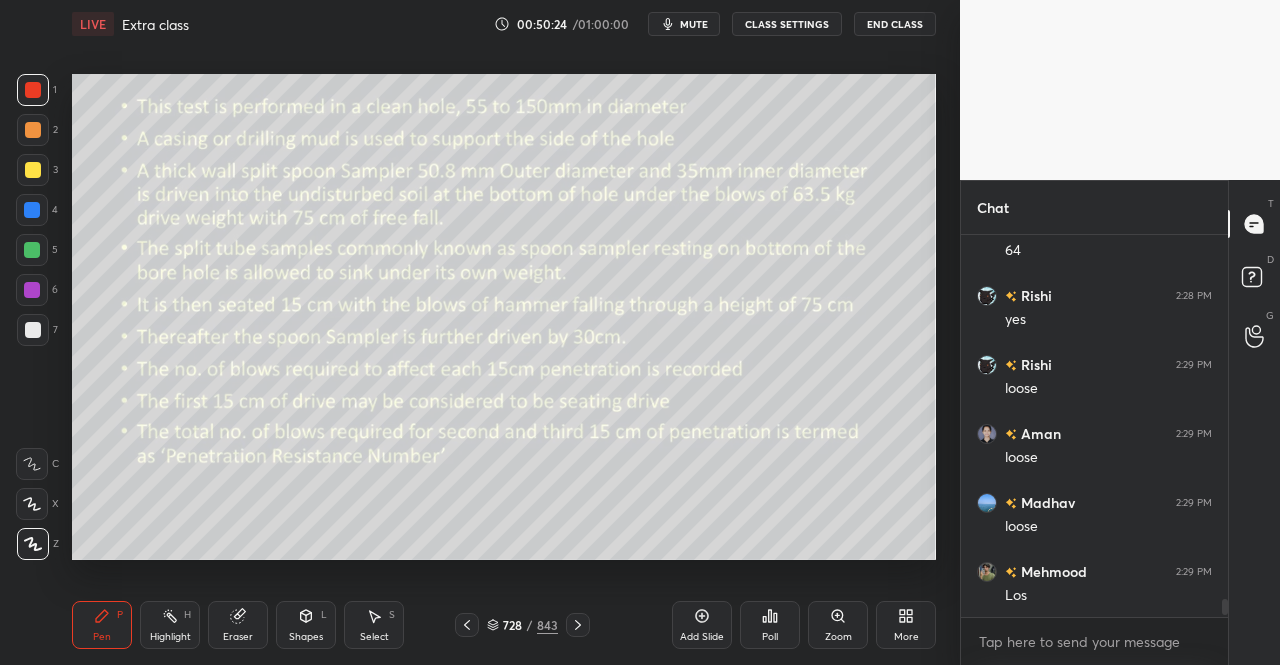 click 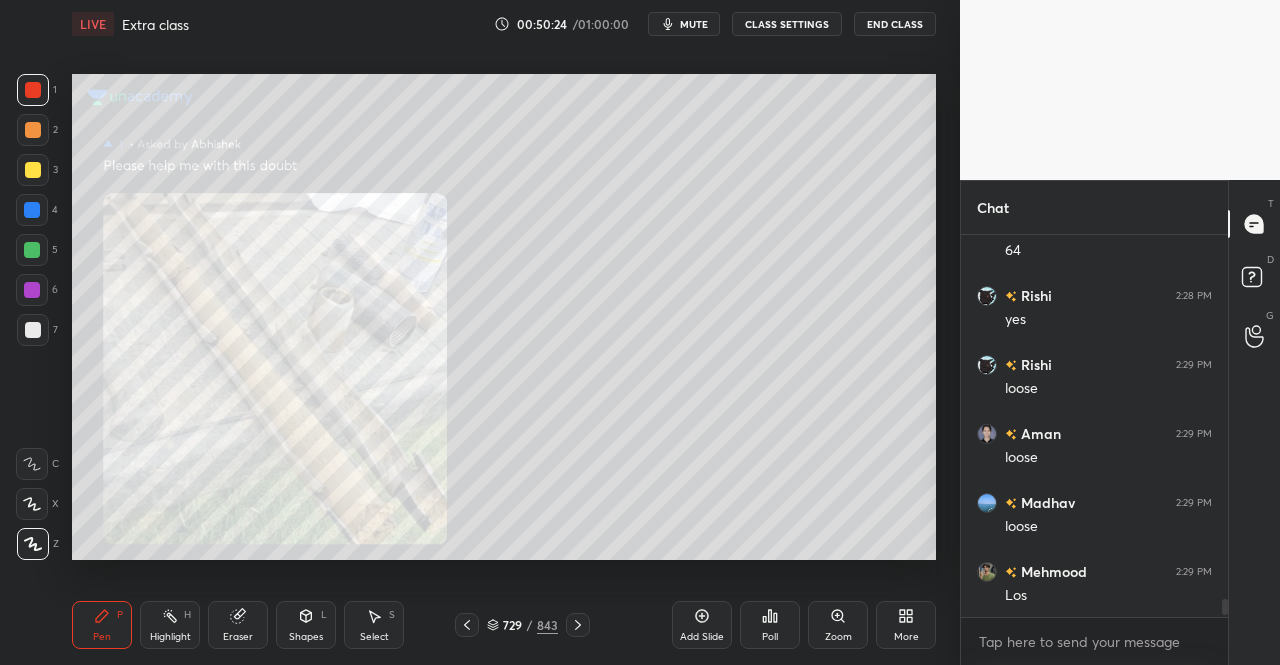 click 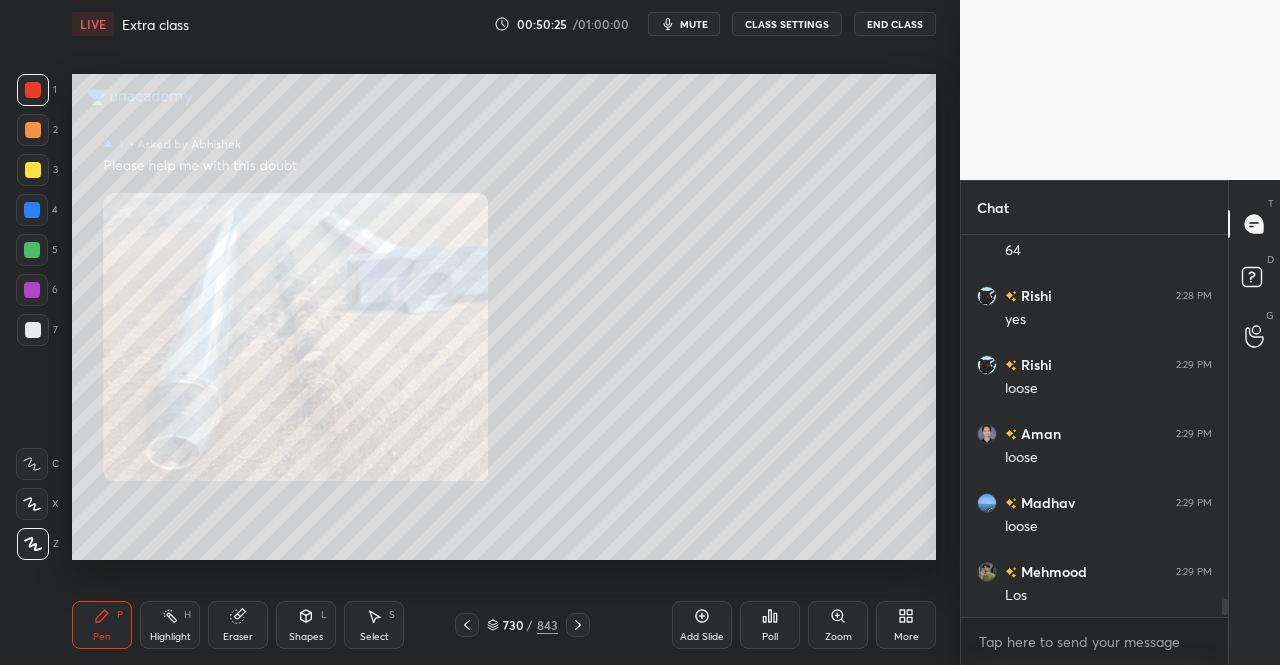 click at bounding box center [578, 625] 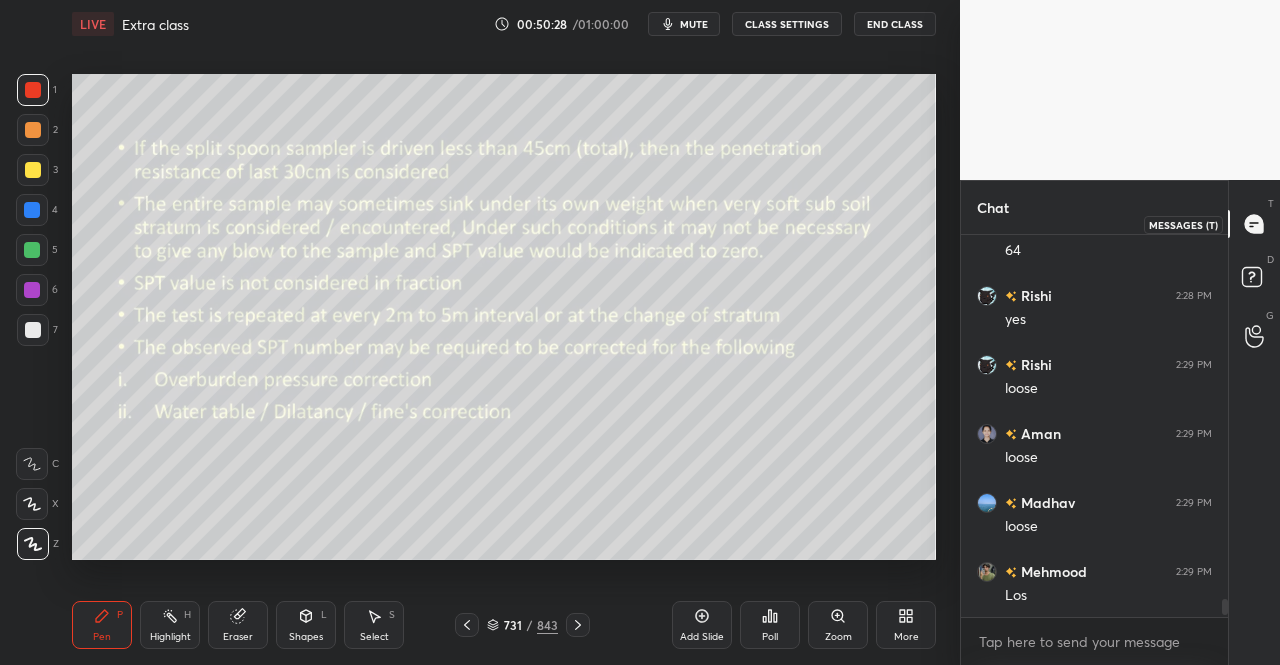 click at bounding box center (1255, 224) 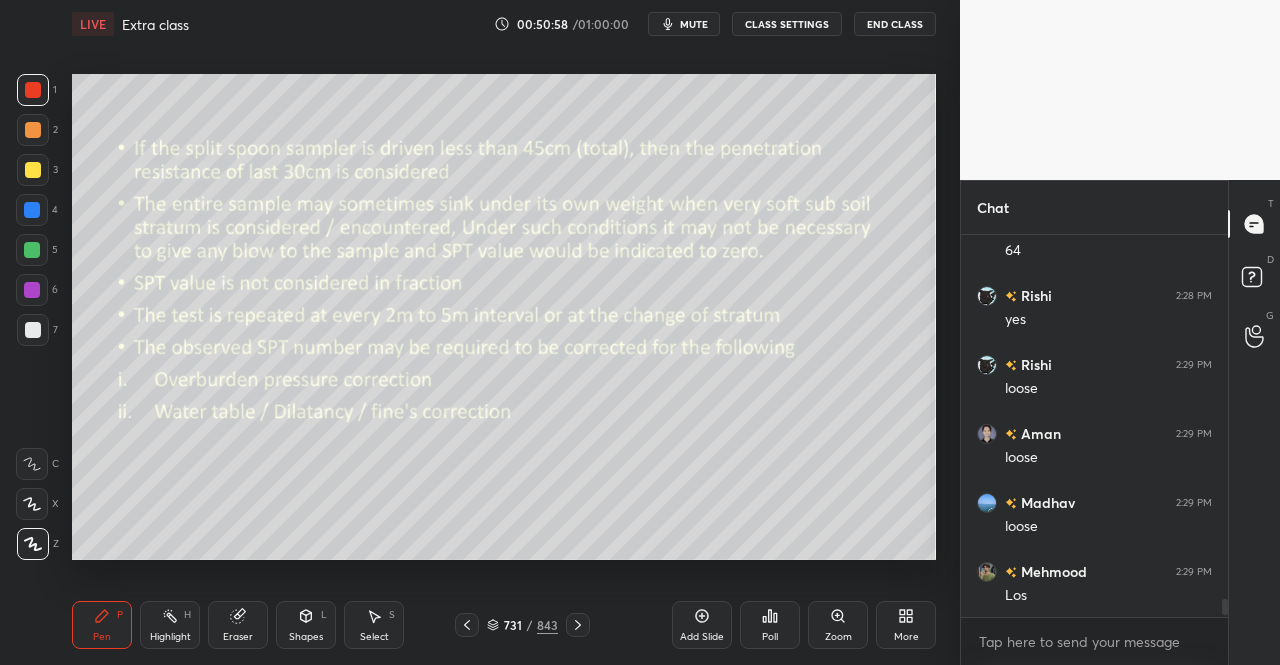 click on "Eraser" at bounding box center (238, 625) 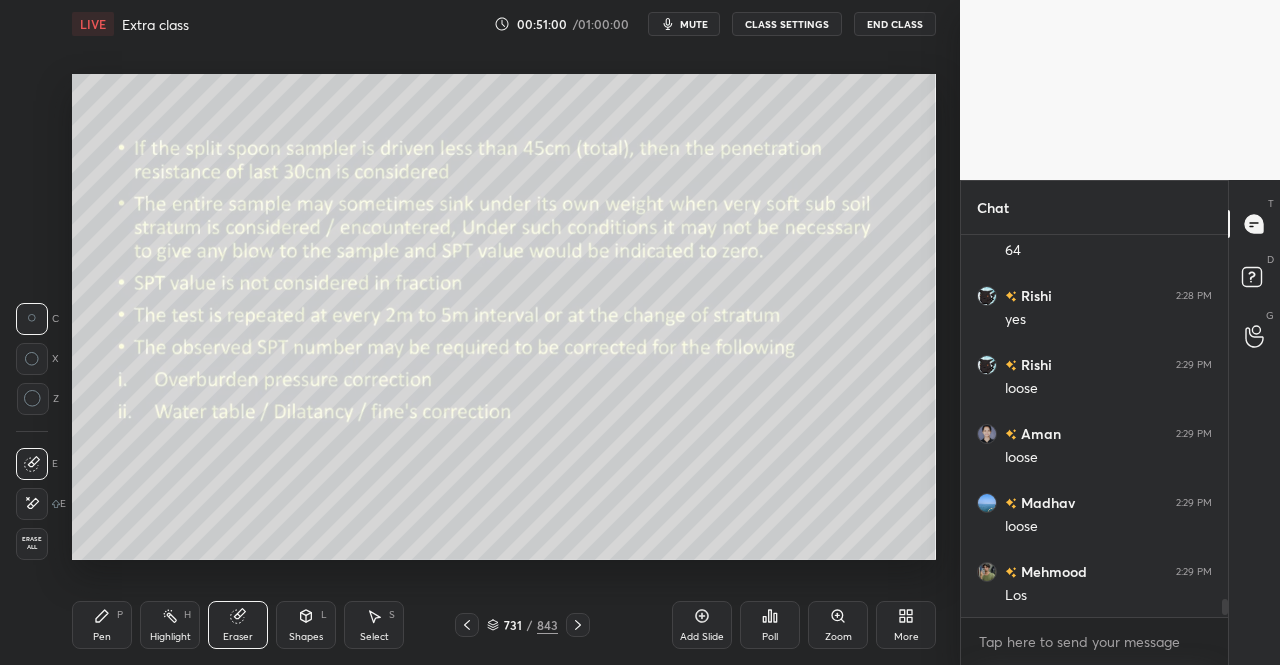 click on "Pen P" at bounding box center [102, 625] 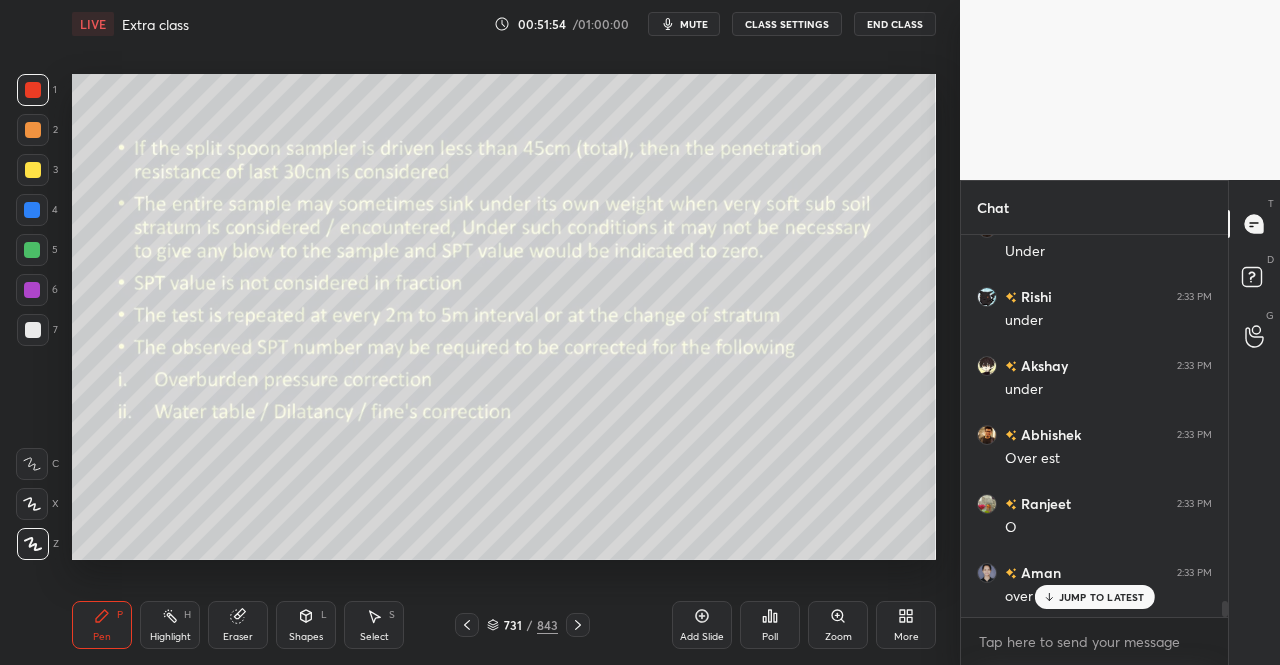 scroll, scrollTop: 8986, scrollLeft: 0, axis: vertical 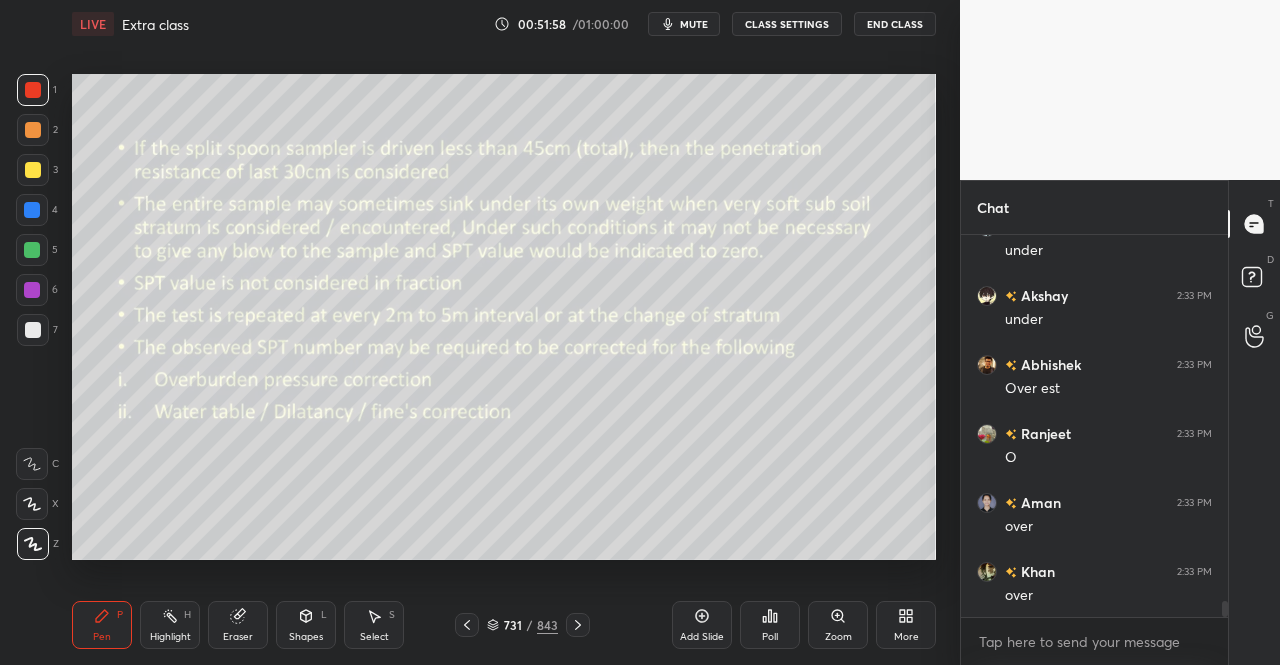 click 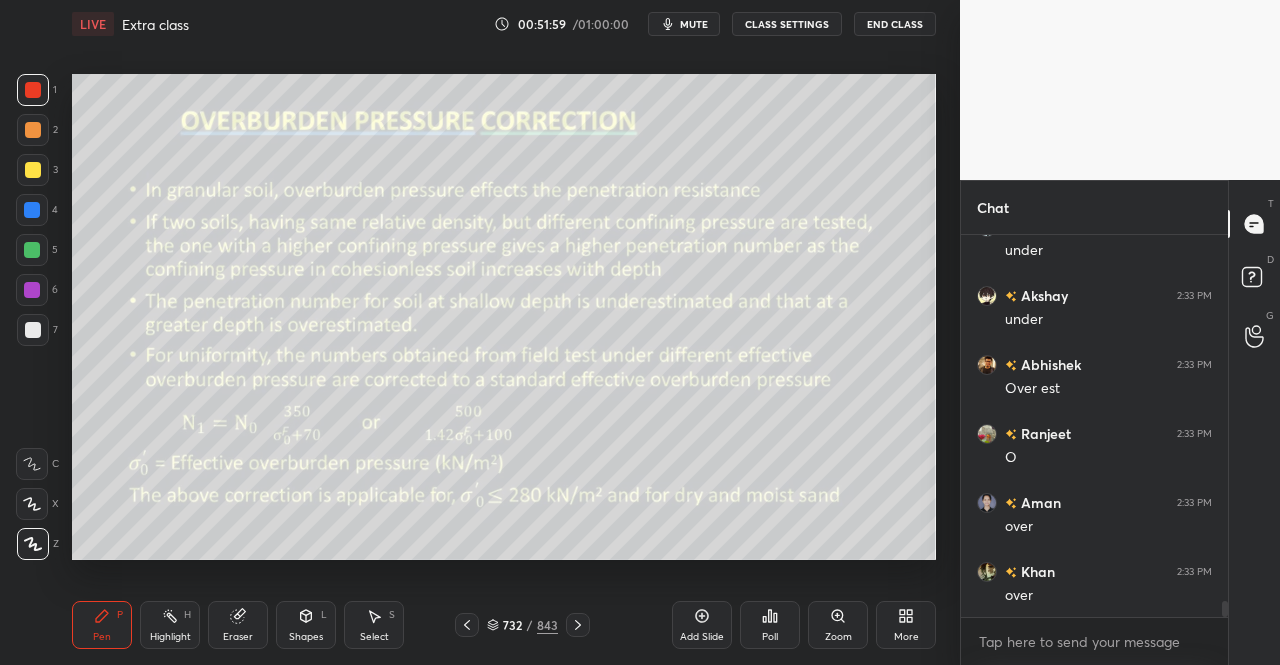 click on "Pen P" at bounding box center (102, 625) 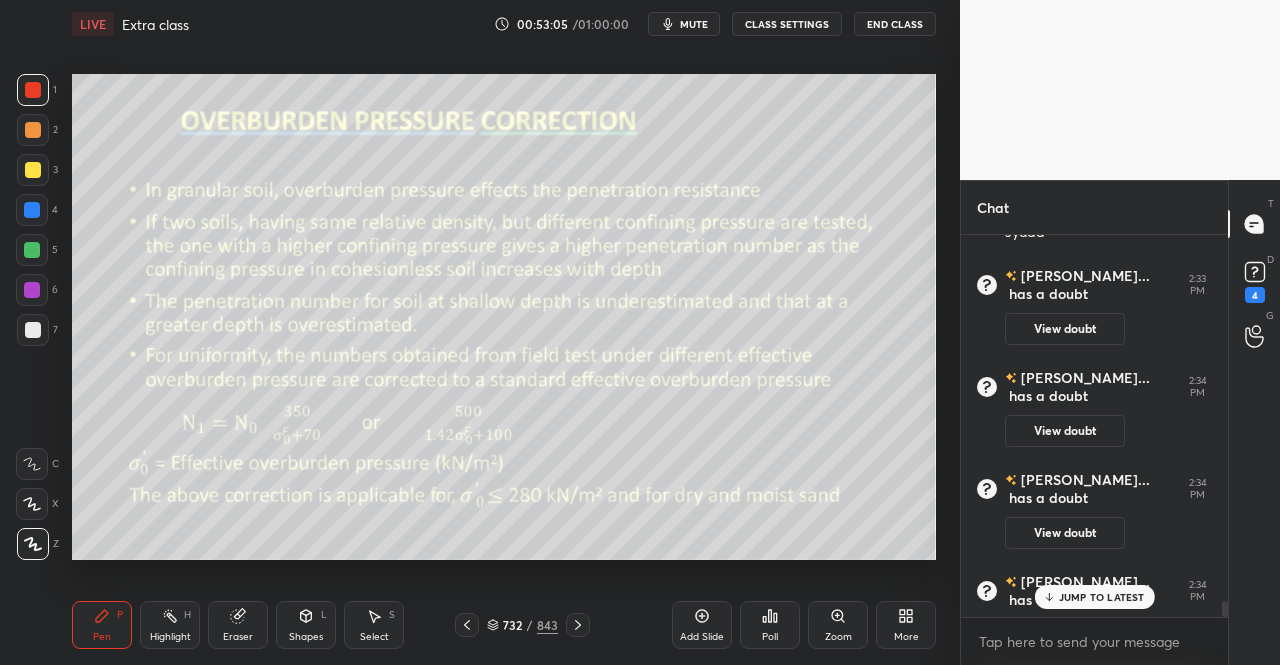 scroll, scrollTop: 8652, scrollLeft: 0, axis: vertical 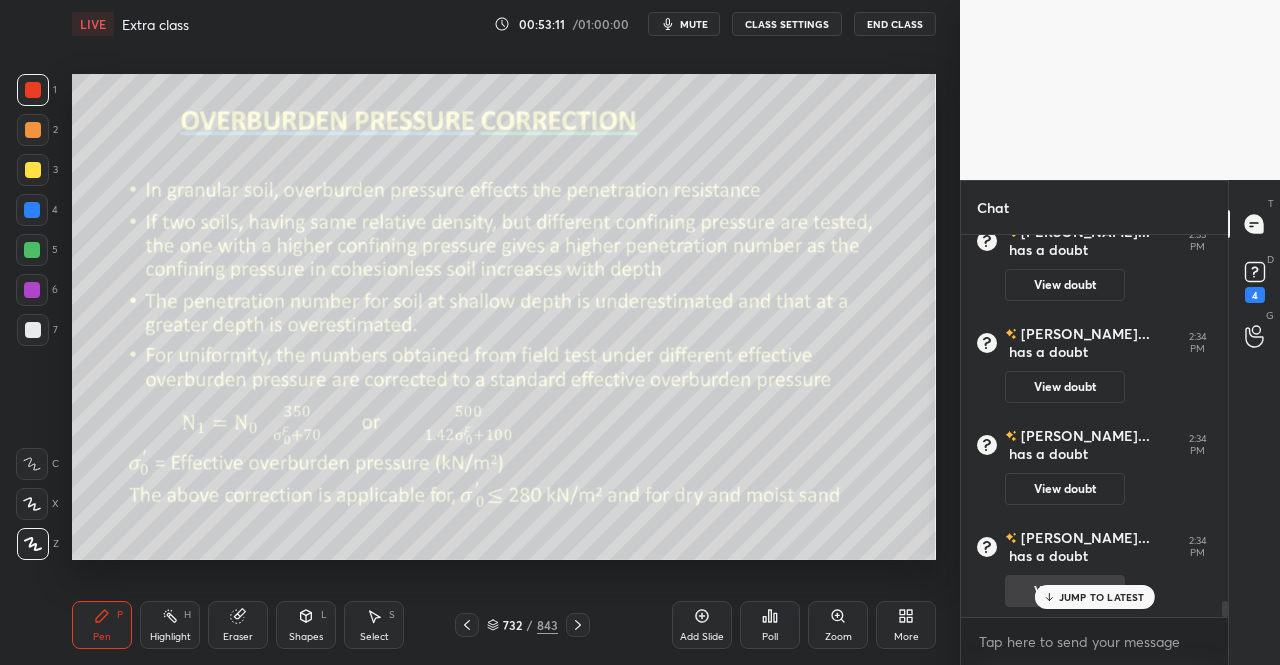 click on "JUMP TO LATEST" at bounding box center (1102, 597) 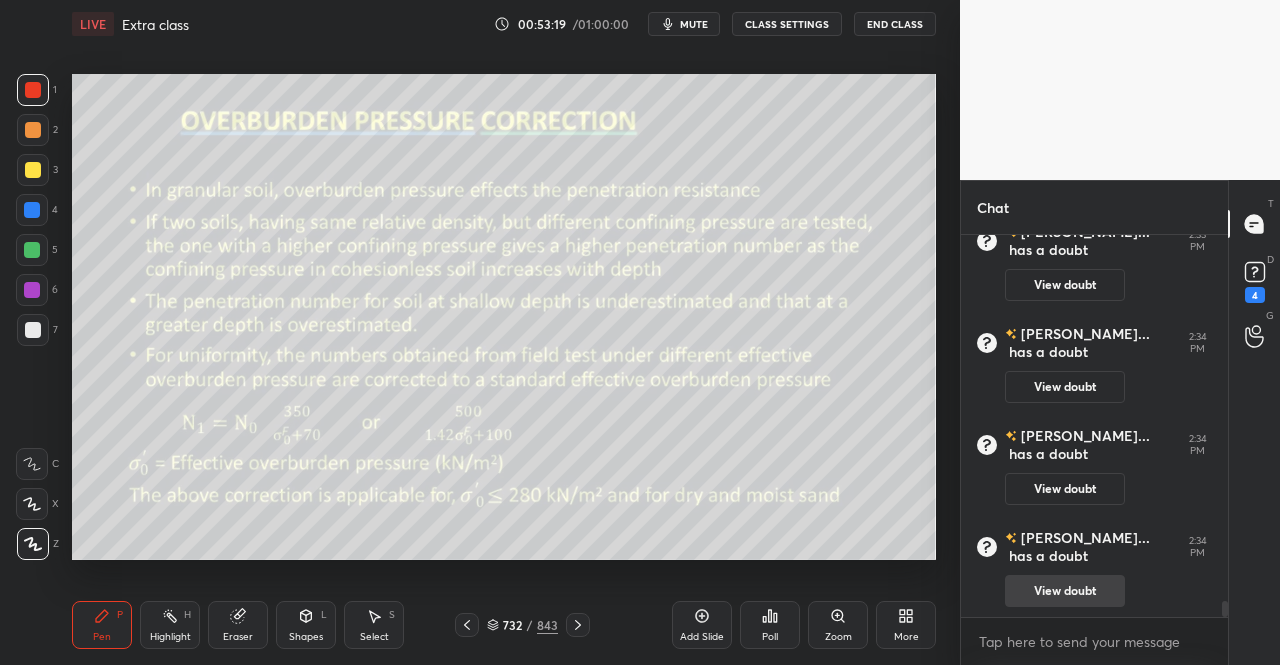 scroll, scrollTop: 8754, scrollLeft: 0, axis: vertical 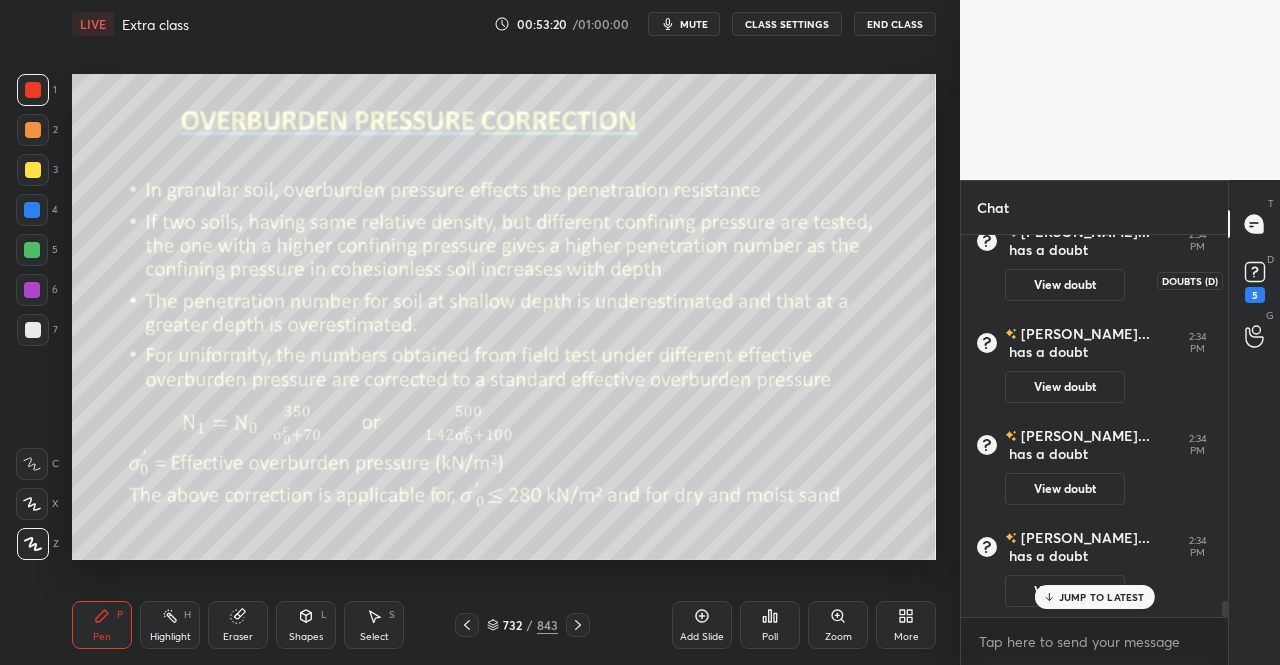 click on "5" at bounding box center (1255, 280) 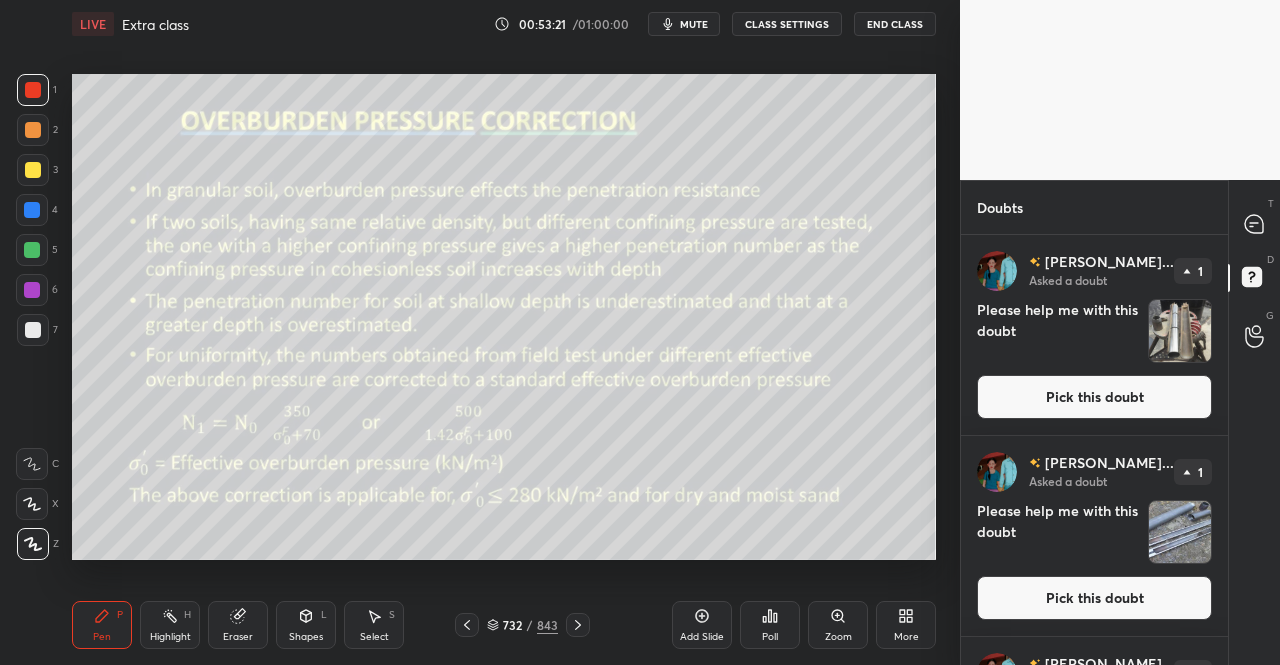 click on "Pick this doubt" at bounding box center (1094, 397) 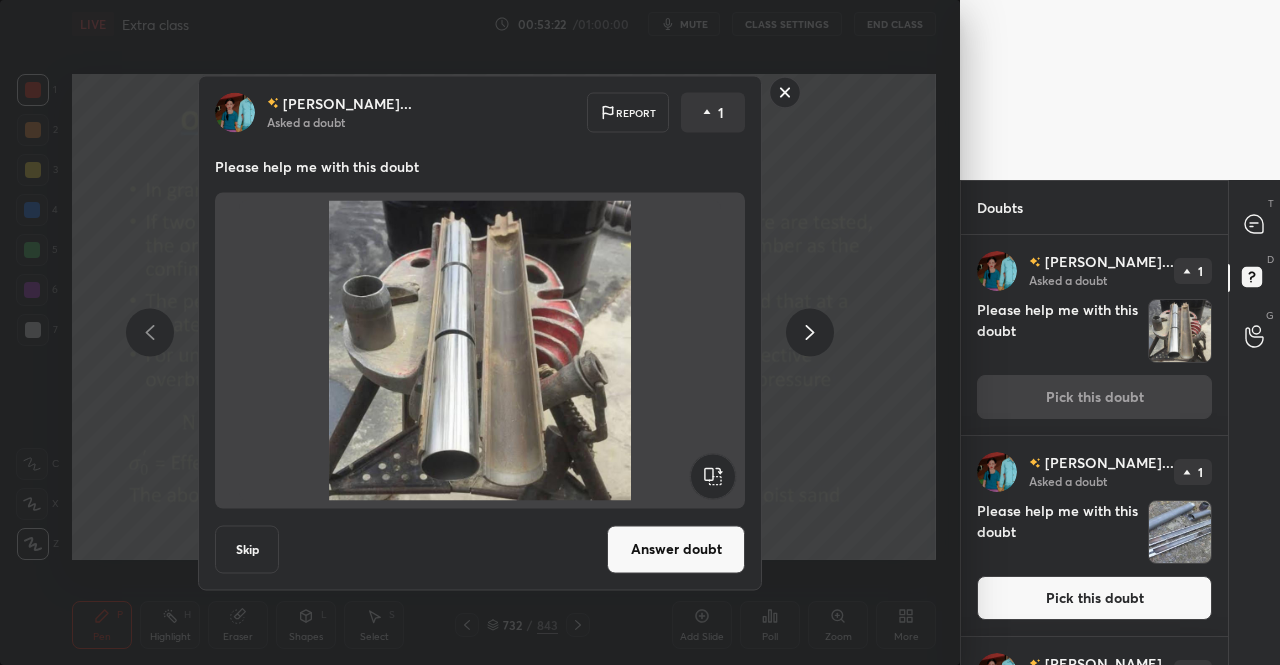click 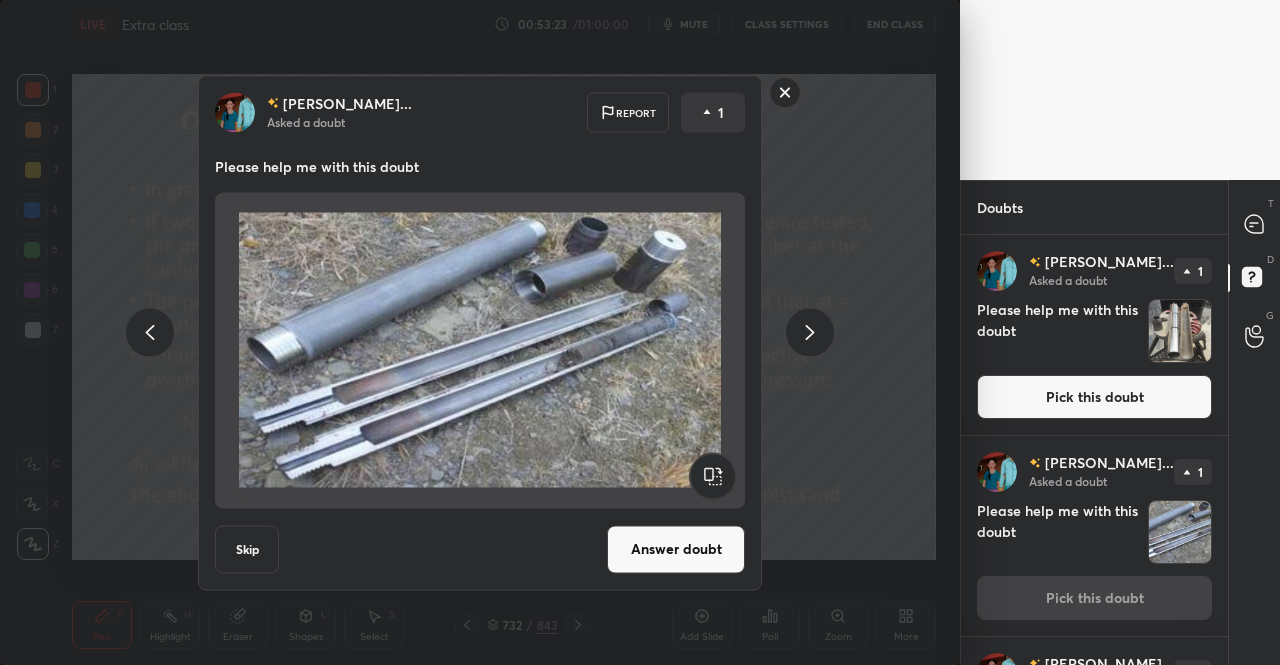 click 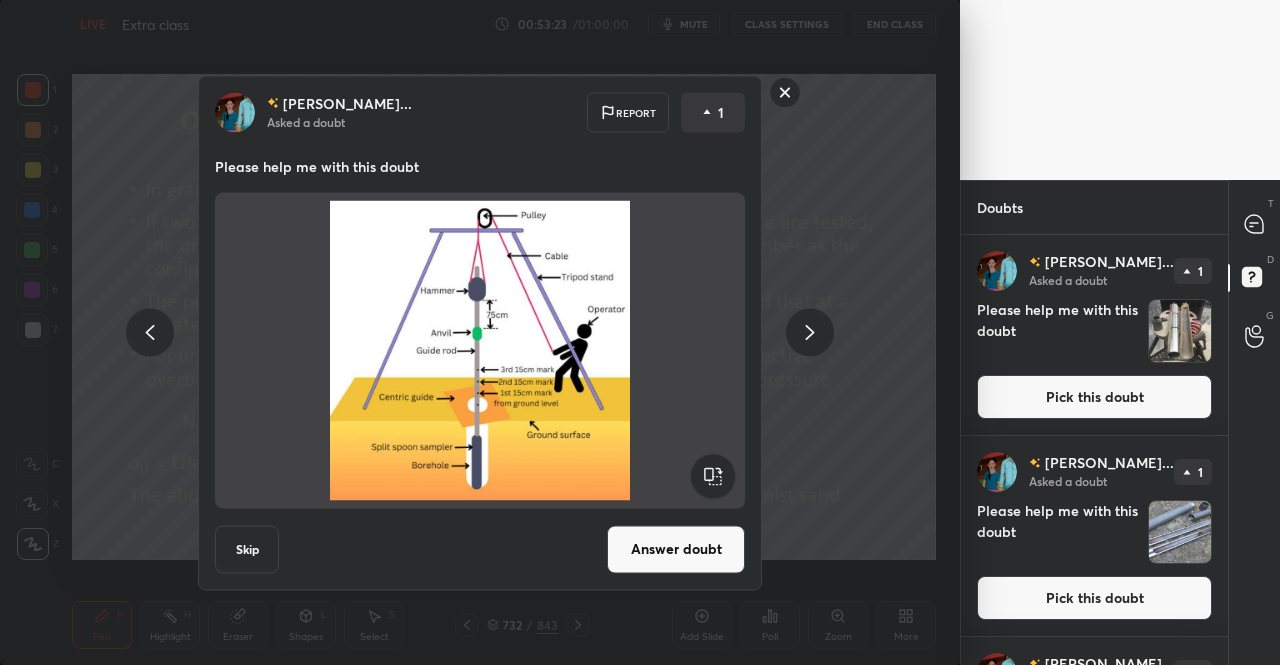 scroll, scrollTop: 172, scrollLeft: 0, axis: vertical 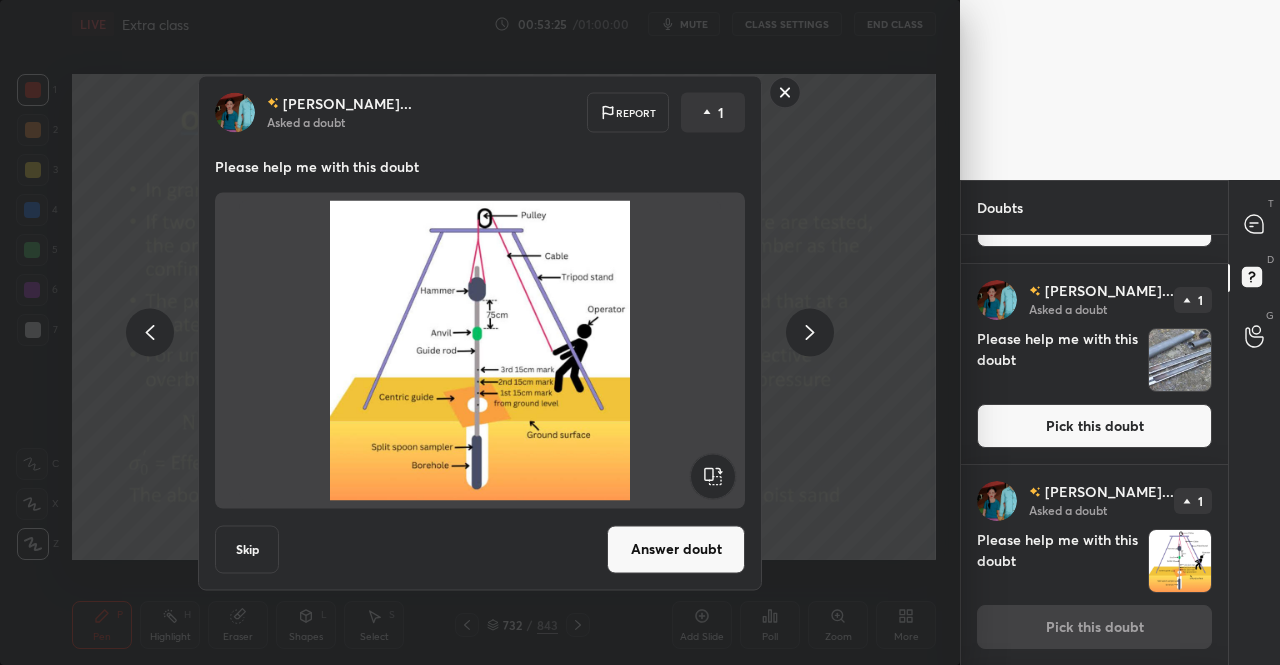 click 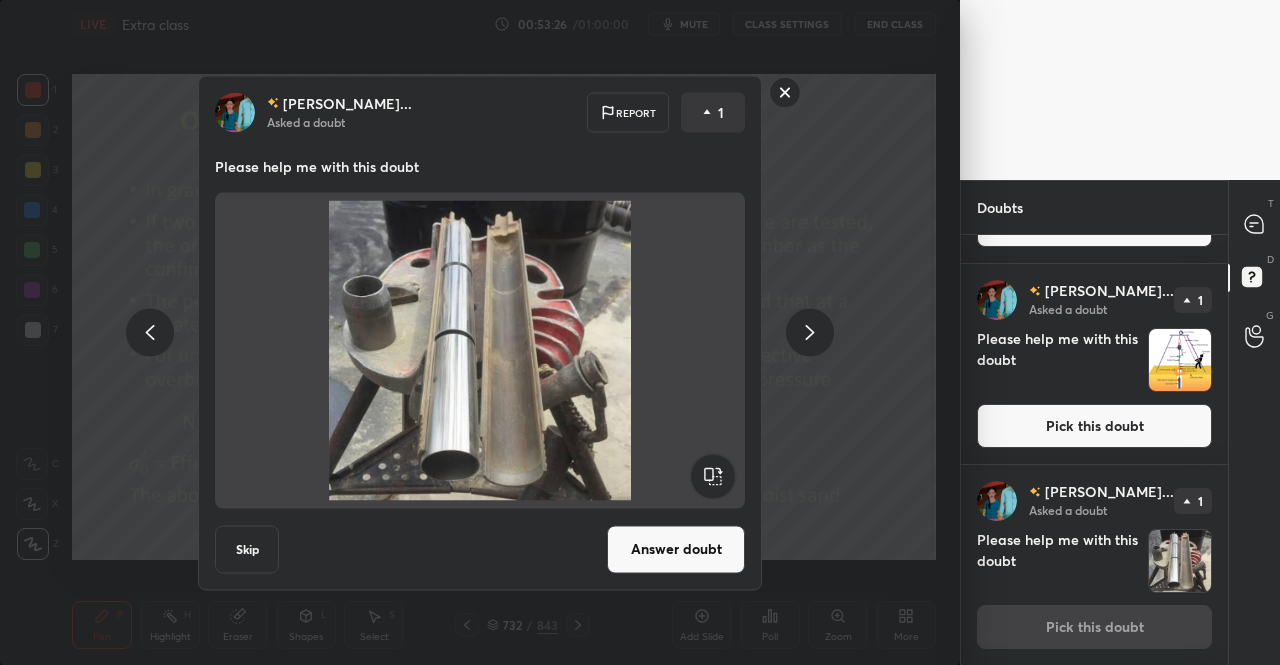 click 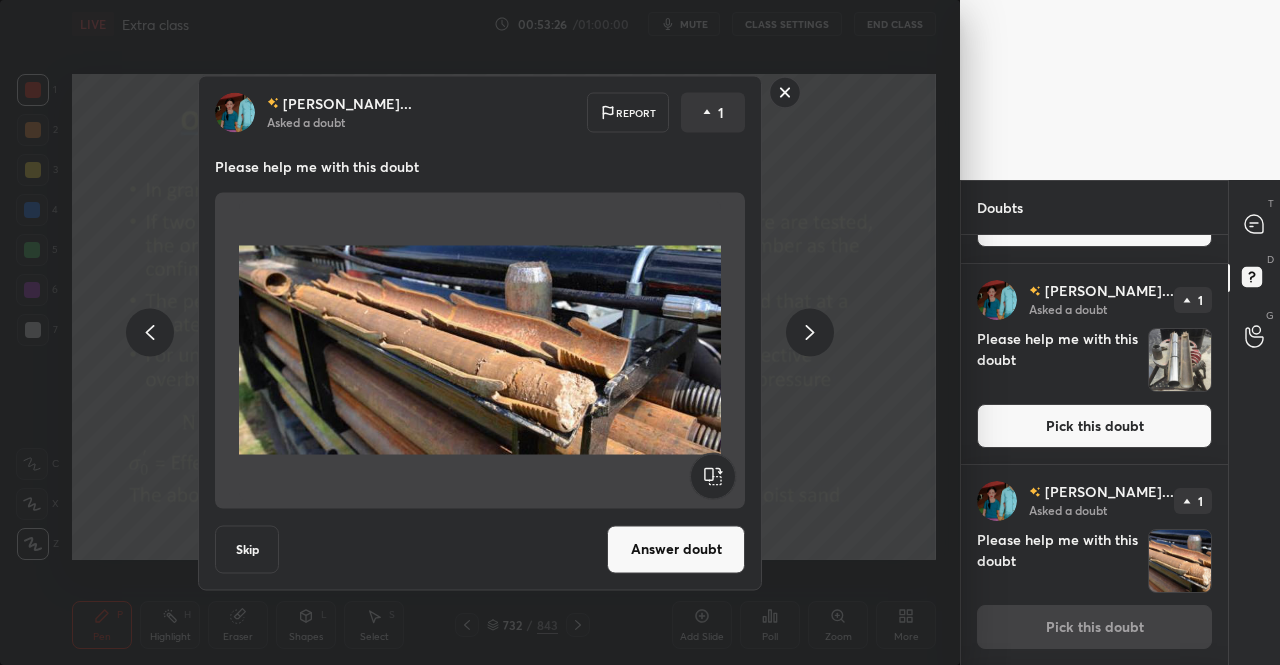 click 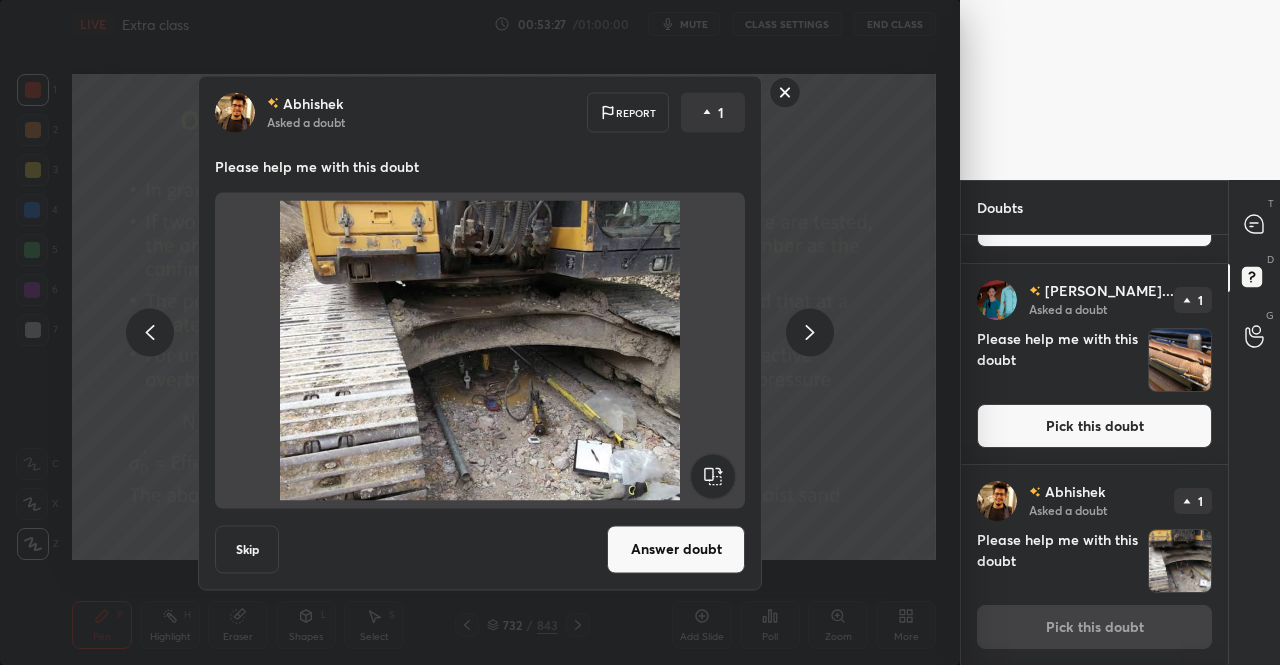 click 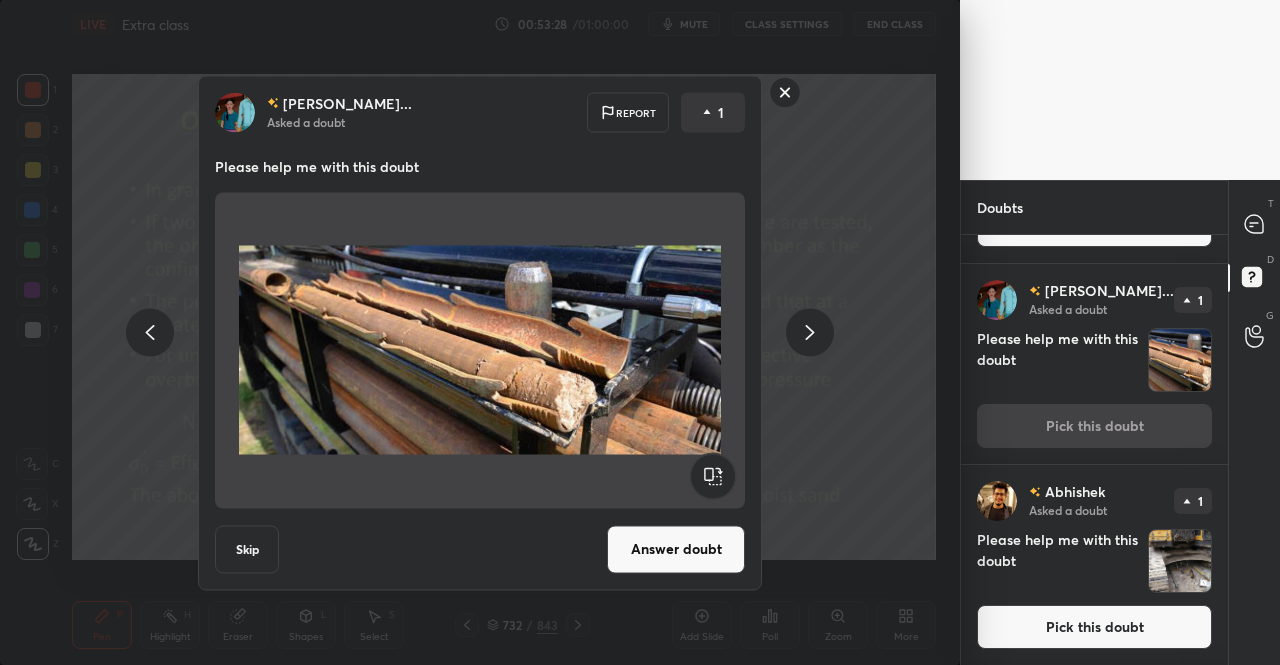 click 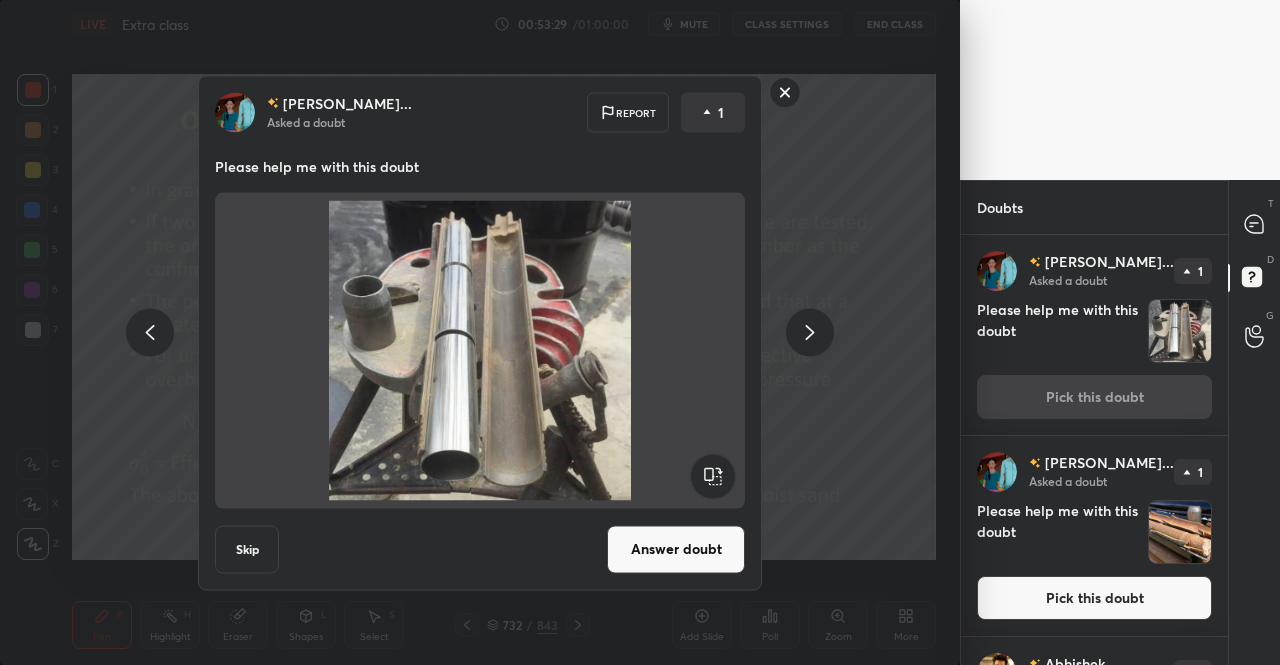 click 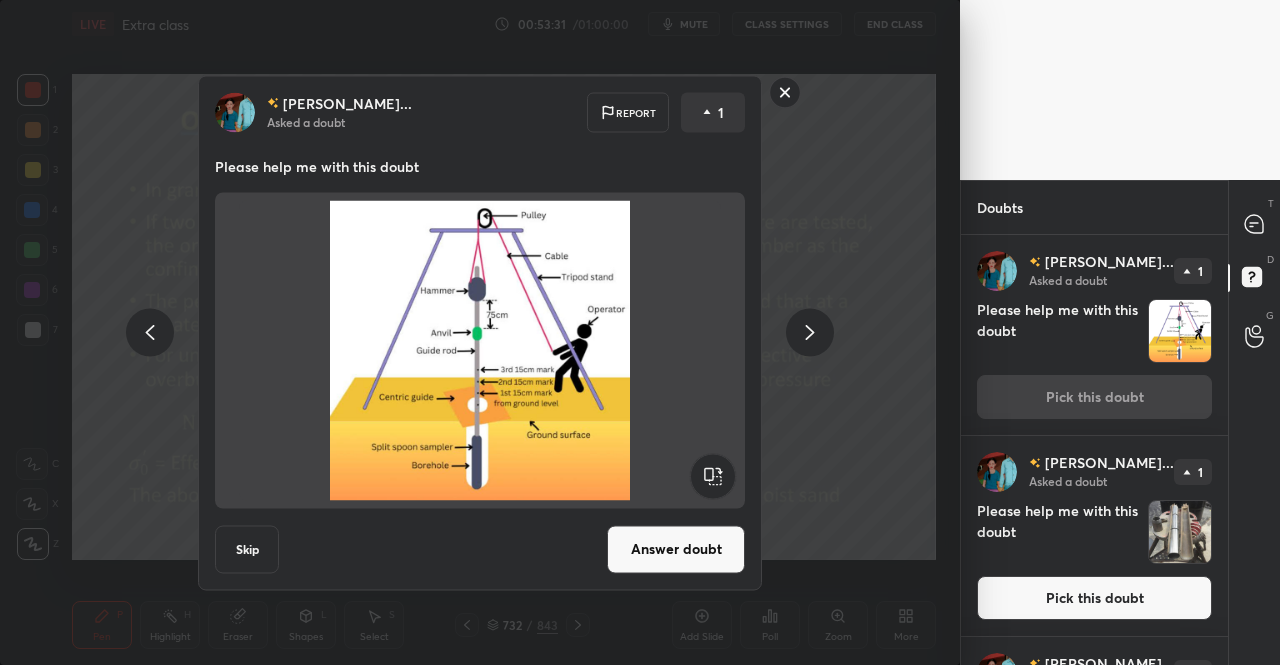 click on "Answer doubt" at bounding box center (676, 549) 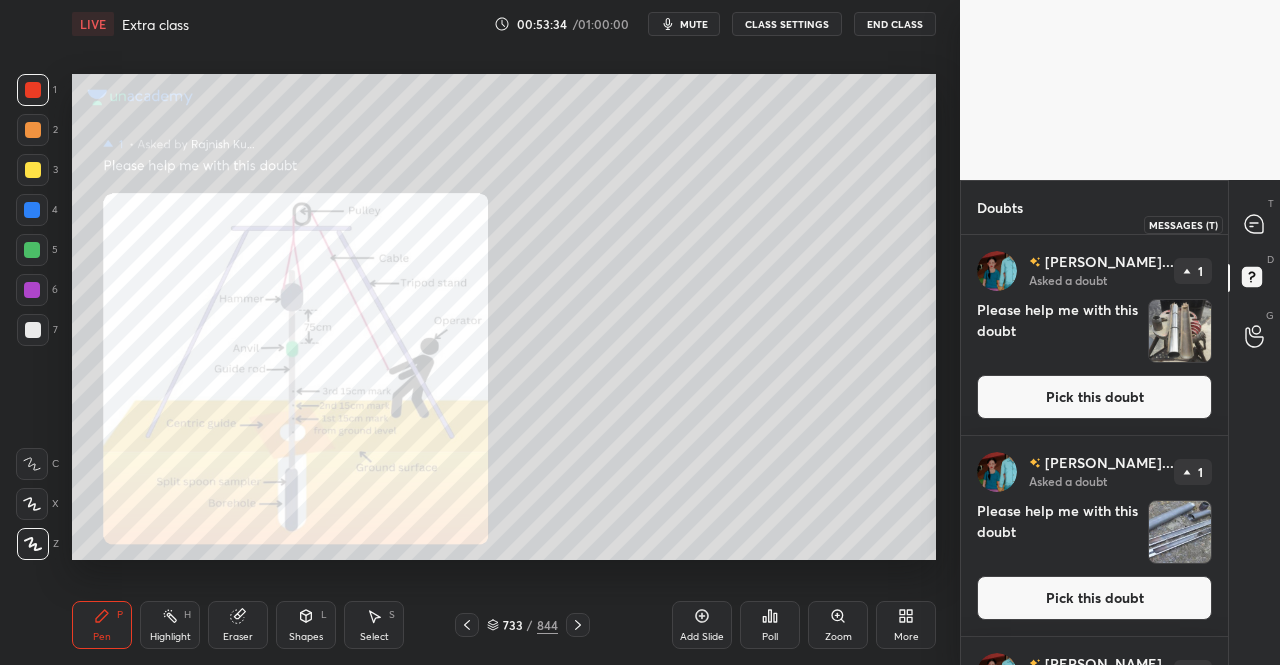 click 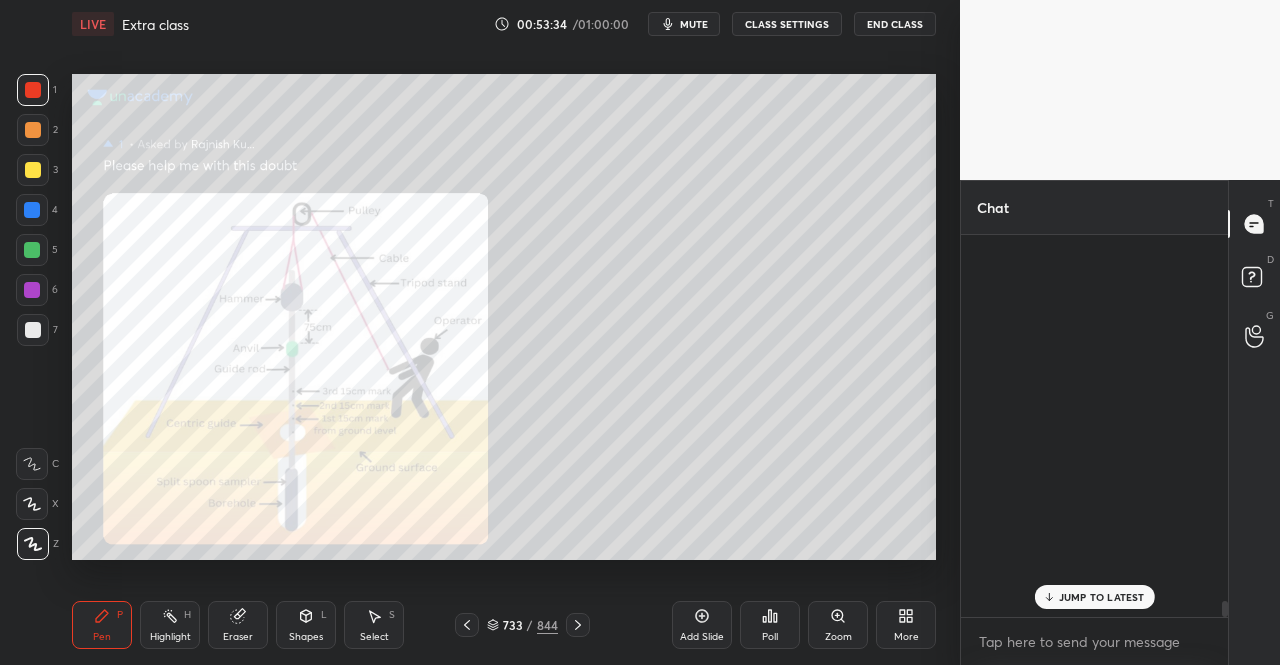 scroll, scrollTop: 9036, scrollLeft: 0, axis: vertical 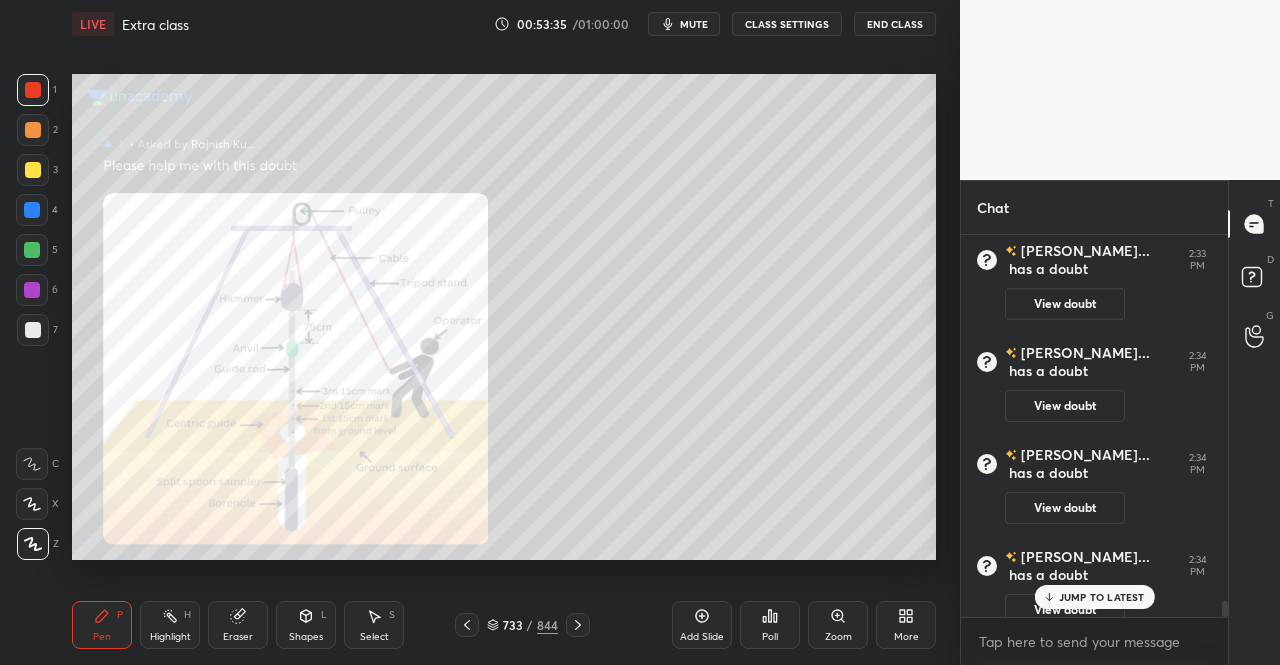 click on "JUMP TO LATEST" at bounding box center [1102, 597] 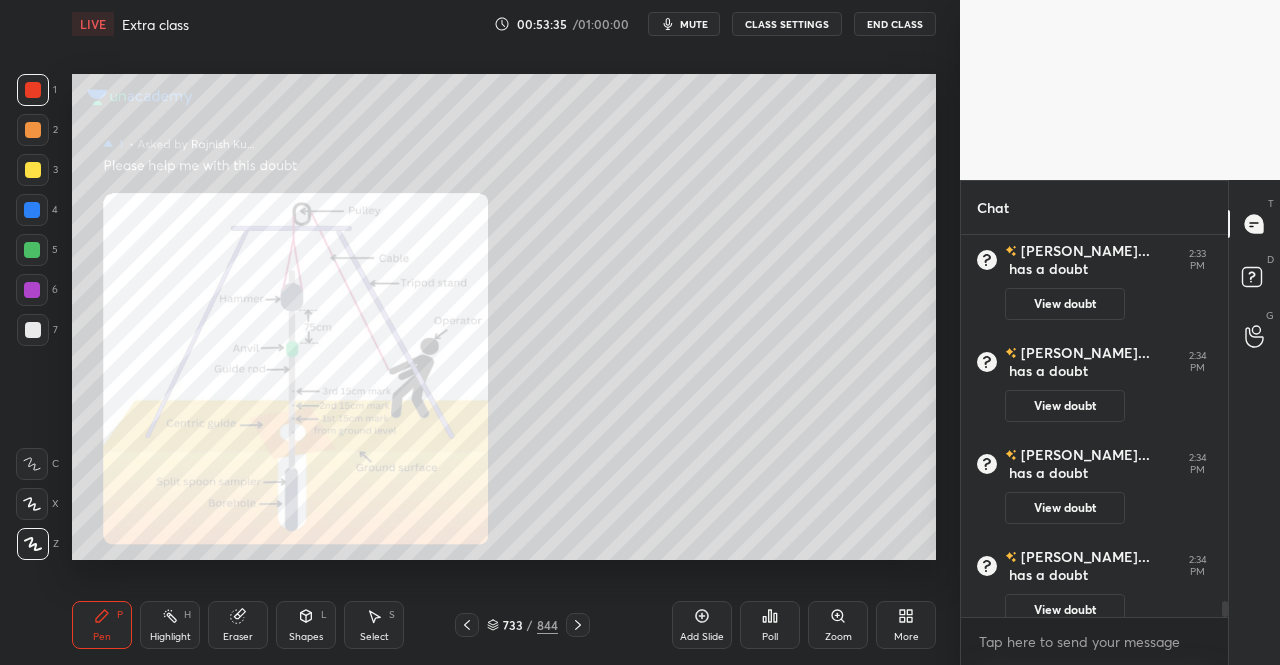 scroll, scrollTop: 9056, scrollLeft: 0, axis: vertical 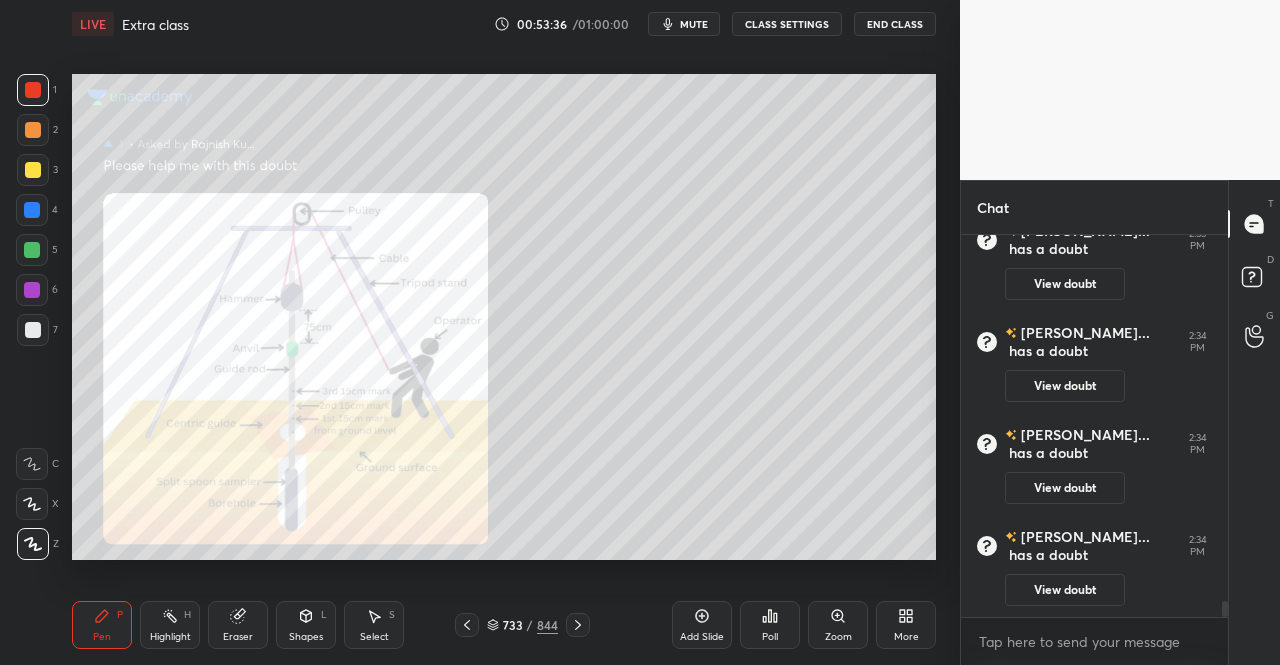 click on "Pen P" at bounding box center [102, 625] 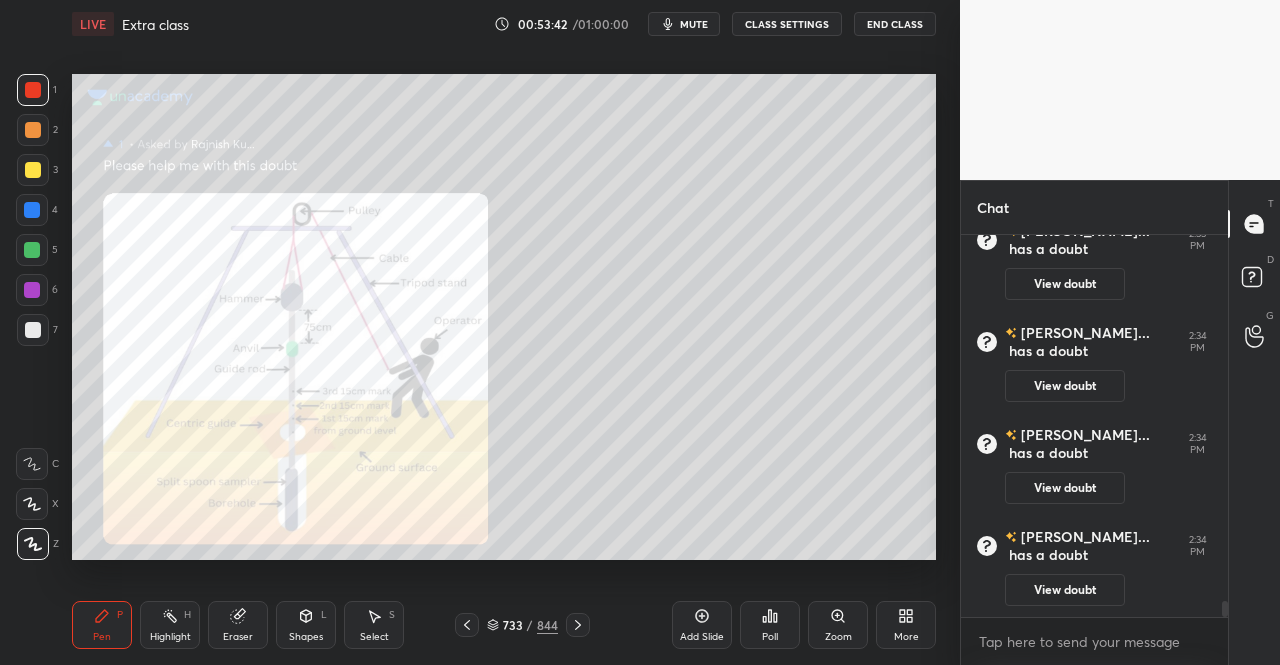 scroll, scrollTop: 9104, scrollLeft: 0, axis: vertical 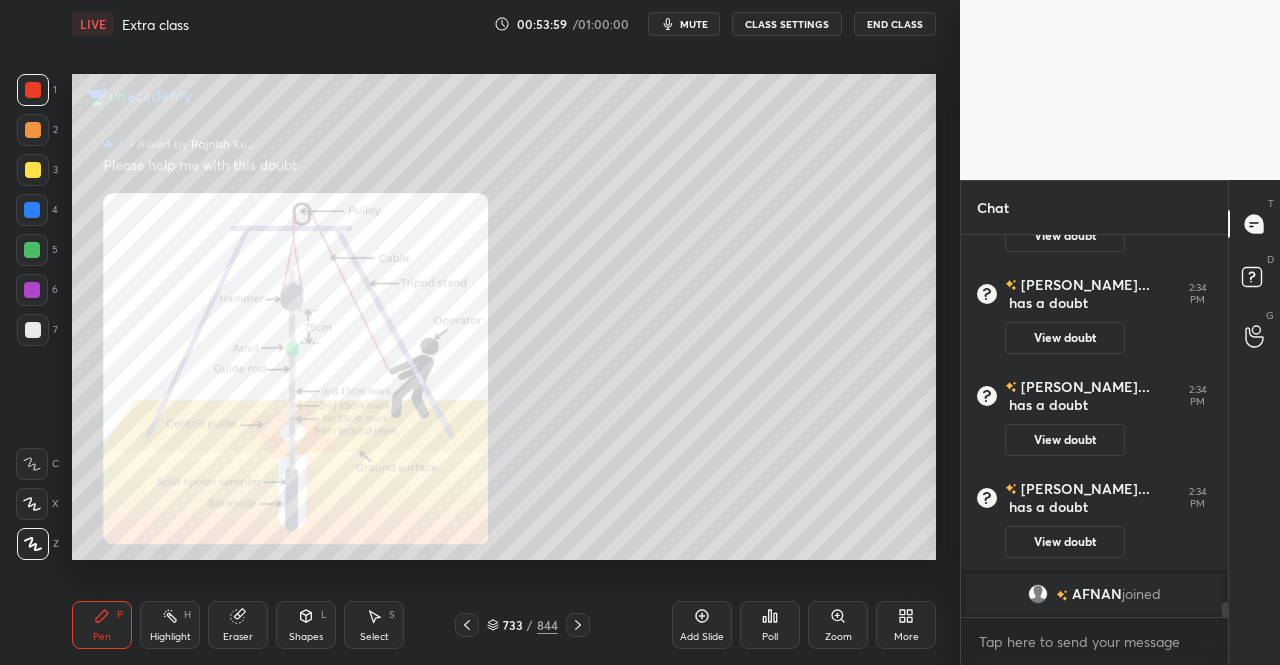click 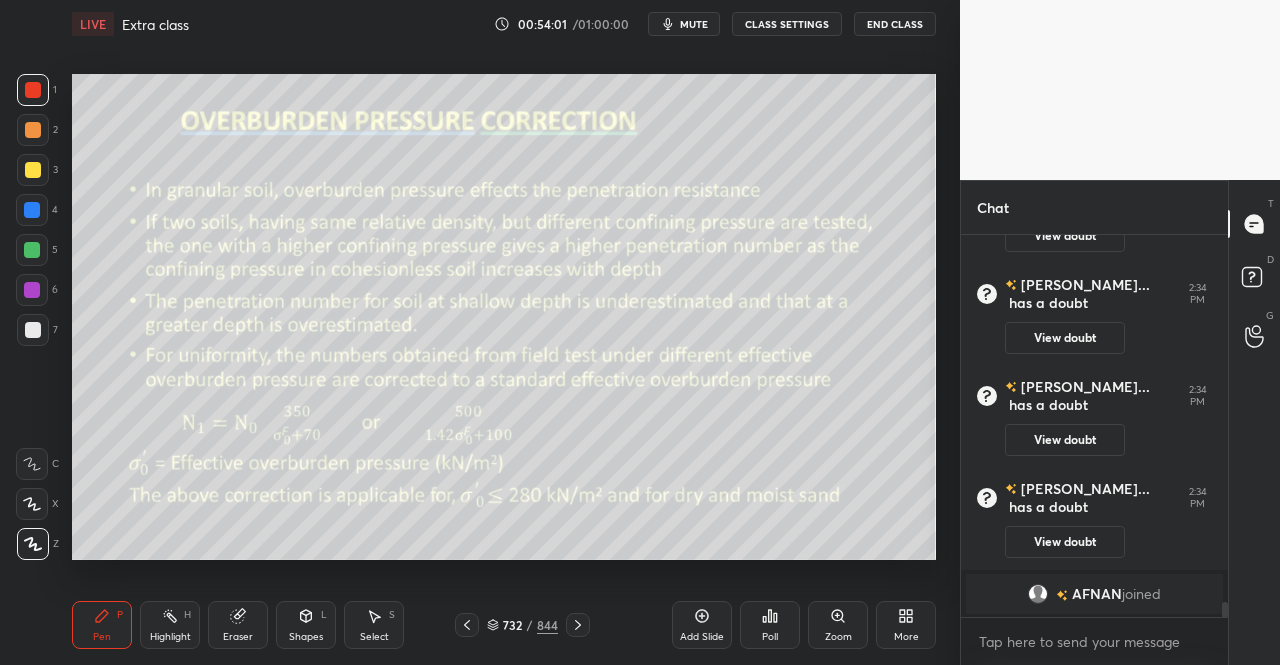 scroll, scrollTop: 8764, scrollLeft: 0, axis: vertical 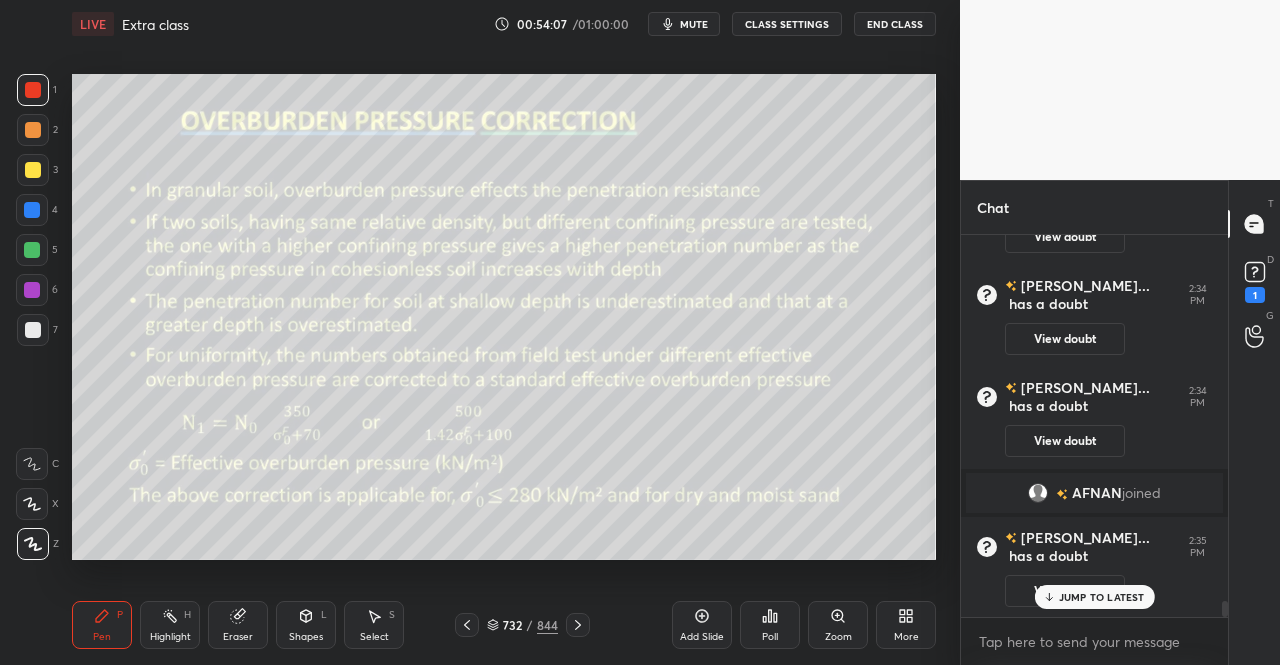 click 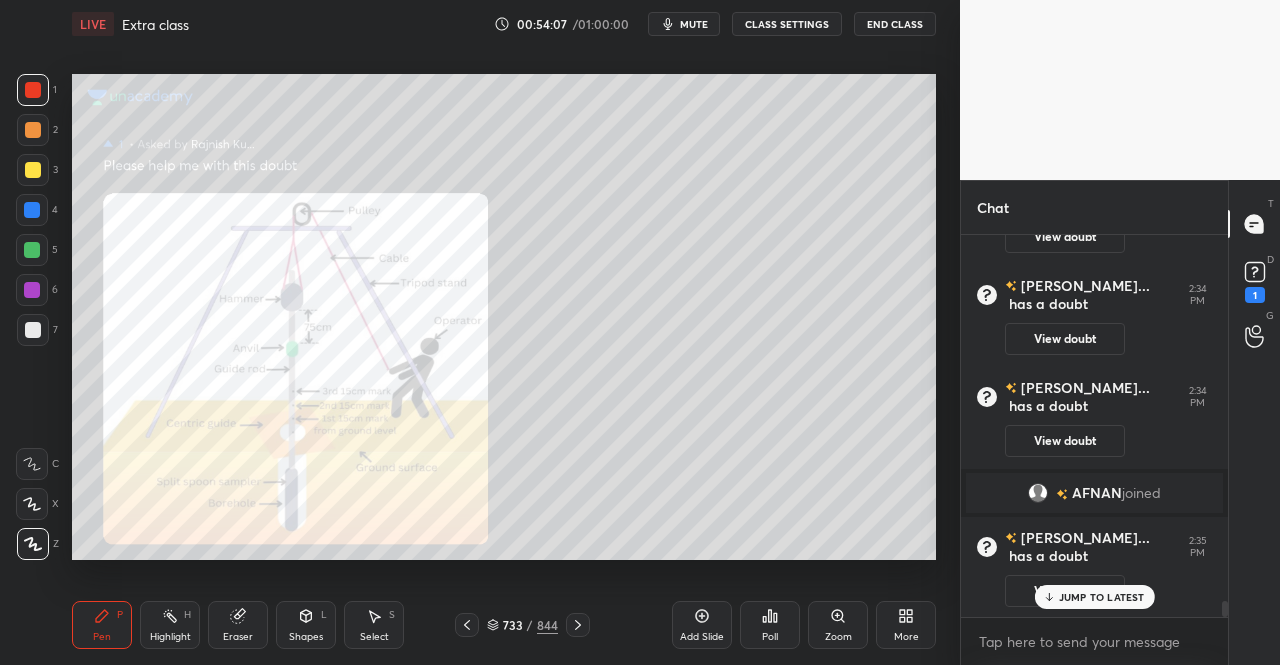 click 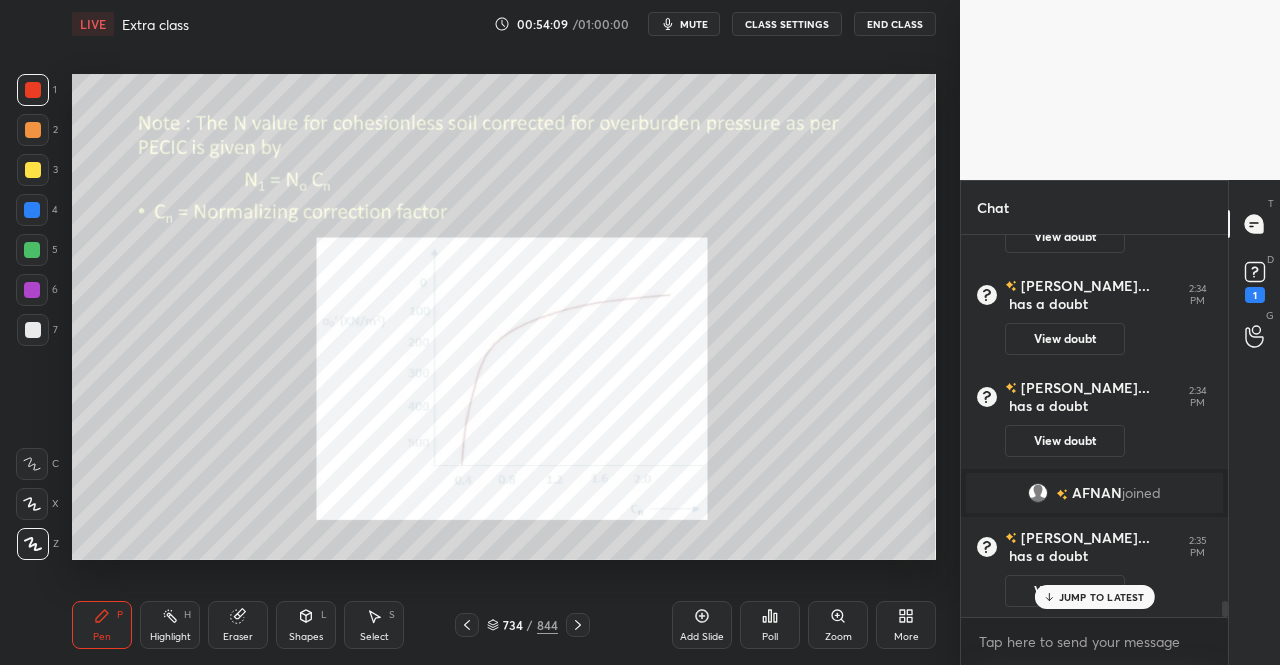 click 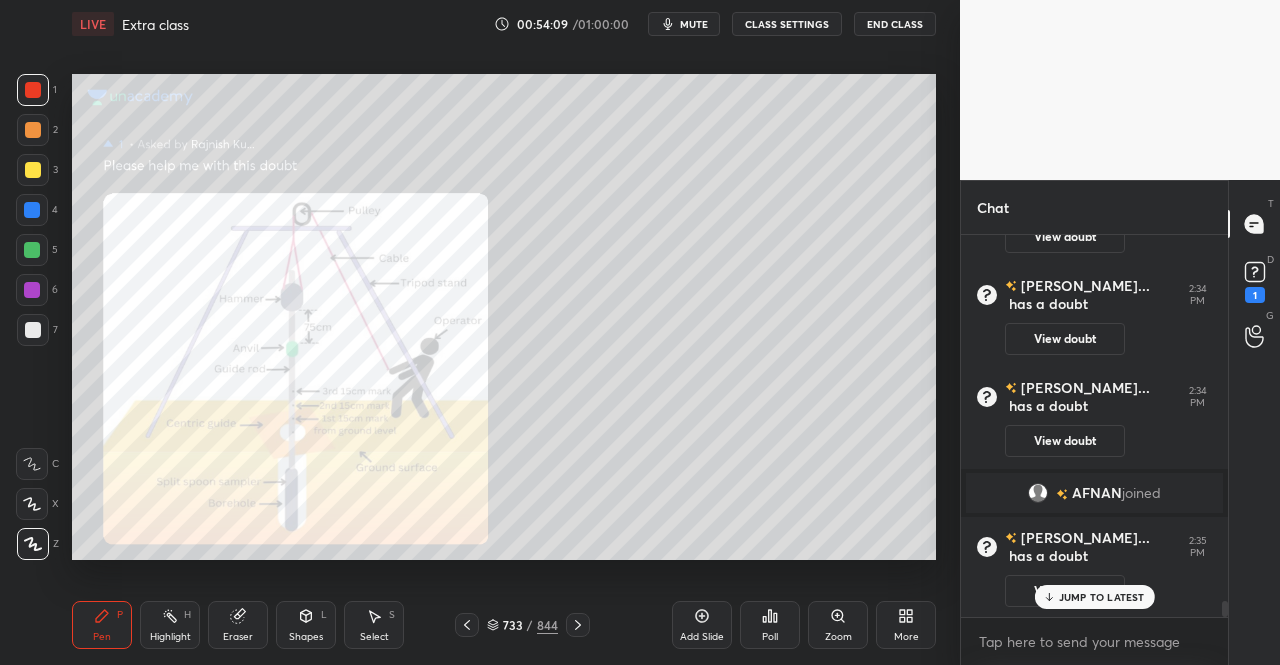 click 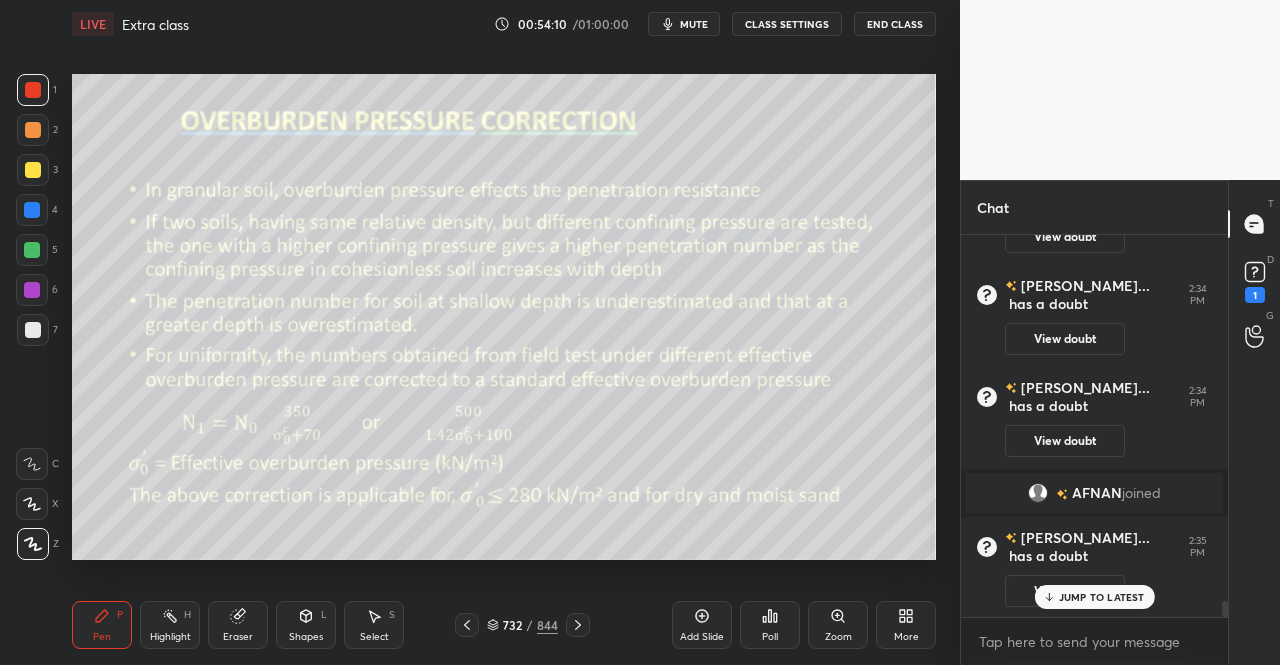 click 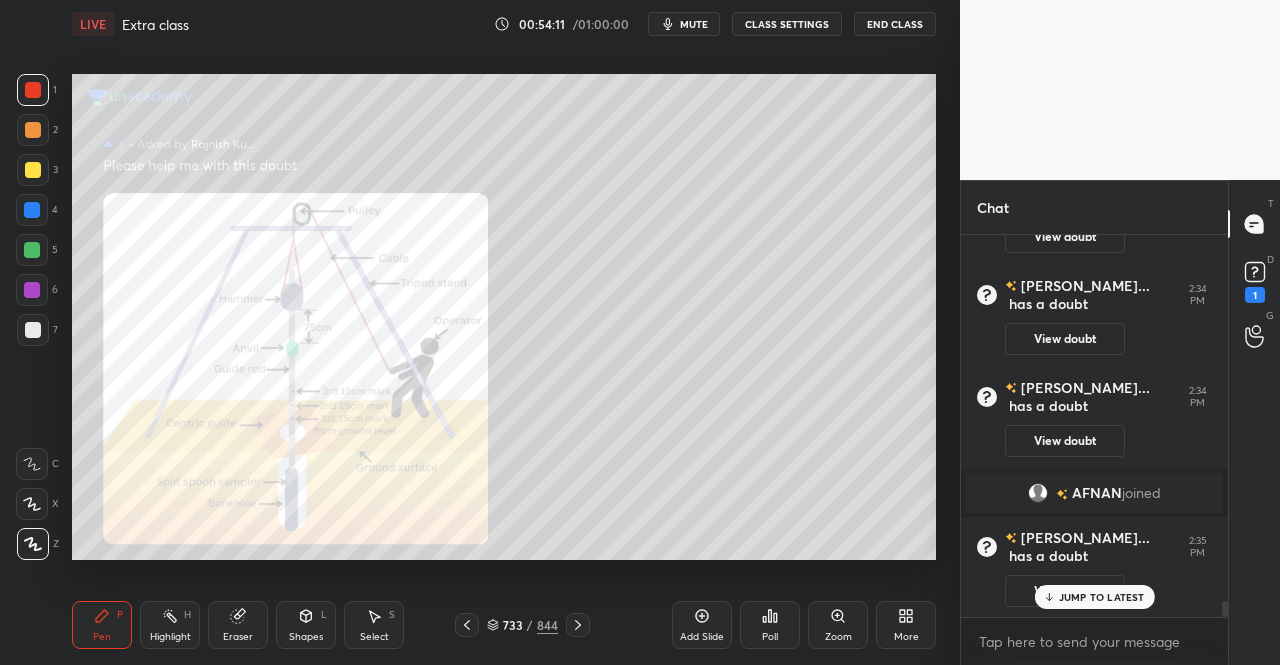 click at bounding box center [578, 625] 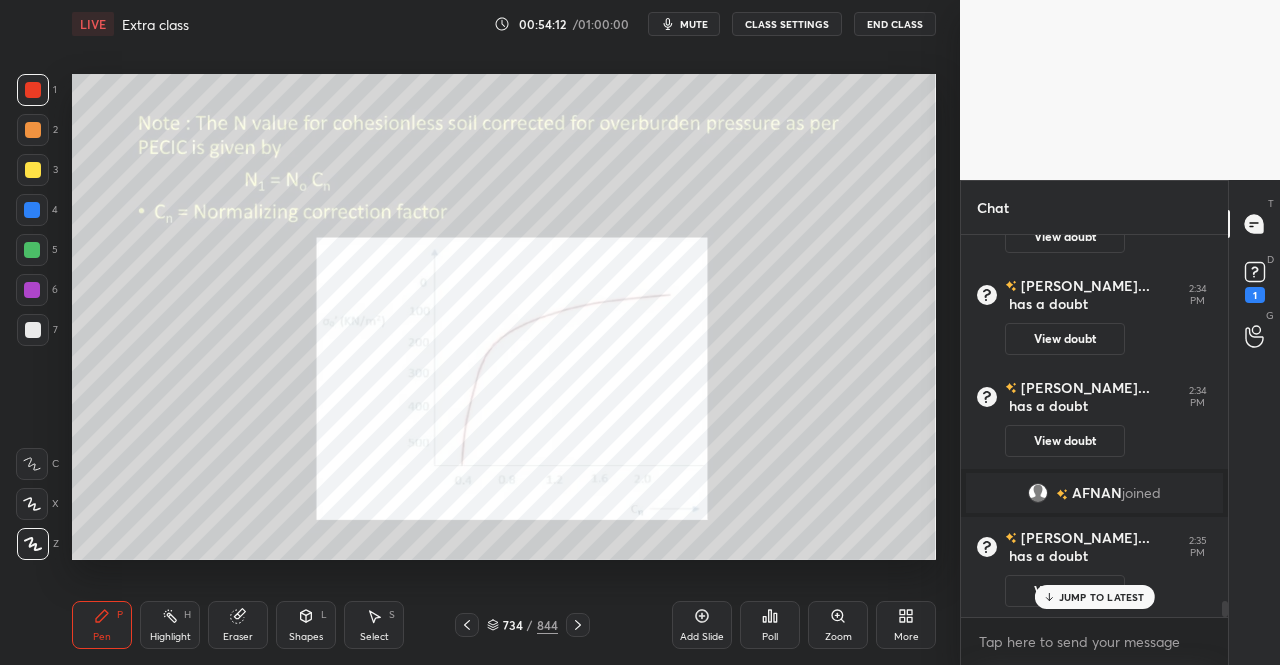 click on "Pen P" at bounding box center (102, 625) 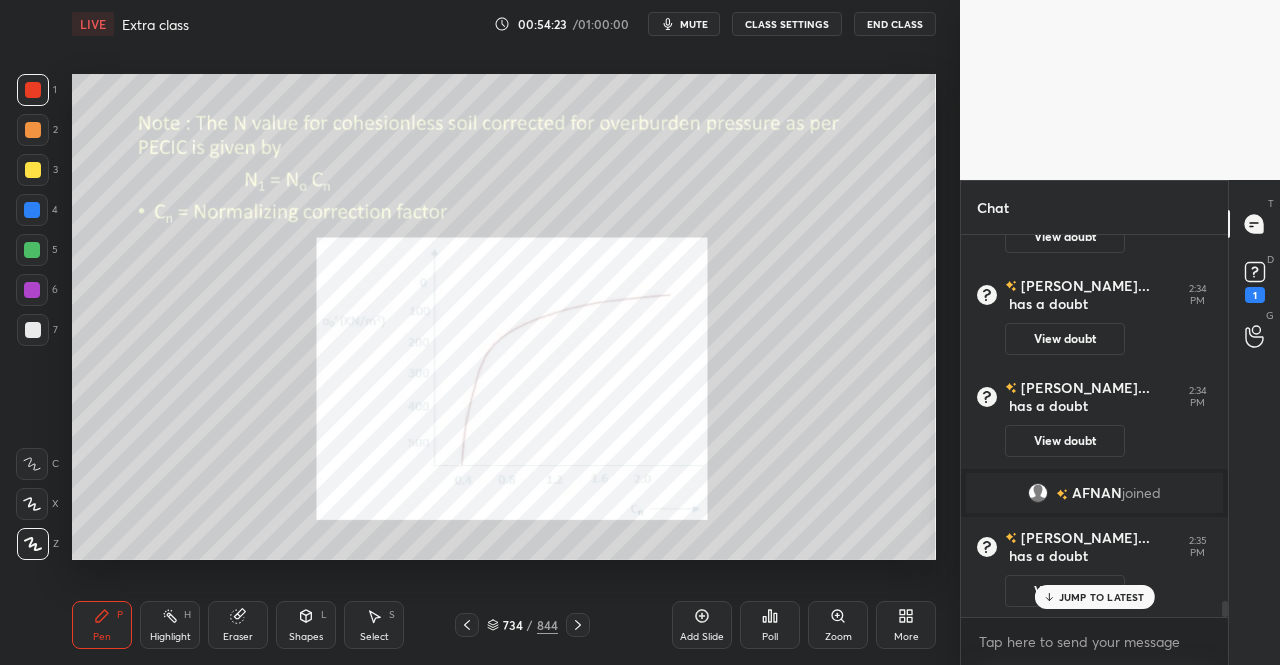 click 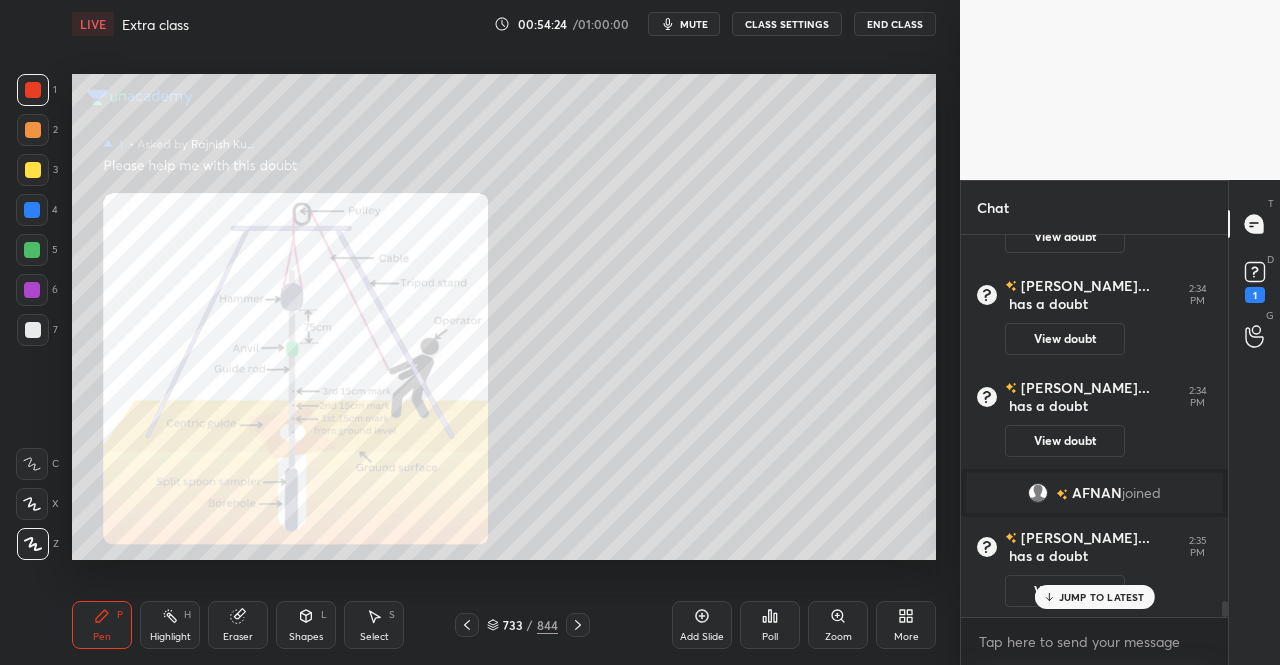 click 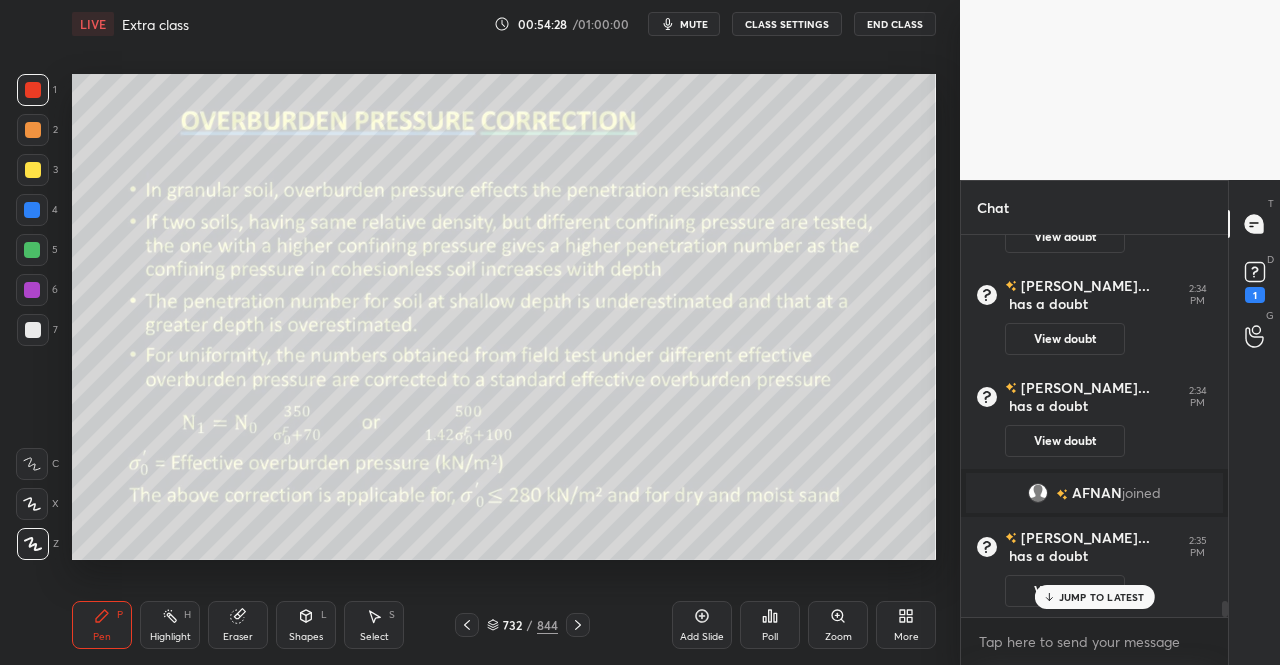 click 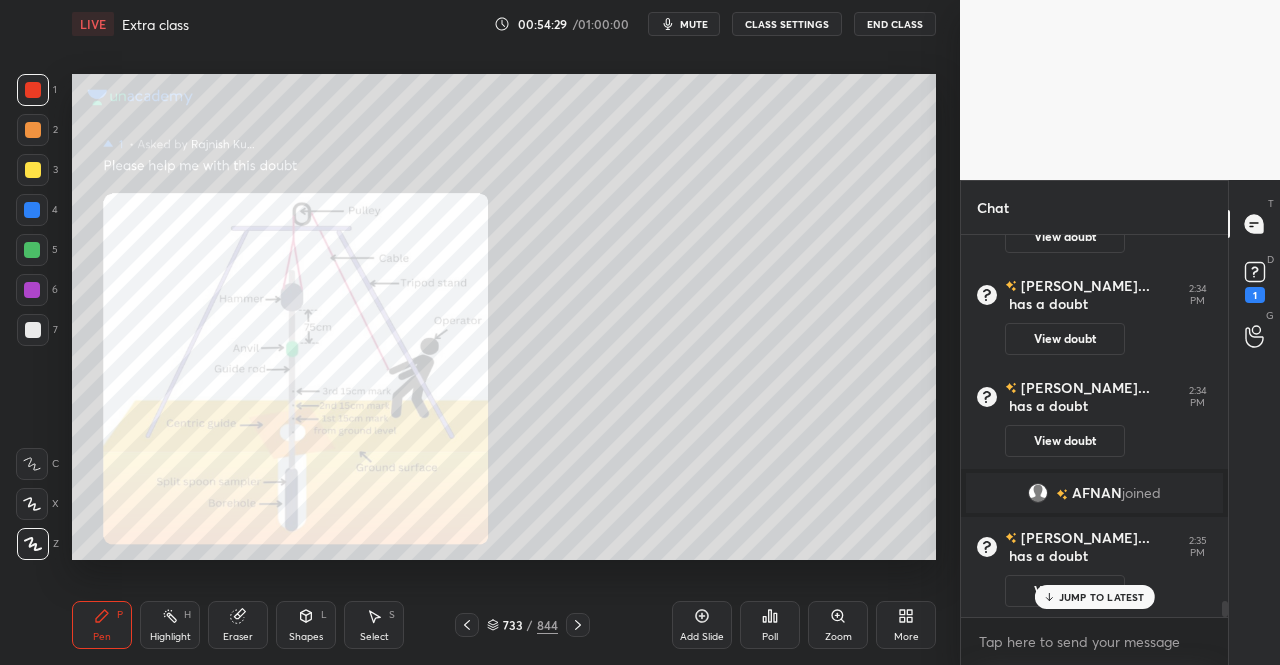 click 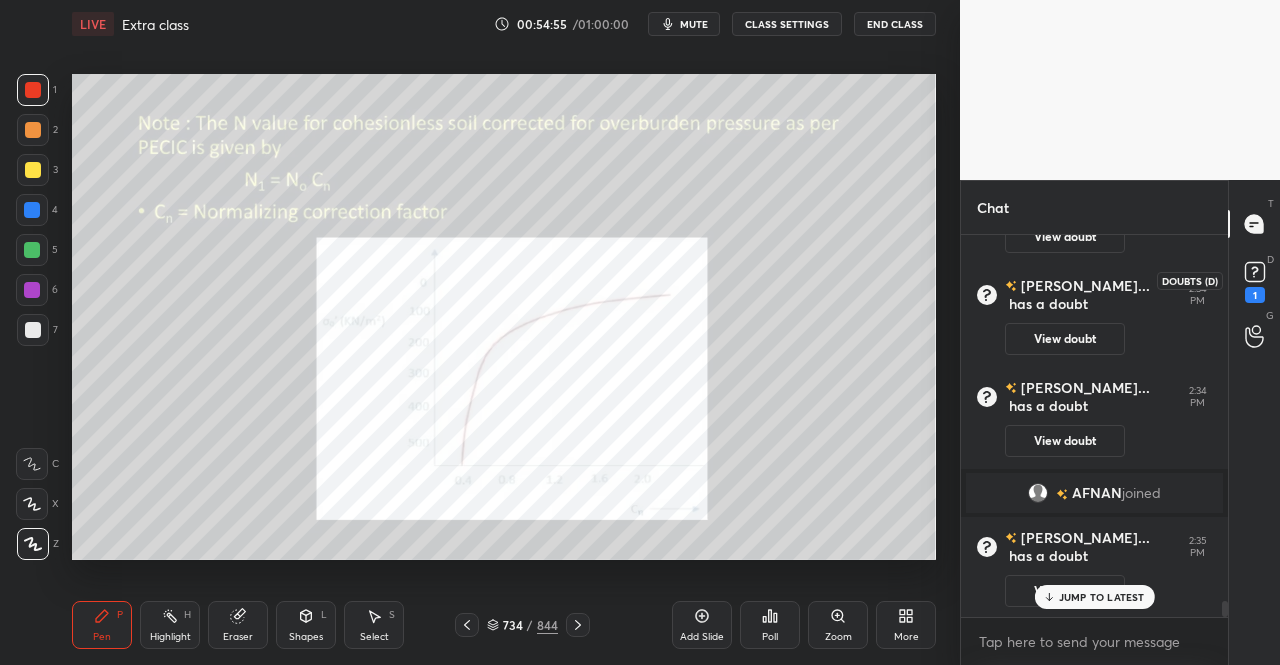click on "1" at bounding box center (1255, 280) 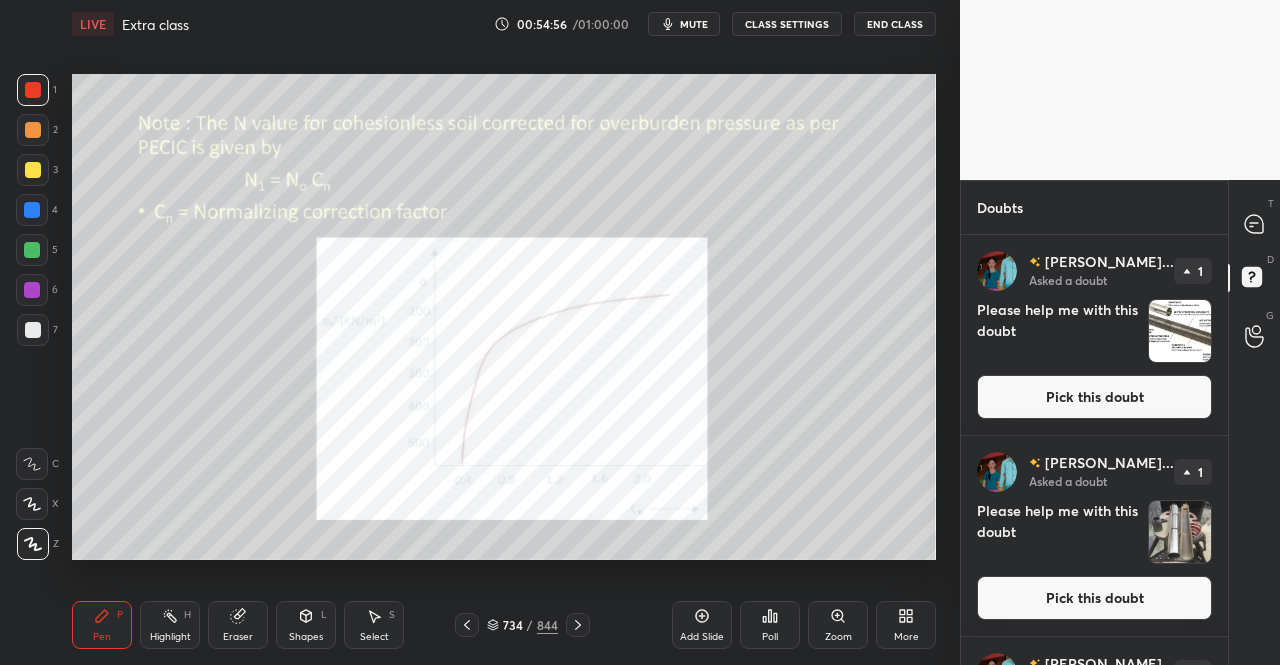 click on "Pick this doubt" at bounding box center [1094, 397] 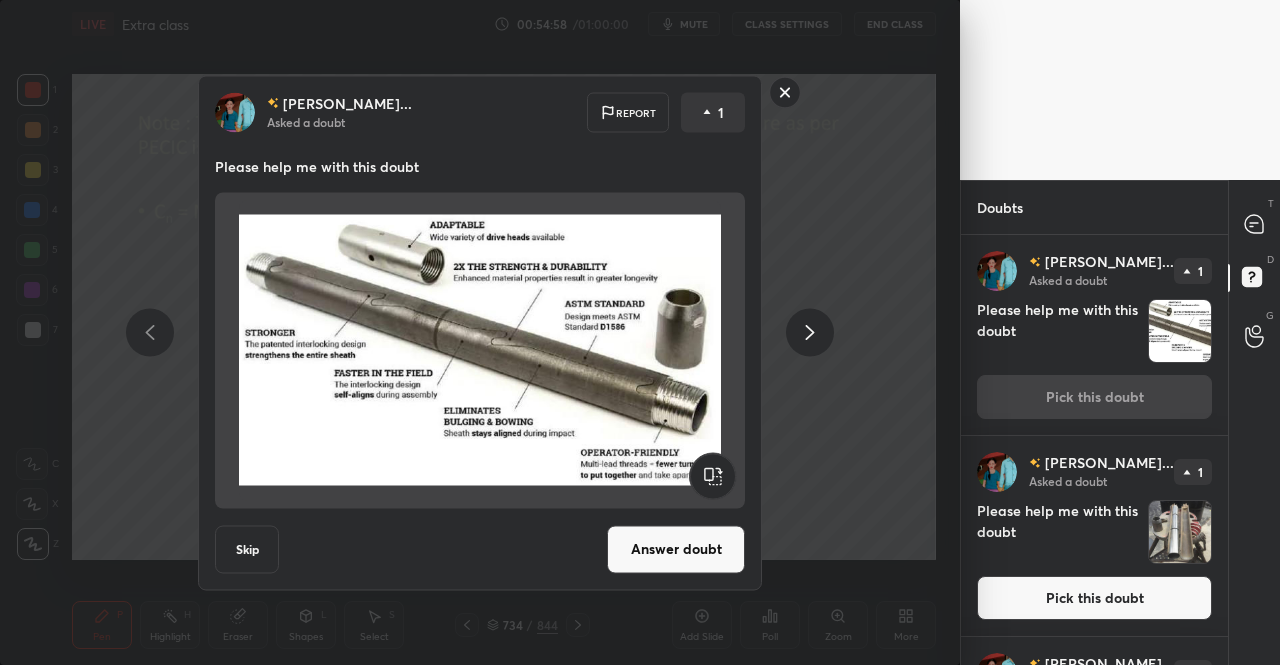click on "[PERSON_NAME]... Asked a doubt Report 1 Please help me with this doubt Skip Answer doubt" at bounding box center (480, 332) 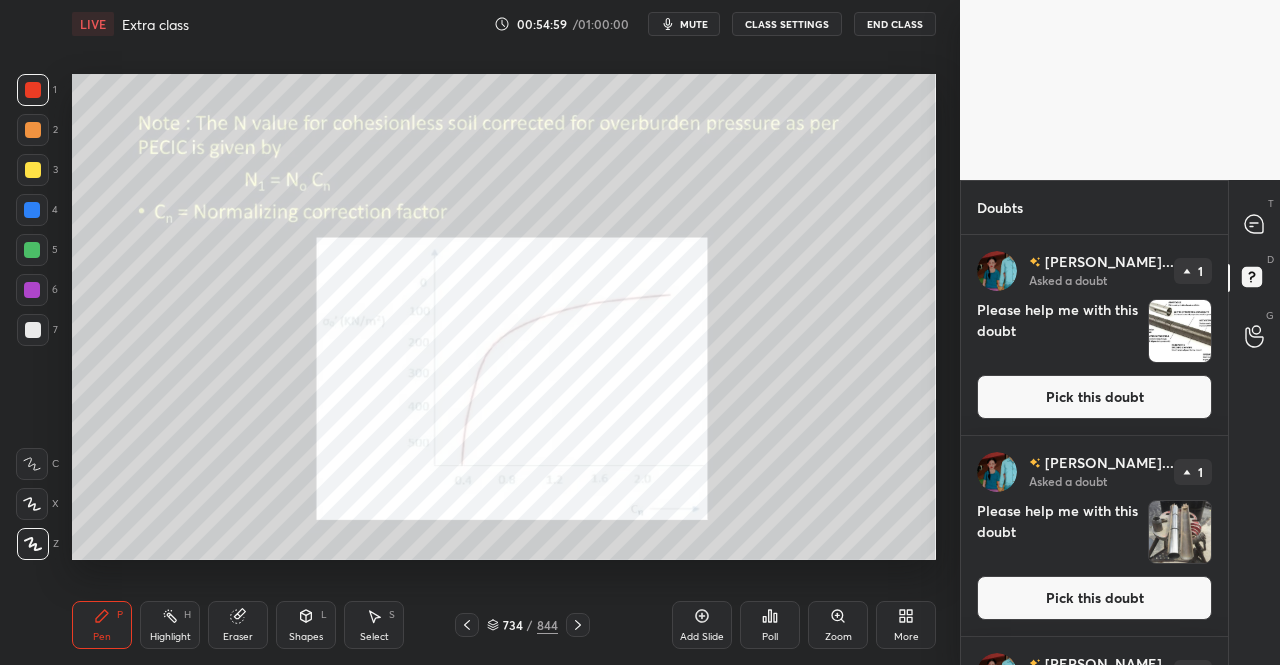click 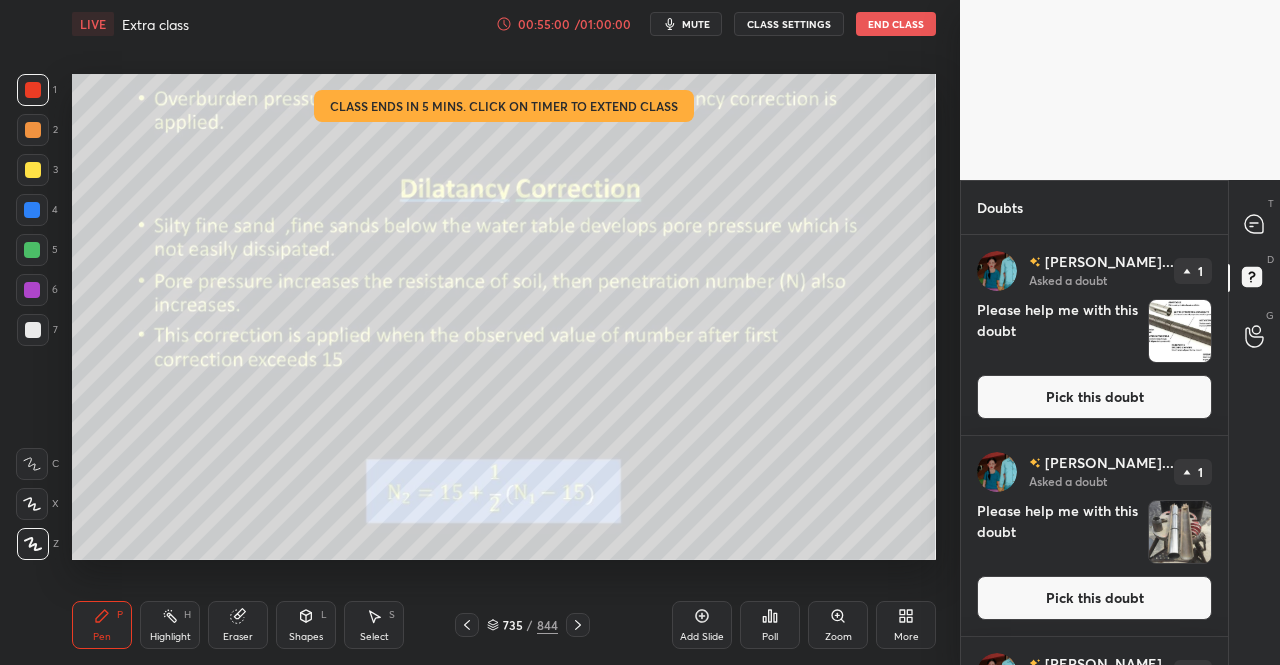 click on "Pen P" at bounding box center (102, 625) 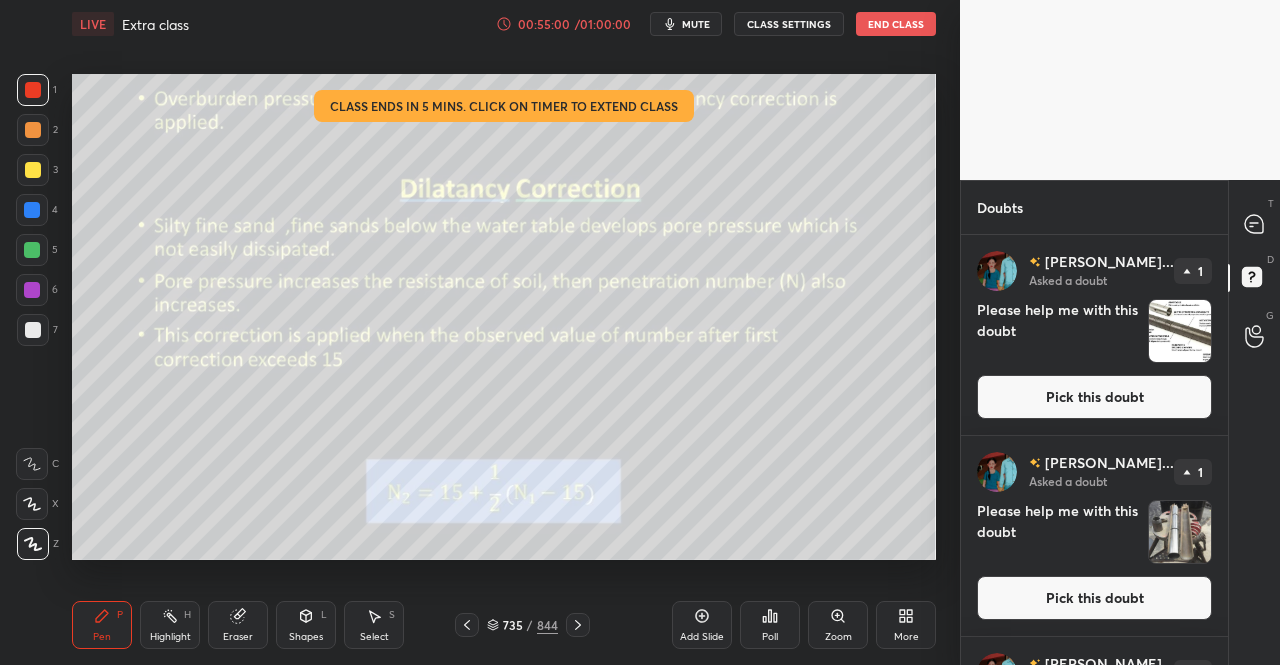 click 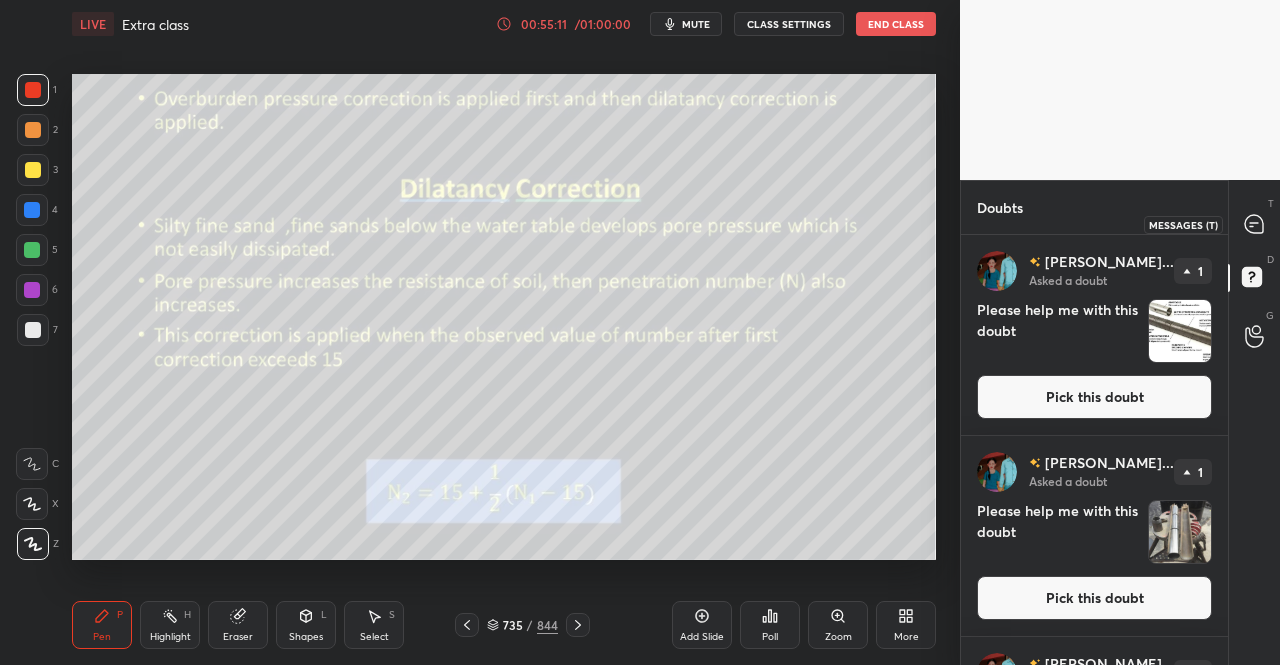 click 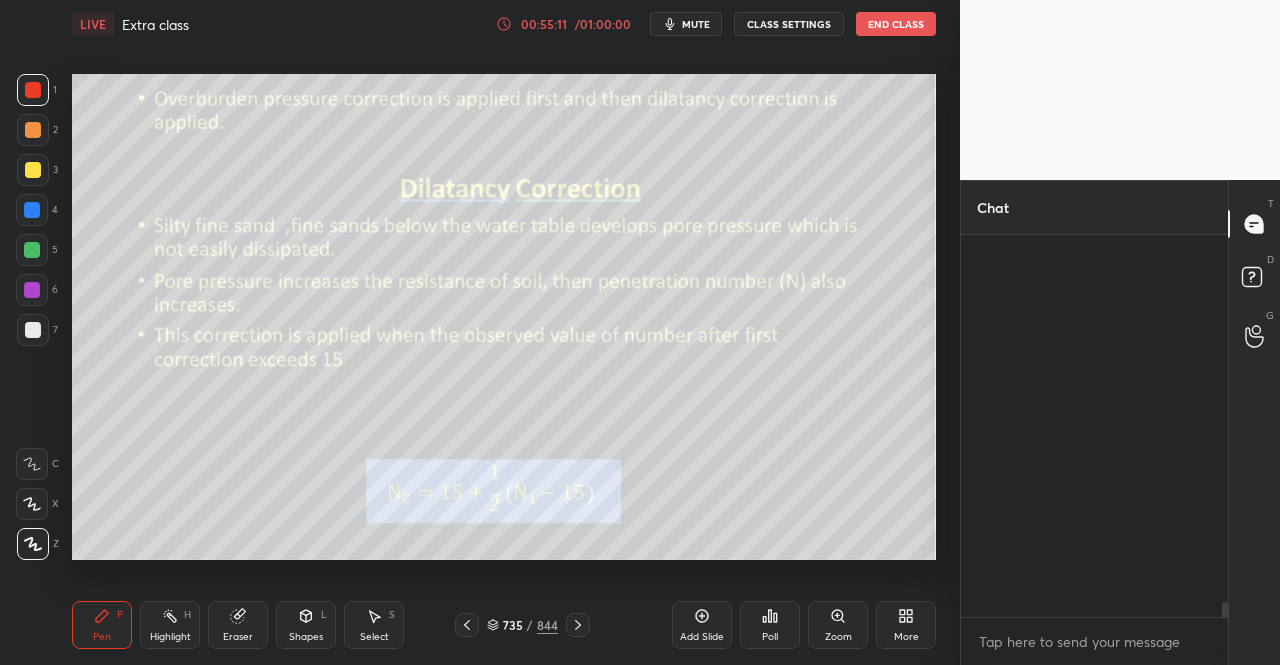 scroll, scrollTop: 9206, scrollLeft: 0, axis: vertical 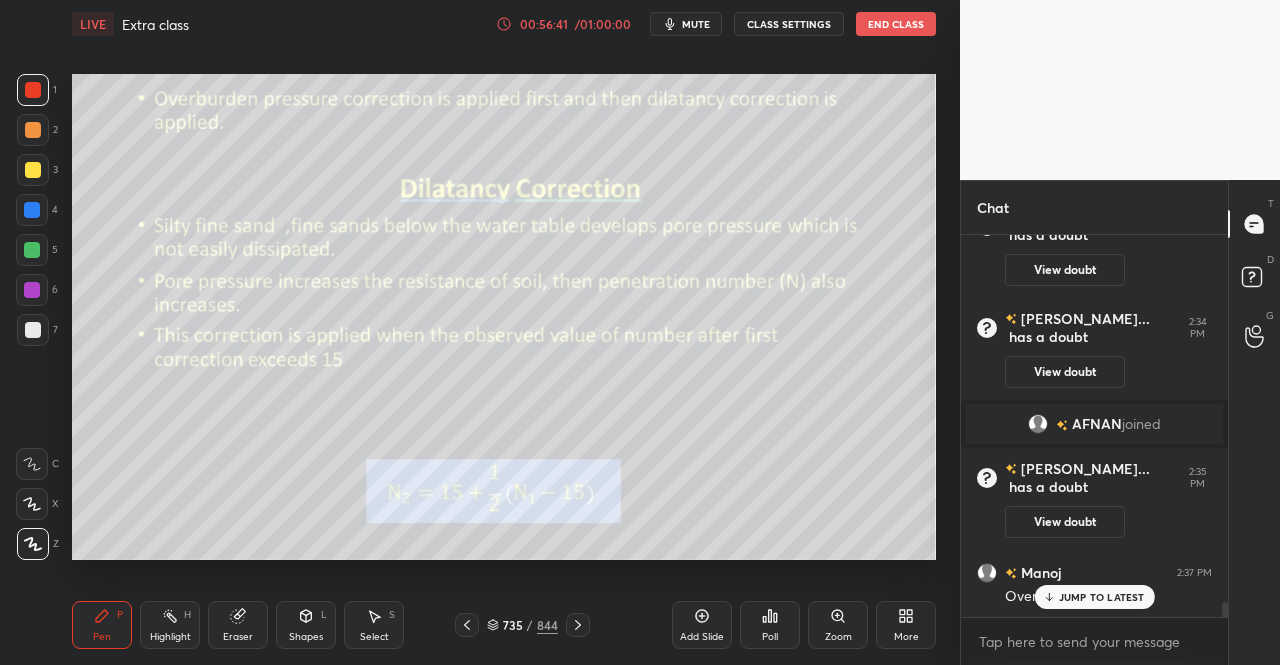 click at bounding box center [578, 625] 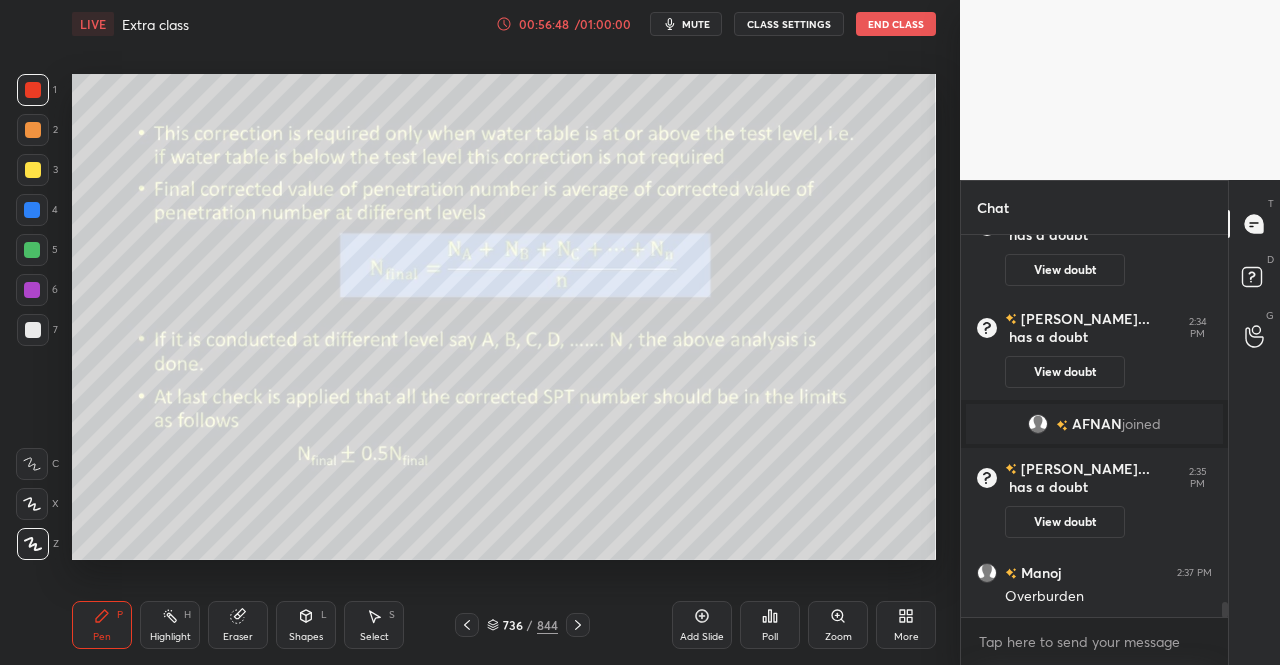scroll, scrollTop: 9344, scrollLeft: 0, axis: vertical 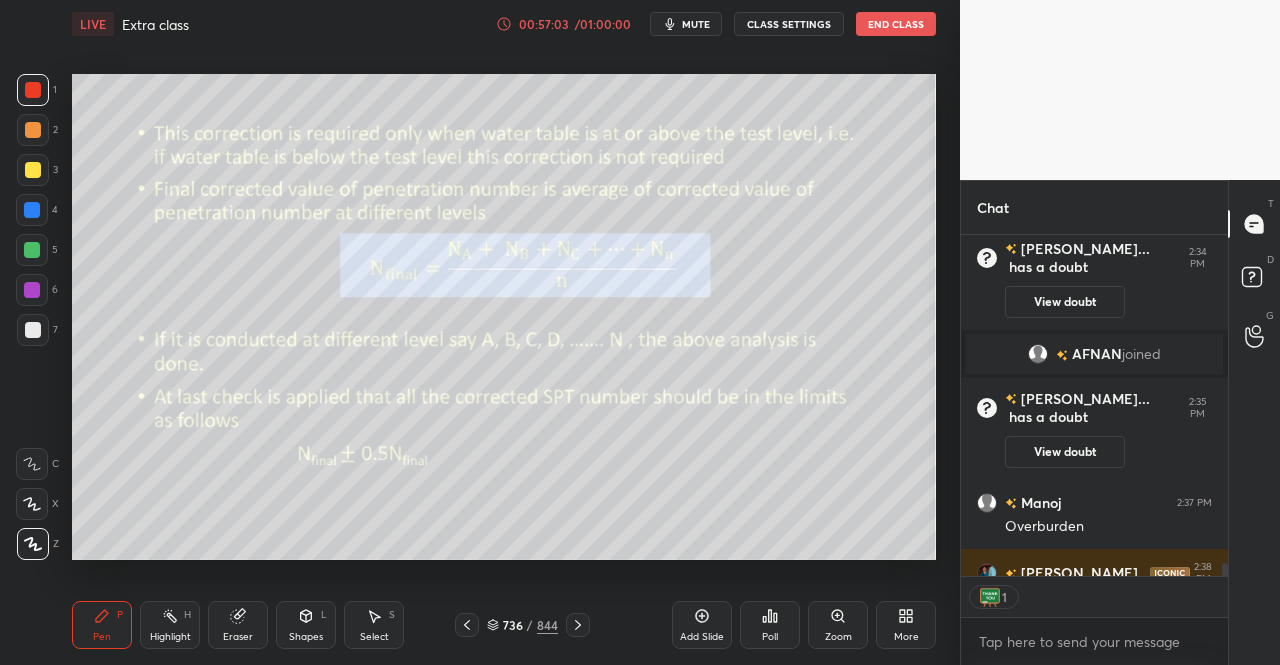 click on "Pen P" at bounding box center (102, 625) 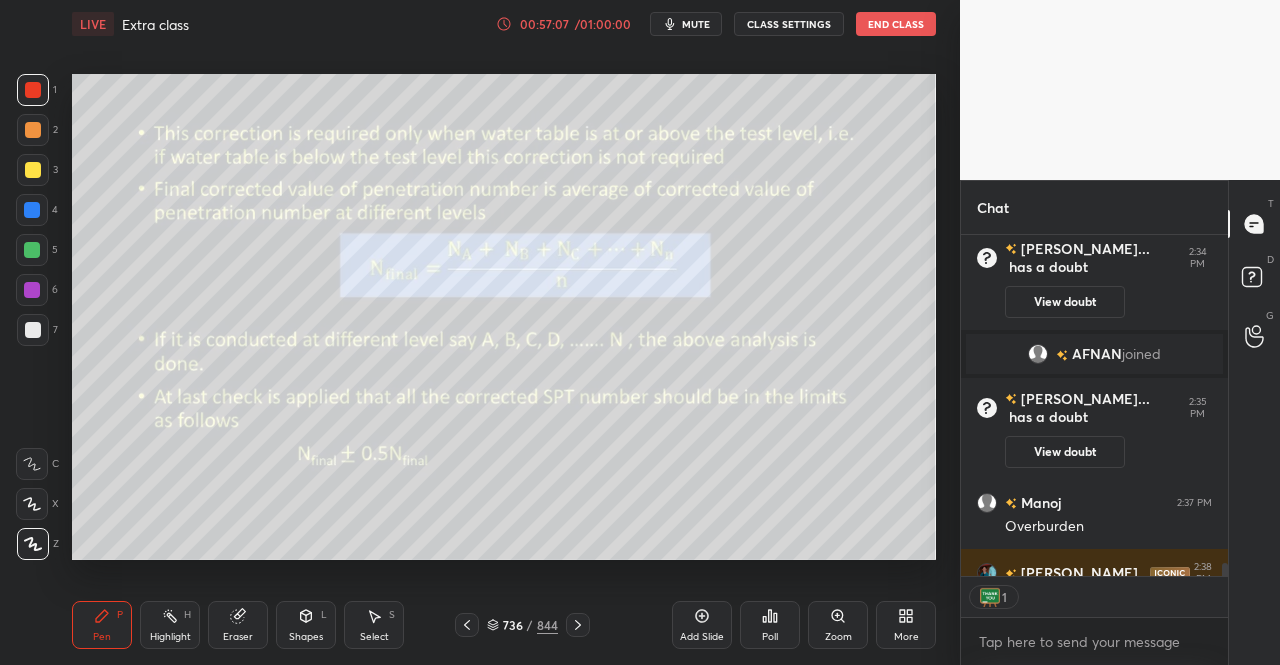 scroll, scrollTop: 7, scrollLeft: 6, axis: both 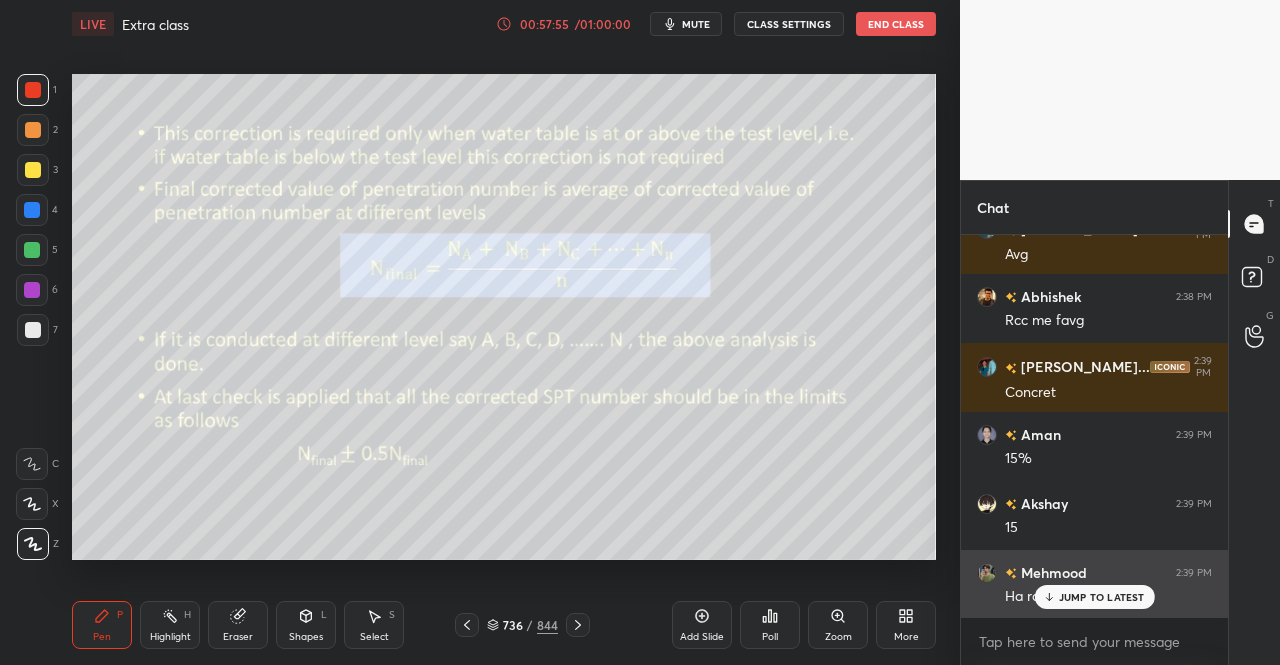 click on "Mehmood 2:39 PM Ha rcc" at bounding box center [1094, 584] 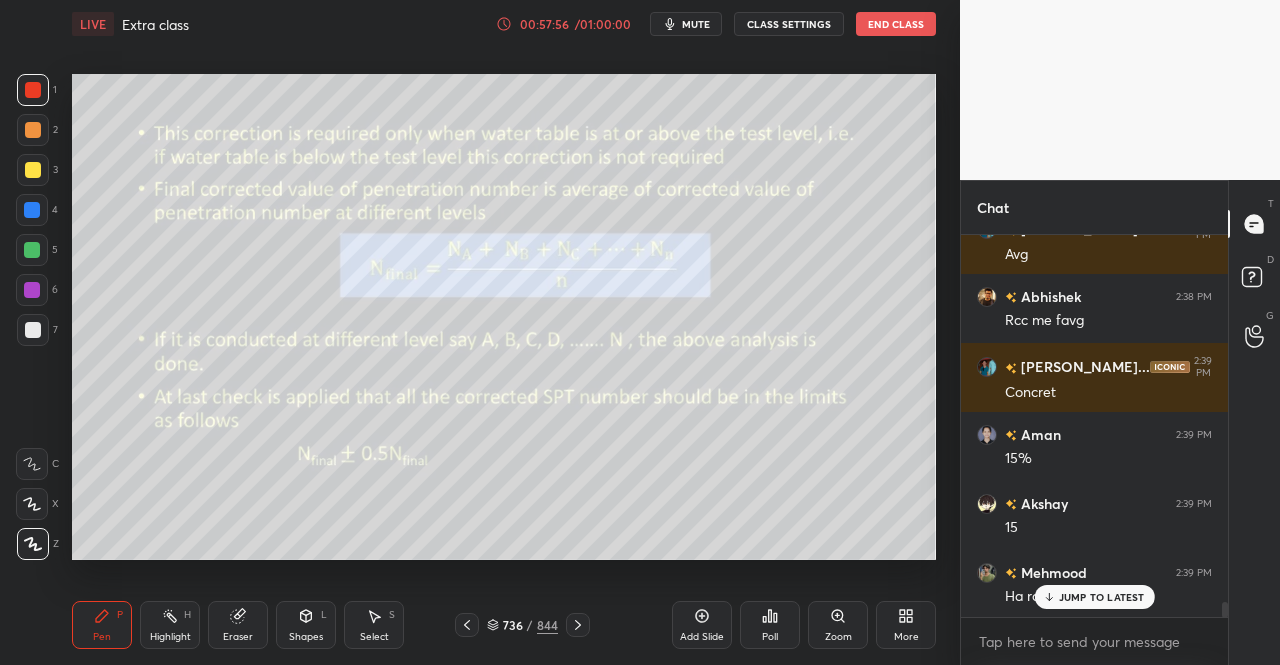 click 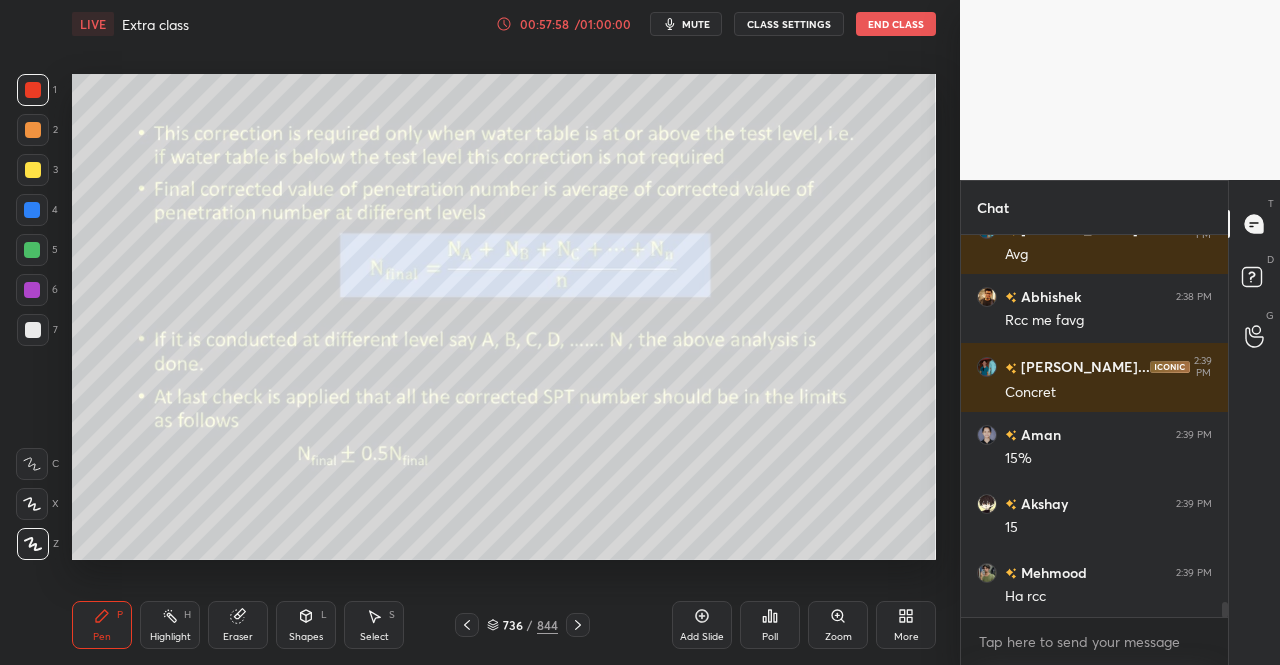 click 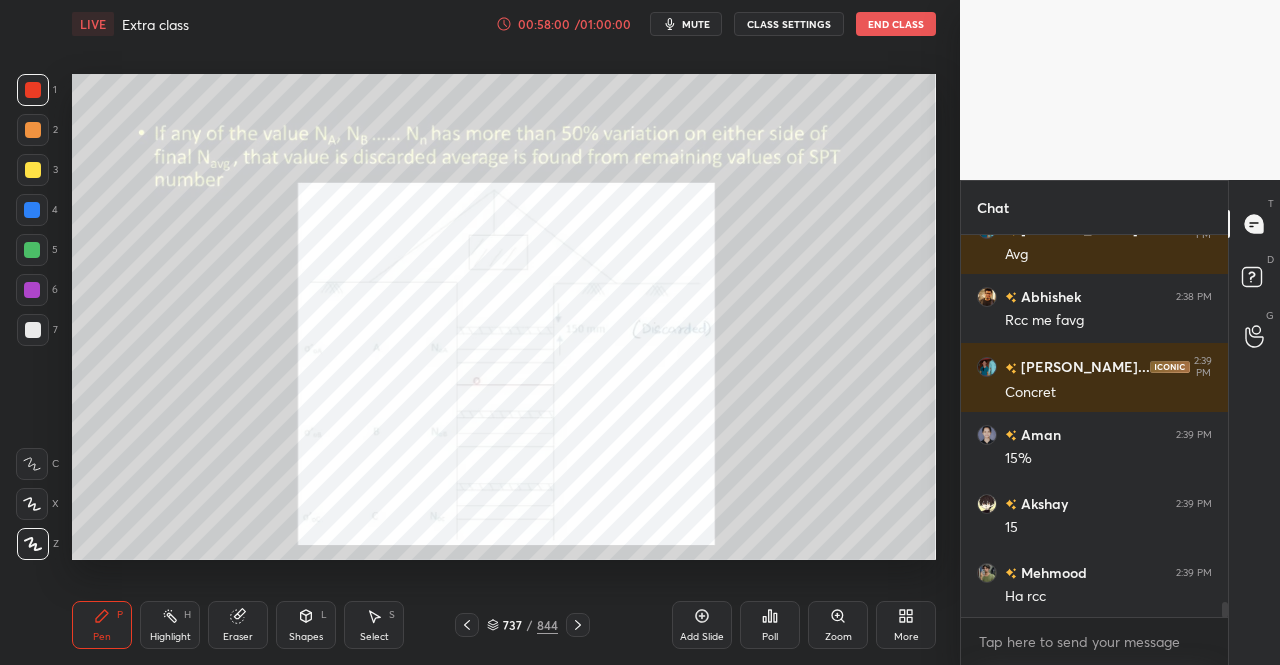 click 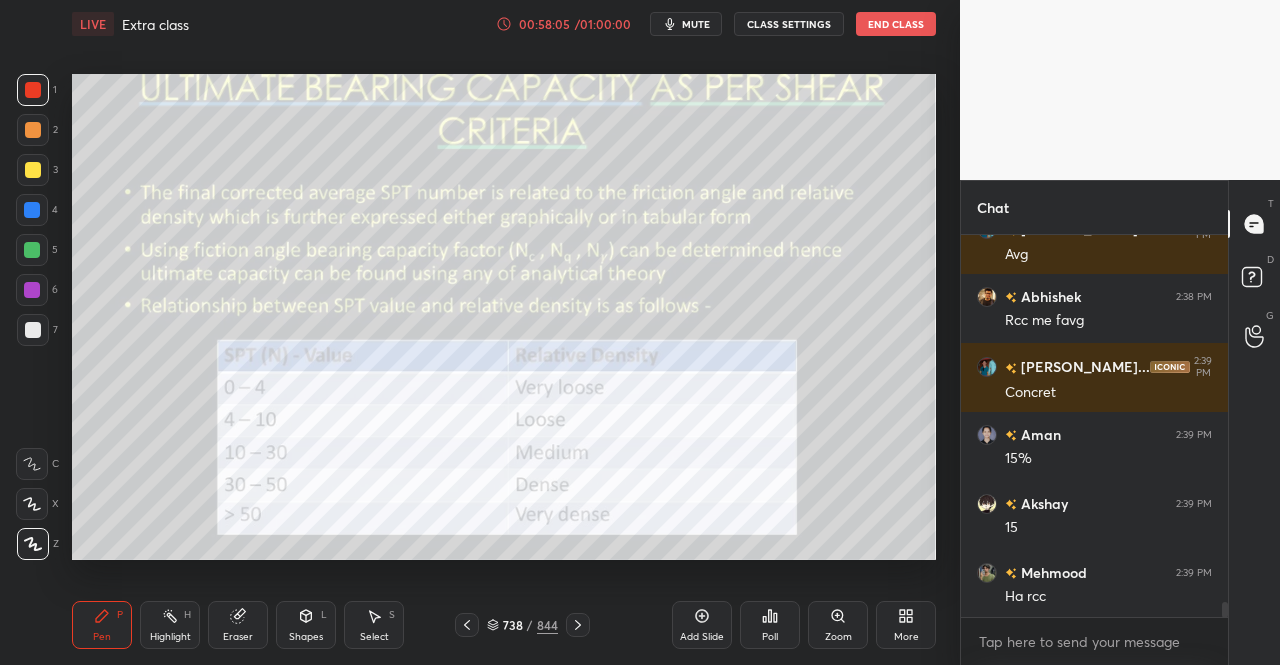 click 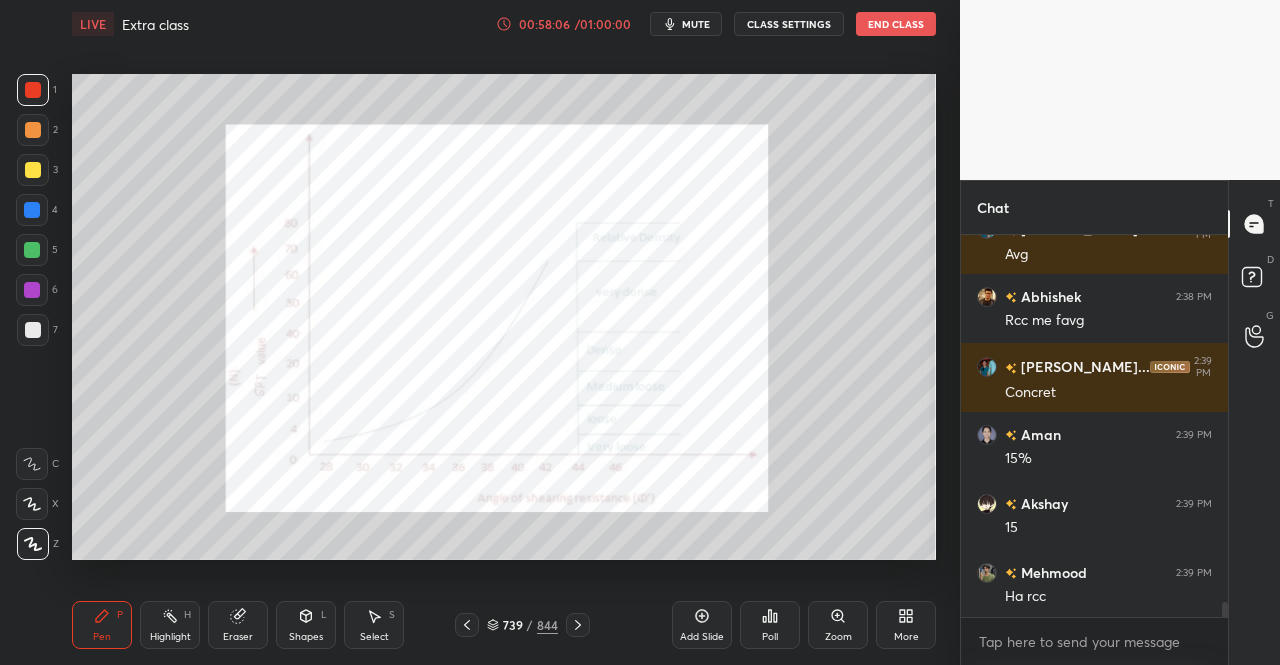 click at bounding box center (578, 625) 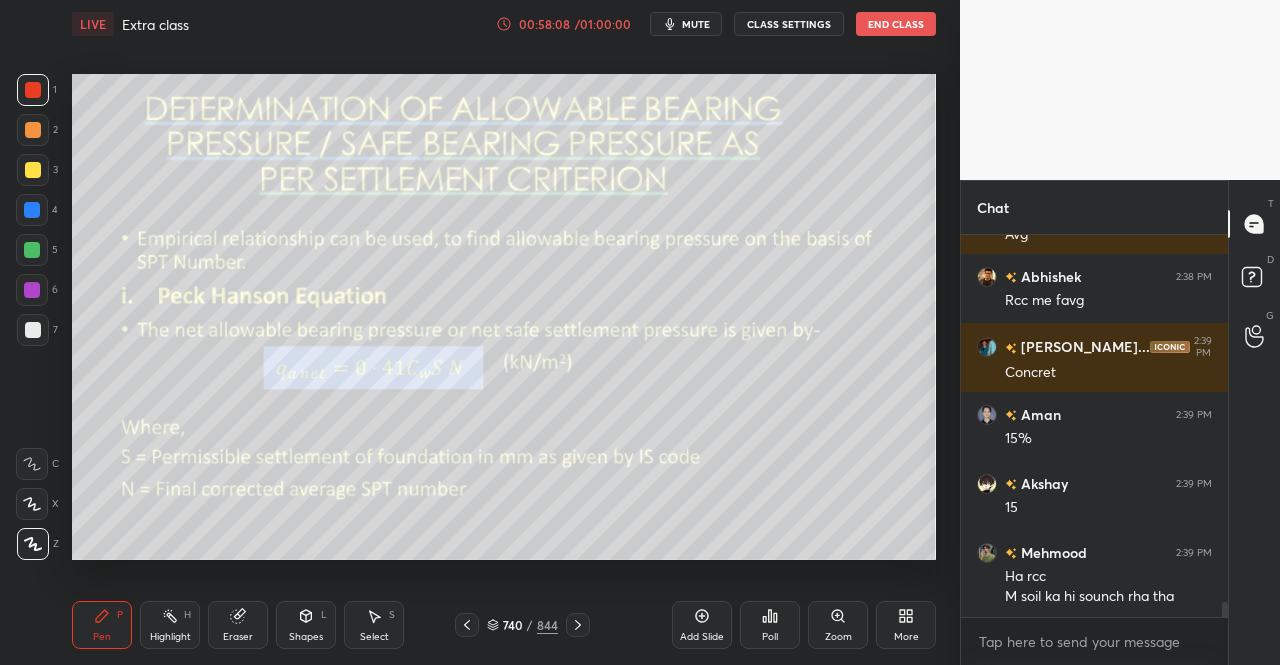 click 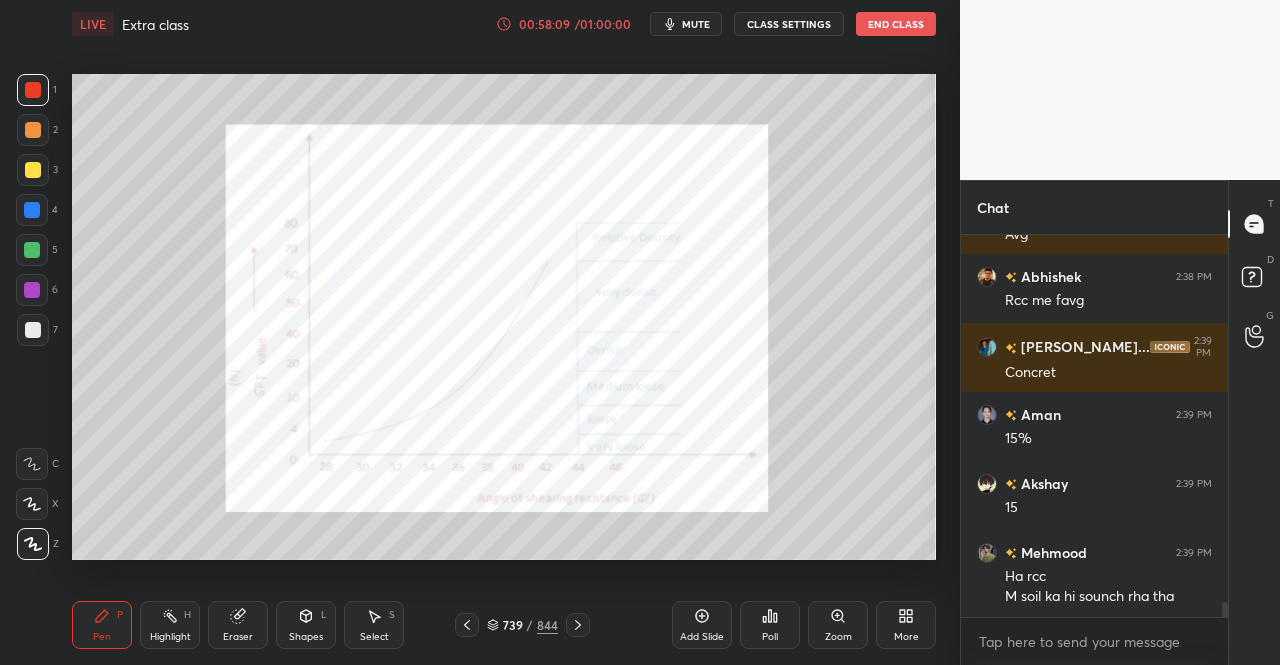 click at bounding box center [467, 625] 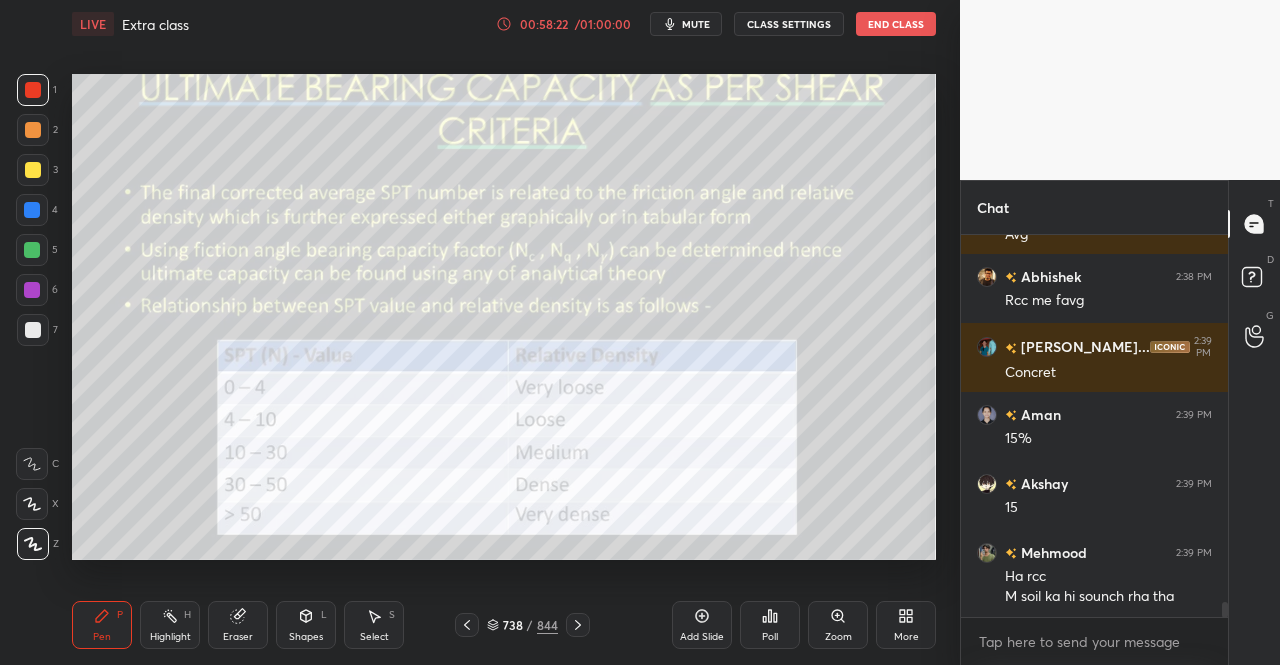 click on "LIVE Extra class 00:58:22 /  01:00:00 mute CLASS SETTINGS End Class Setting up your live class Poll for   secs No correct answer Start poll Back Extra class • L59 of Complete Course On Soil Mechanics Dr. [PERSON_NAME] Pen P Highlight H Eraser Shapes L Select S 738 / 844 Add Slide Poll Zoom More" at bounding box center (504, 332) 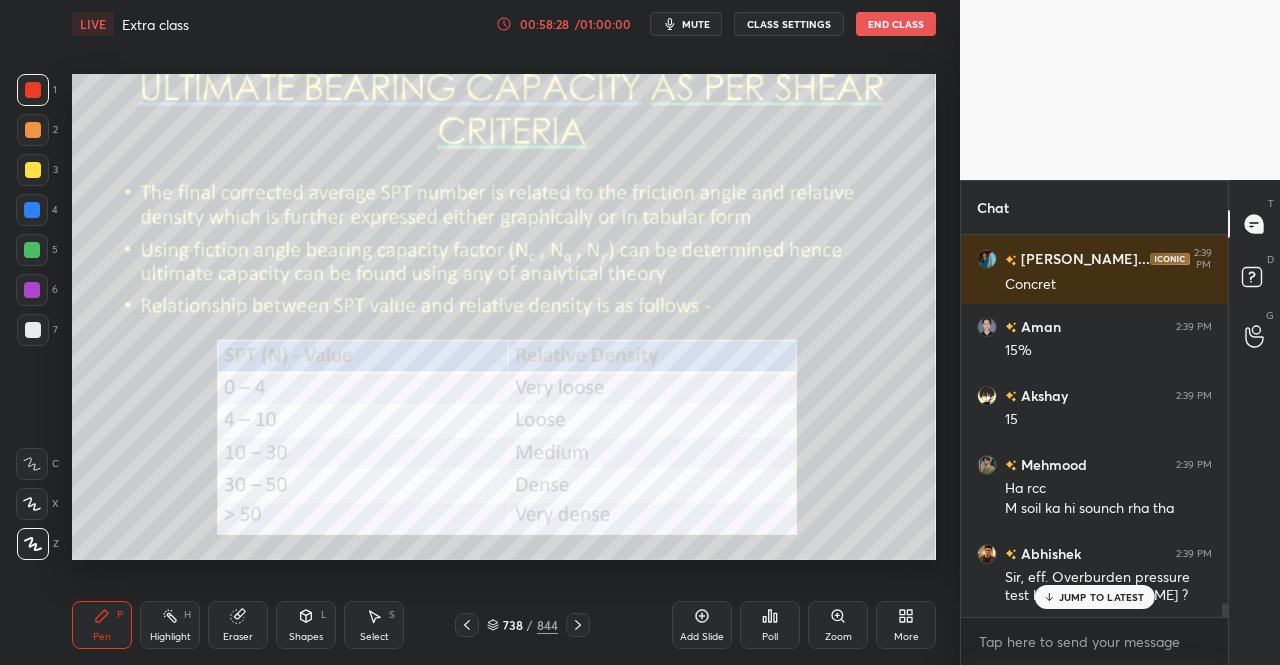 scroll, scrollTop: 9864, scrollLeft: 0, axis: vertical 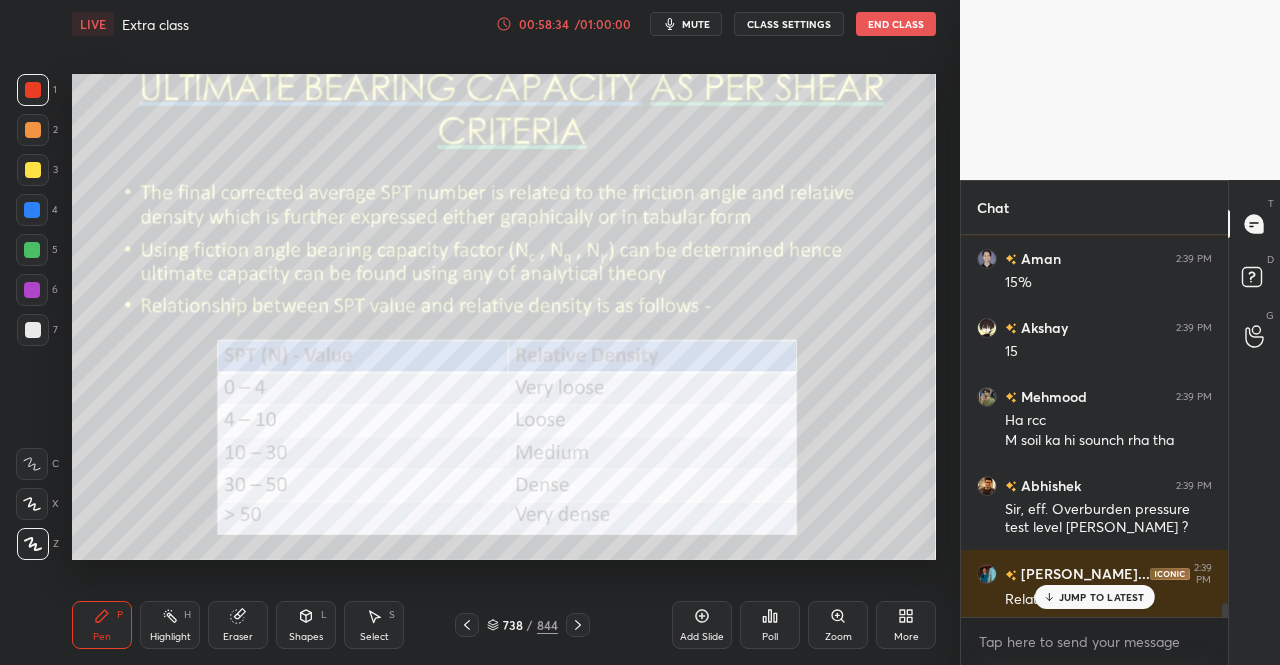 click at bounding box center (467, 625) 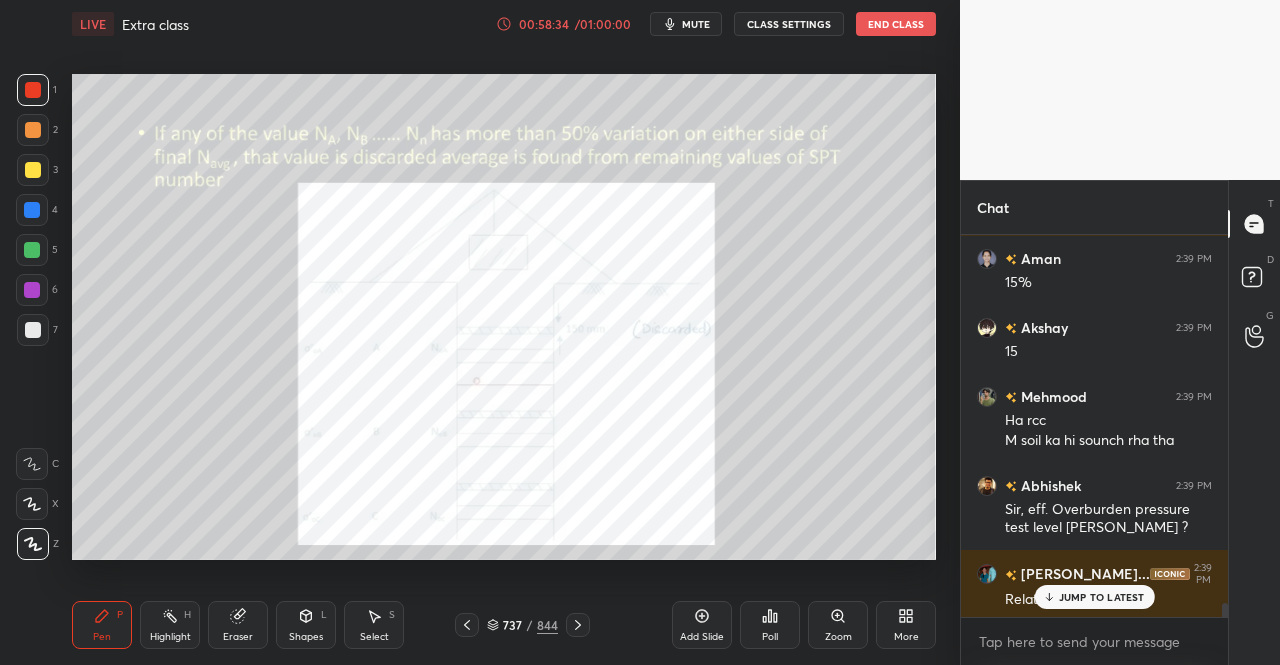 click 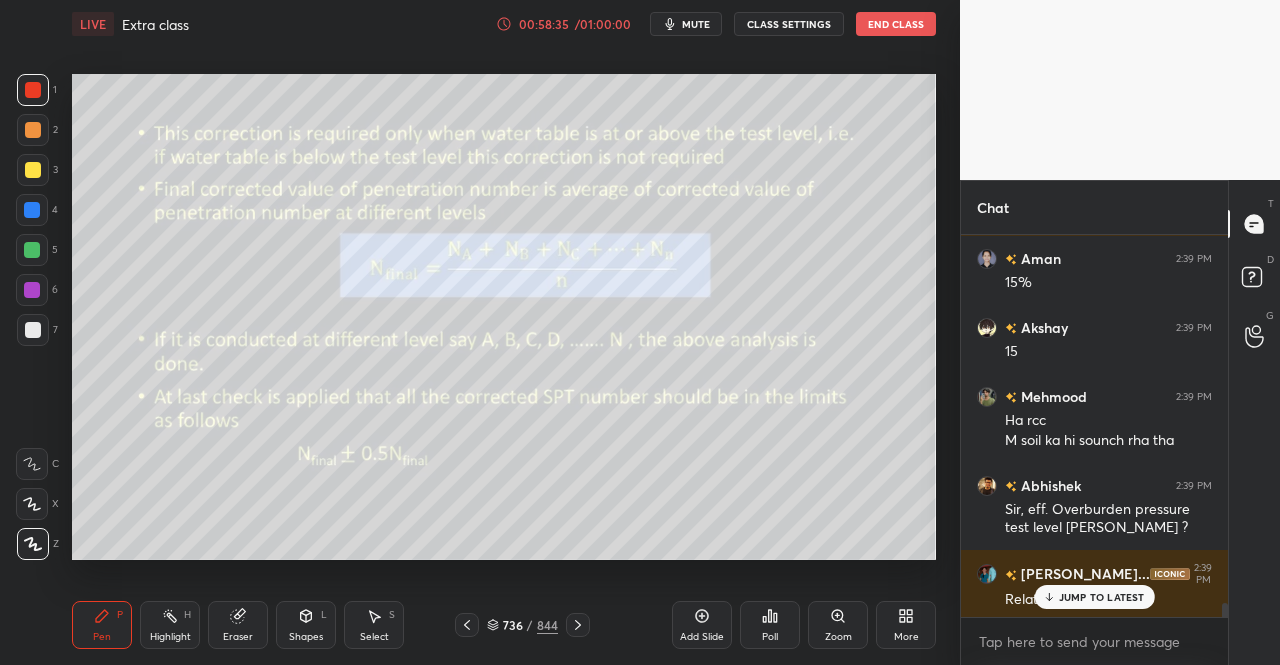 click 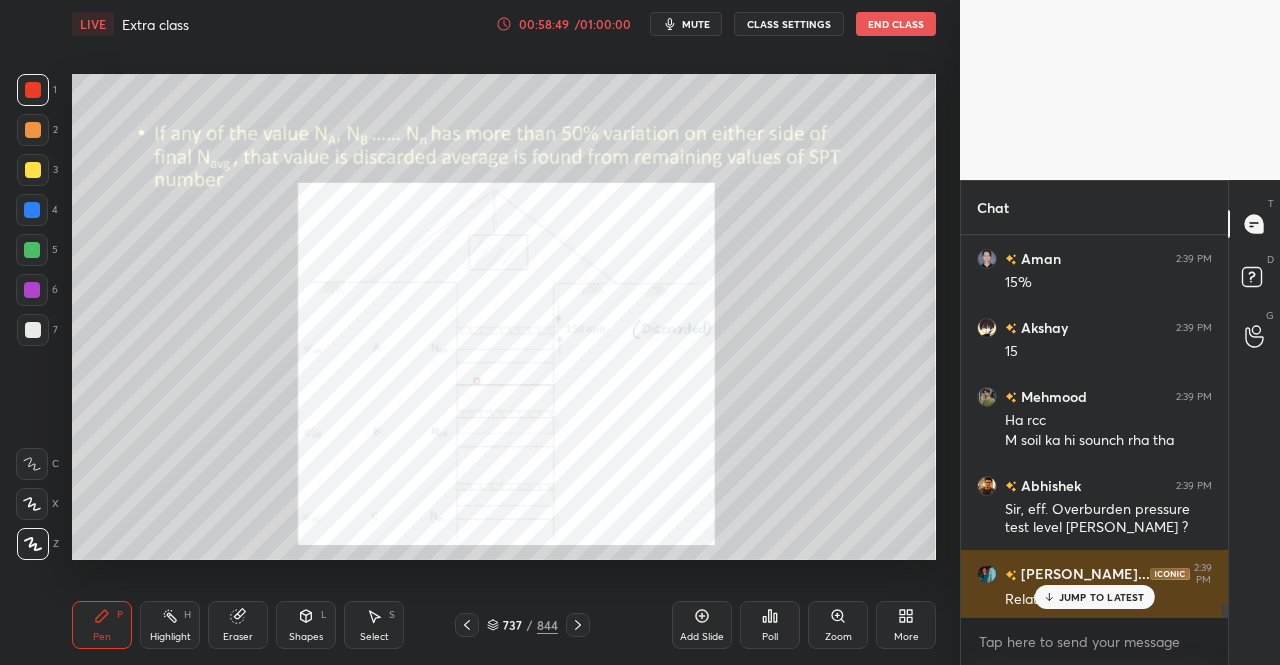 click on "JUMP TO LATEST" at bounding box center (1094, 597) 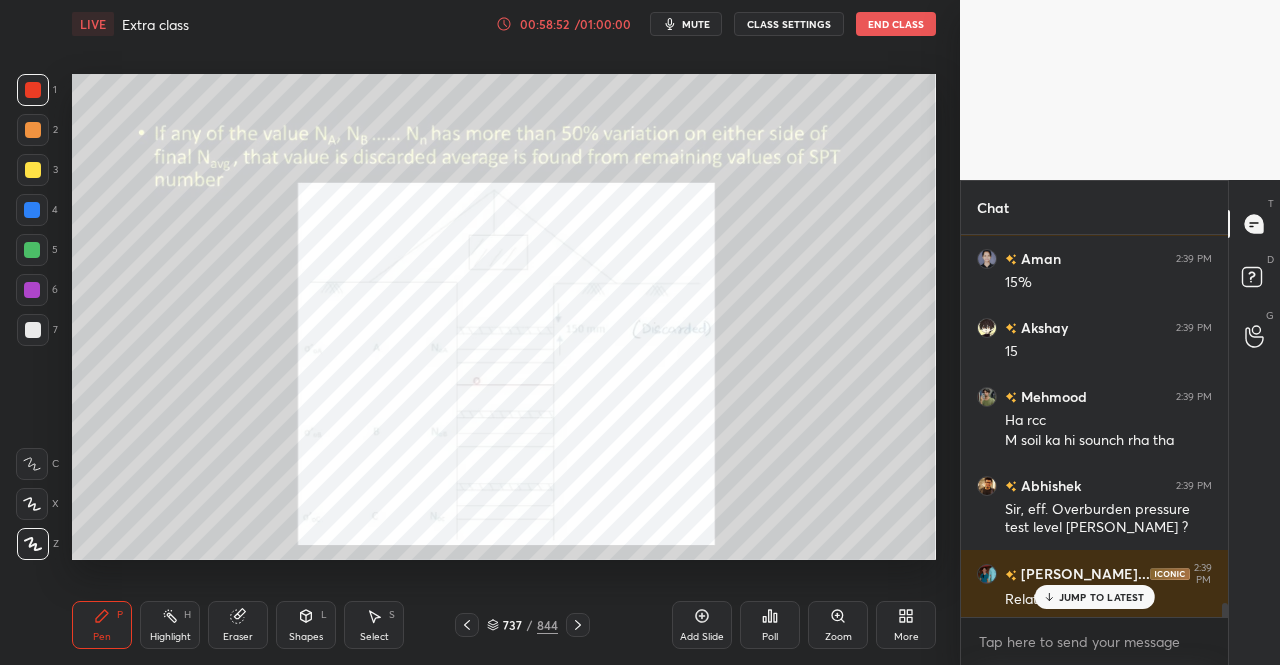 scroll, scrollTop: 9912, scrollLeft: 0, axis: vertical 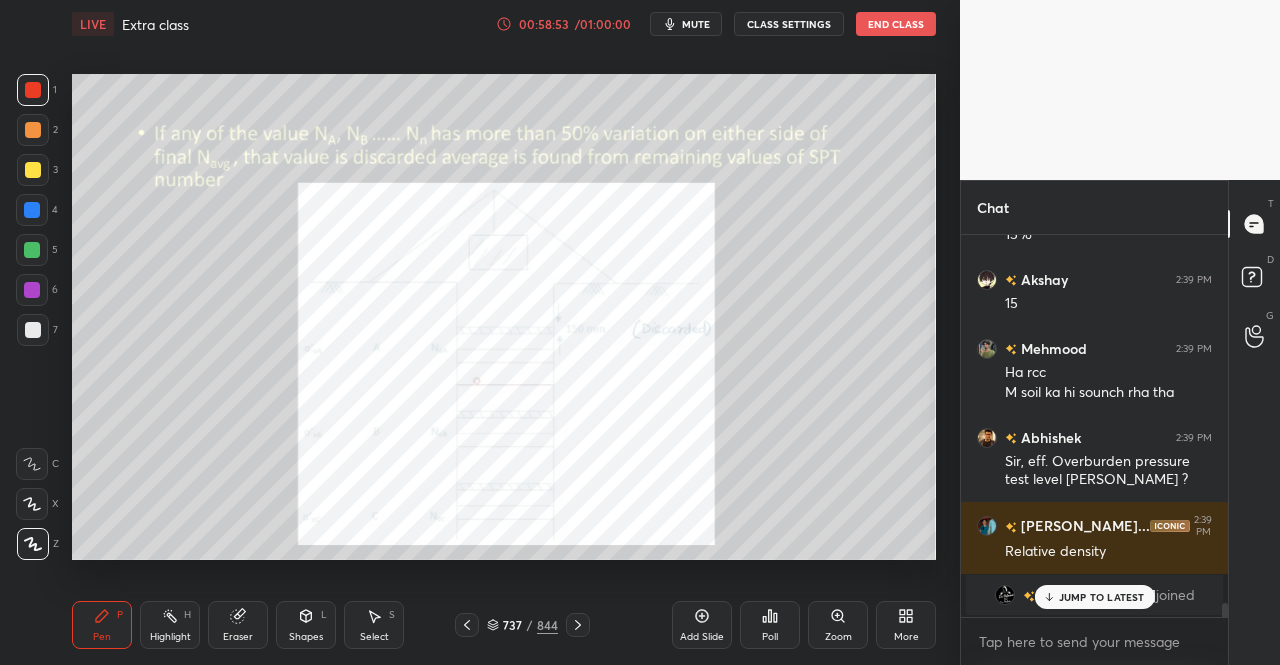 click 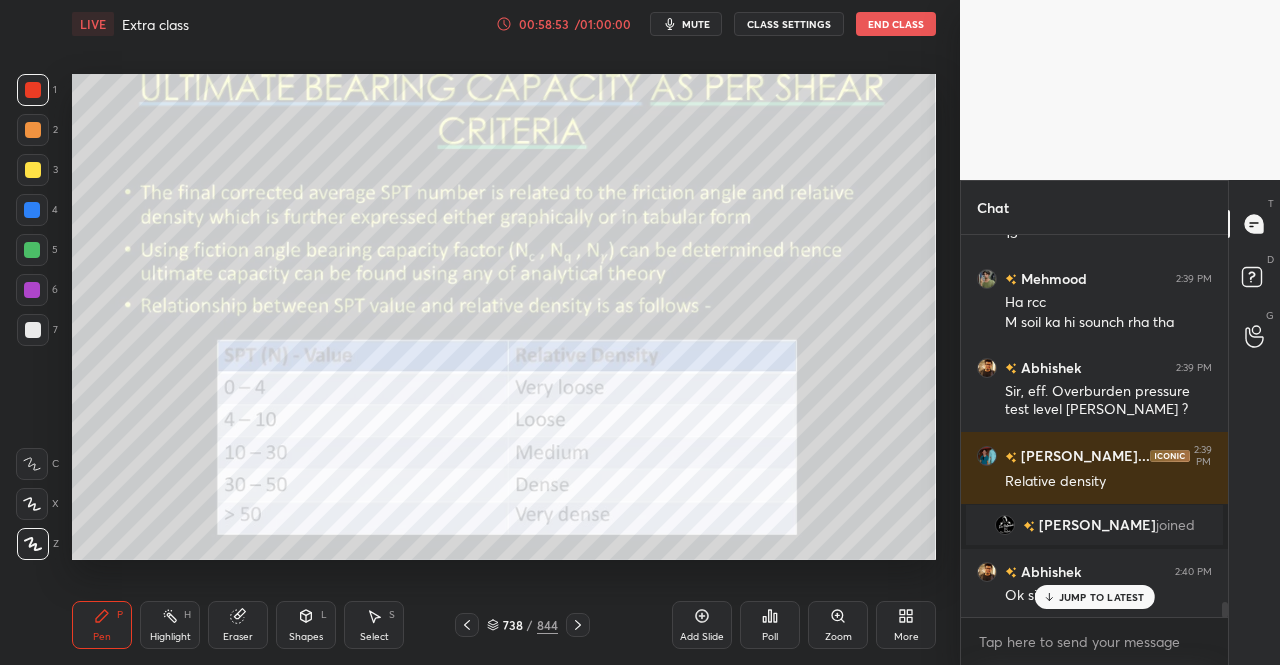 scroll, scrollTop: 9350, scrollLeft: 0, axis: vertical 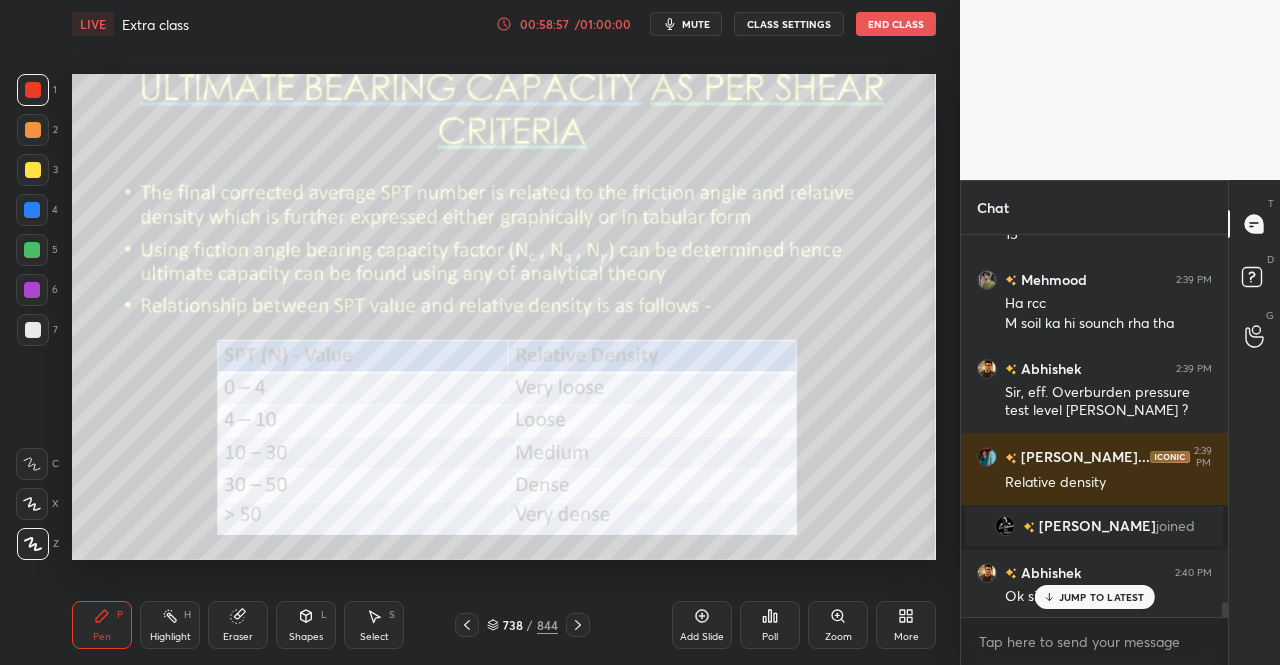 click 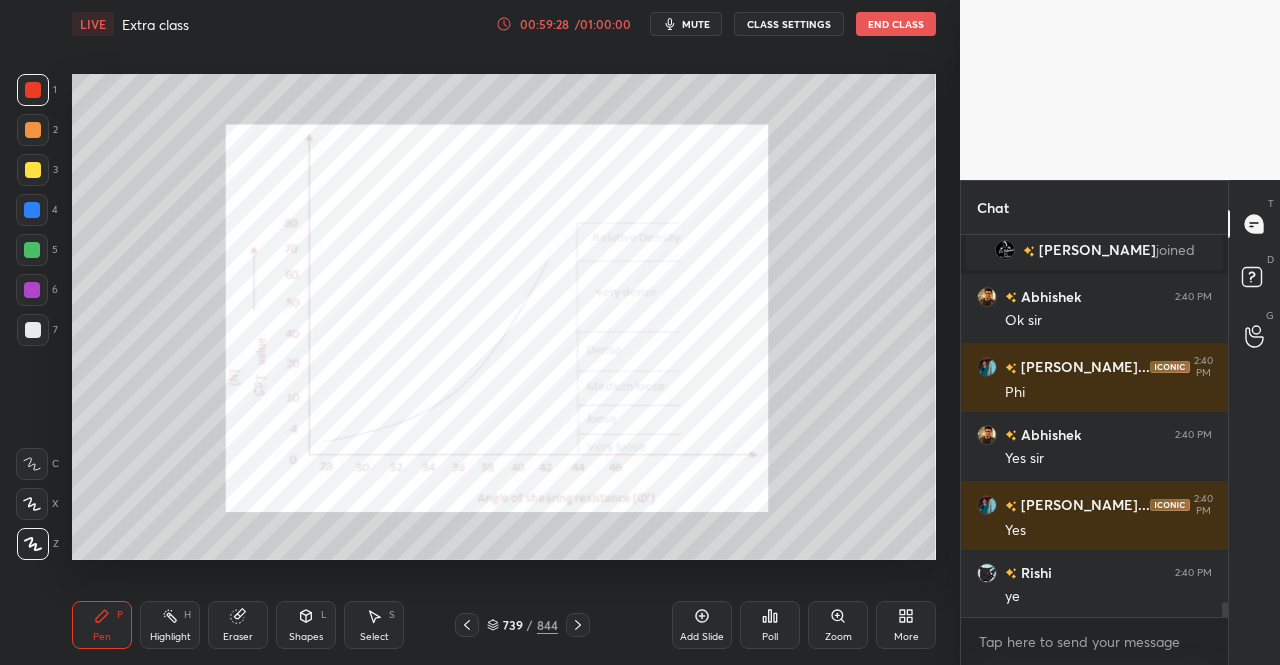 scroll, scrollTop: 9696, scrollLeft: 0, axis: vertical 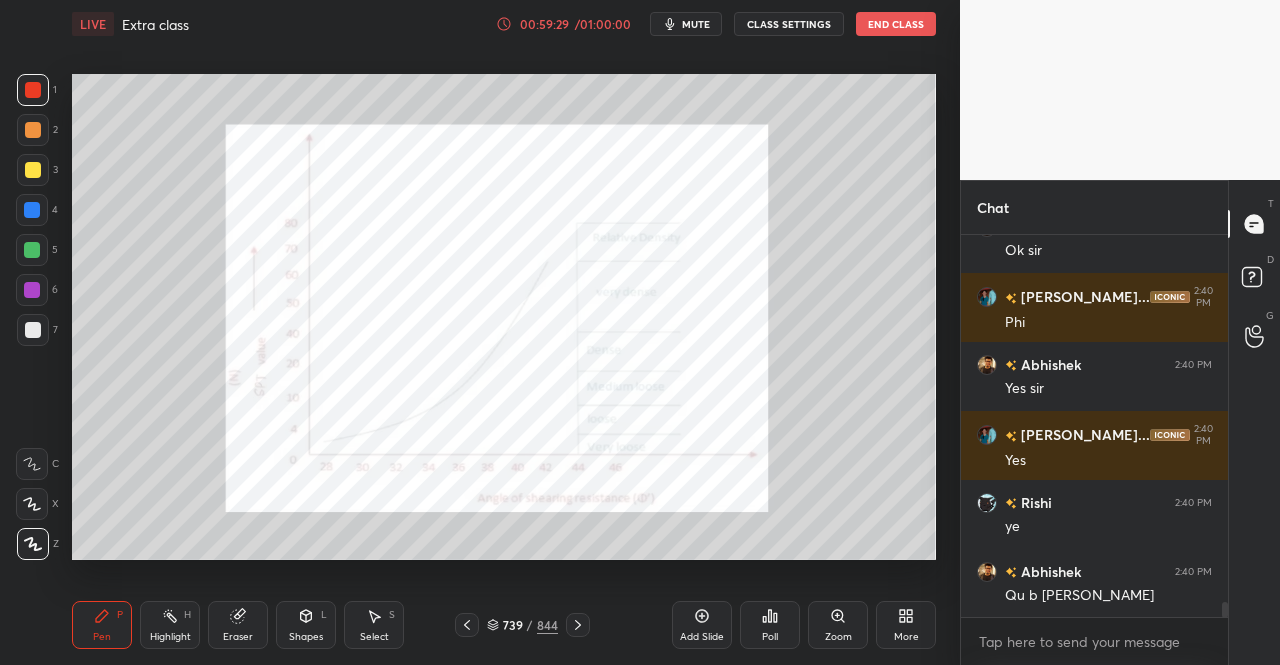 click 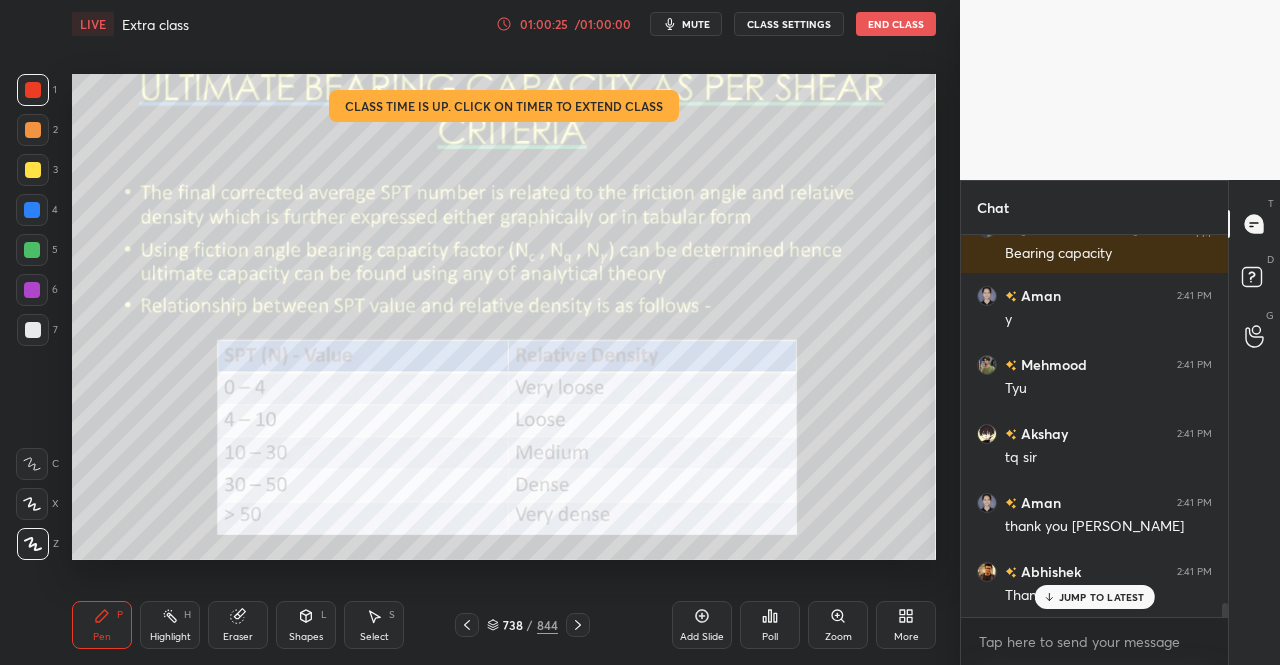 scroll, scrollTop: 10178, scrollLeft: 0, axis: vertical 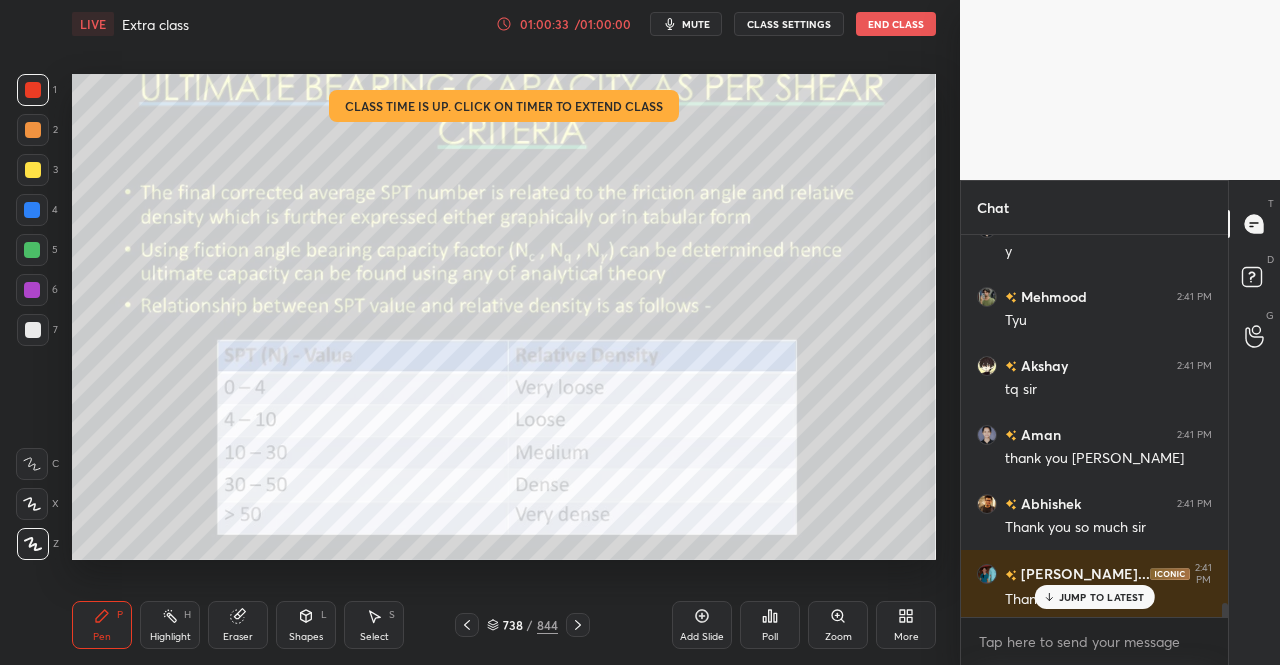 click on "JUMP TO LATEST" at bounding box center [1094, 597] 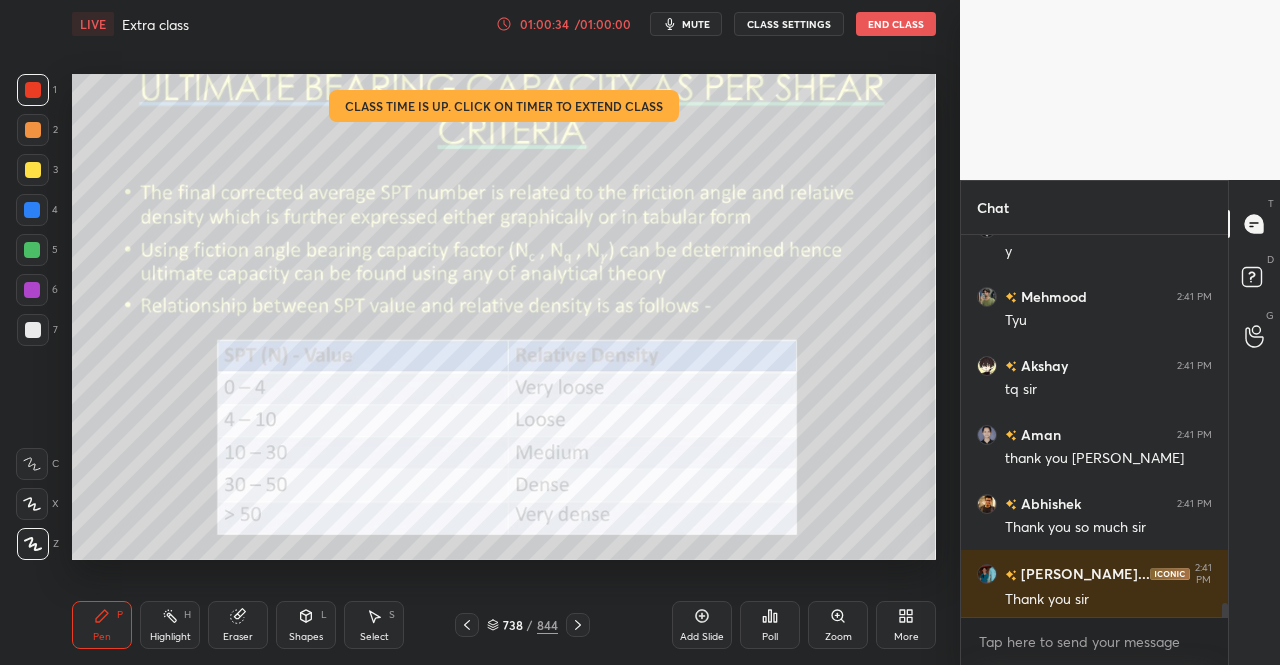 click on "LIVE Extra class 01:00:34 /  01:00:00 mute CLASS SETTINGS End Class" at bounding box center (504, 24) 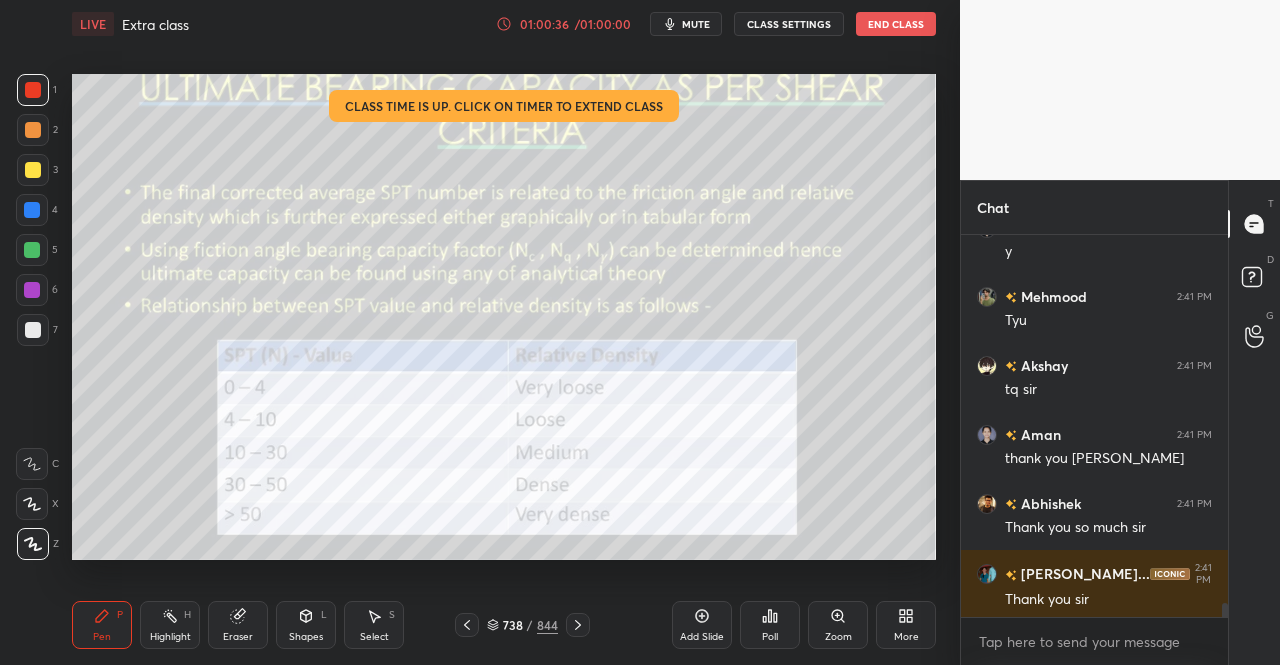 click on "End Class" at bounding box center [896, 24] 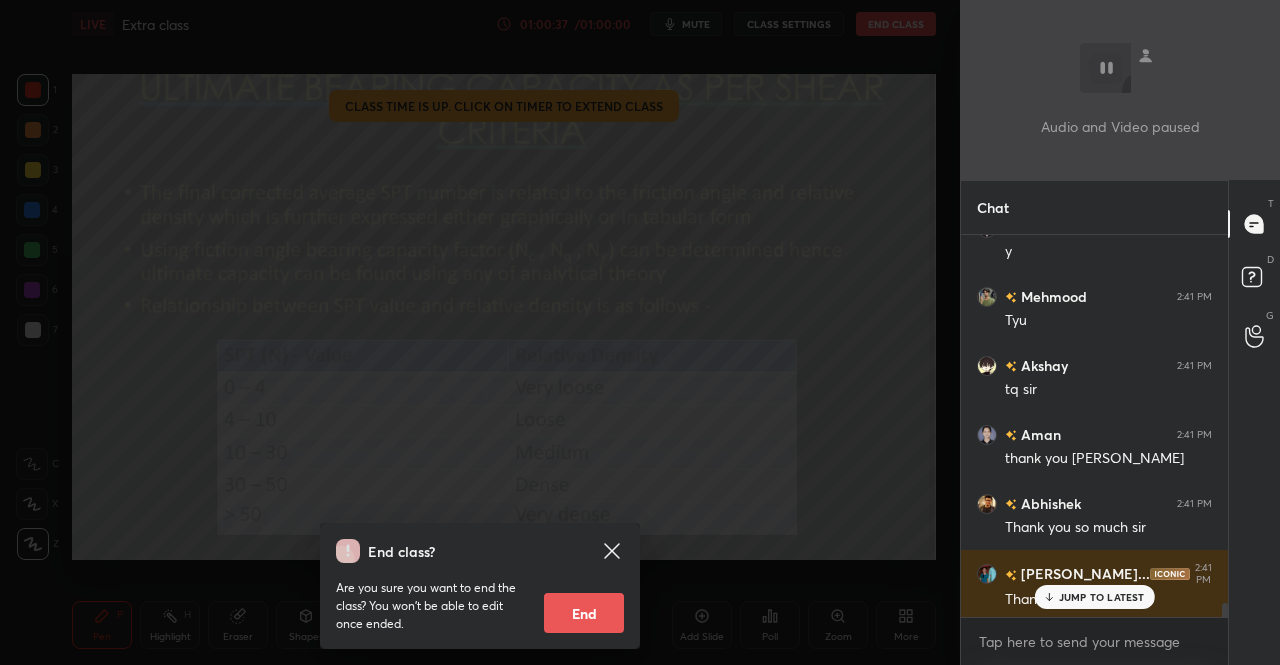 scroll, scrollTop: 10226, scrollLeft: 0, axis: vertical 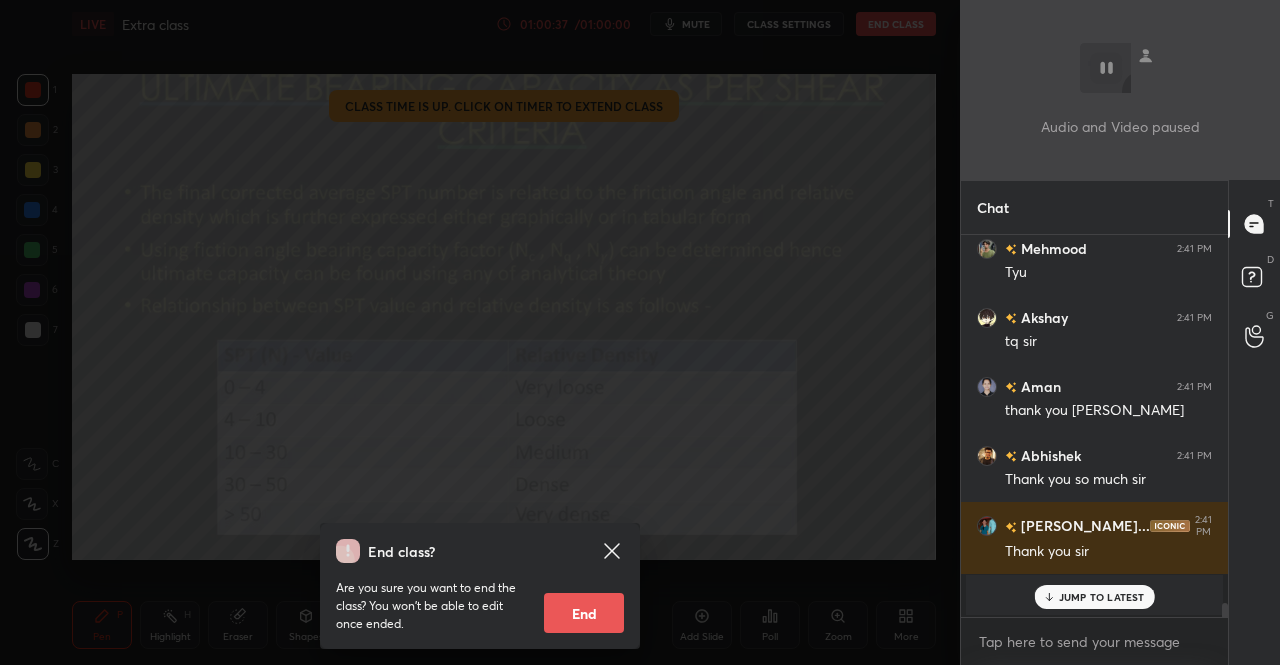 click on "End" at bounding box center (584, 613) 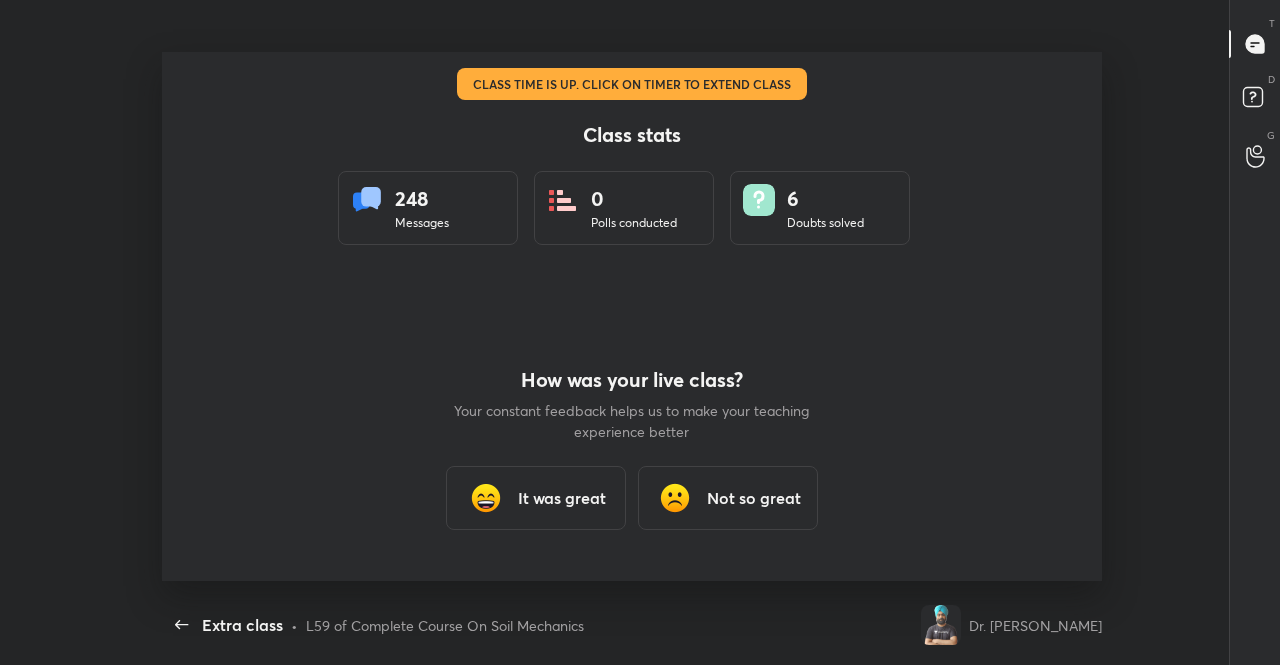 scroll, scrollTop: 0, scrollLeft: 0, axis: both 